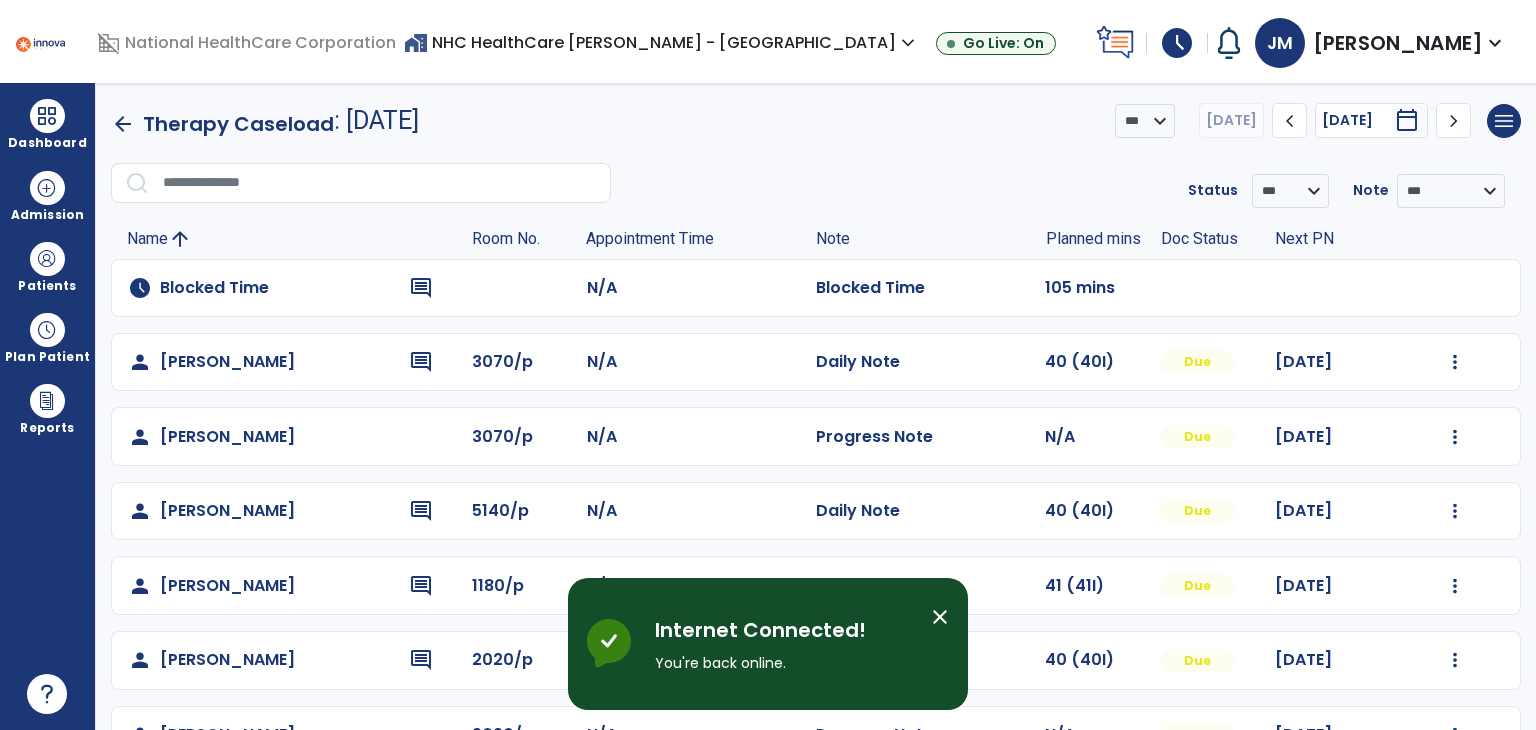 scroll, scrollTop: 0, scrollLeft: 0, axis: both 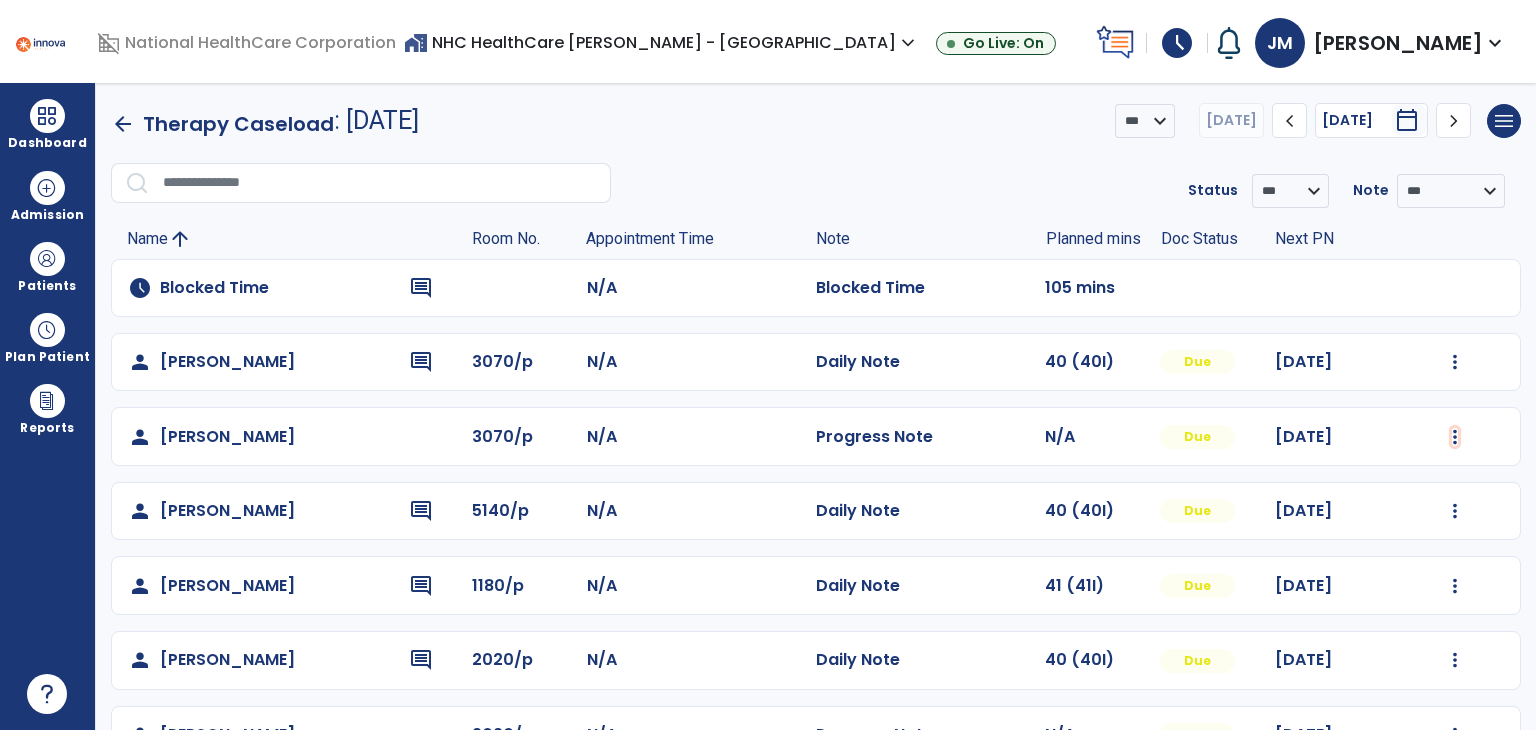 click at bounding box center [1455, 362] 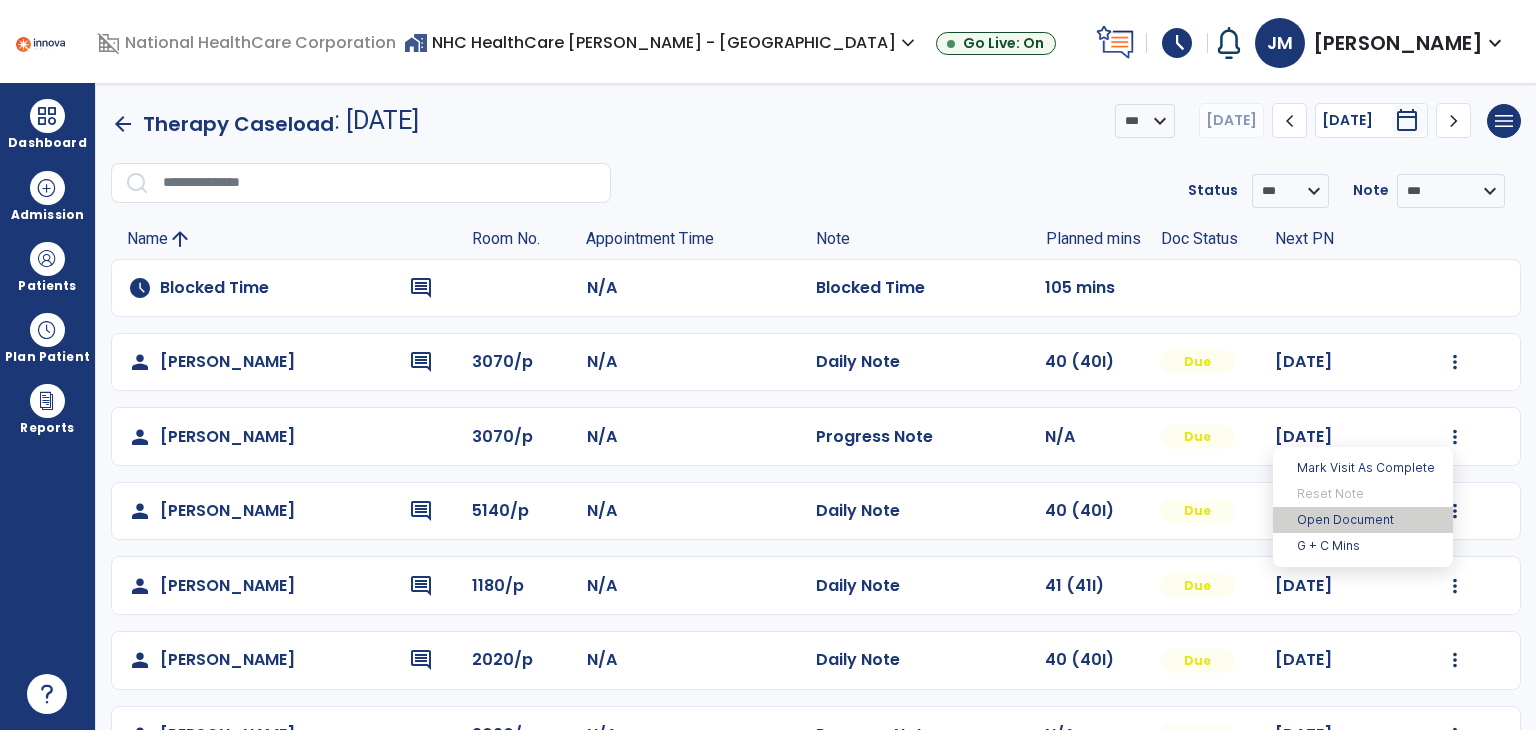 click on "Open Document" at bounding box center (1363, 520) 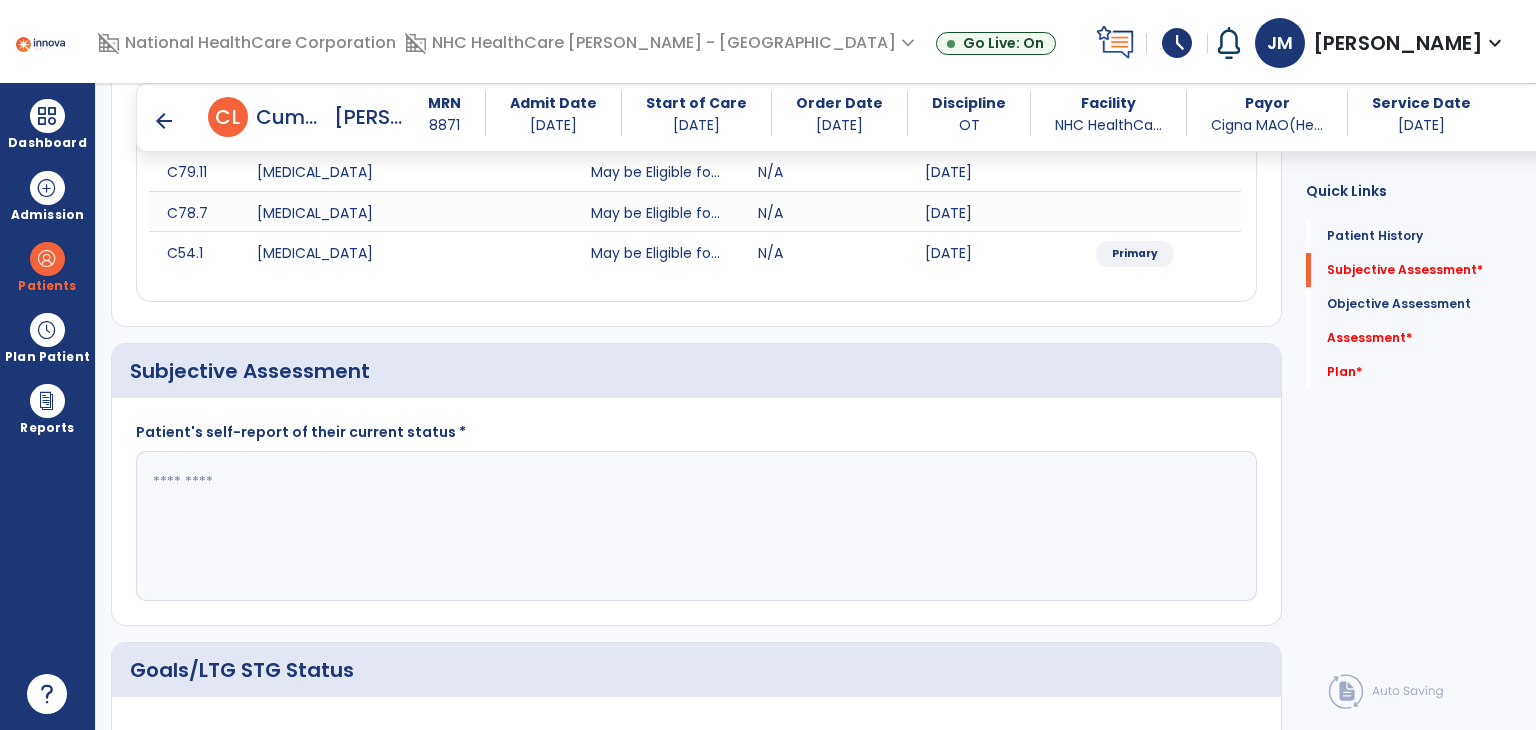 scroll, scrollTop: 296, scrollLeft: 0, axis: vertical 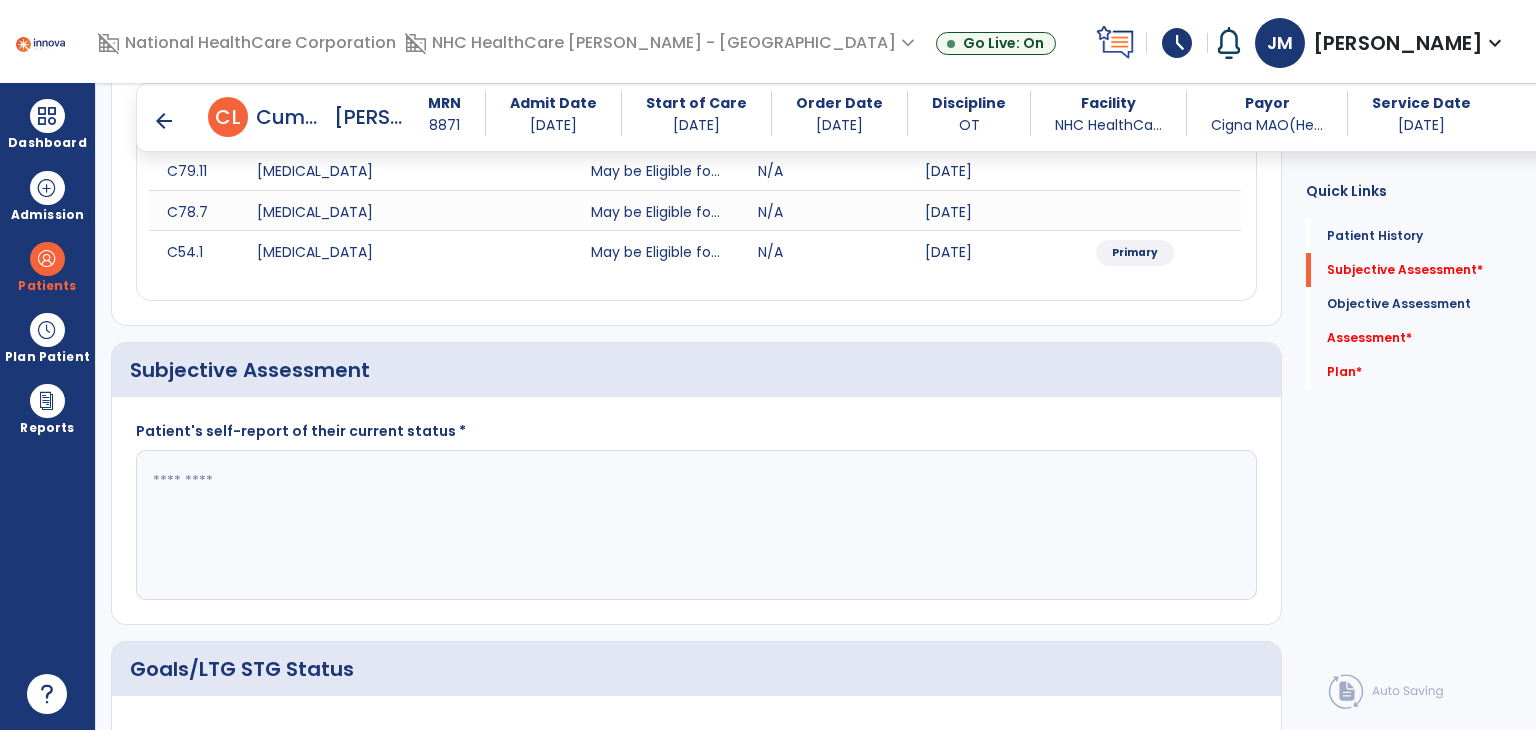 click 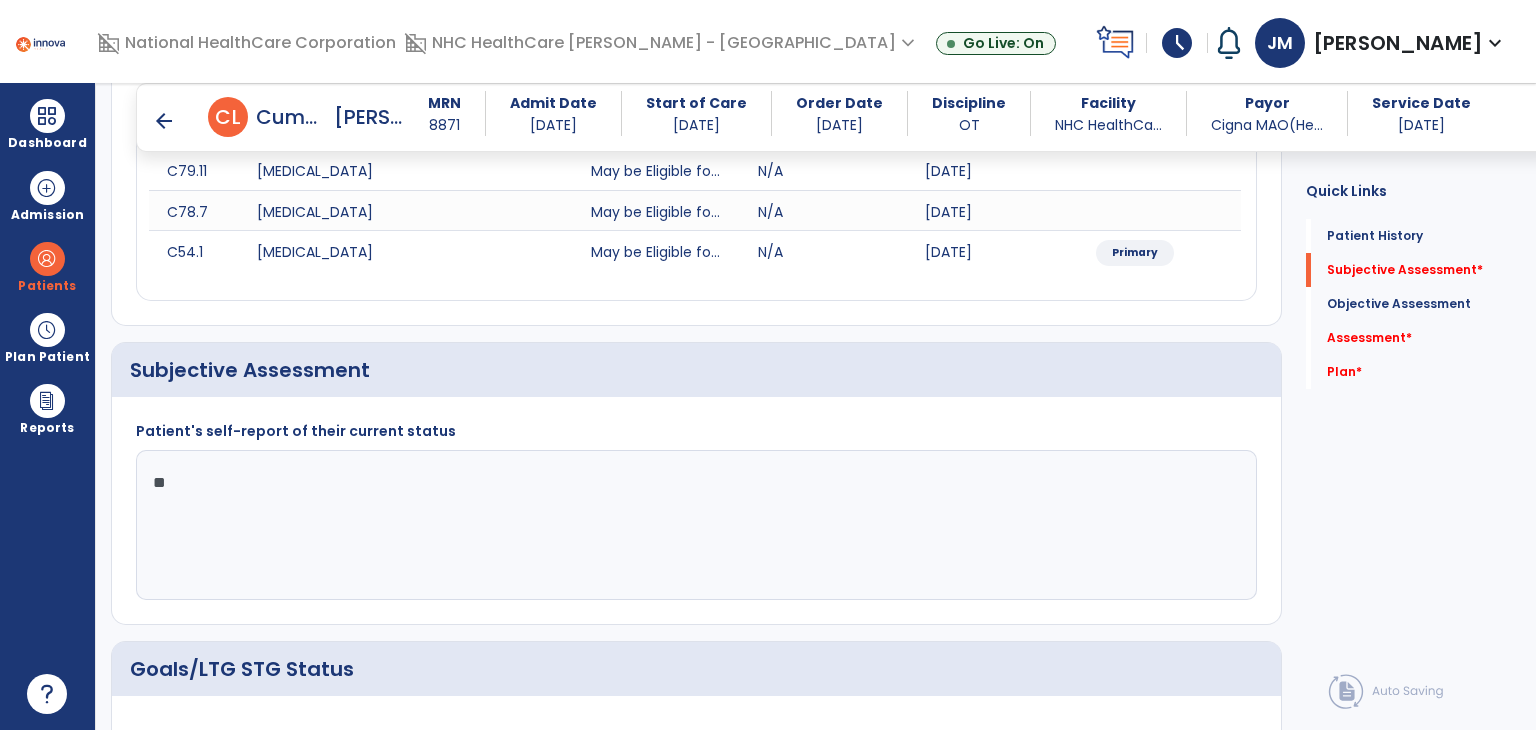 type on "*" 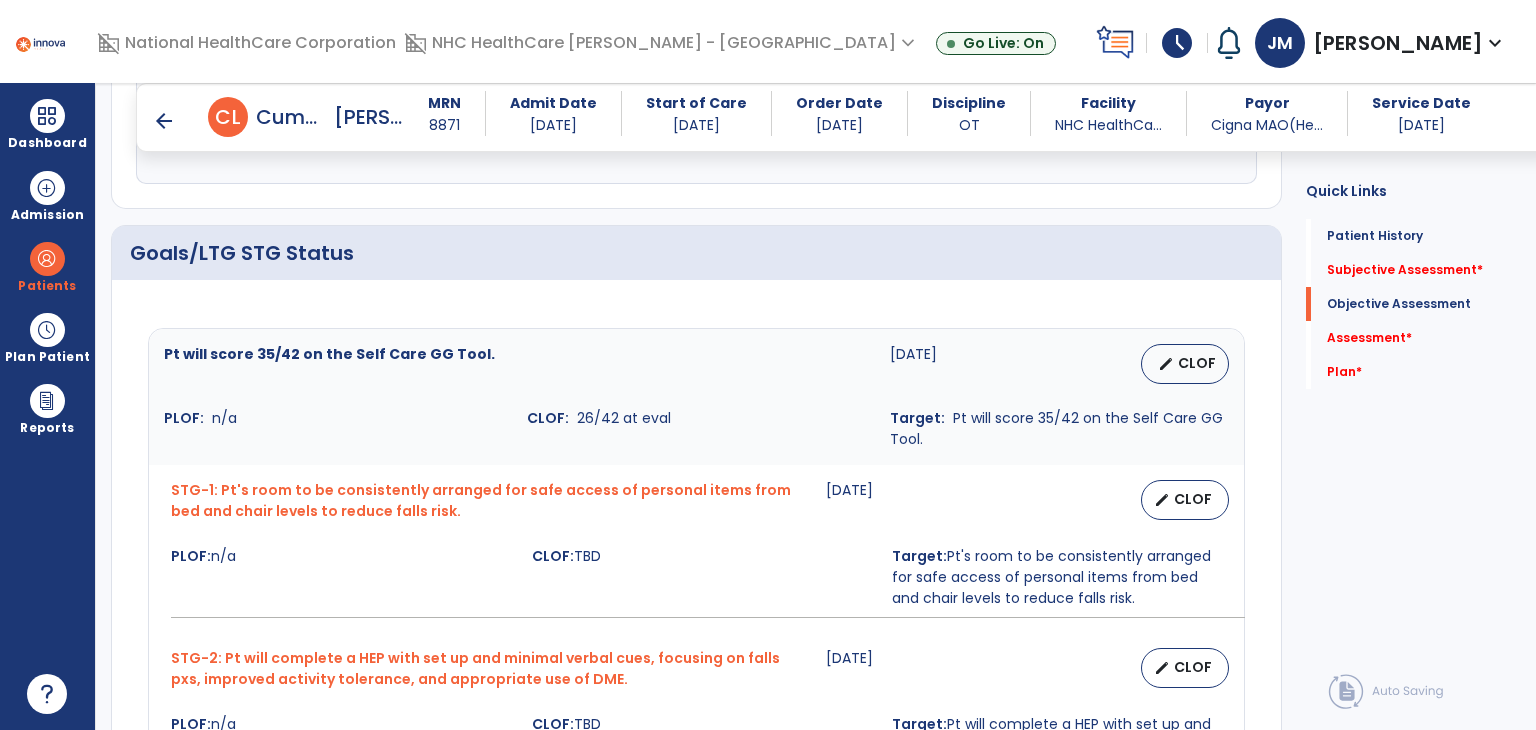 scroll, scrollTop: 712, scrollLeft: 0, axis: vertical 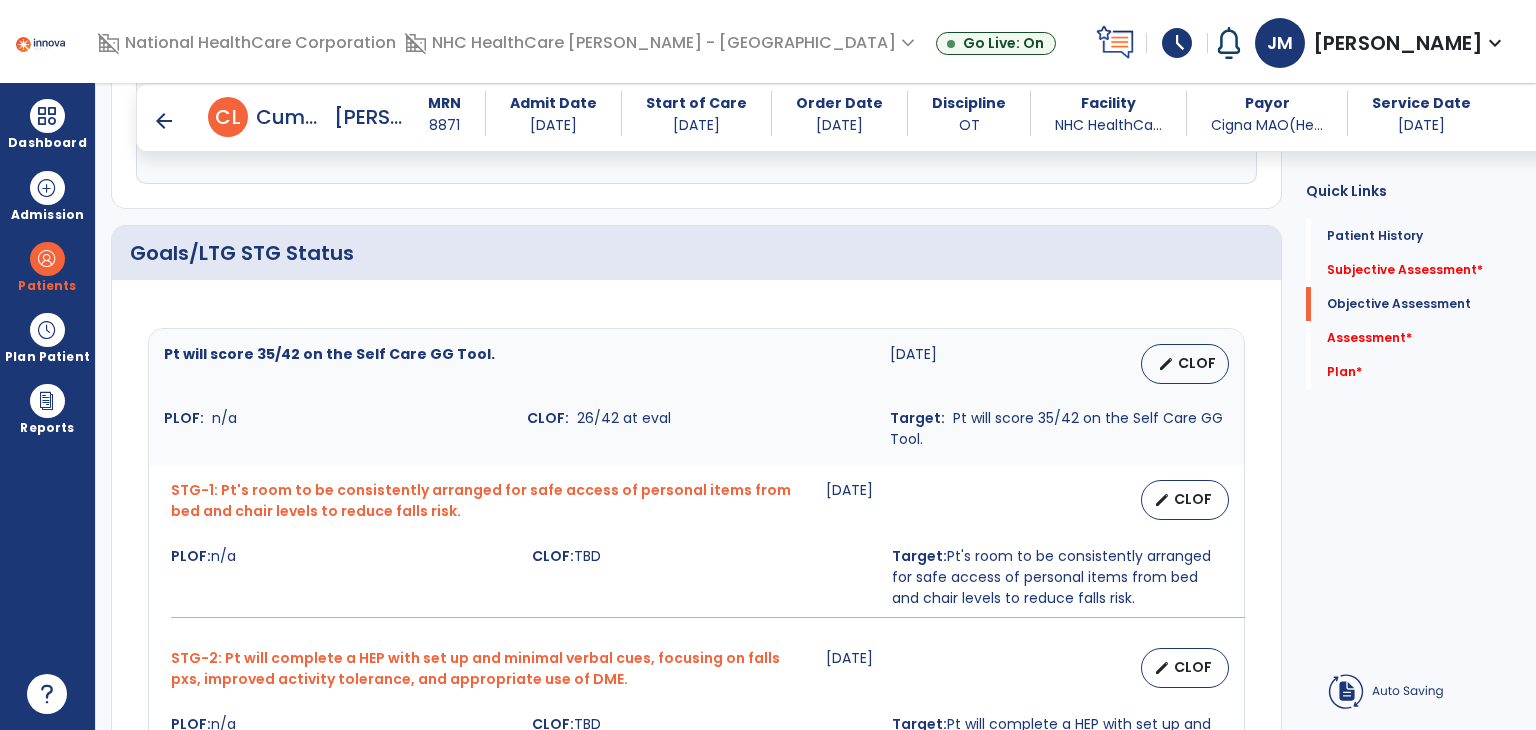 type on "**********" 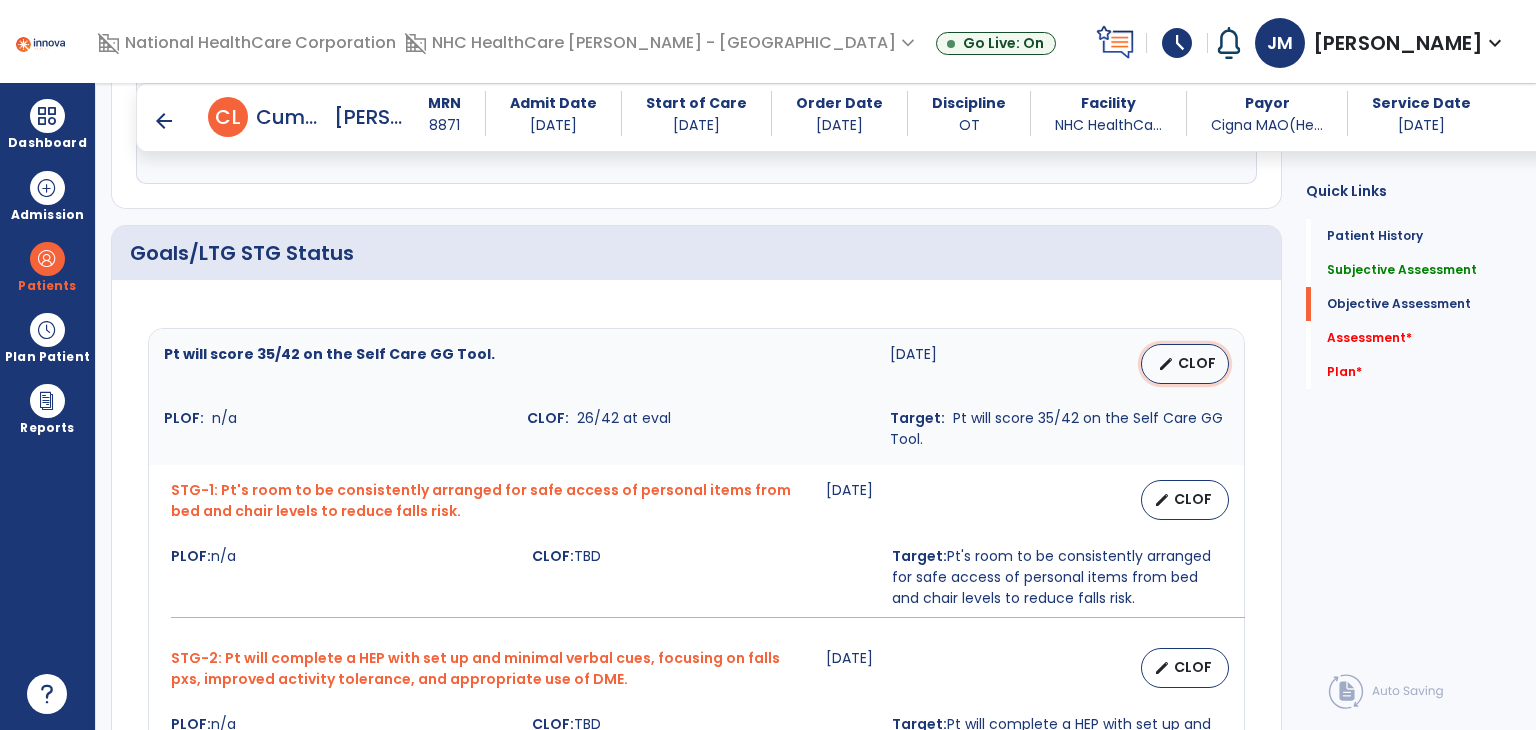 click on "CLOF" at bounding box center (1197, 363) 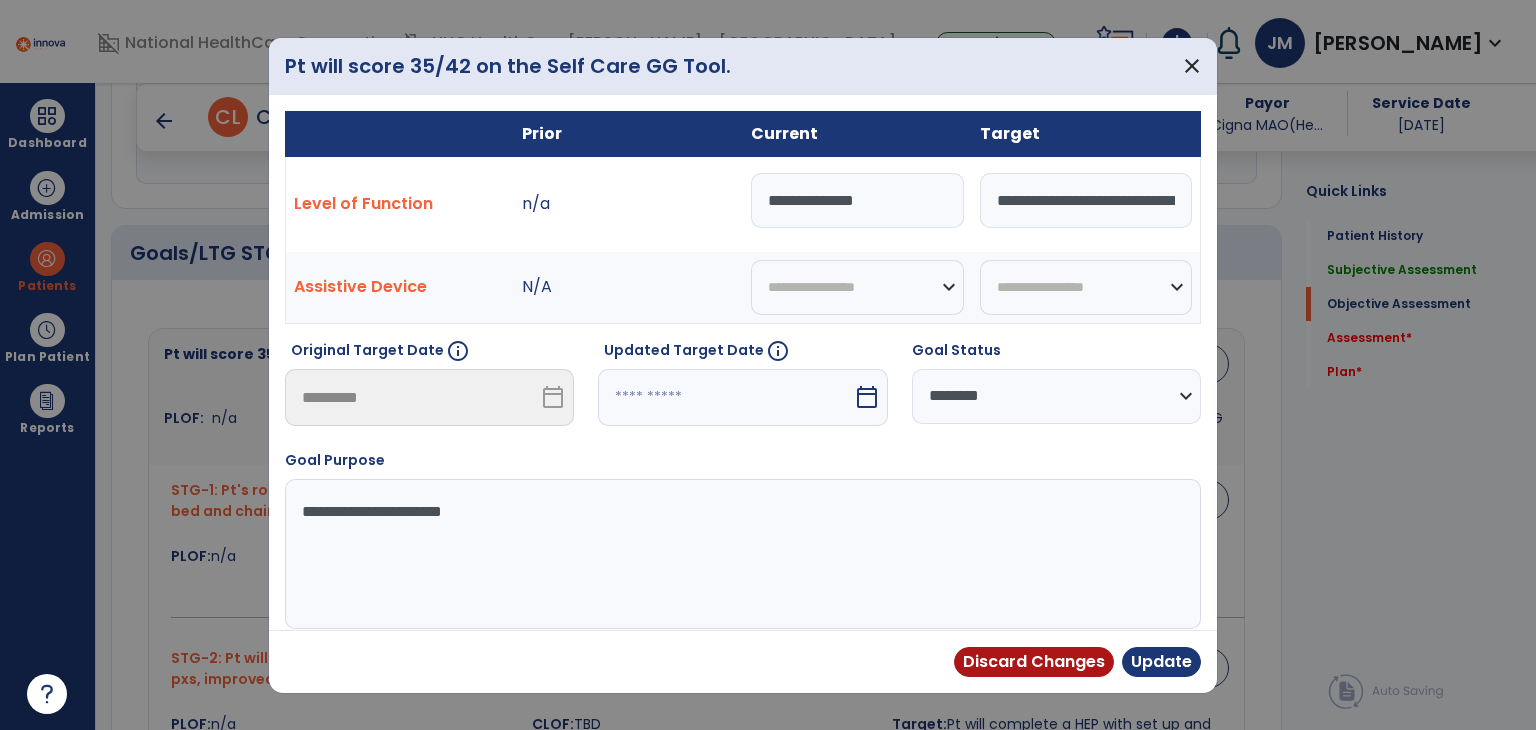 click on "**********" at bounding box center [857, 200] 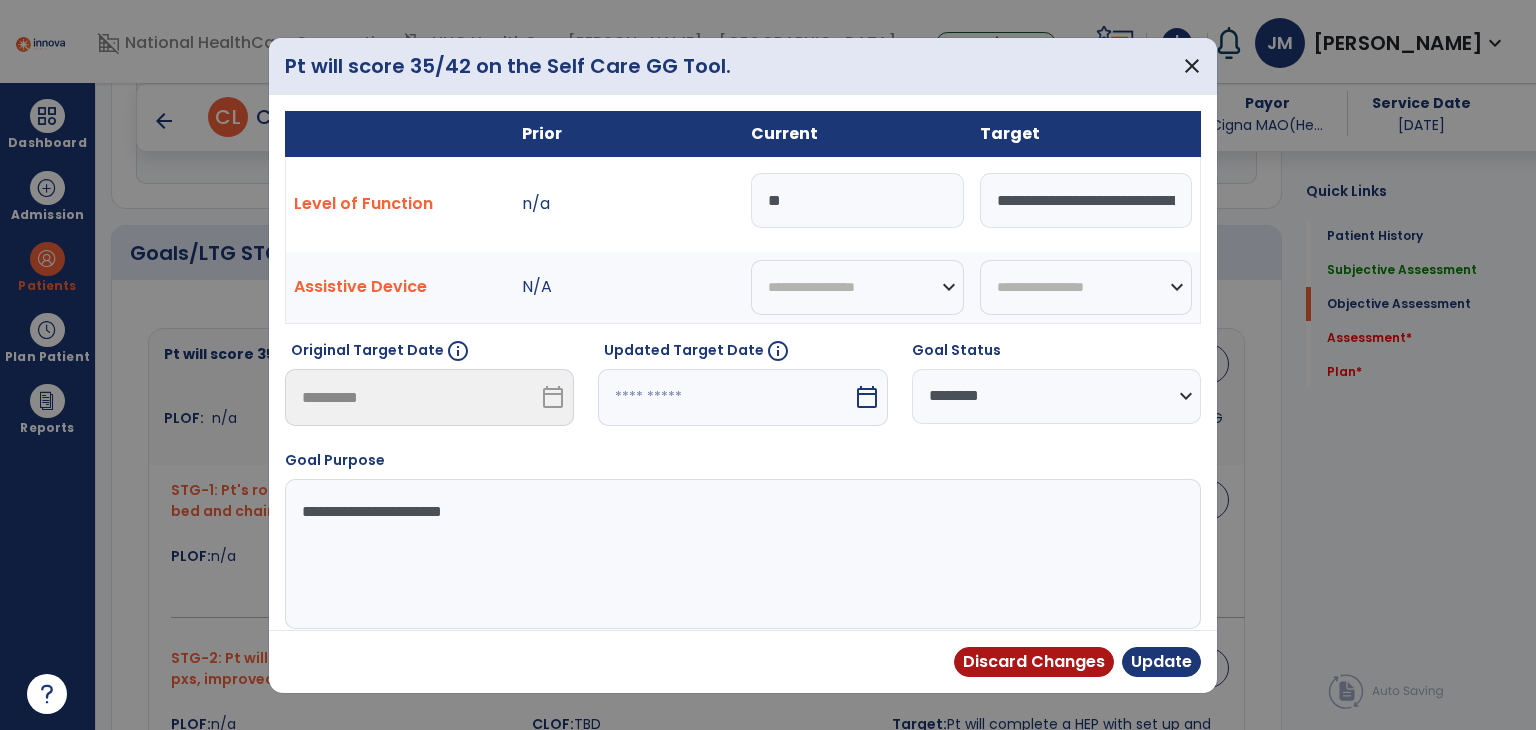 type on "*" 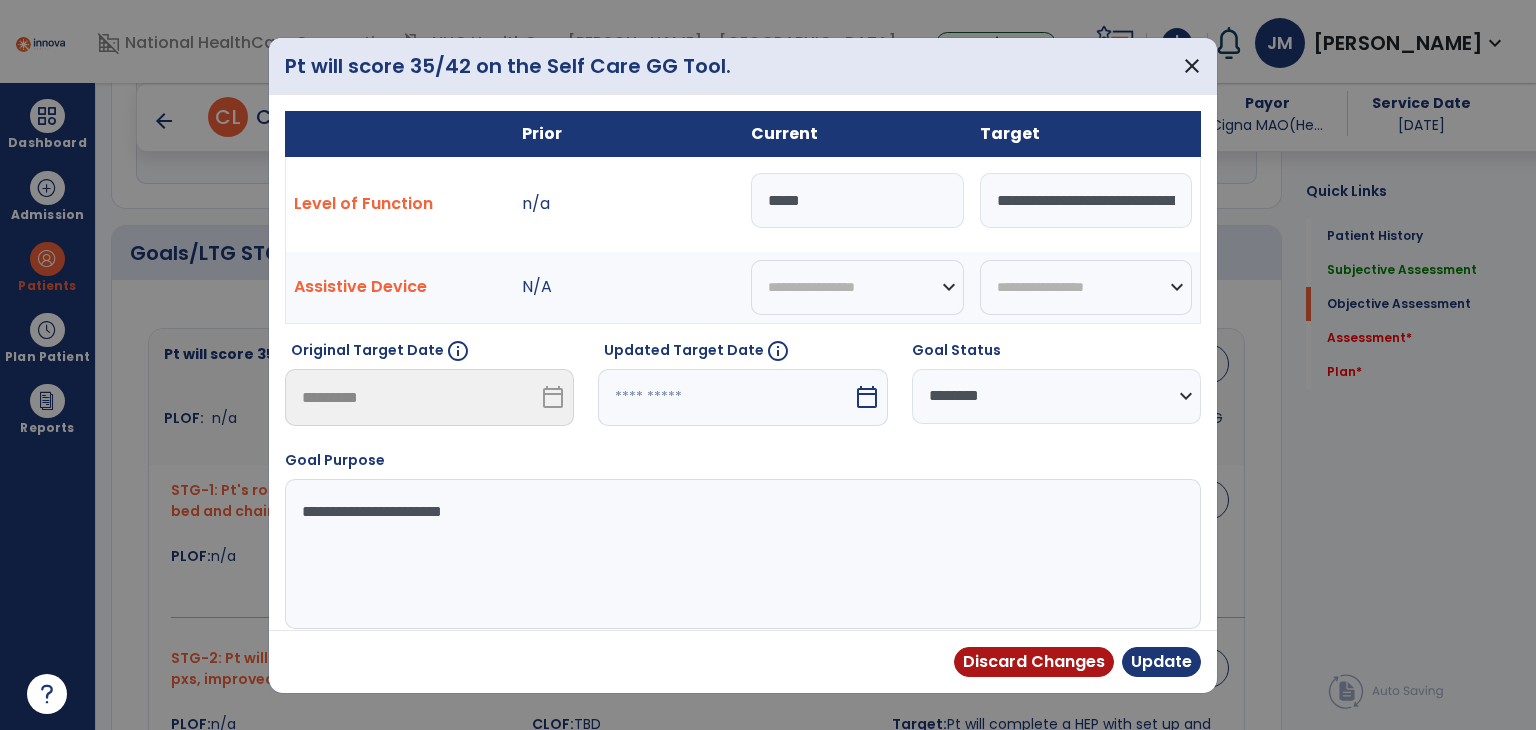 type on "*****" 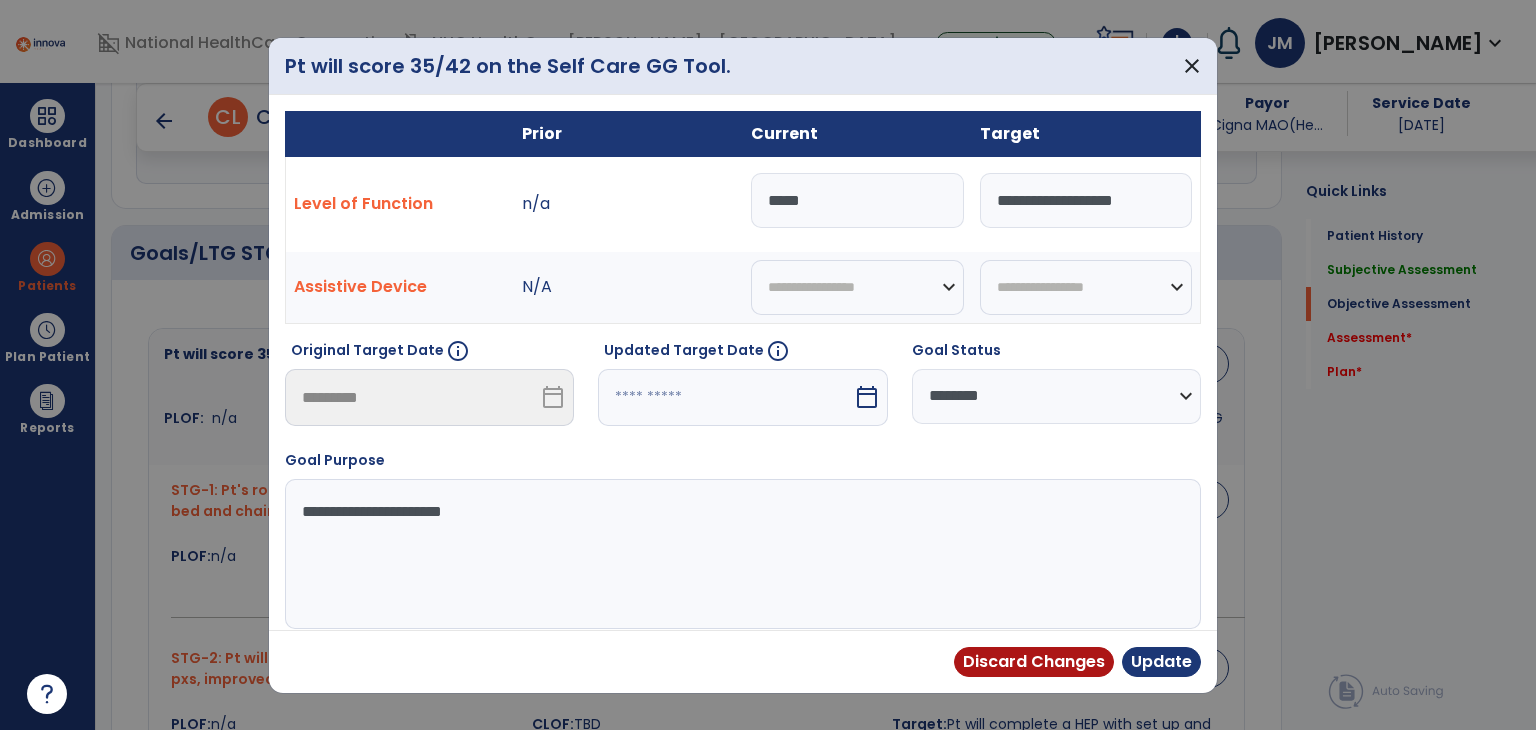 type on "**********" 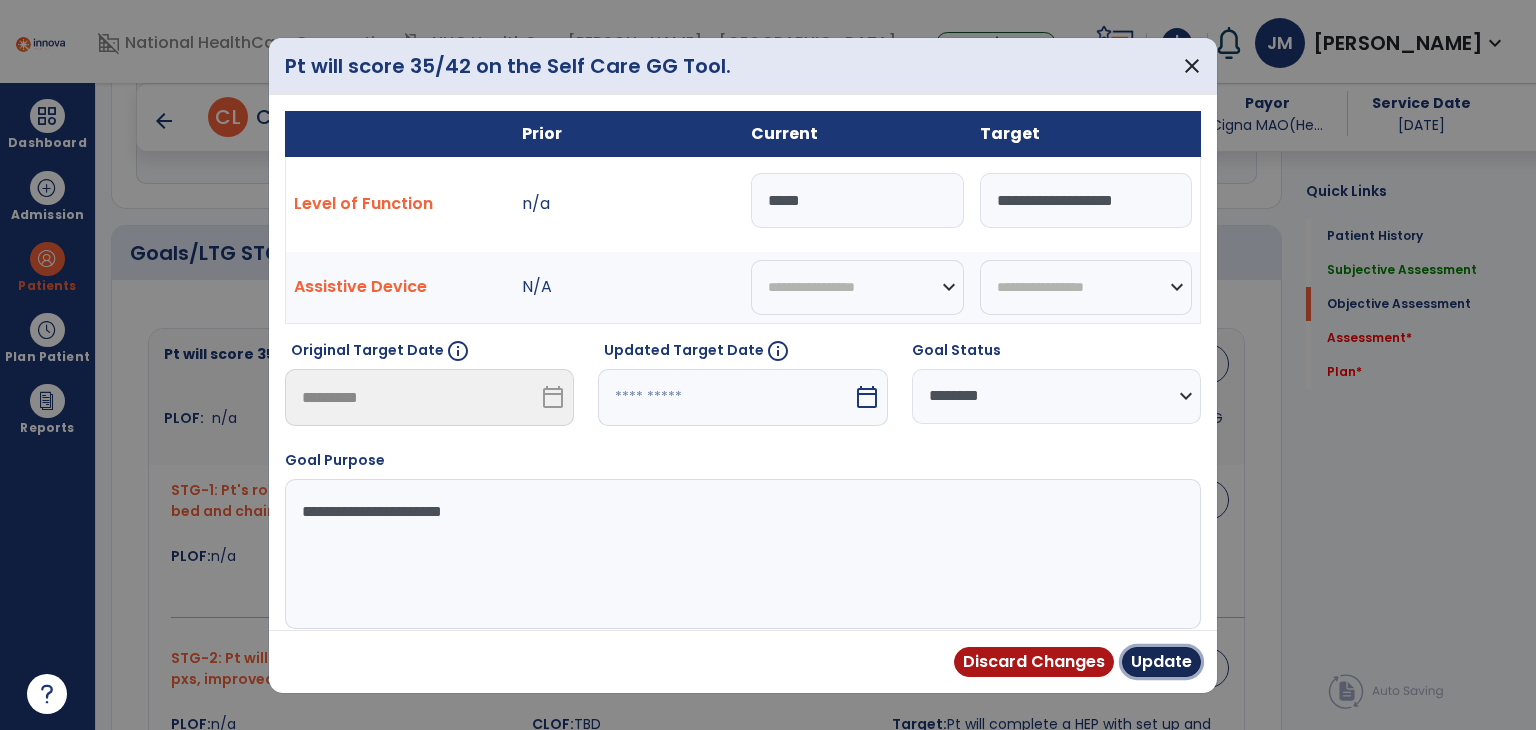click on "Update" at bounding box center (1161, 662) 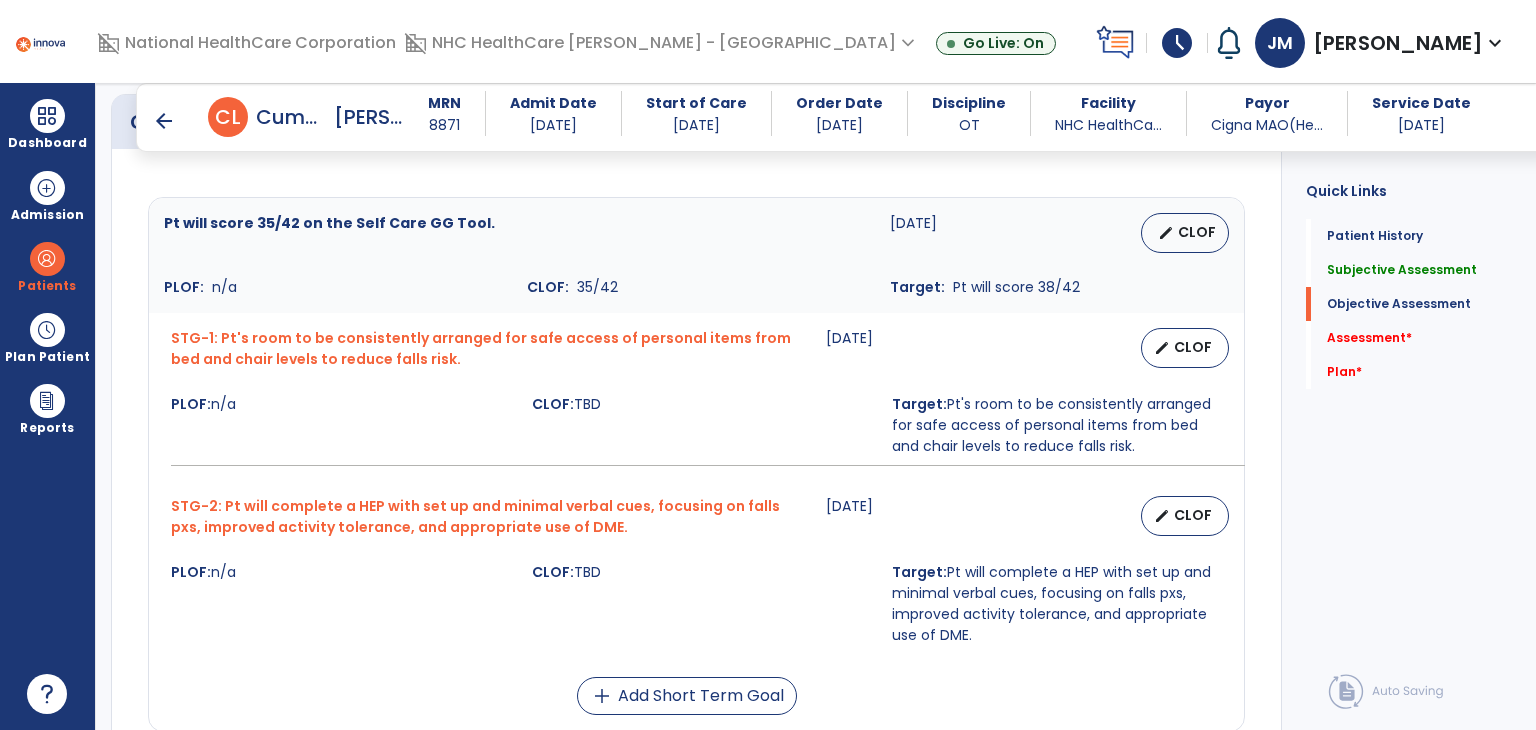 scroll, scrollTop: 844, scrollLeft: 0, axis: vertical 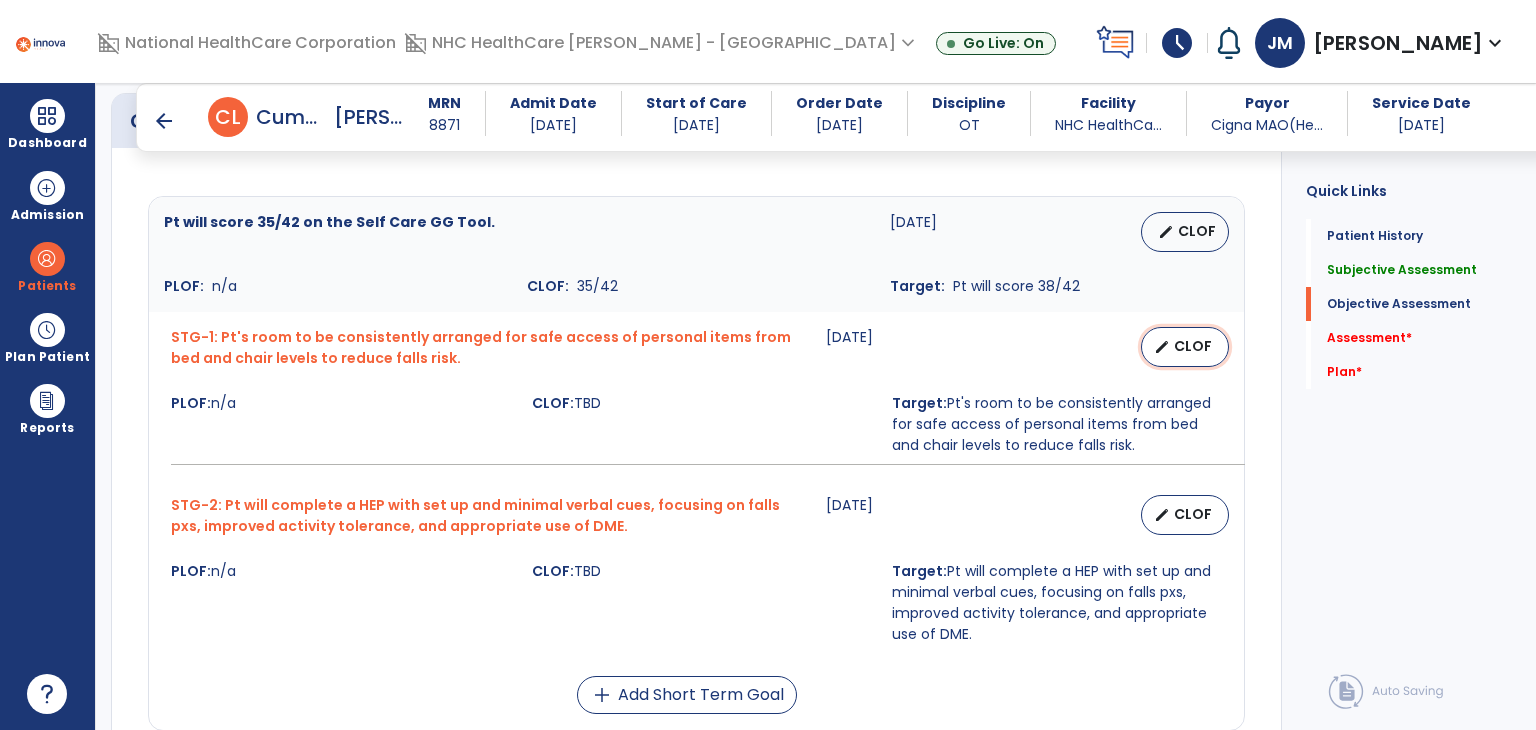 click on "edit   CLOF" at bounding box center (1185, 347) 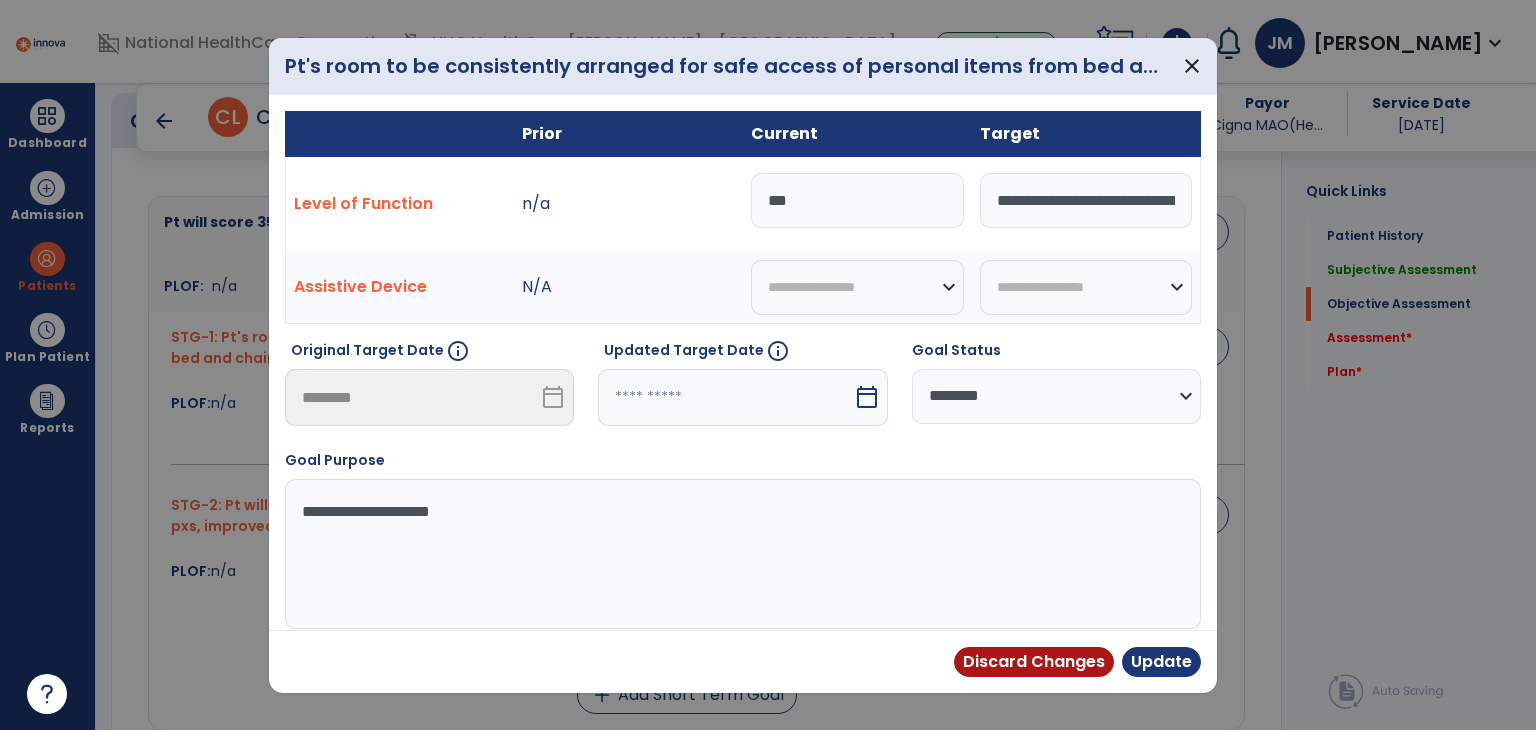 click on "***" at bounding box center (857, 200) 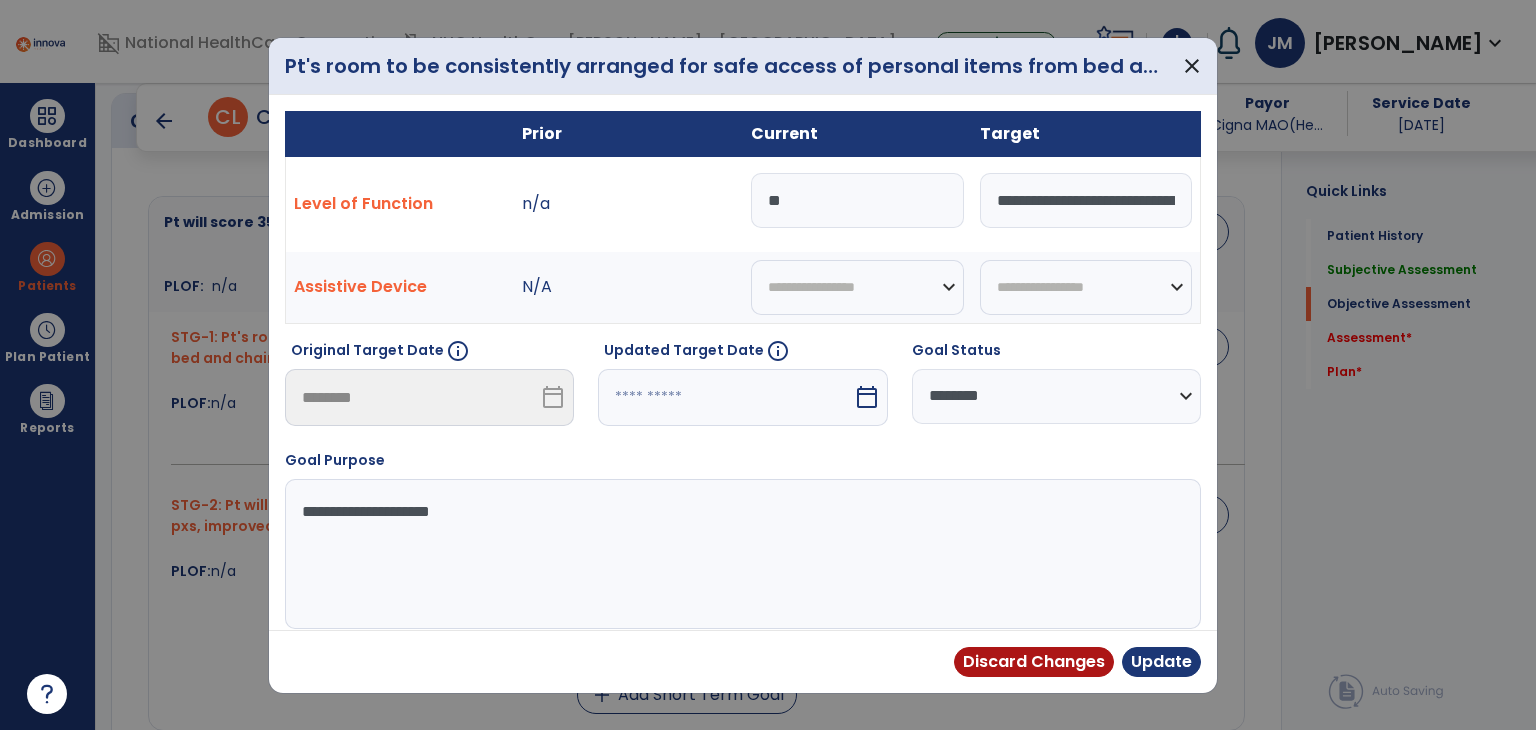 type on "*" 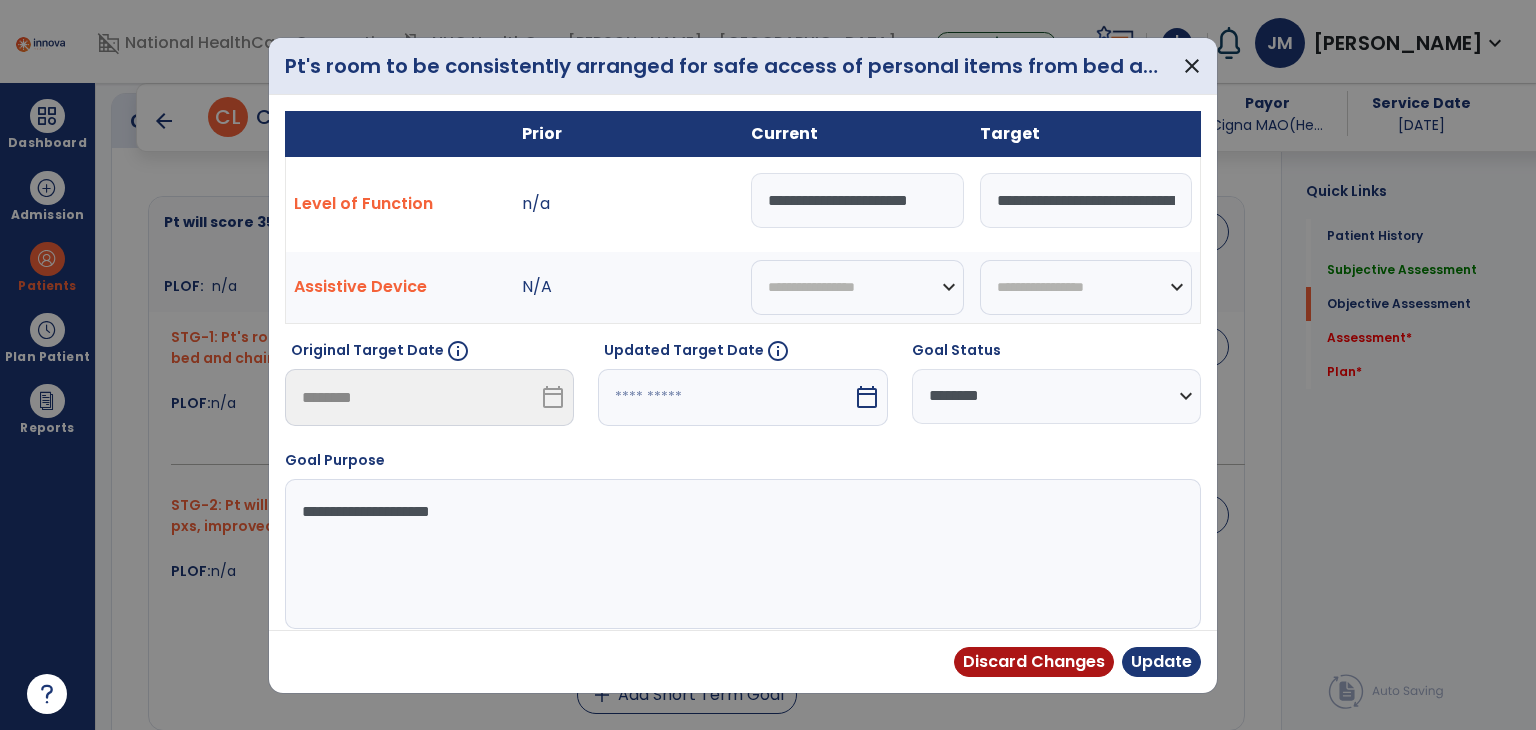 type on "**********" 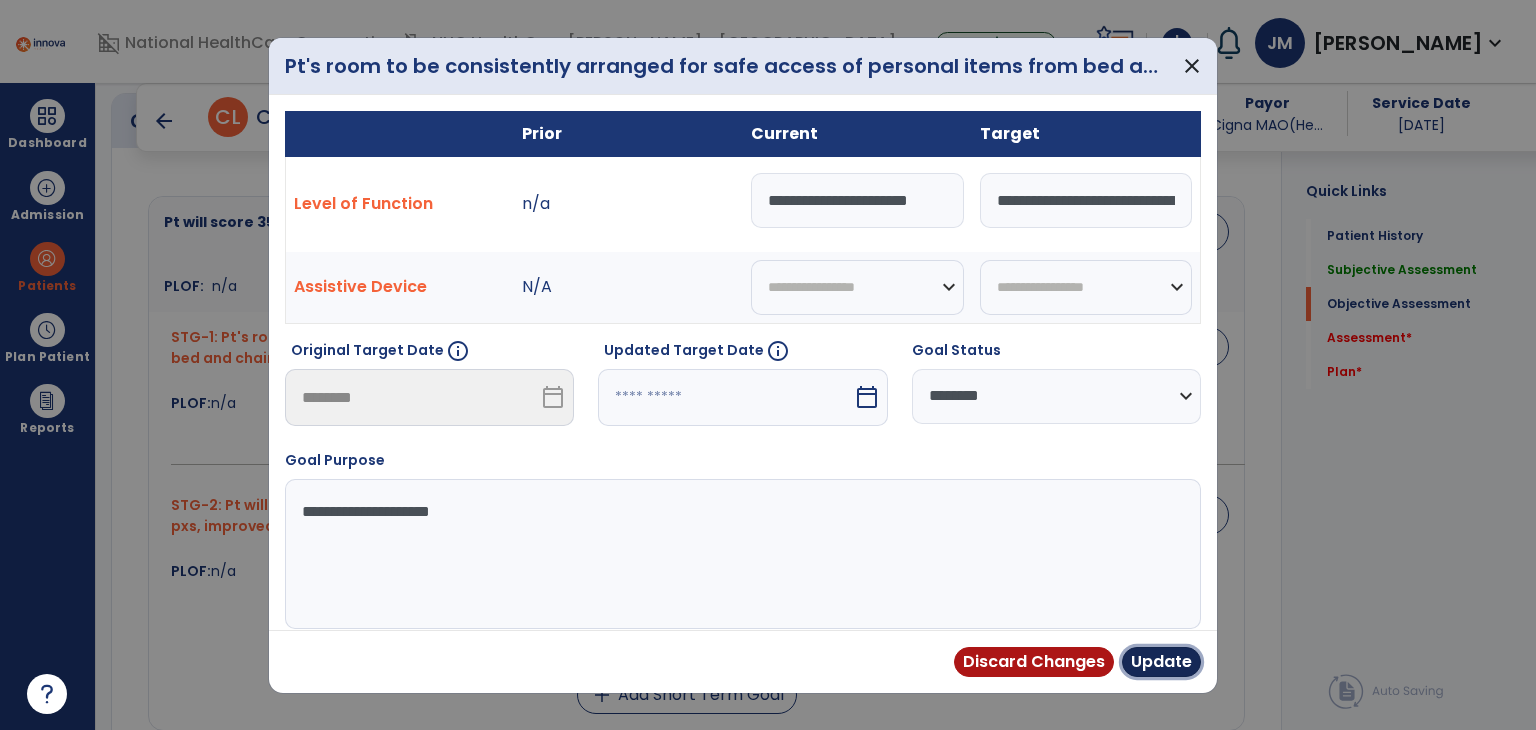 click on "Update" at bounding box center [1161, 662] 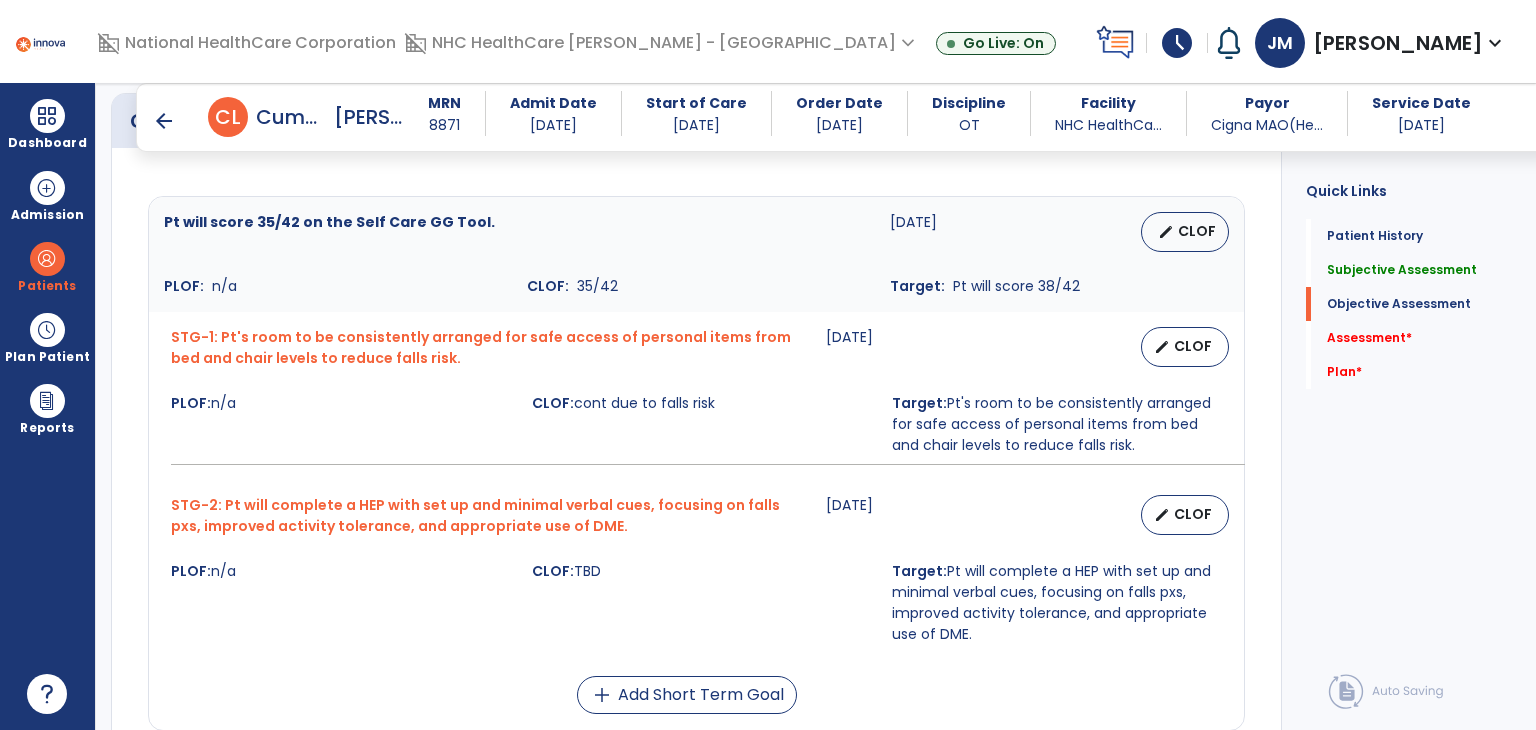 scroll, scrollTop: 1004, scrollLeft: 0, axis: vertical 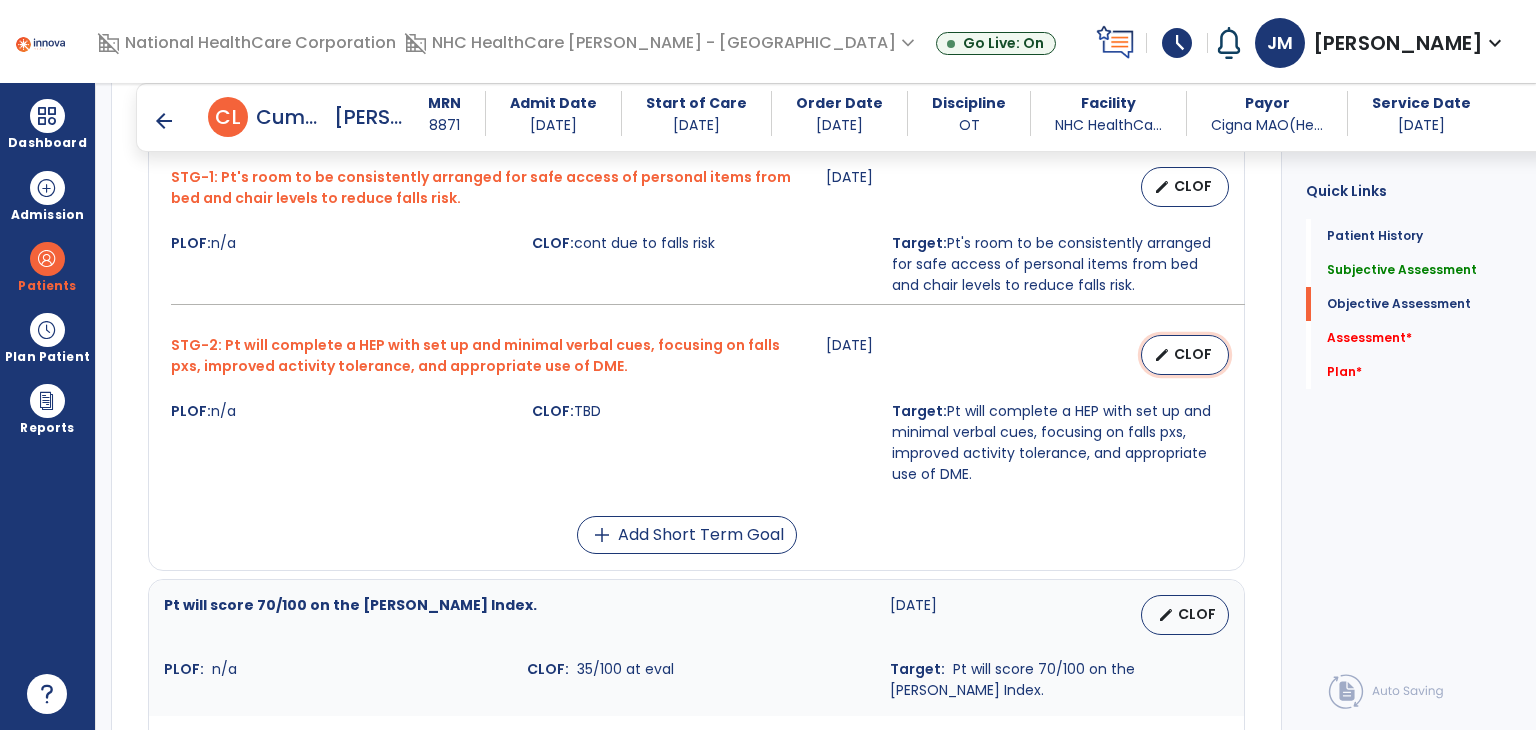 click on "CLOF" at bounding box center [1193, 354] 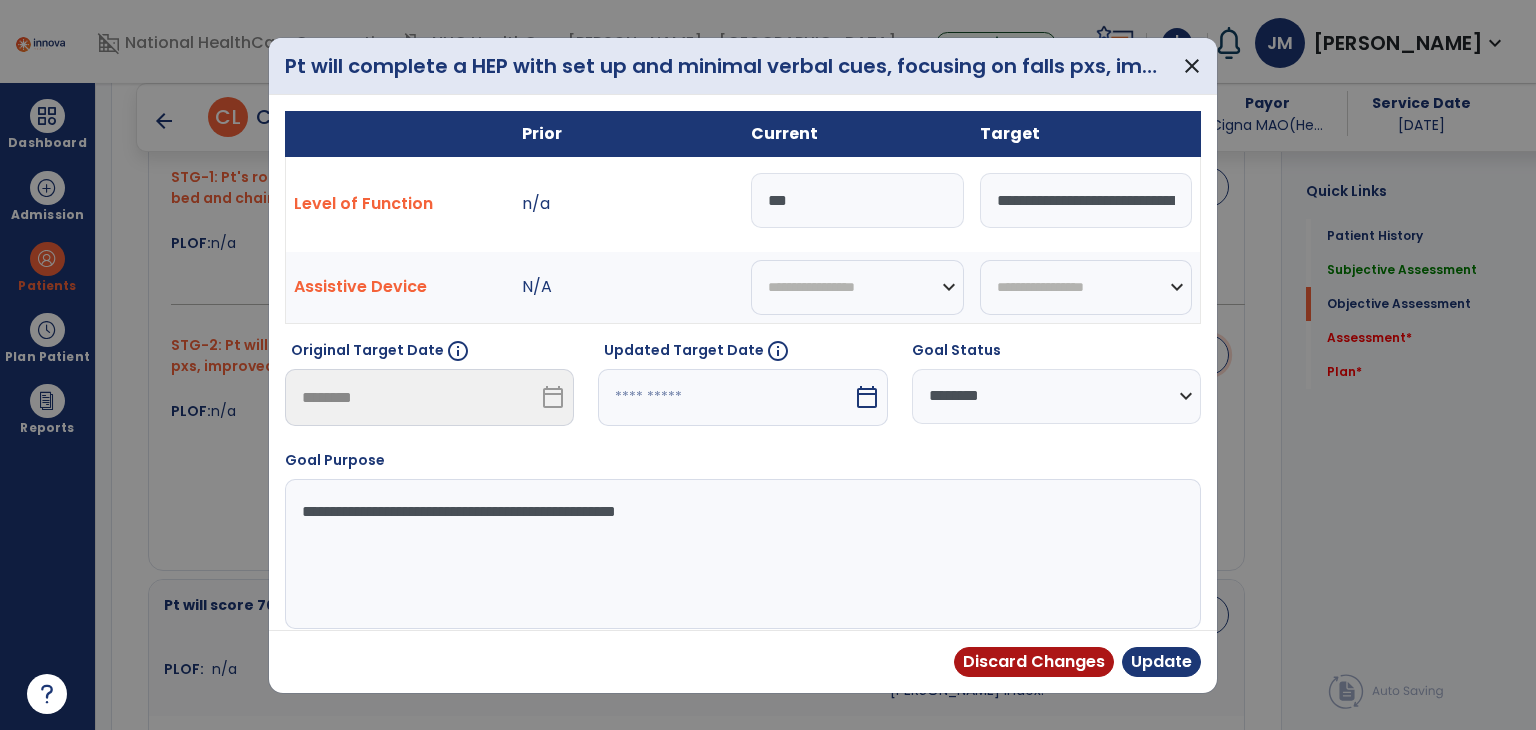 type 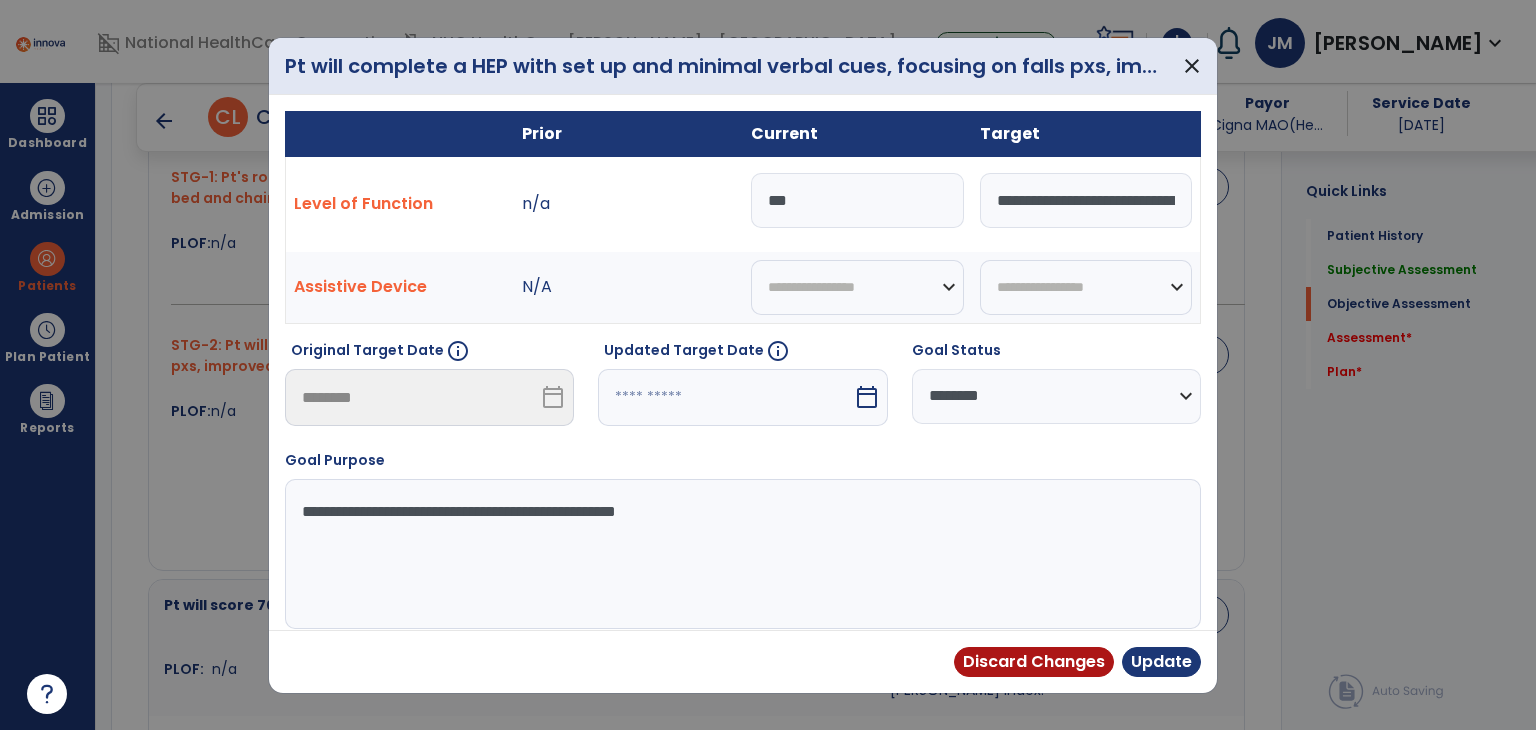 click on "***" at bounding box center [857, 200] 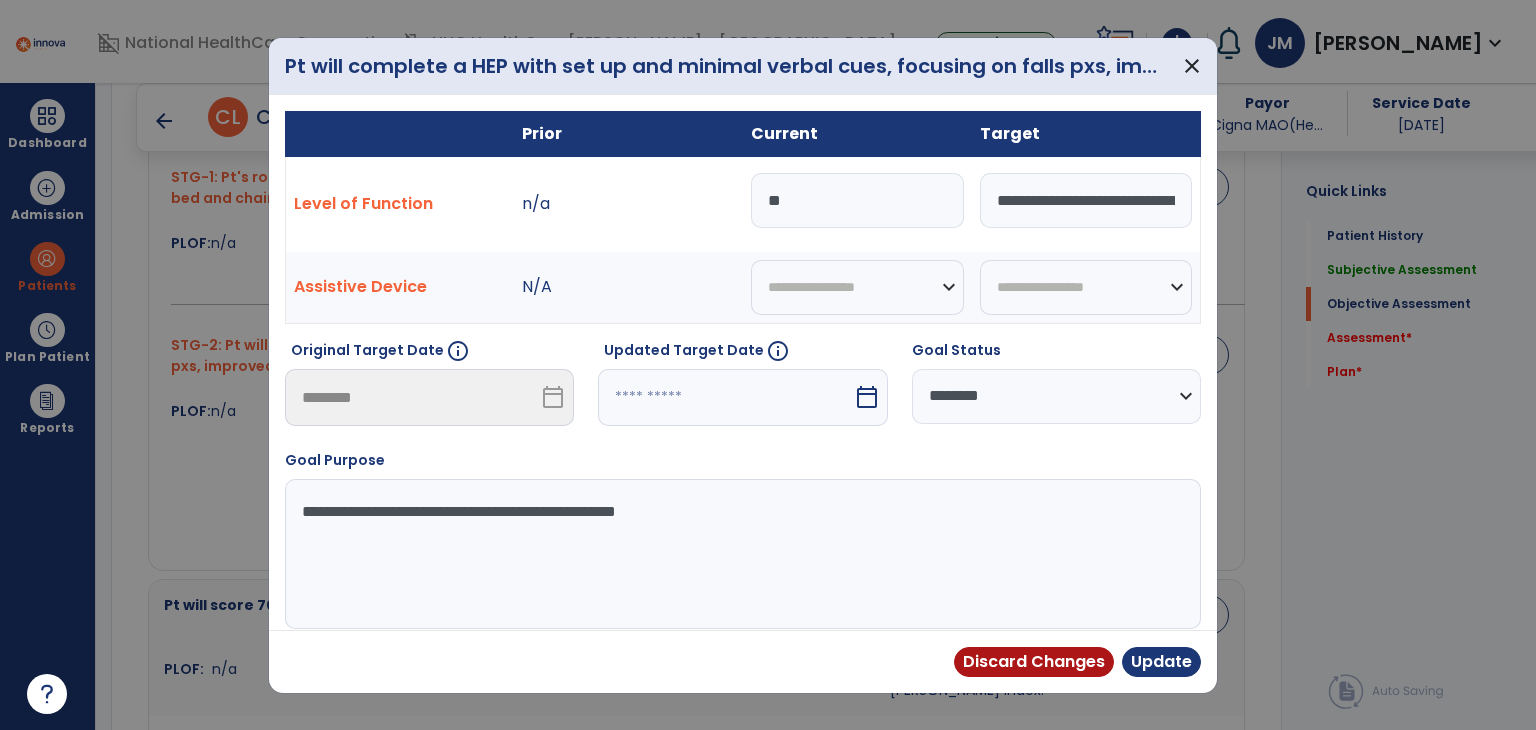type on "*" 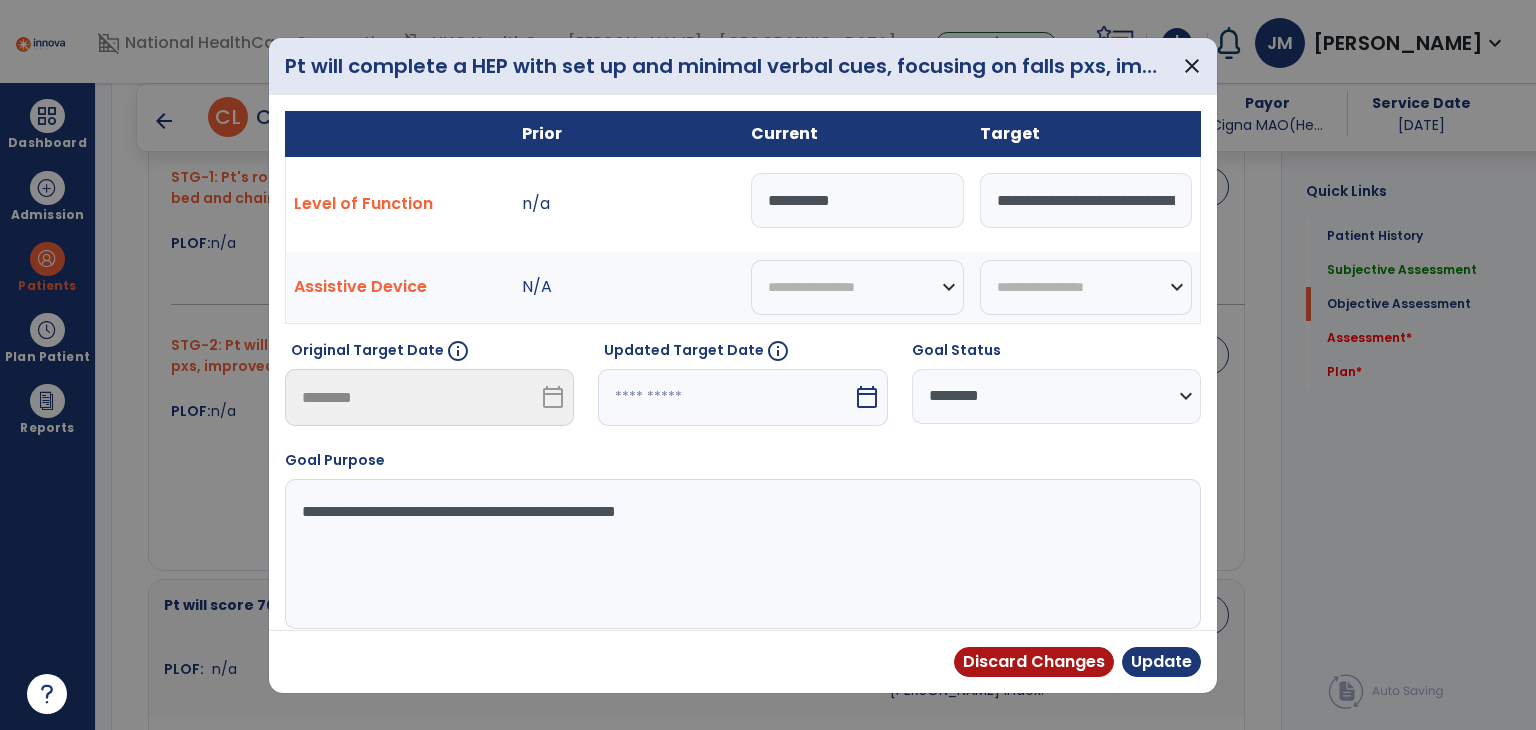 type on "*********" 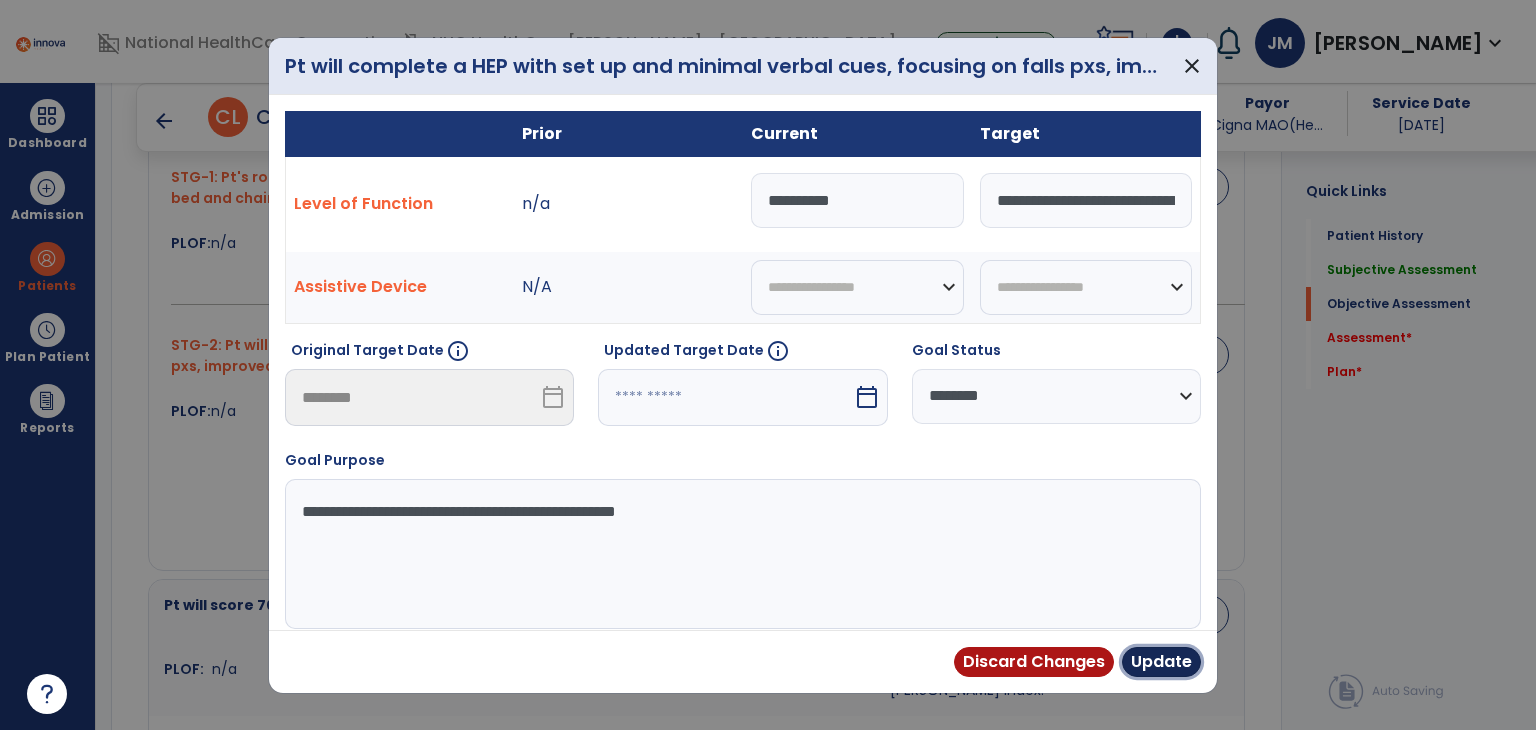 click on "Update" at bounding box center (1161, 662) 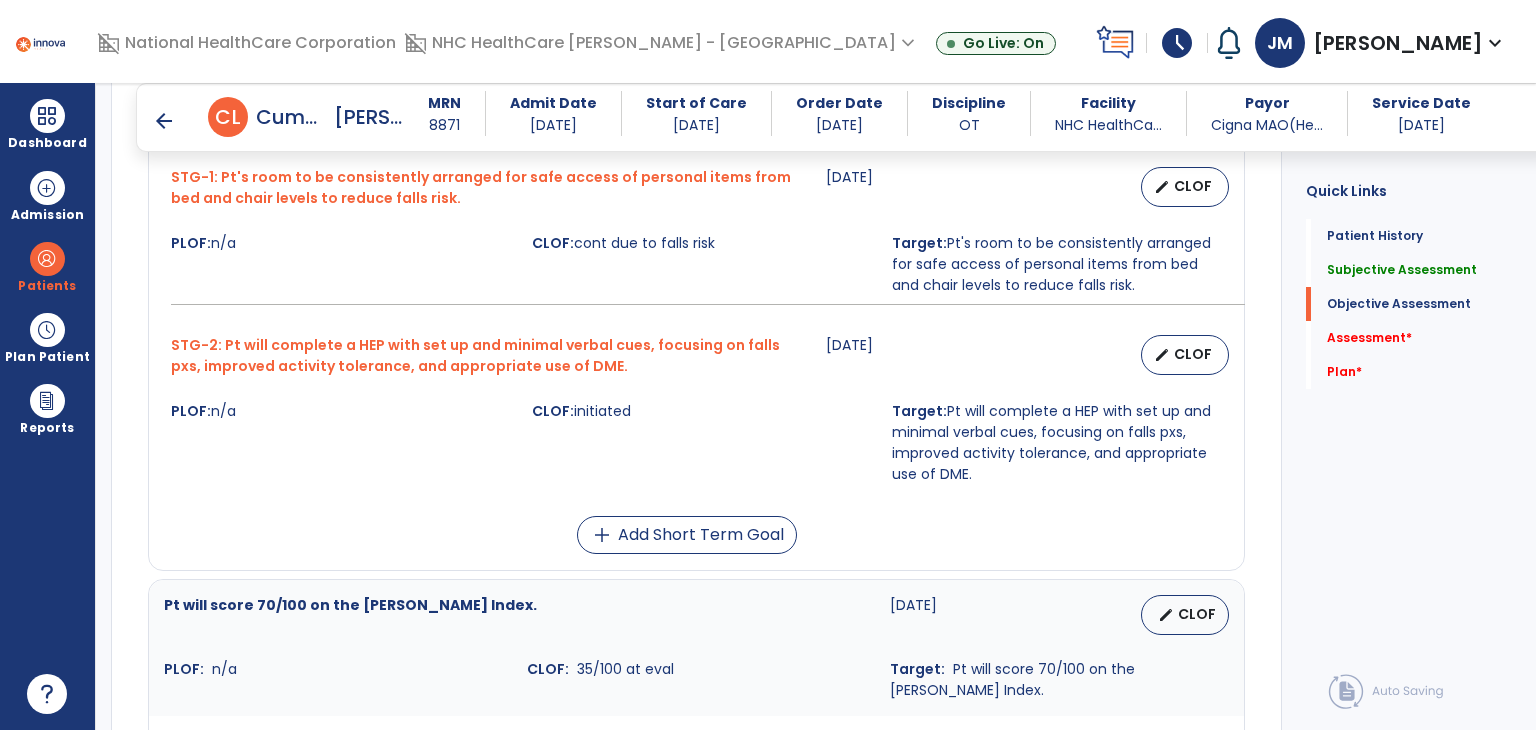 scroll, scrollTop: 1172, scrollLeft: 0, axis: vertical 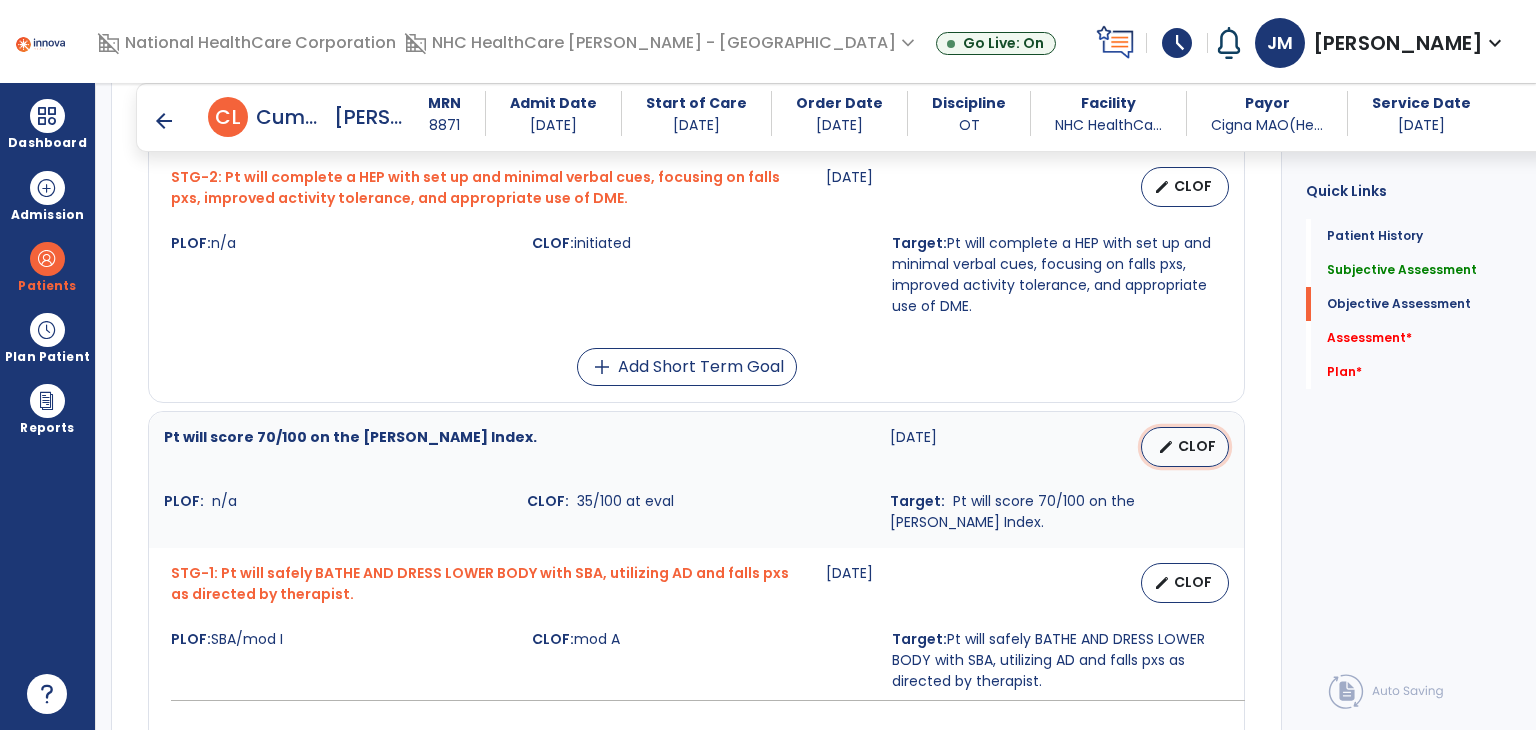 click on "edit" at bounding box center [1166, 447] 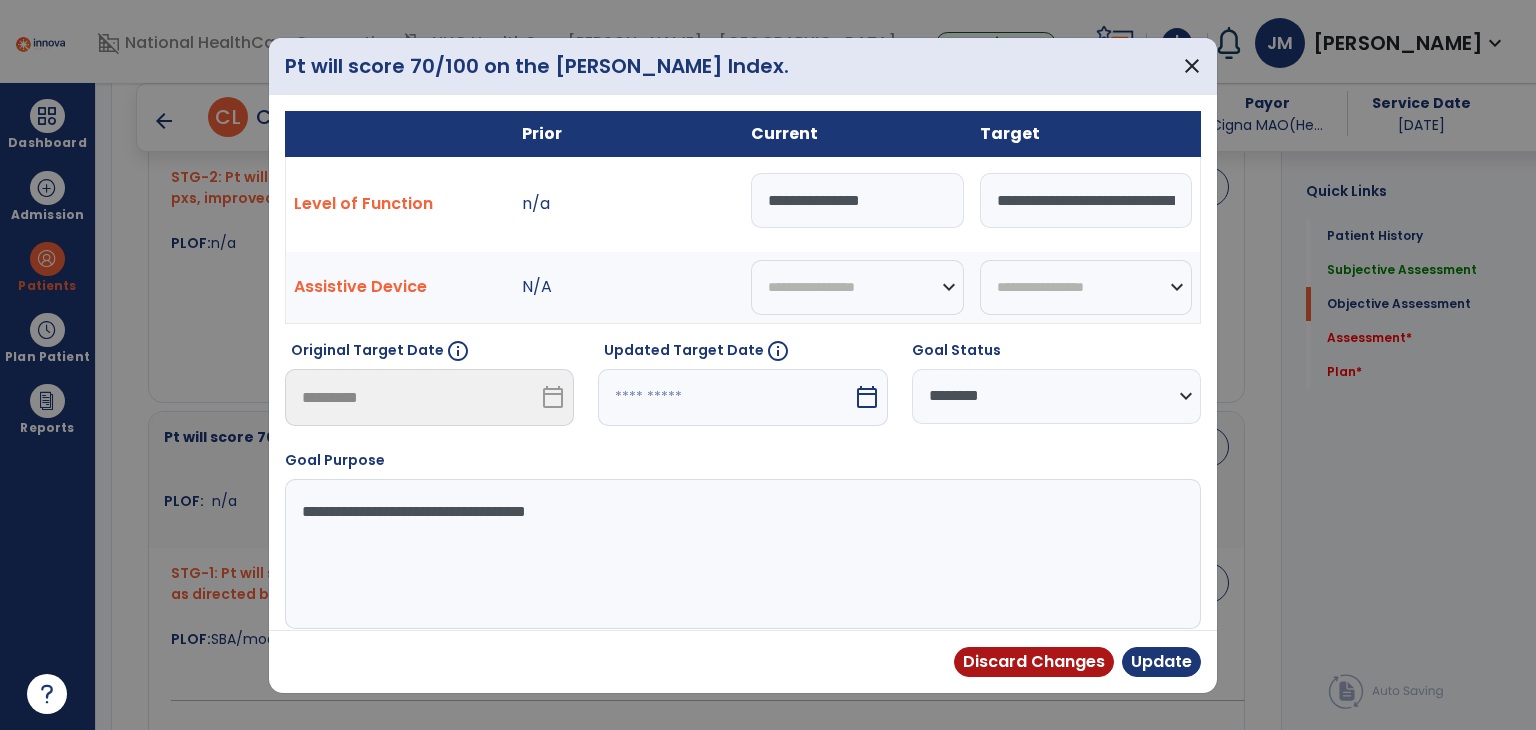 click on "**********" at bounding box center [857, 200] 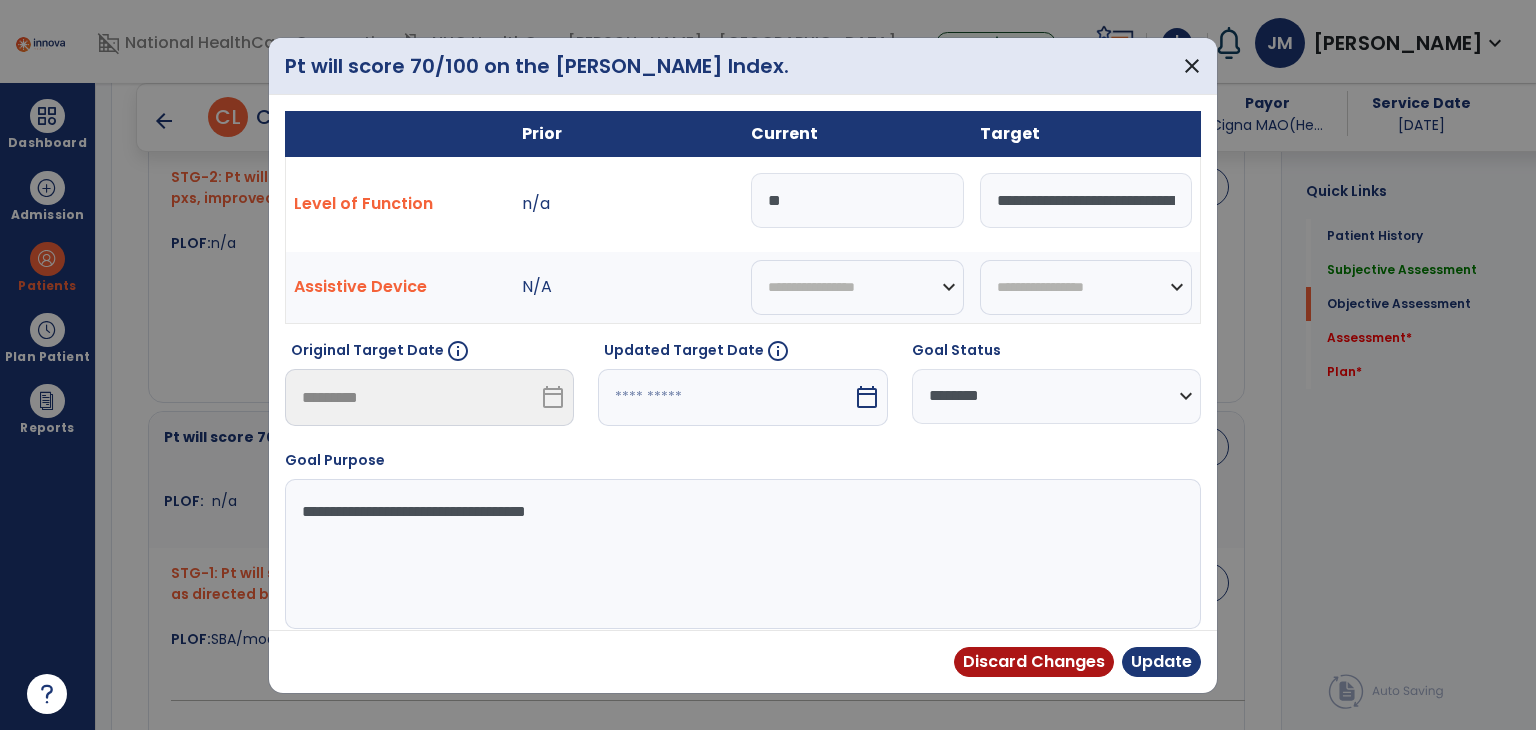 type on "*" 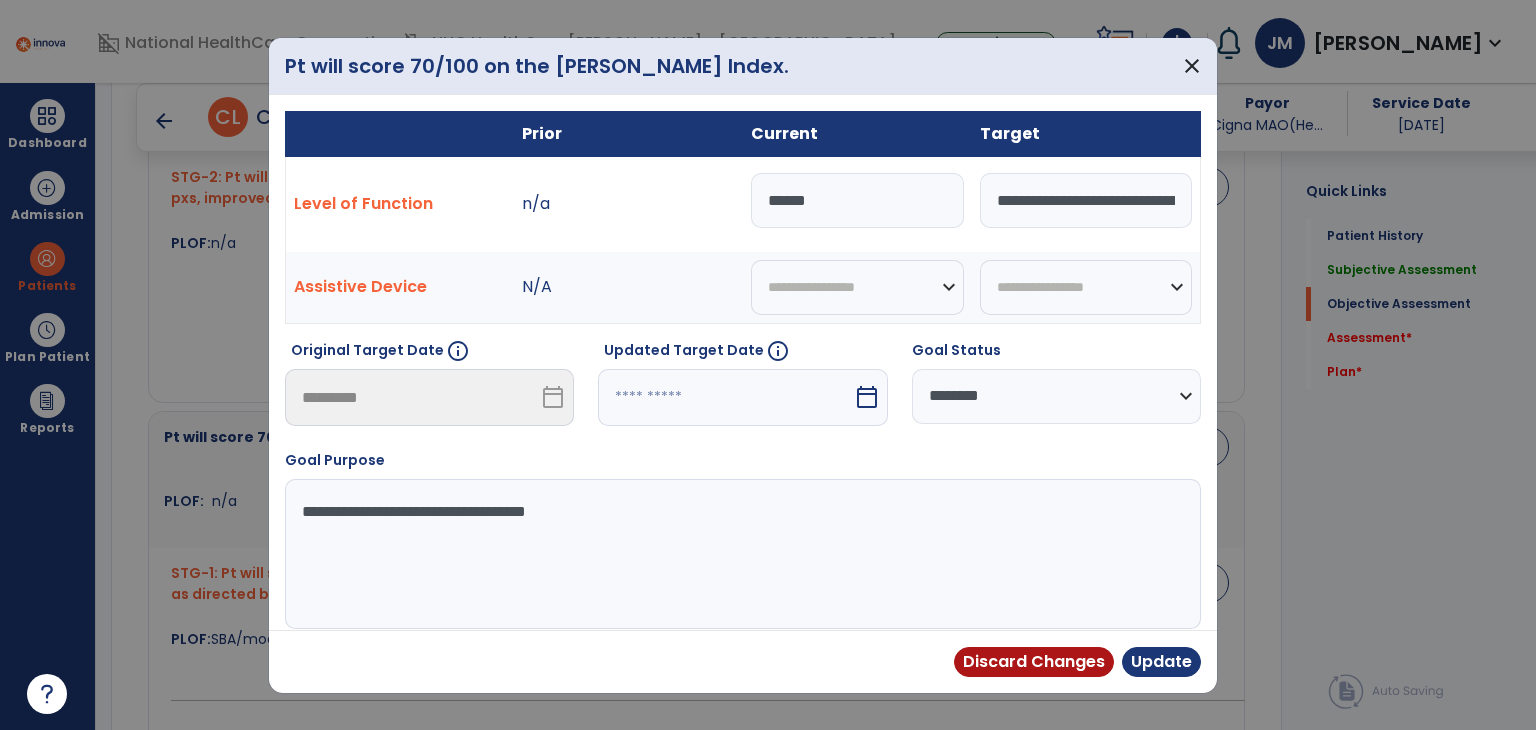 type on "******" 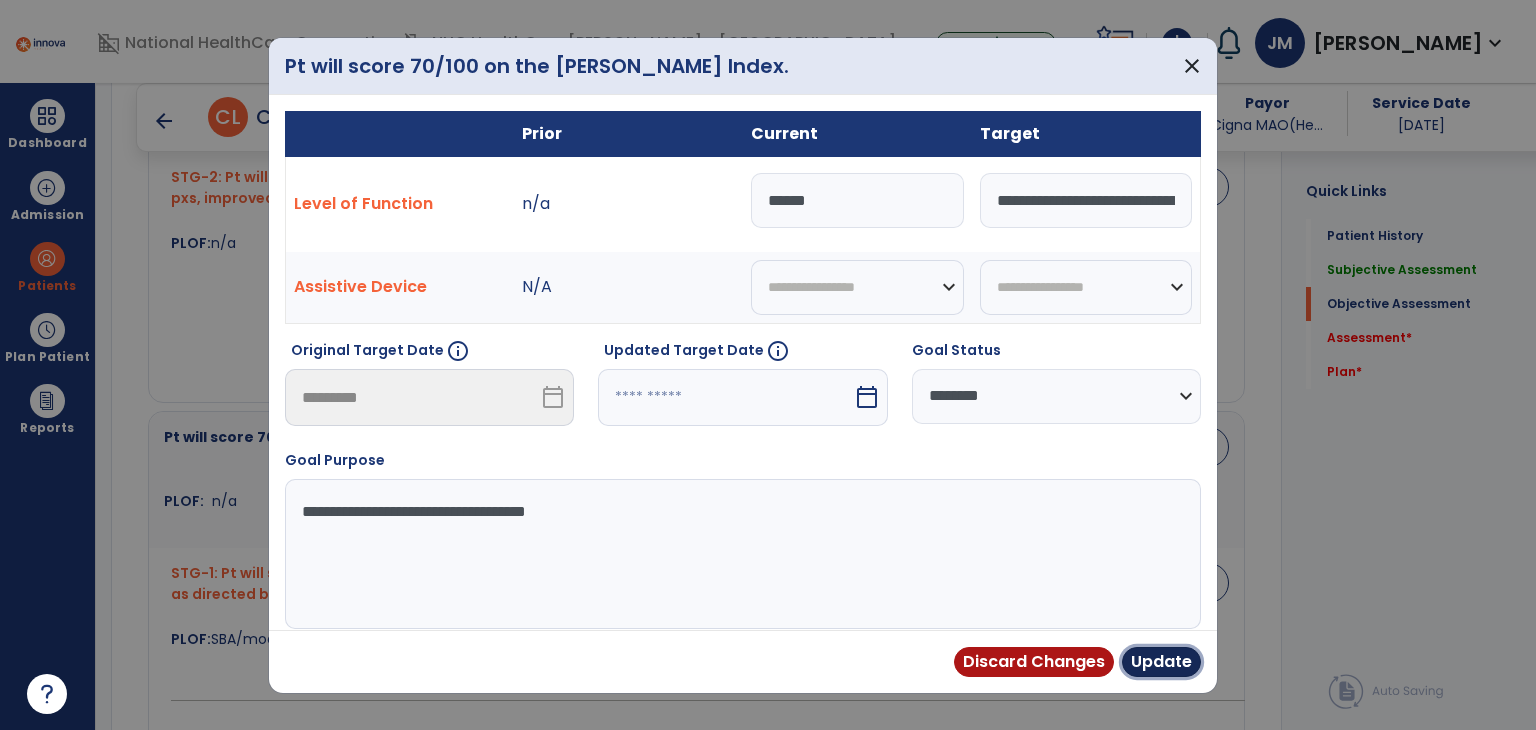 click on "Update" at bounding box center [1161, 662] 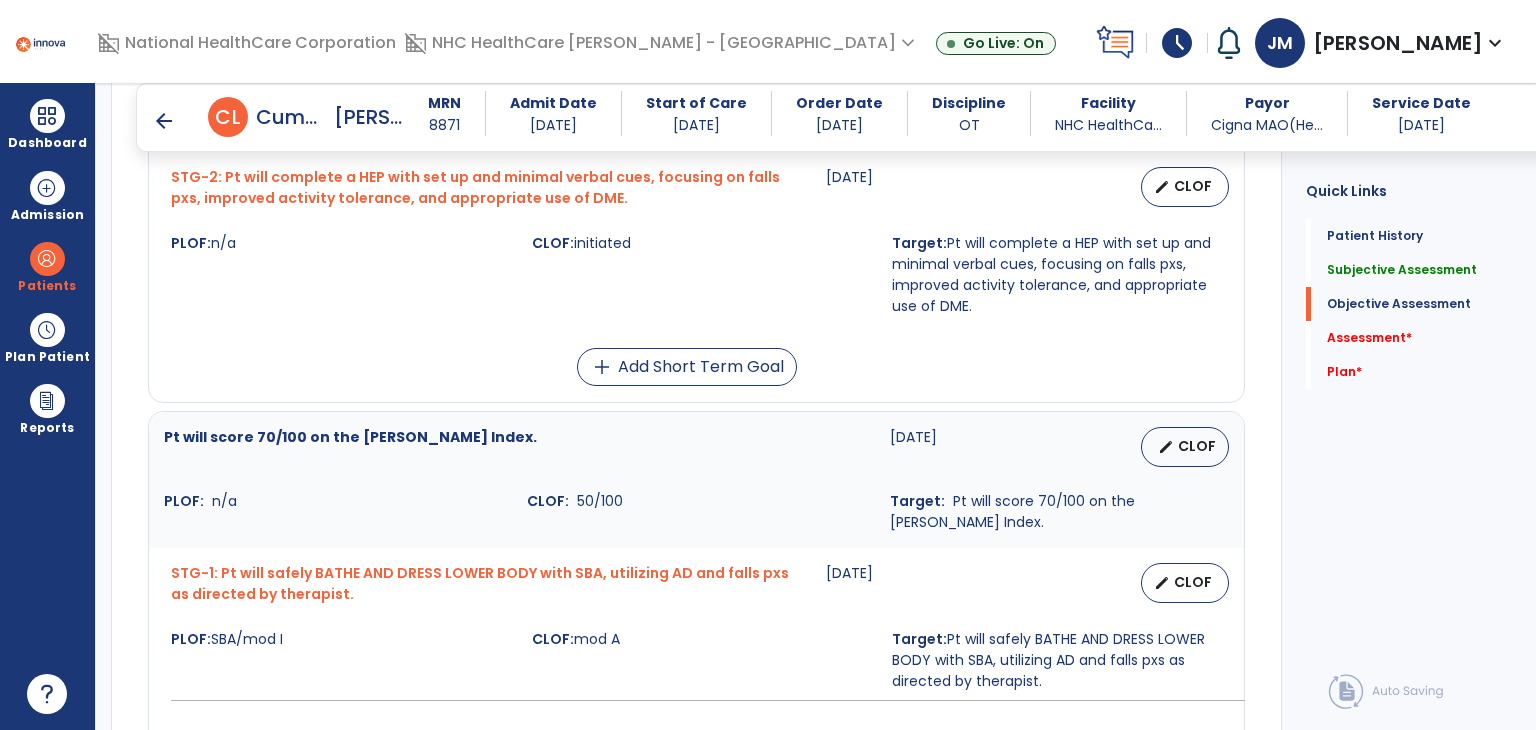 scroll, scrollTop: 1336, scrollLeft: 0, axis: vertical 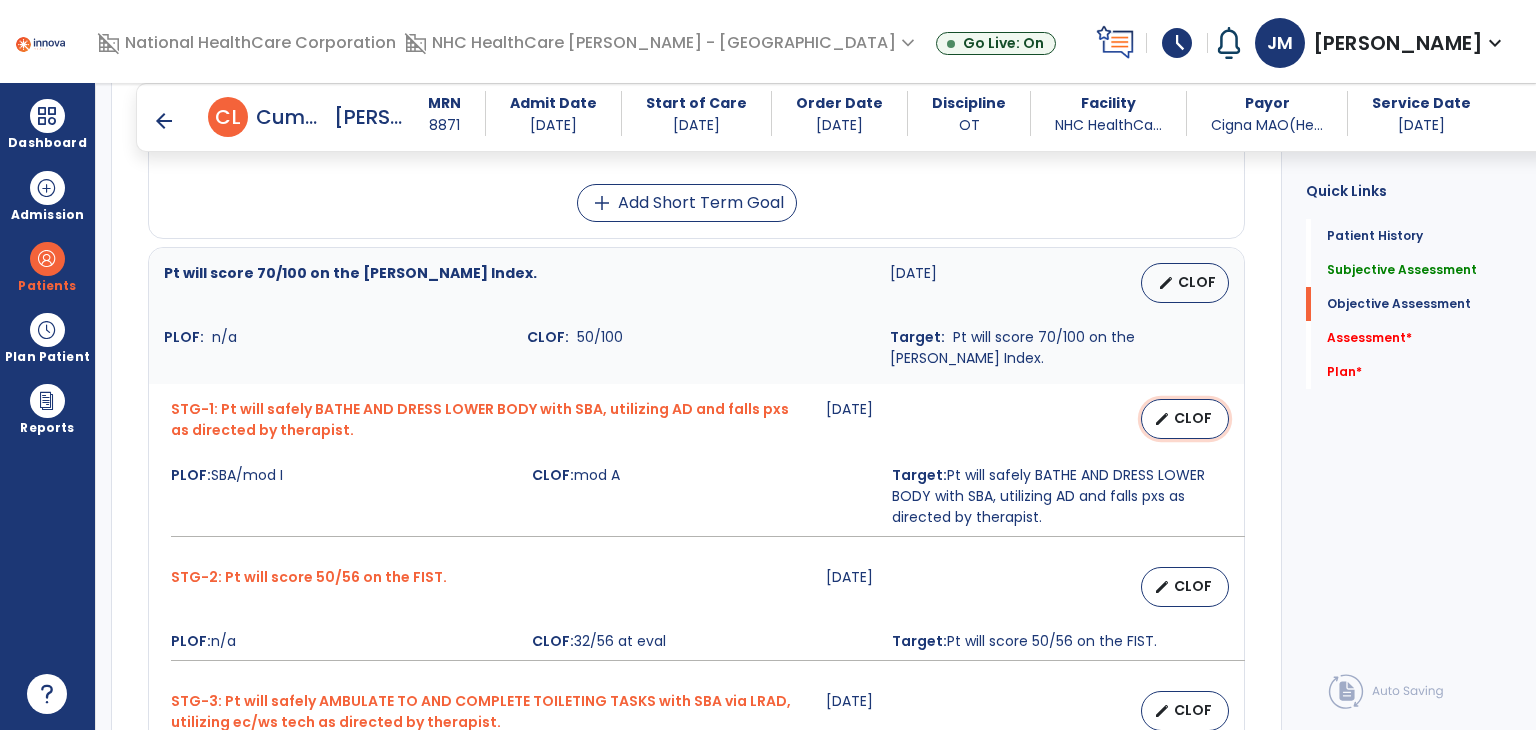 click on "CLOF" at bounding box center (1193, 418) 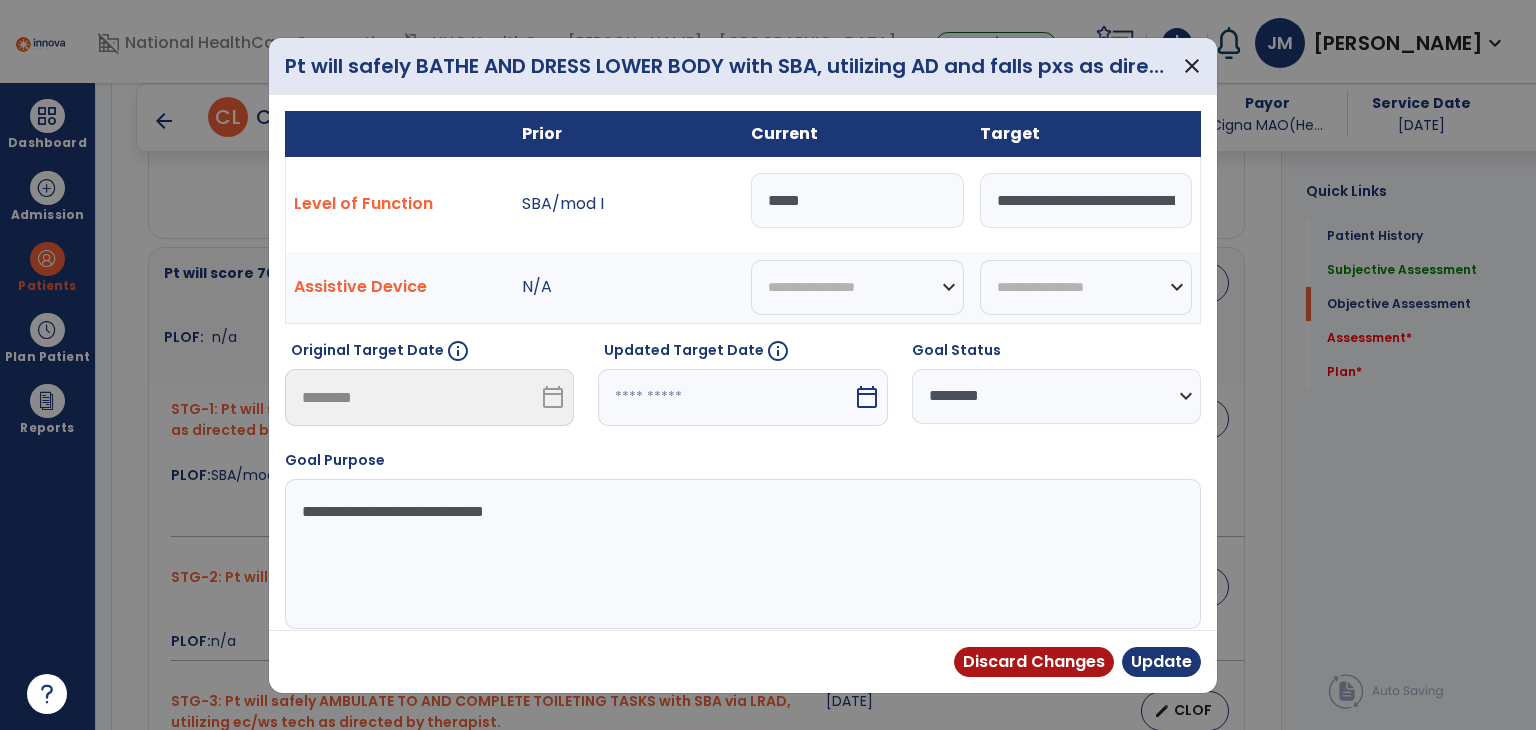 click on "*****" at bounding box center [857, 200] 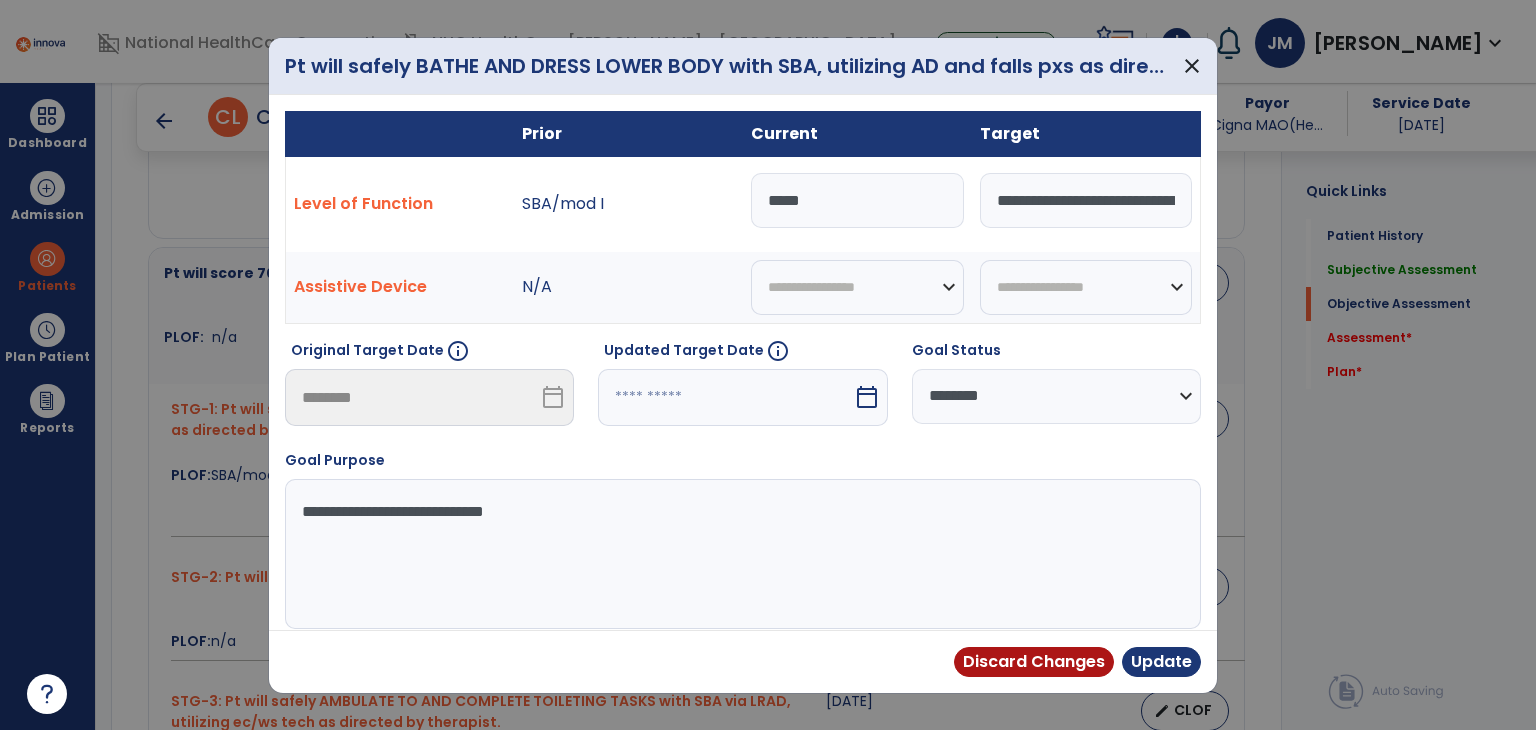 type on "*****" 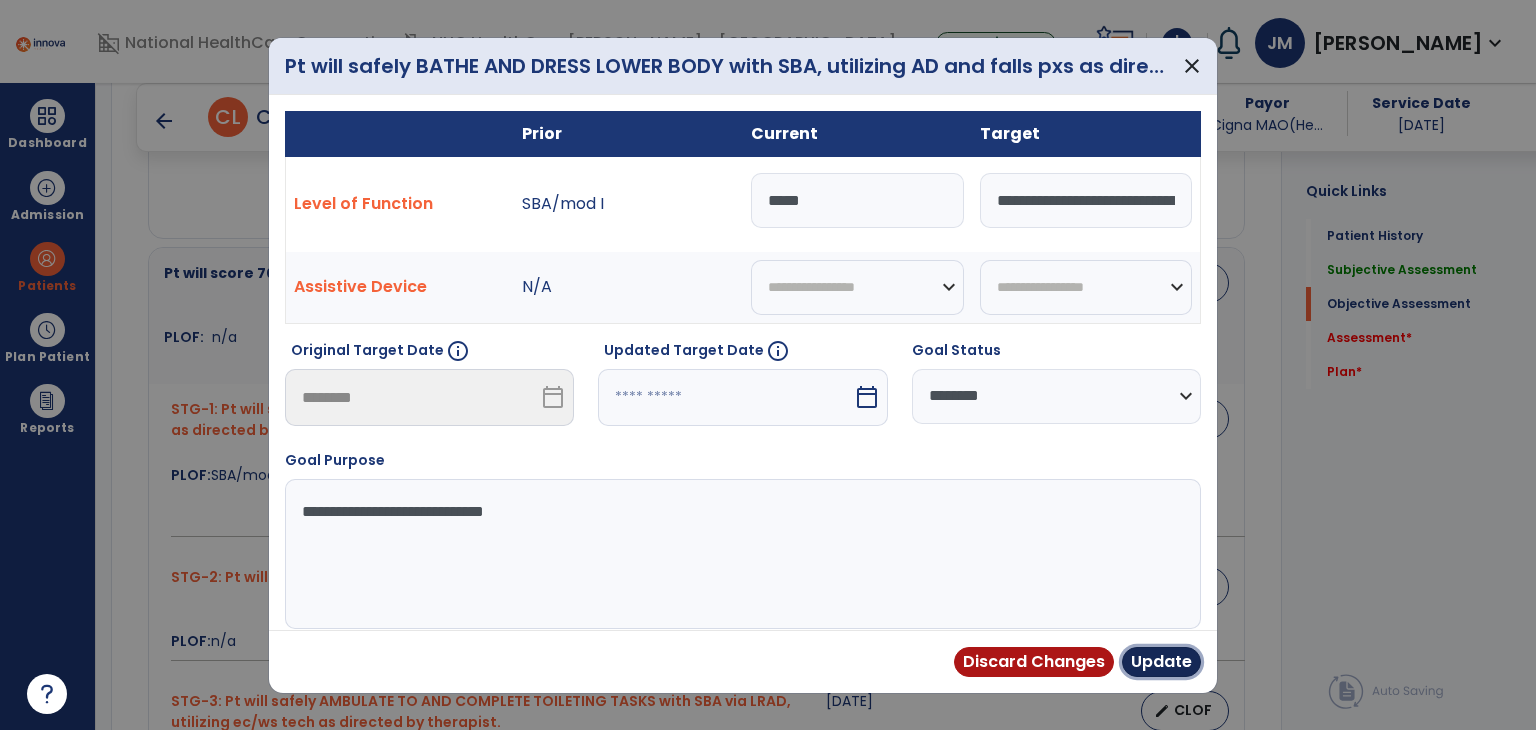 click on "Update" at bounding box center (1161, 662) 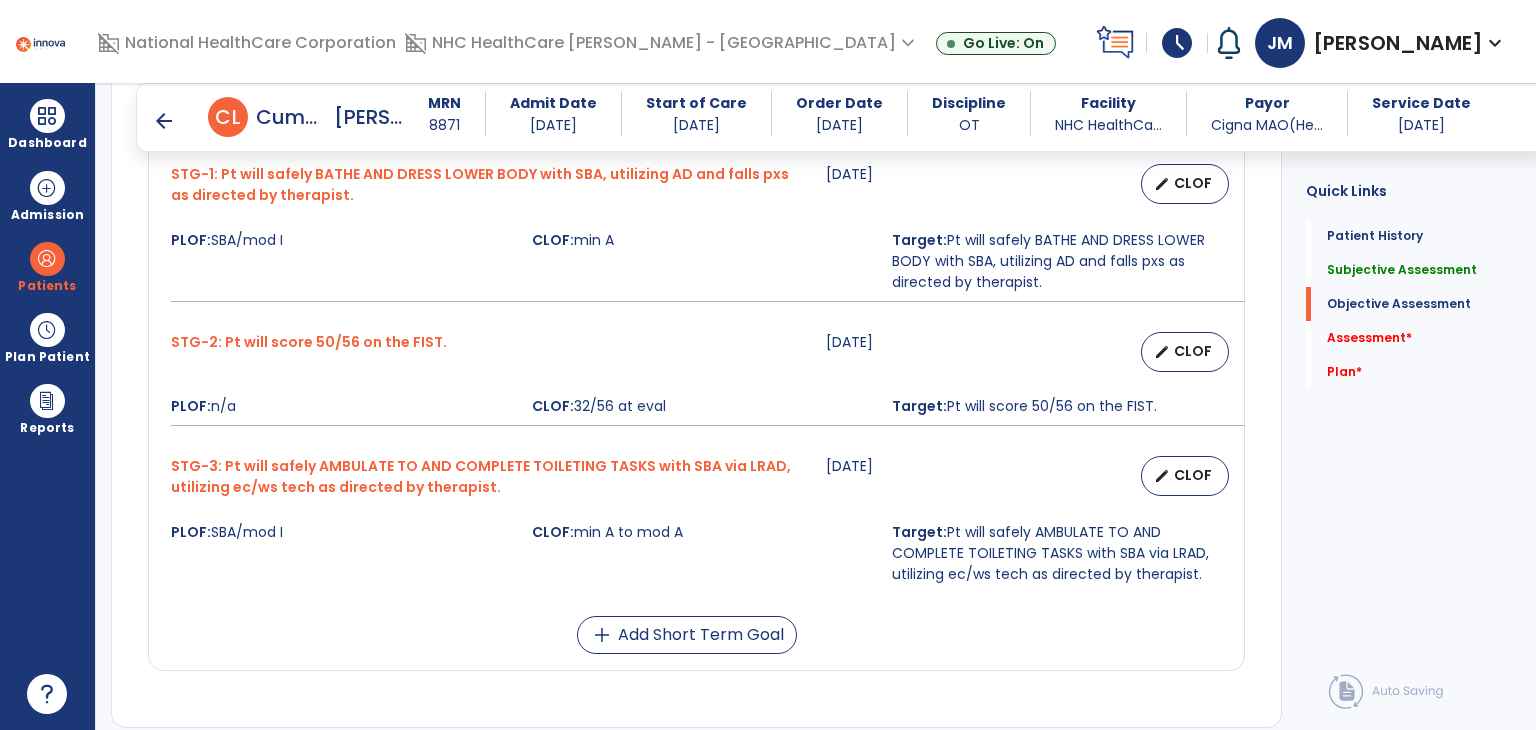 scroll, scrollTop: 1572, scrollLeft: 0, axis: vertical 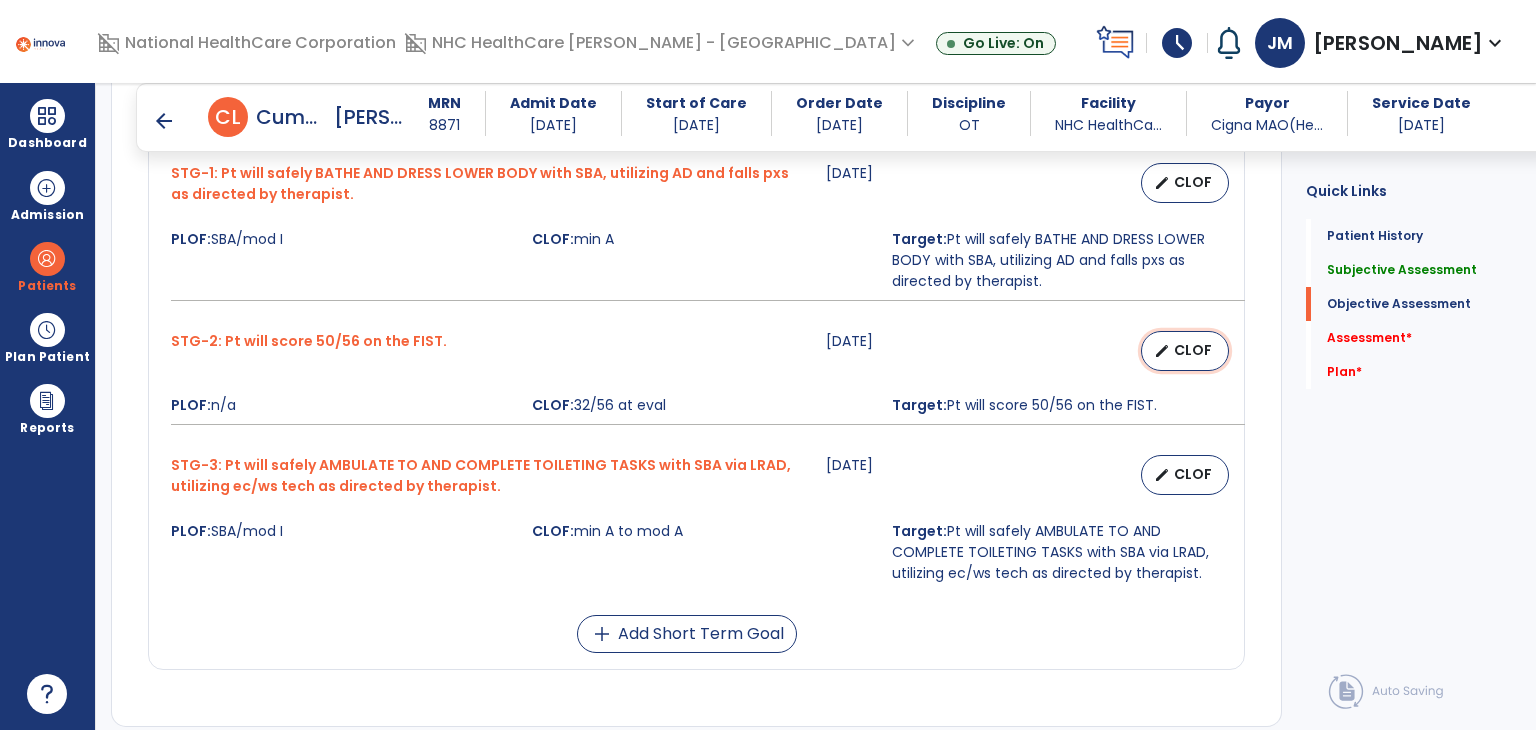 click on "CLOF" at bounding box center (1193, 350) 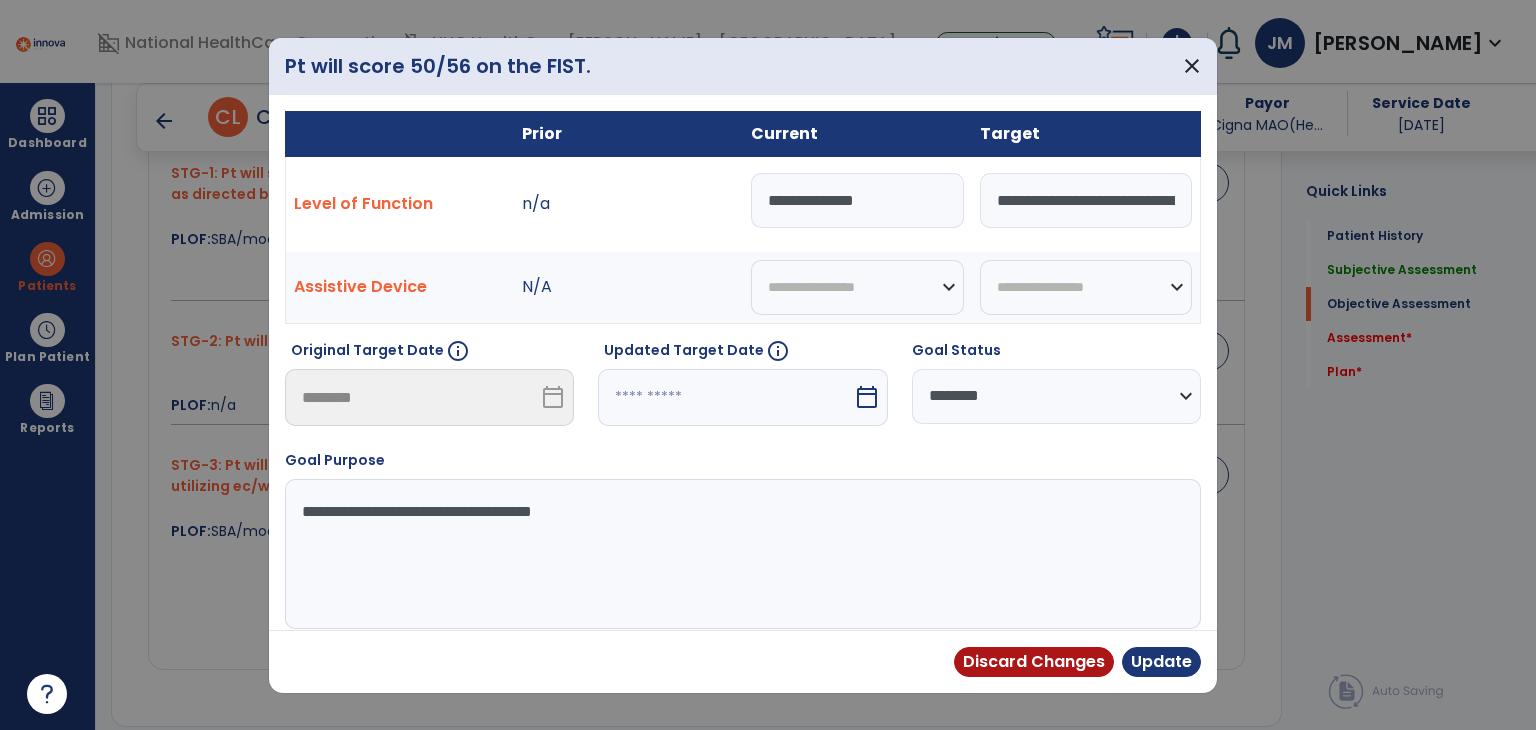 click on "**********" at bounding box center [857, 200] 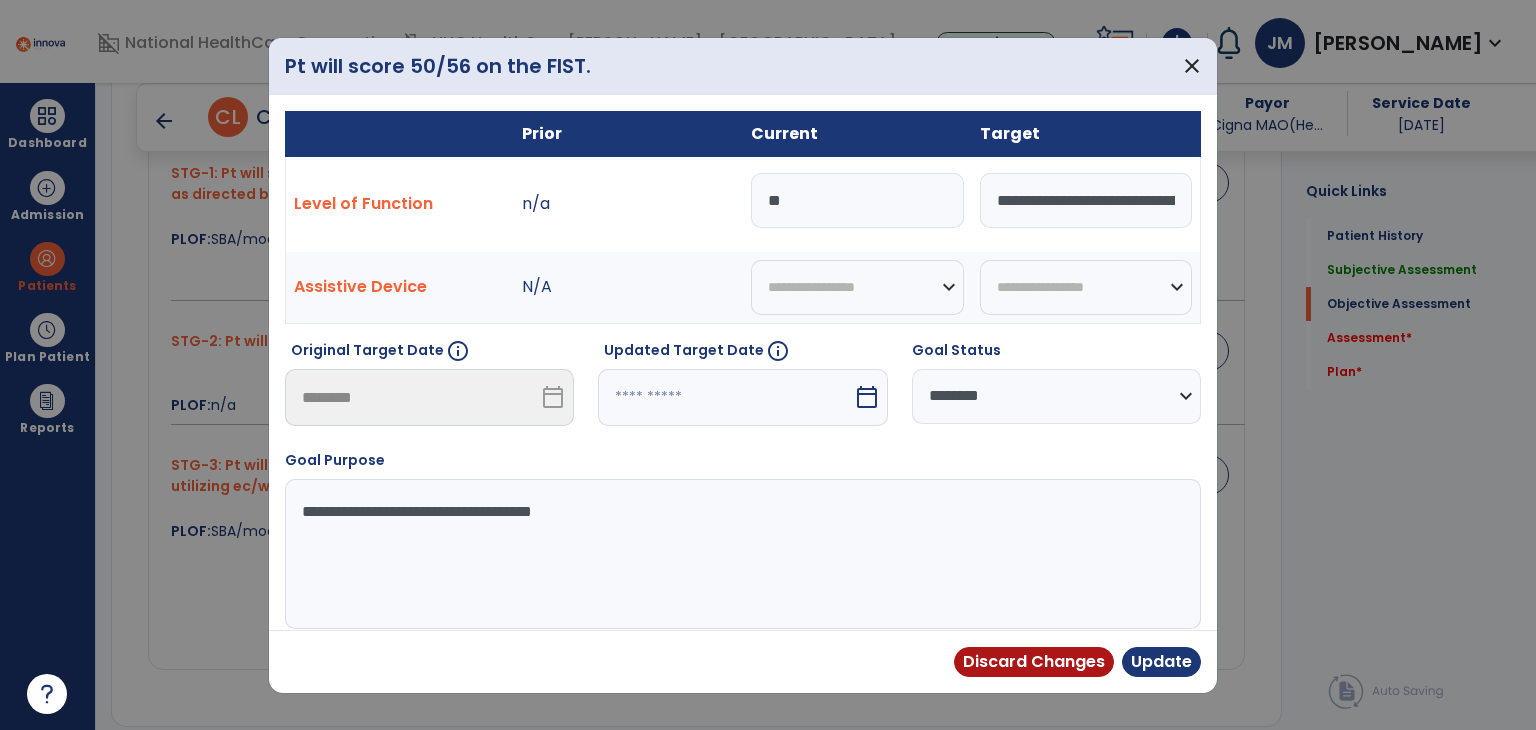 type on "*" 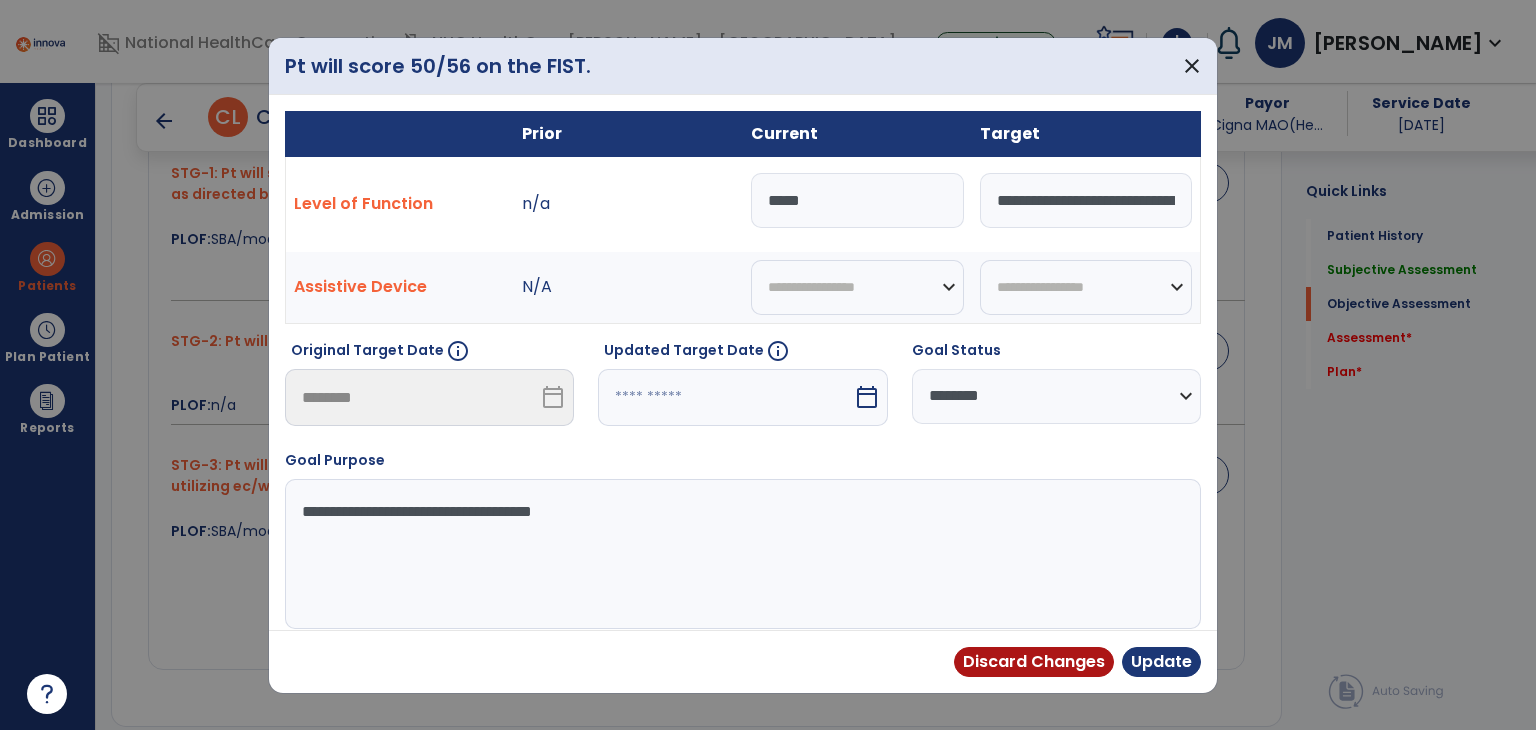 type on "*****" 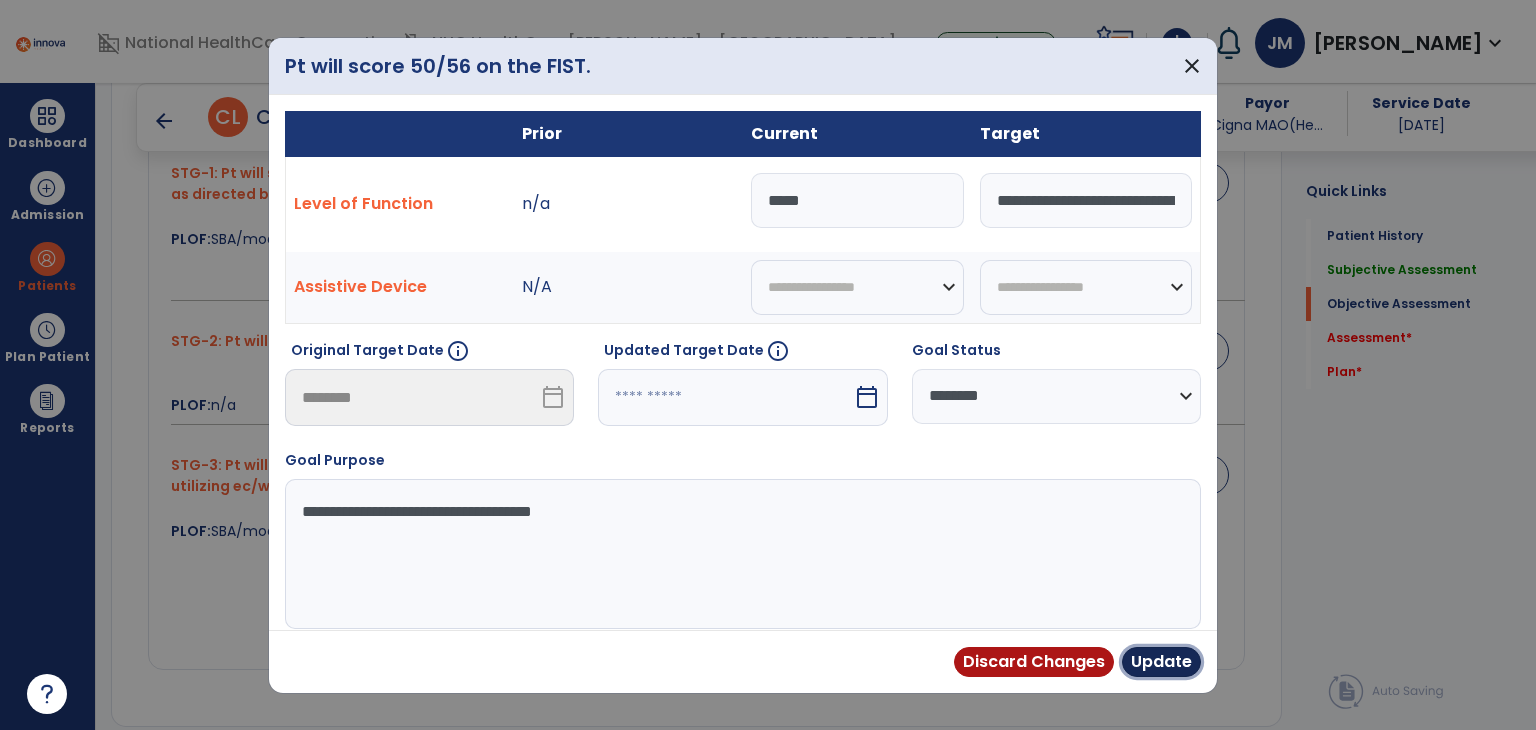 click on "Update" at bounding box center (1161, 662) 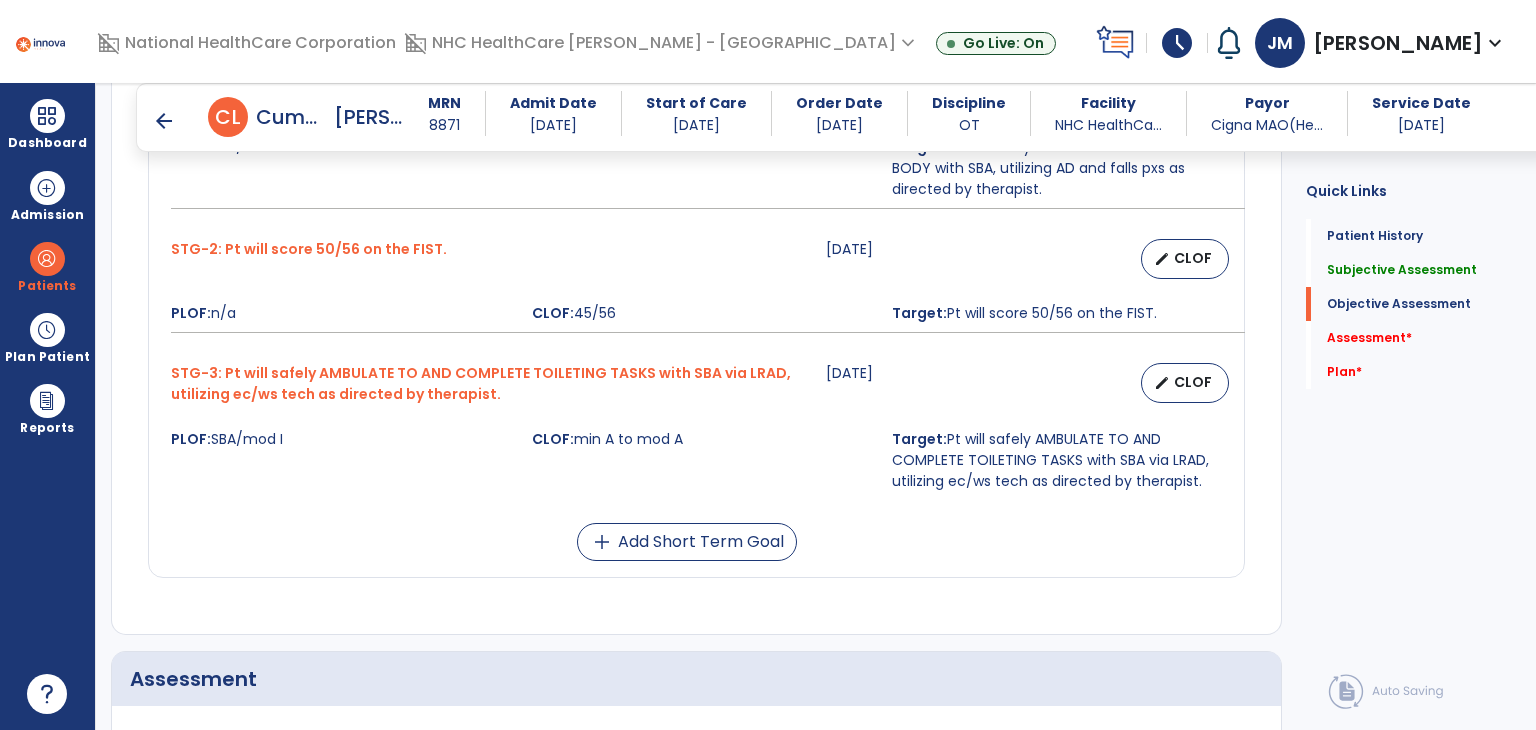 scroll, scrollTop: 1664, scrollLeft: 0, axis: vertical 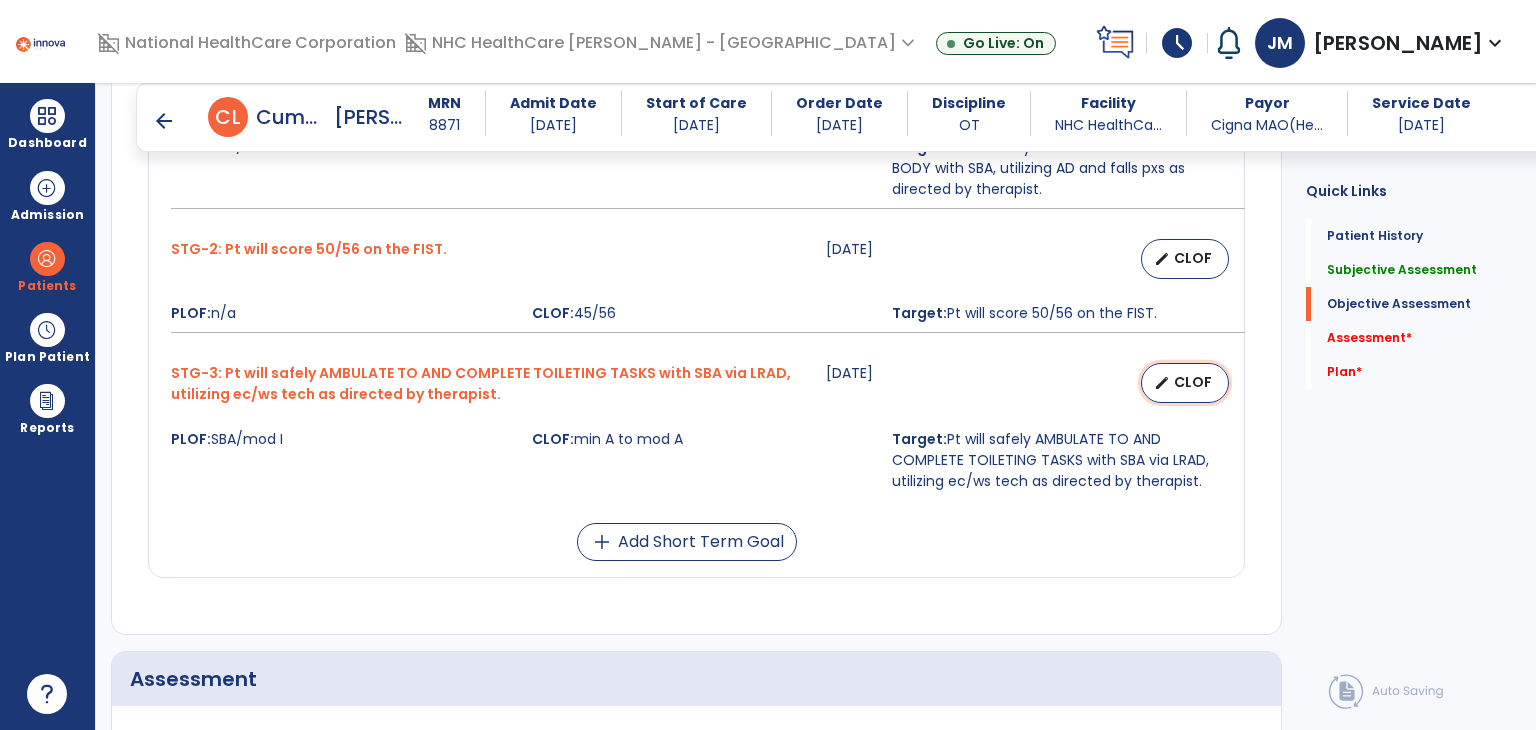 click on "CLOF" at bounding box center [1193, 382] 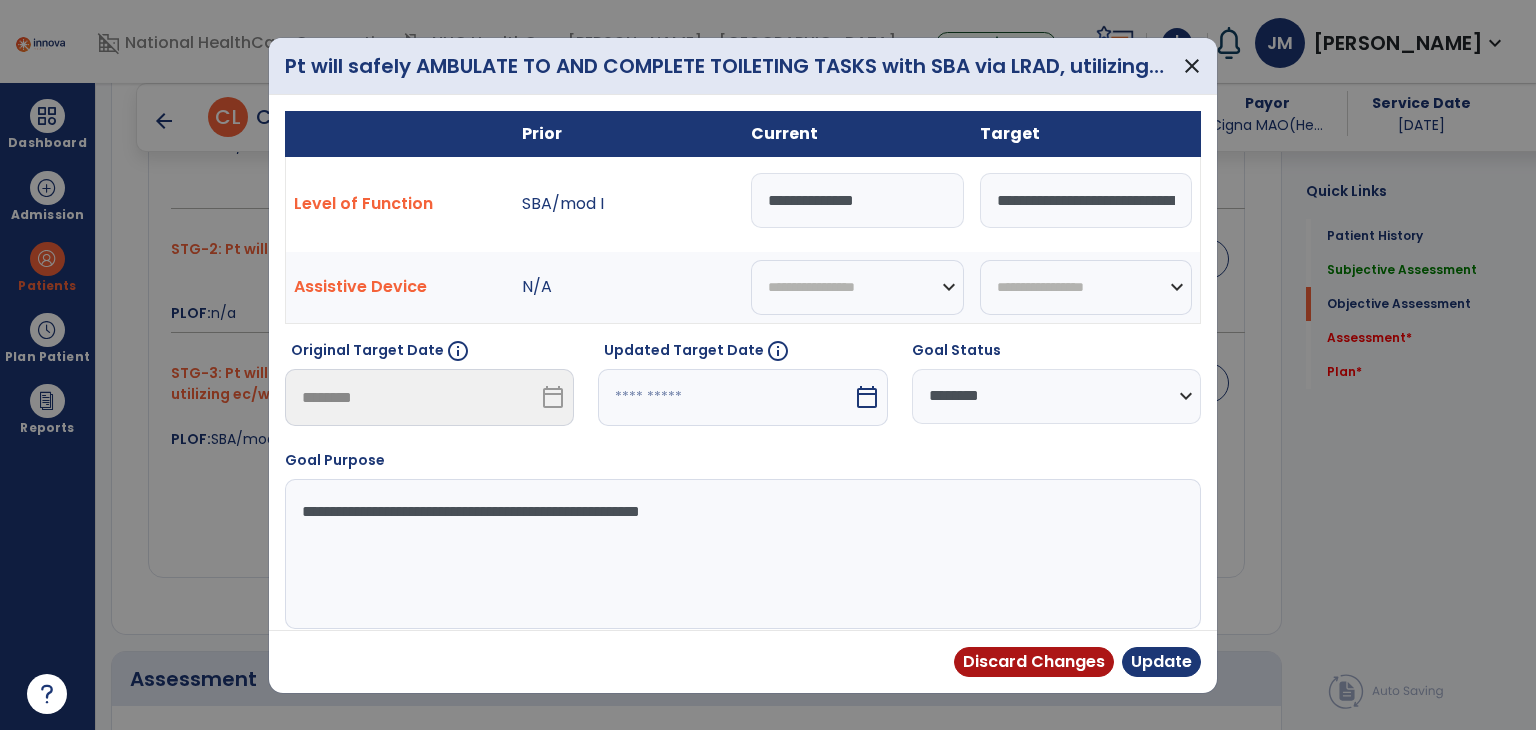 click on "**********" at bounding box center [857, 200] 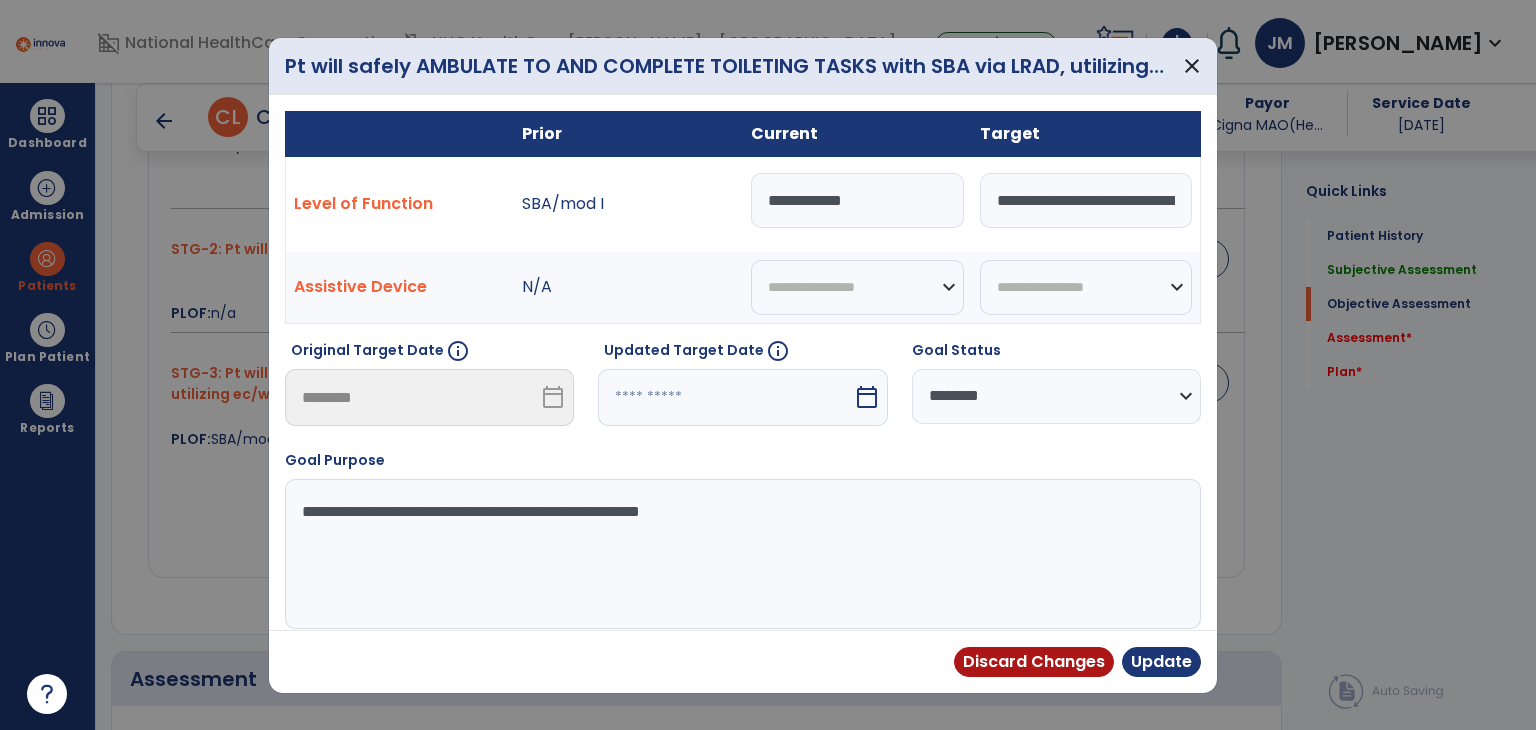 type on "**********" 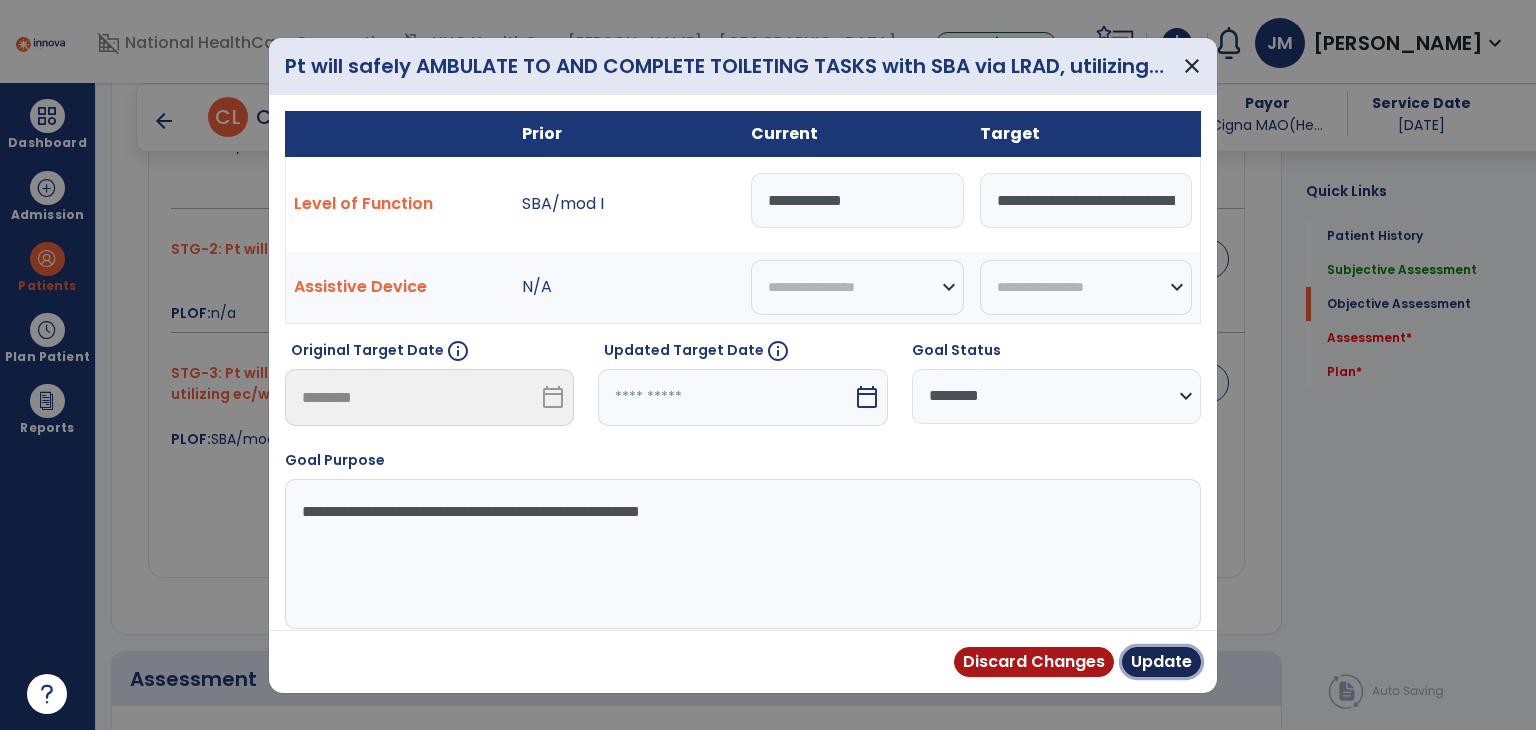 click on "Update" at bounding box center (1161, 662) 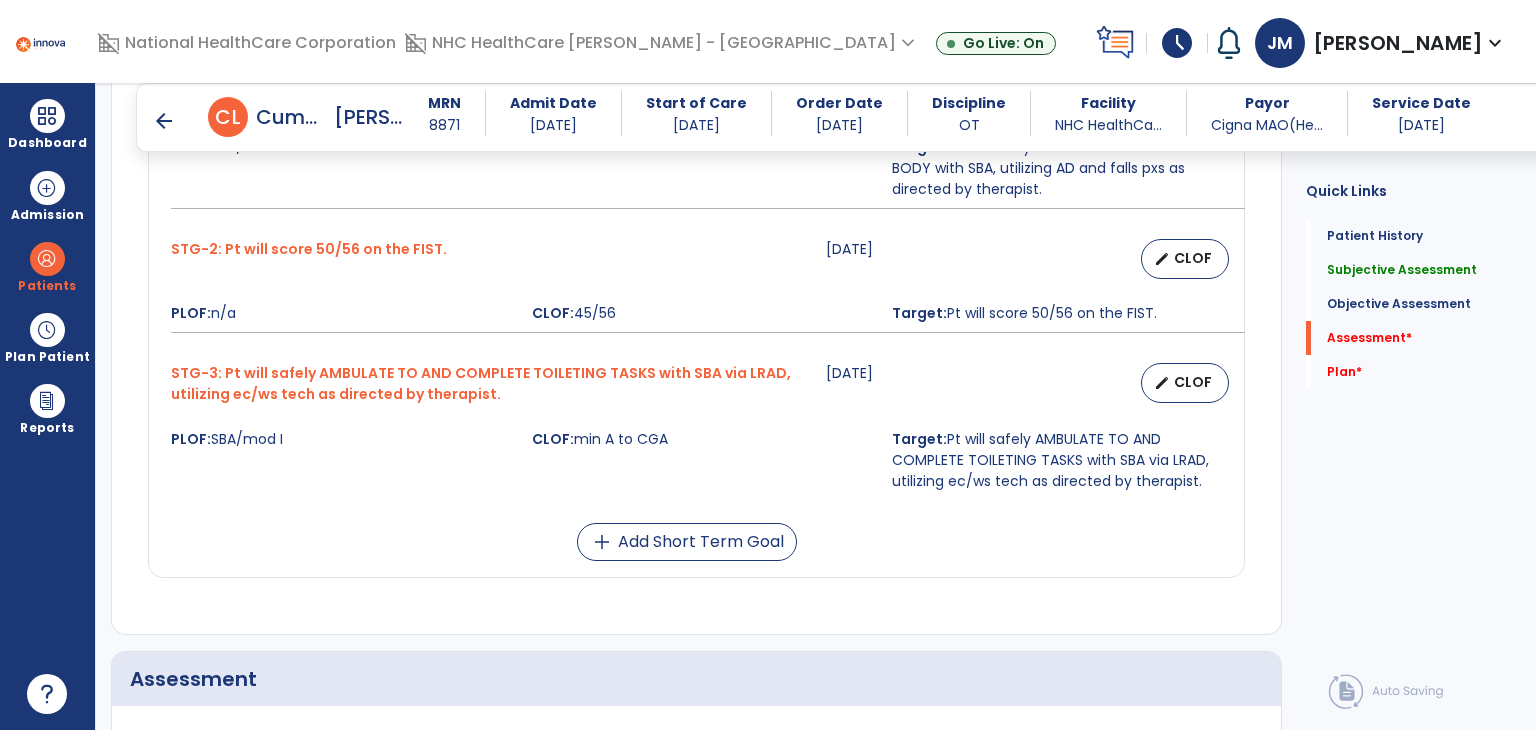 scroll, scrollTop: 2047, scrollLeft: 0, axis: vertical 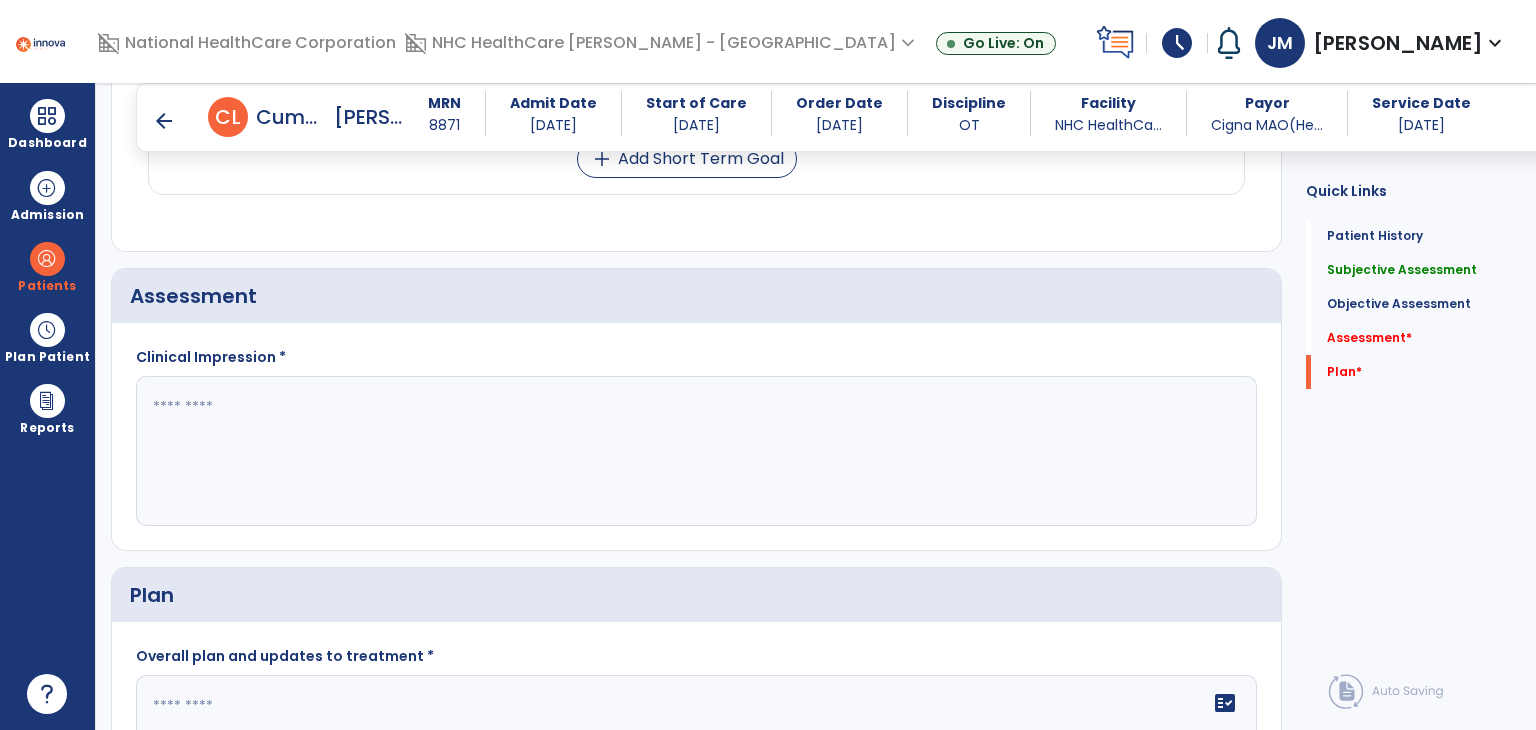 click 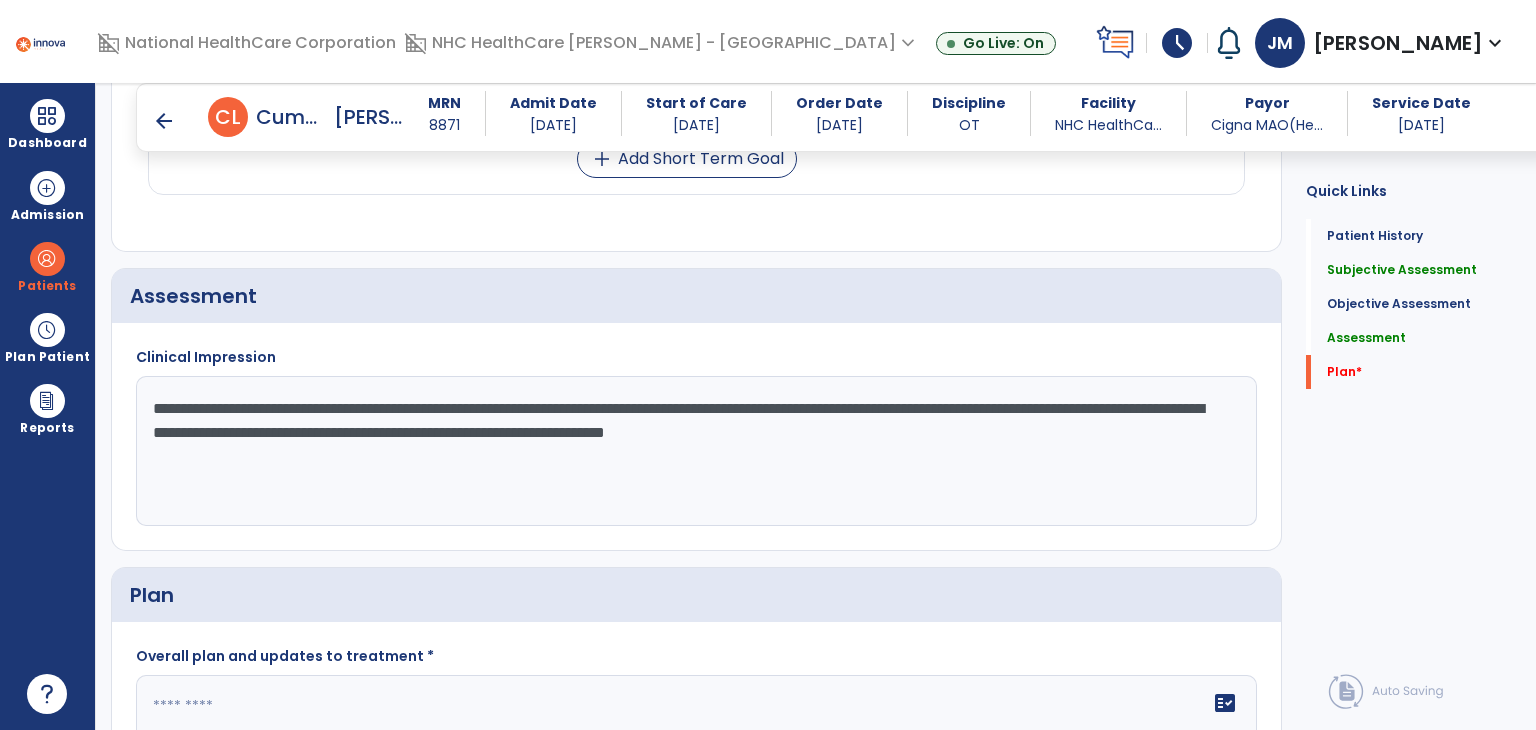 type on "**********" 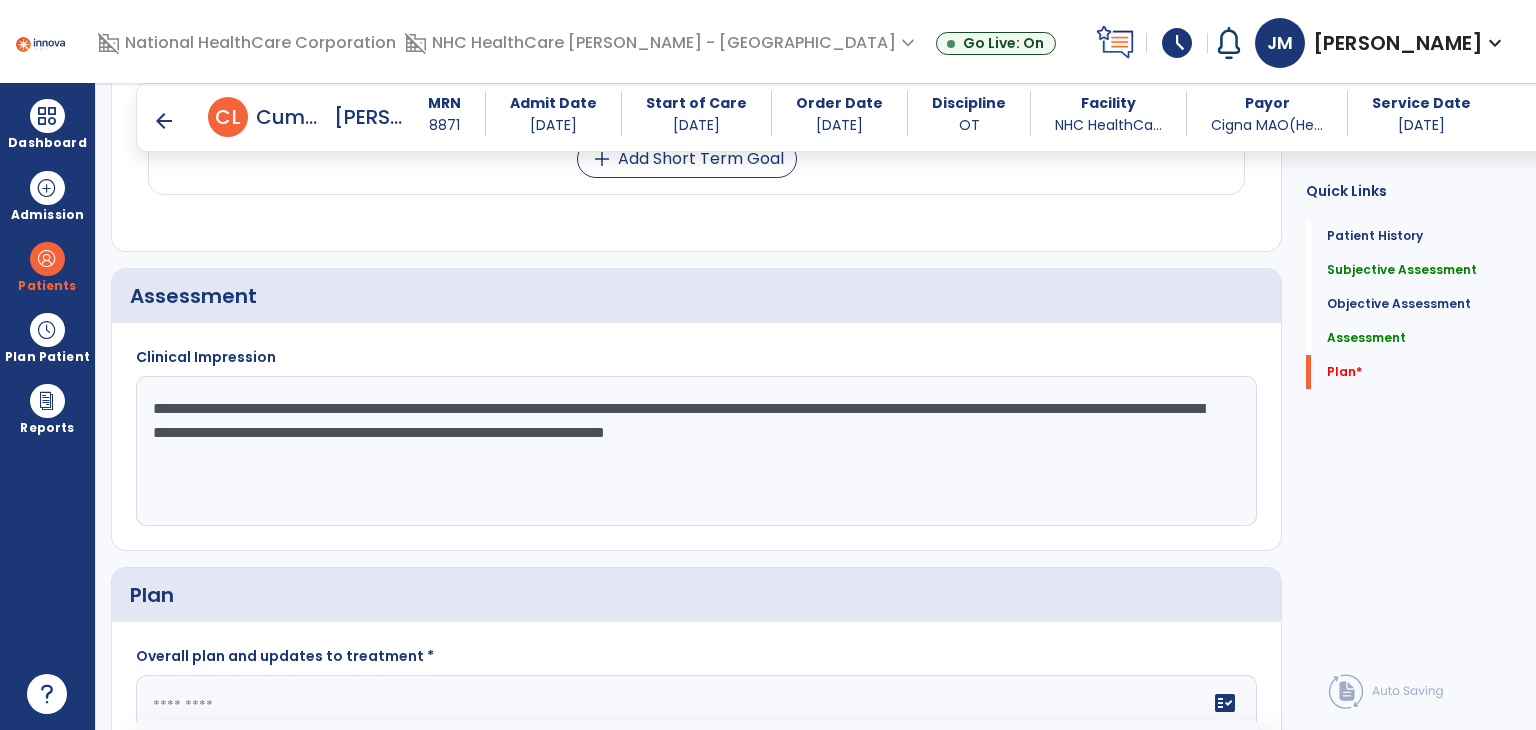 click 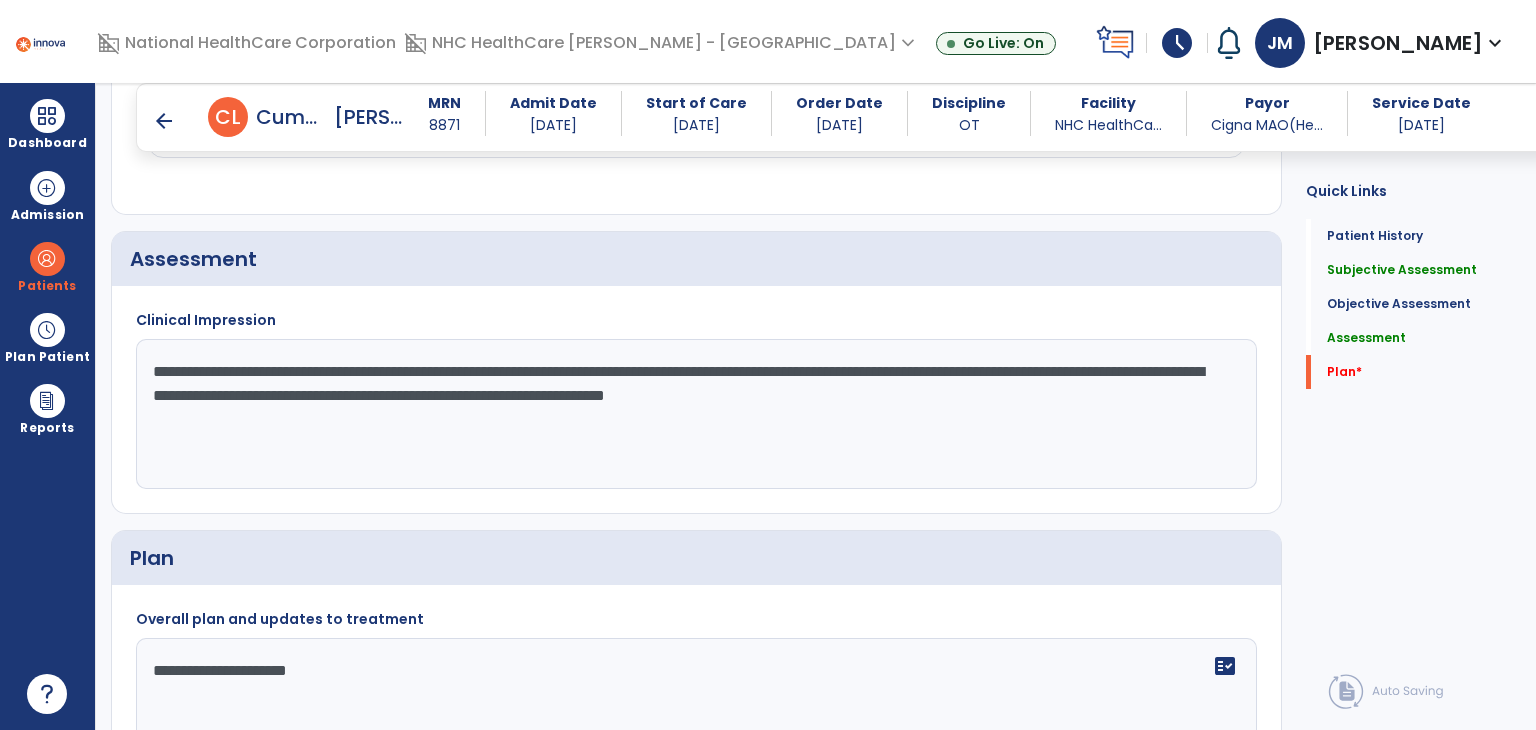 scroll, scrollTop: 2212, scrollLeft: 0, axis: vertical 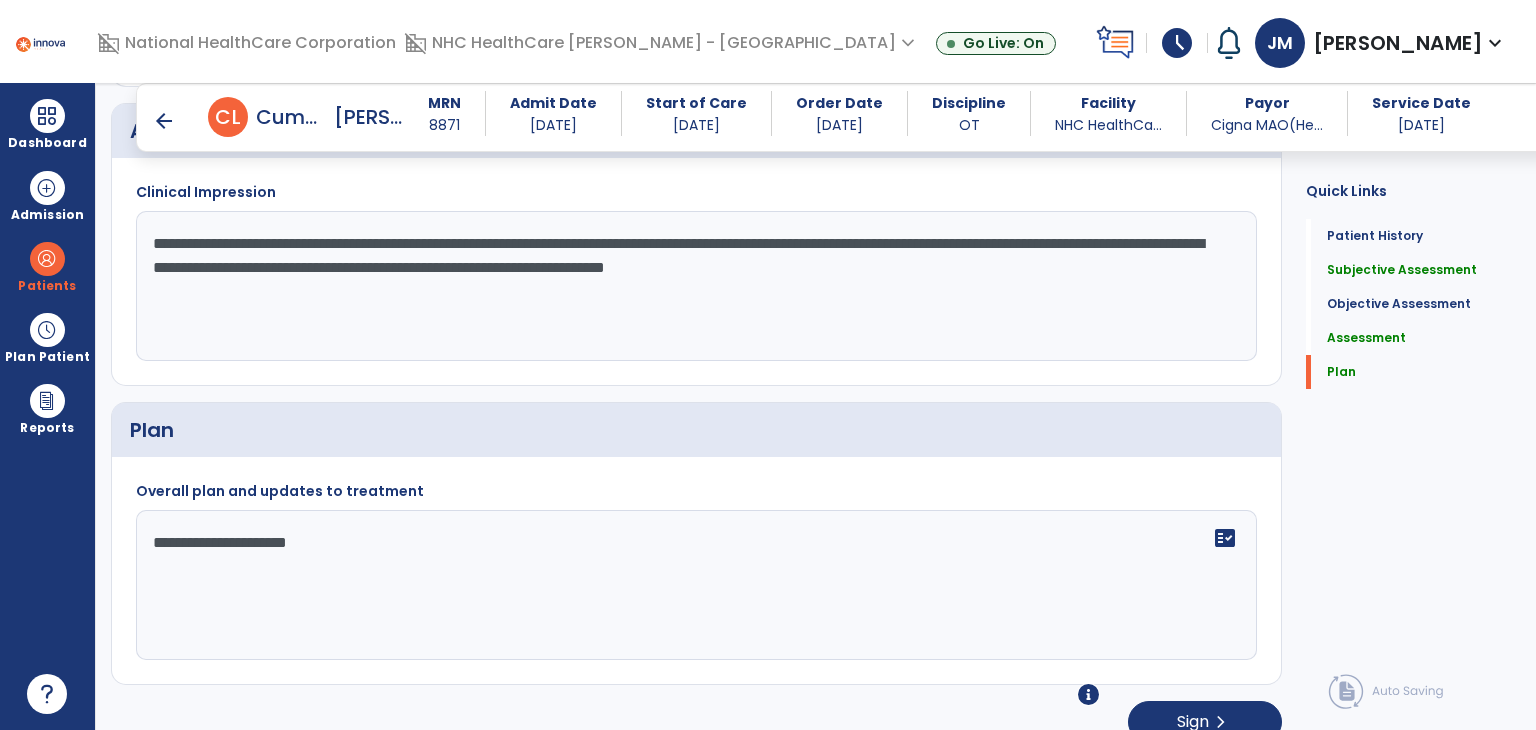 type on "**********" 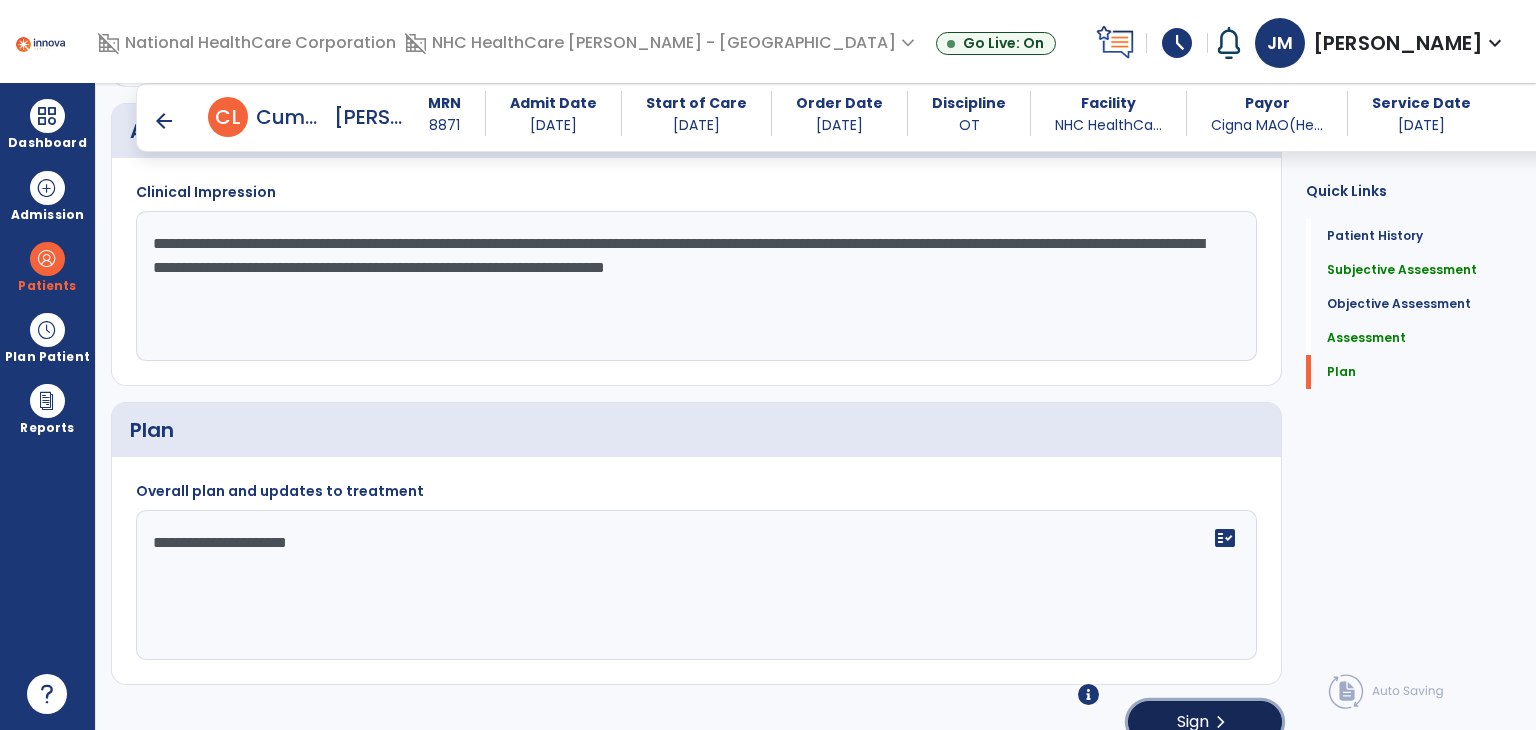 click on "chevron_right" 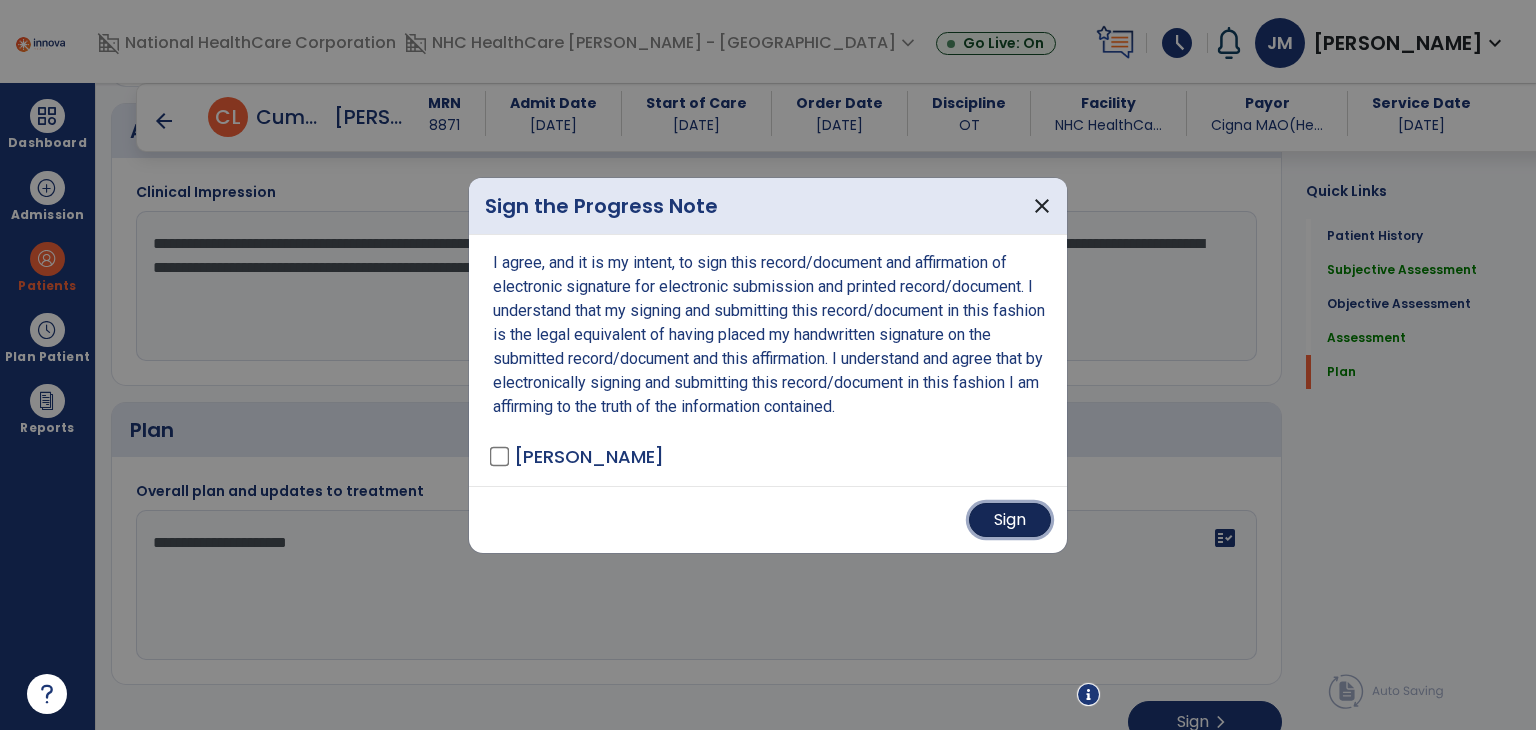 click on "Sign" at bounding box center (1010, 520) 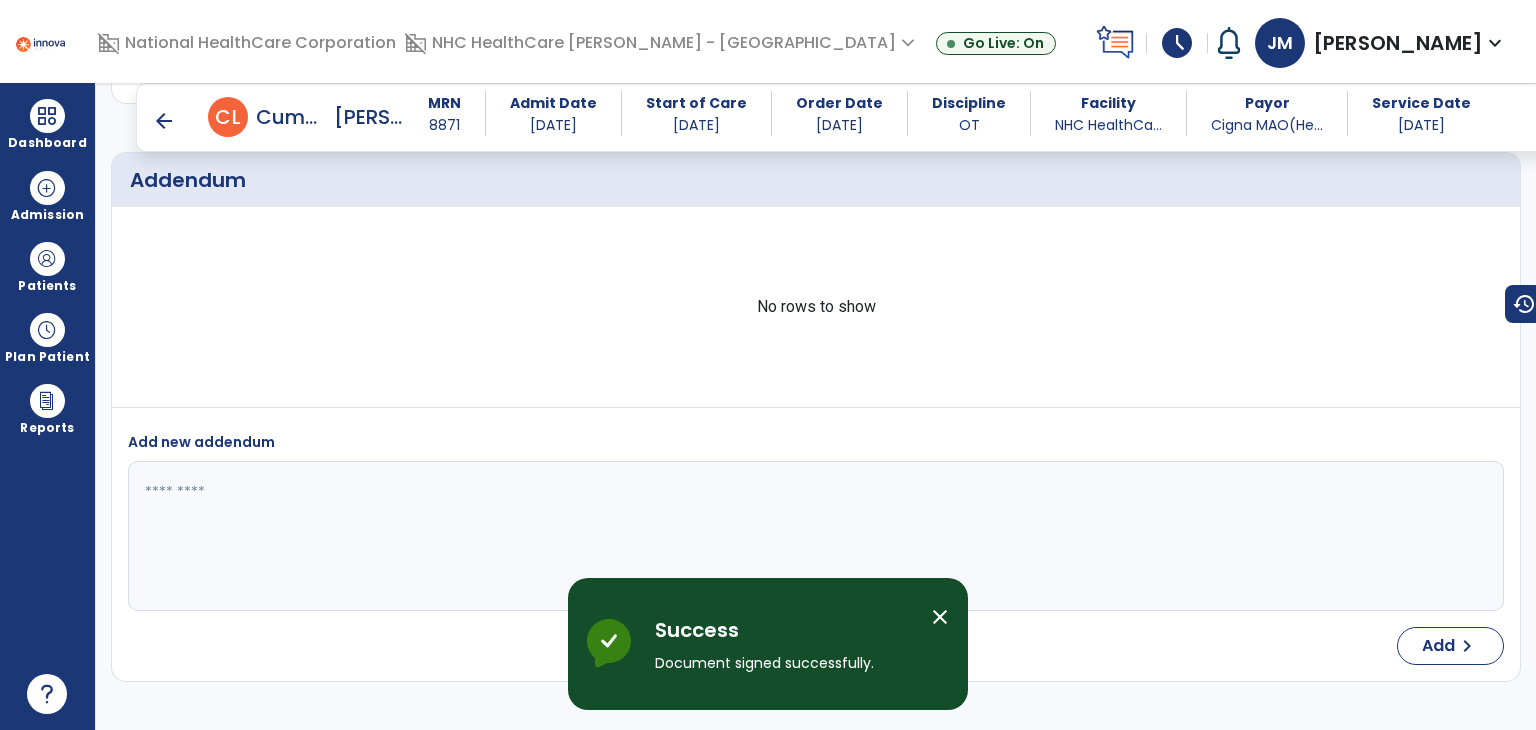scroll, scrollTop: 3008, scrollLeft: 0, axis: vertical 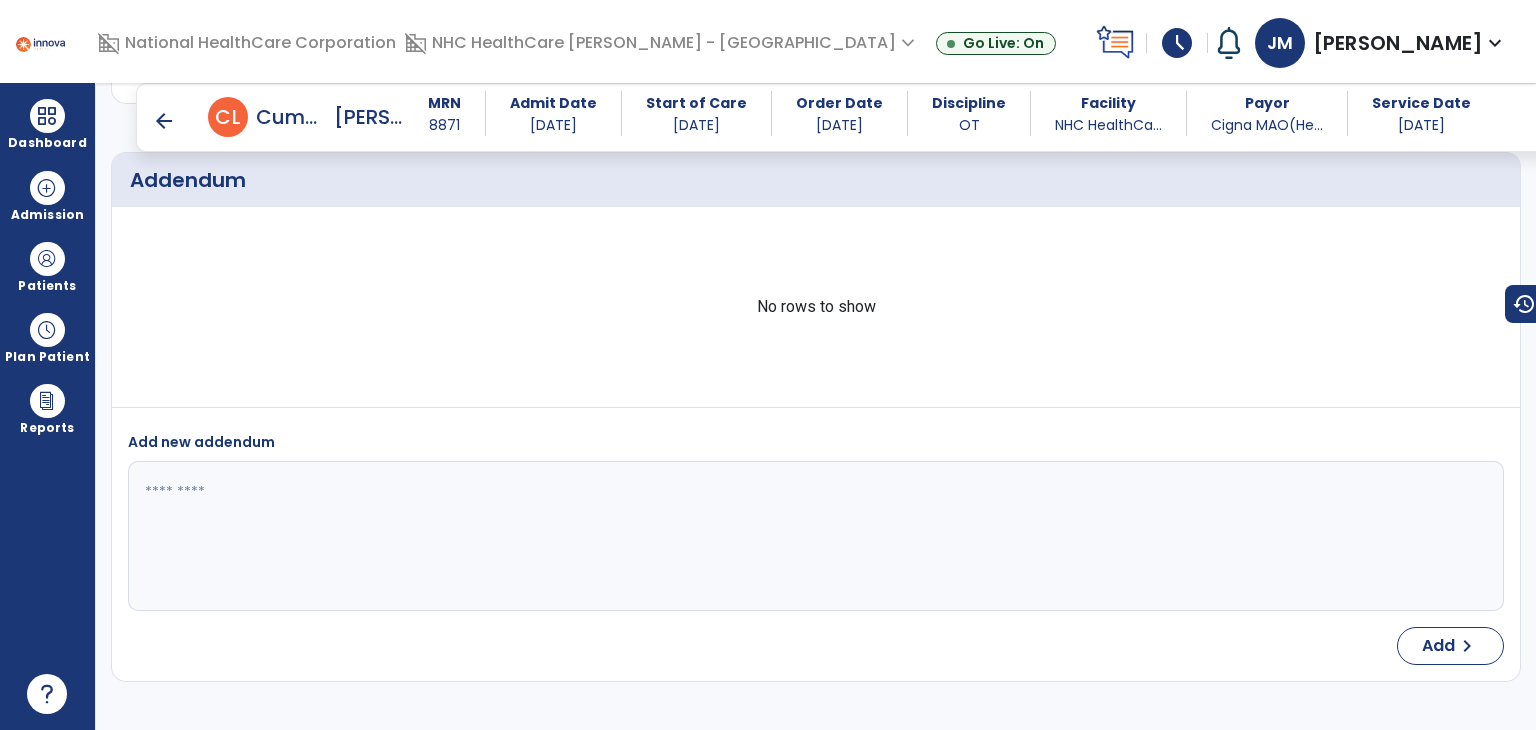 click on "arrow_back" at bounding box center (164, 121) 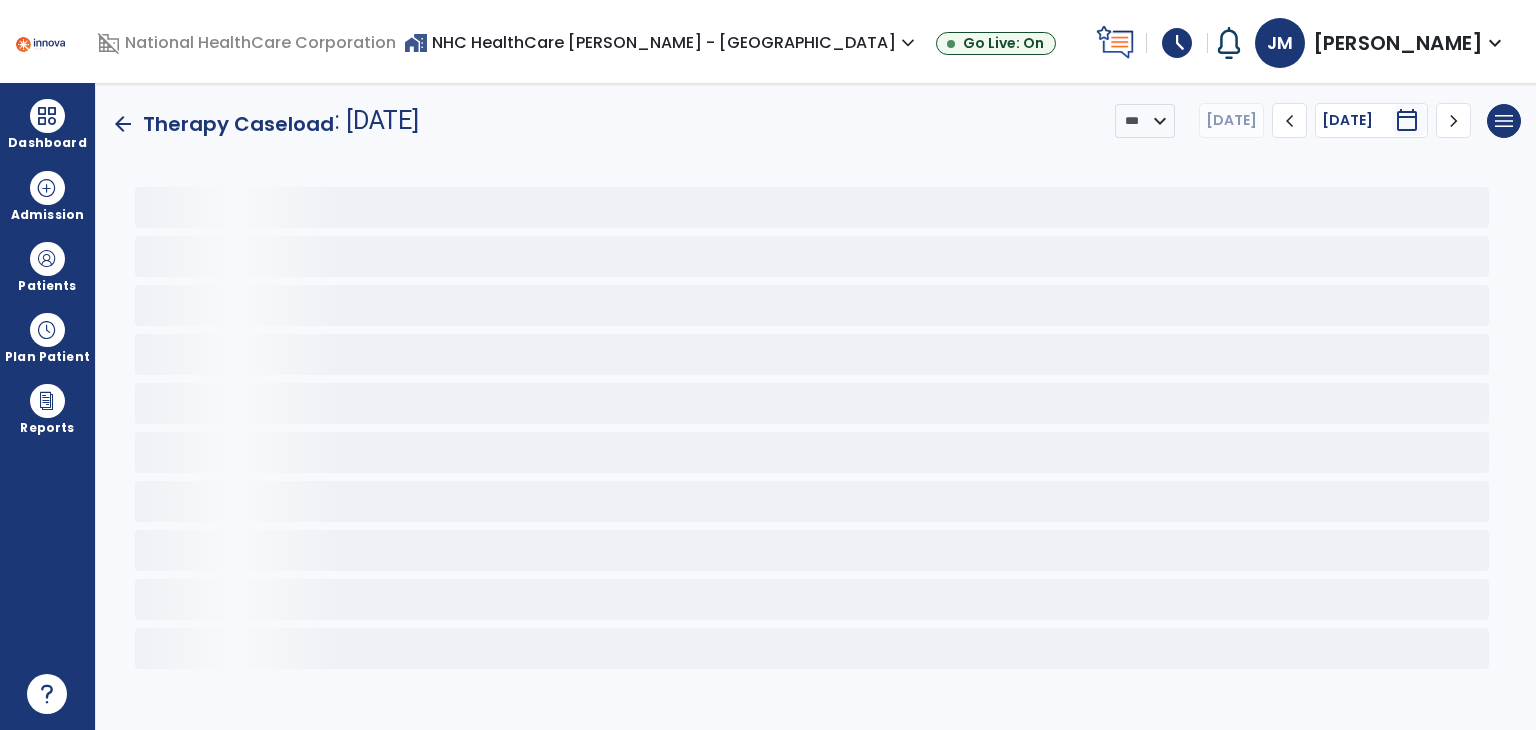 scroll, scrollTop: 0, scrollLeft: 0, axis: both 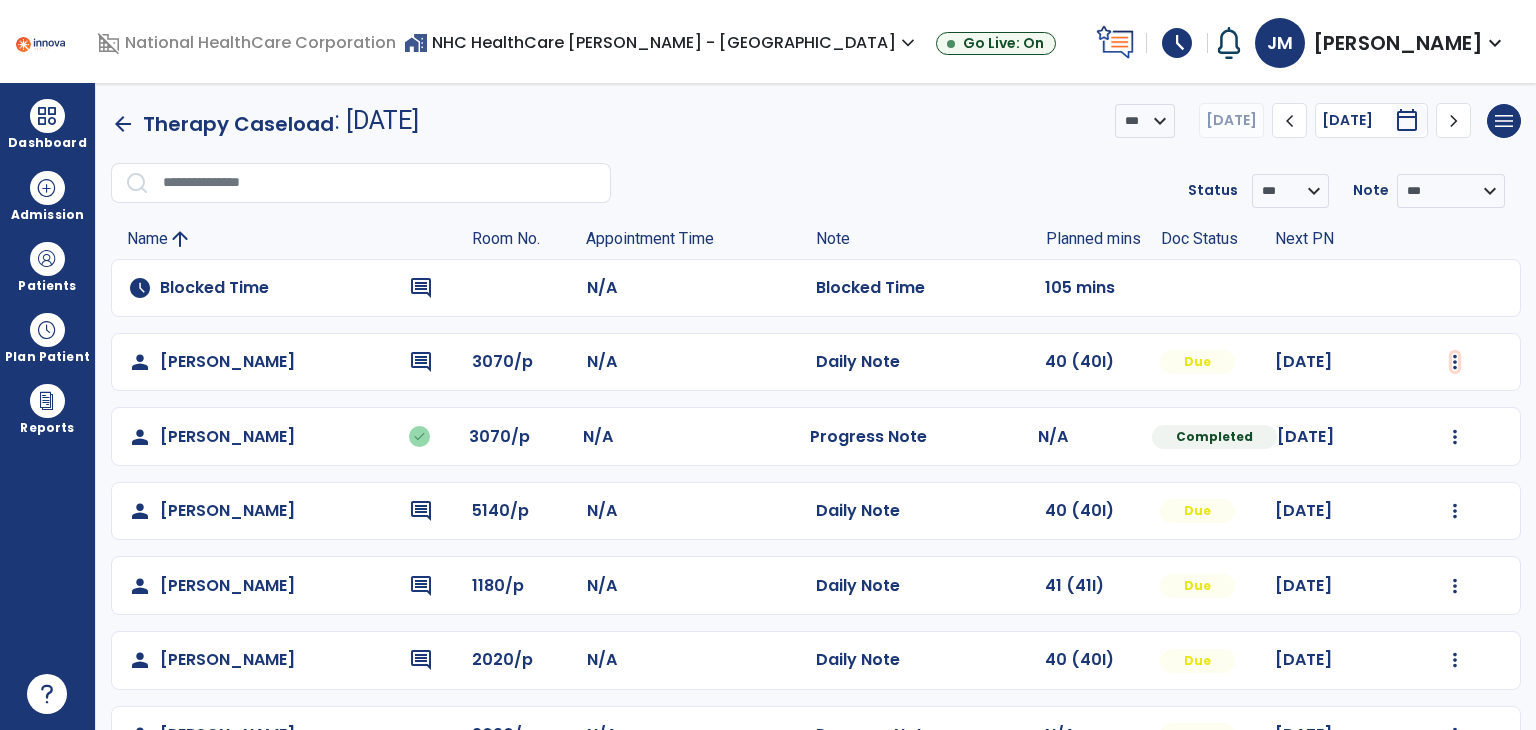 click at bounding box center [1455, 362] 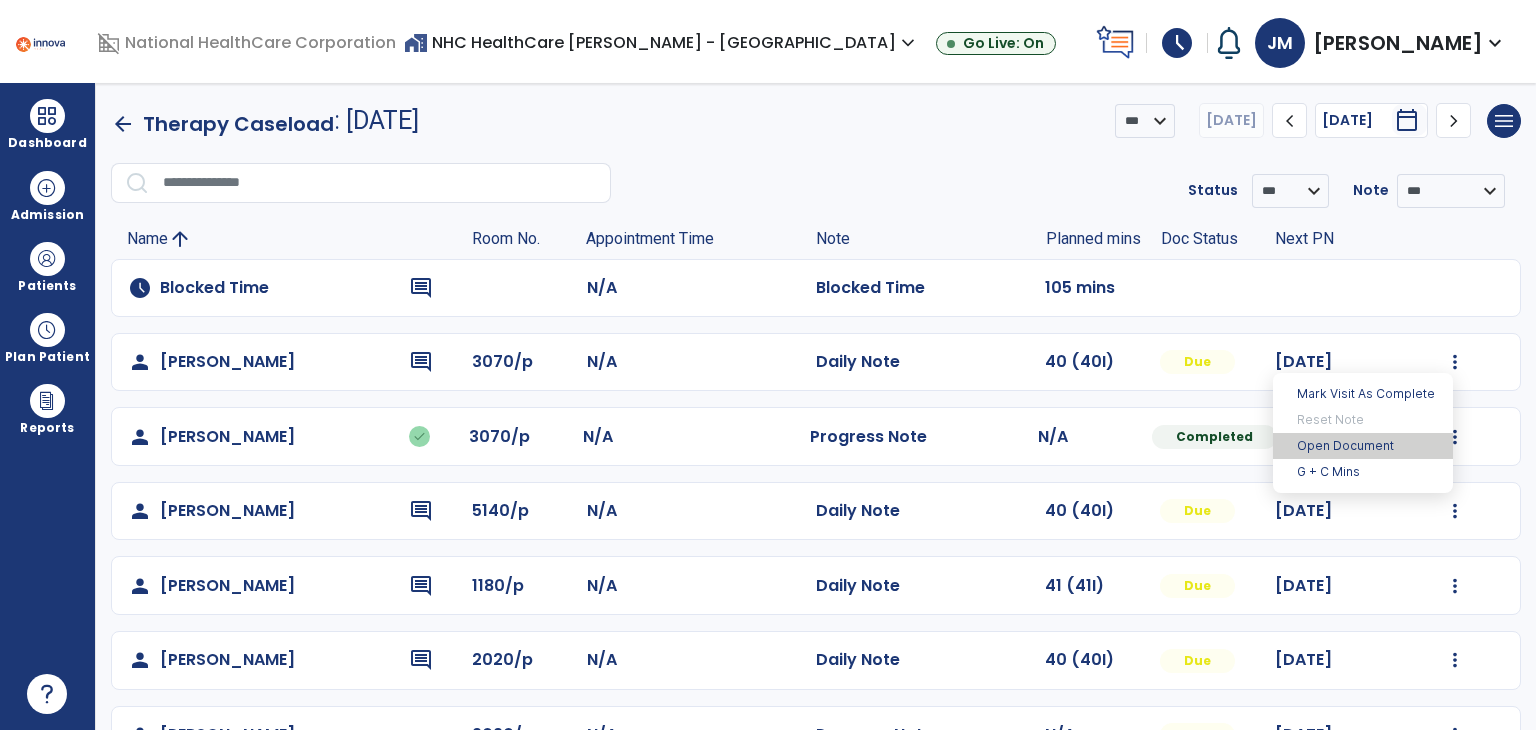 click on "Open Document" at bounding box center (1363, 446) 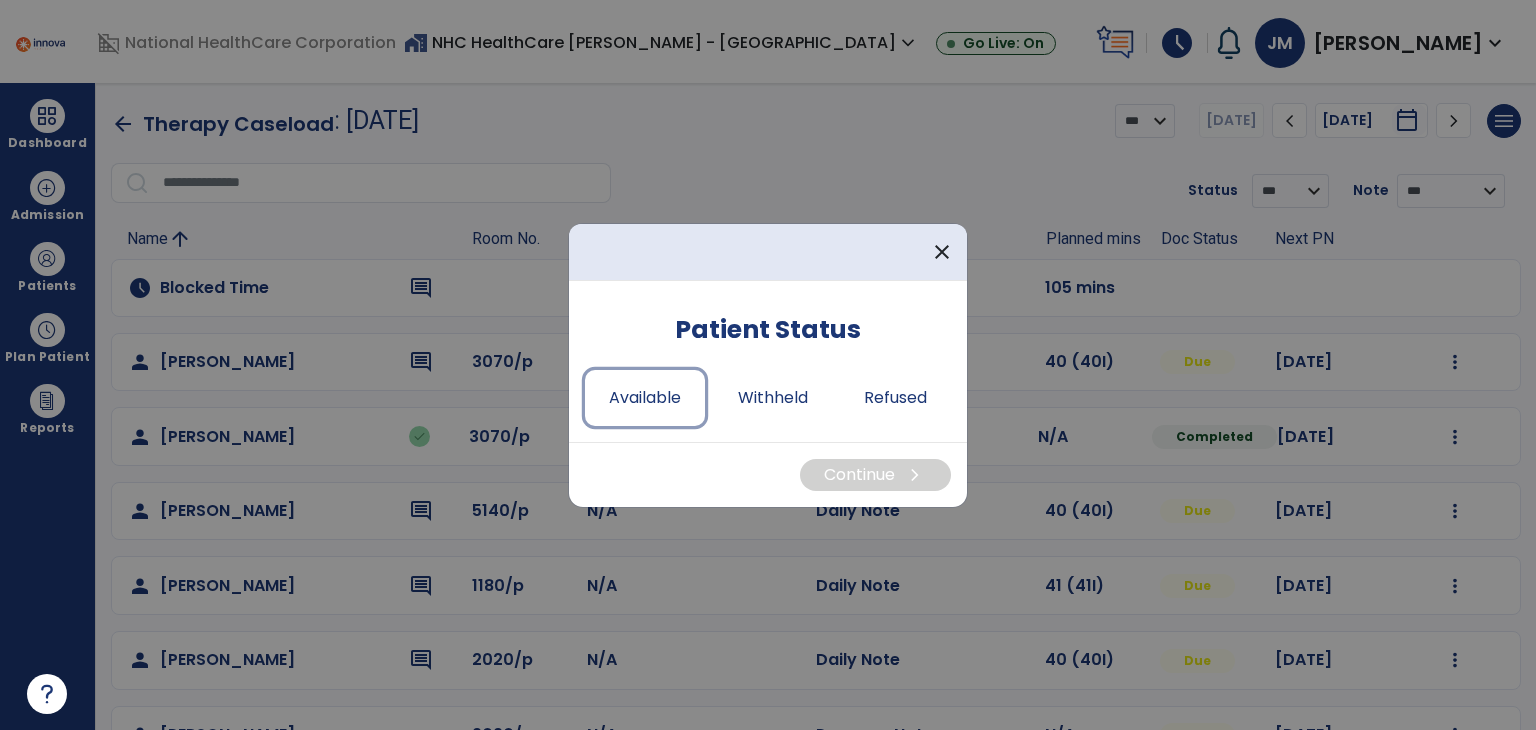 click on "Available" at bounding box center [645, 398] 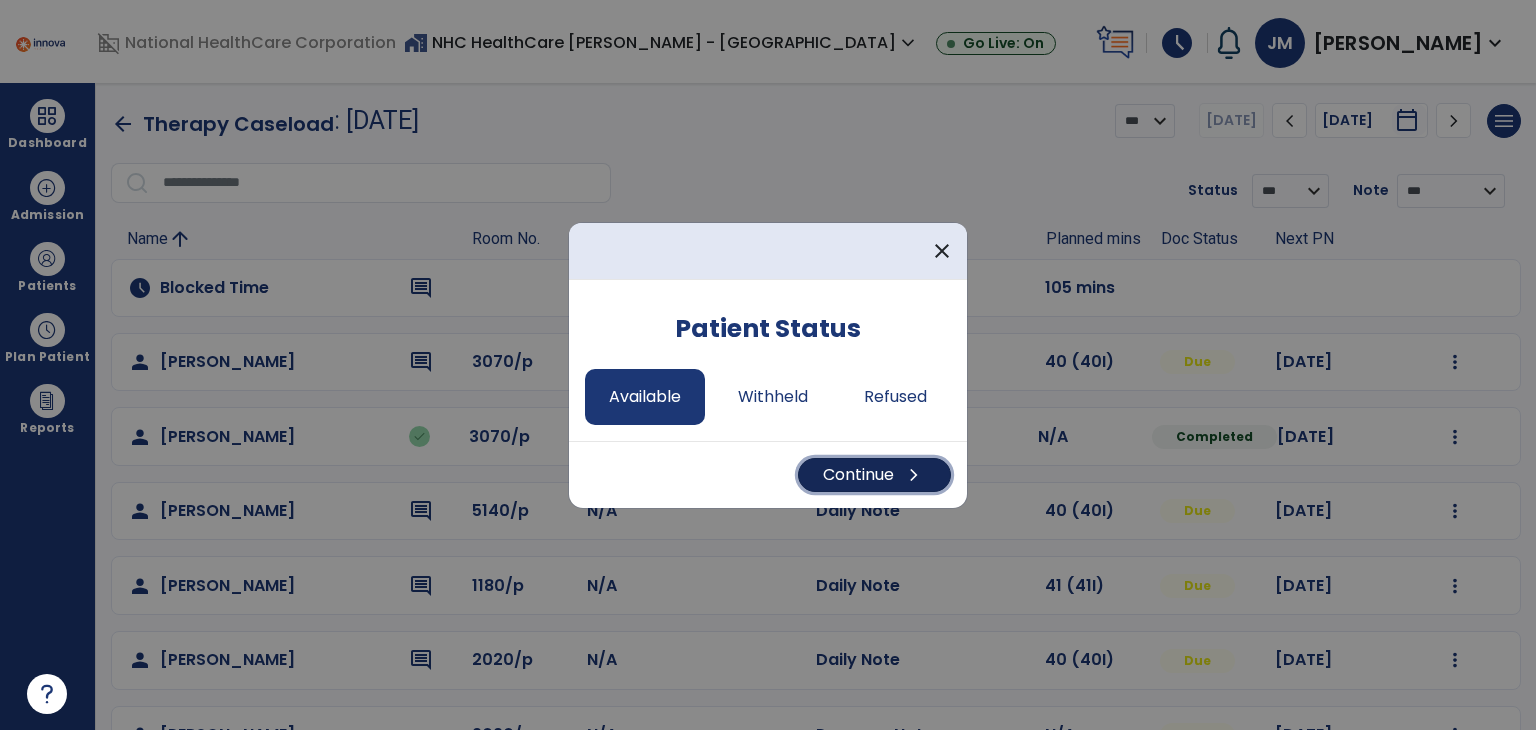 click on "Continue   chevron_right" at bounding box center [874, 475] 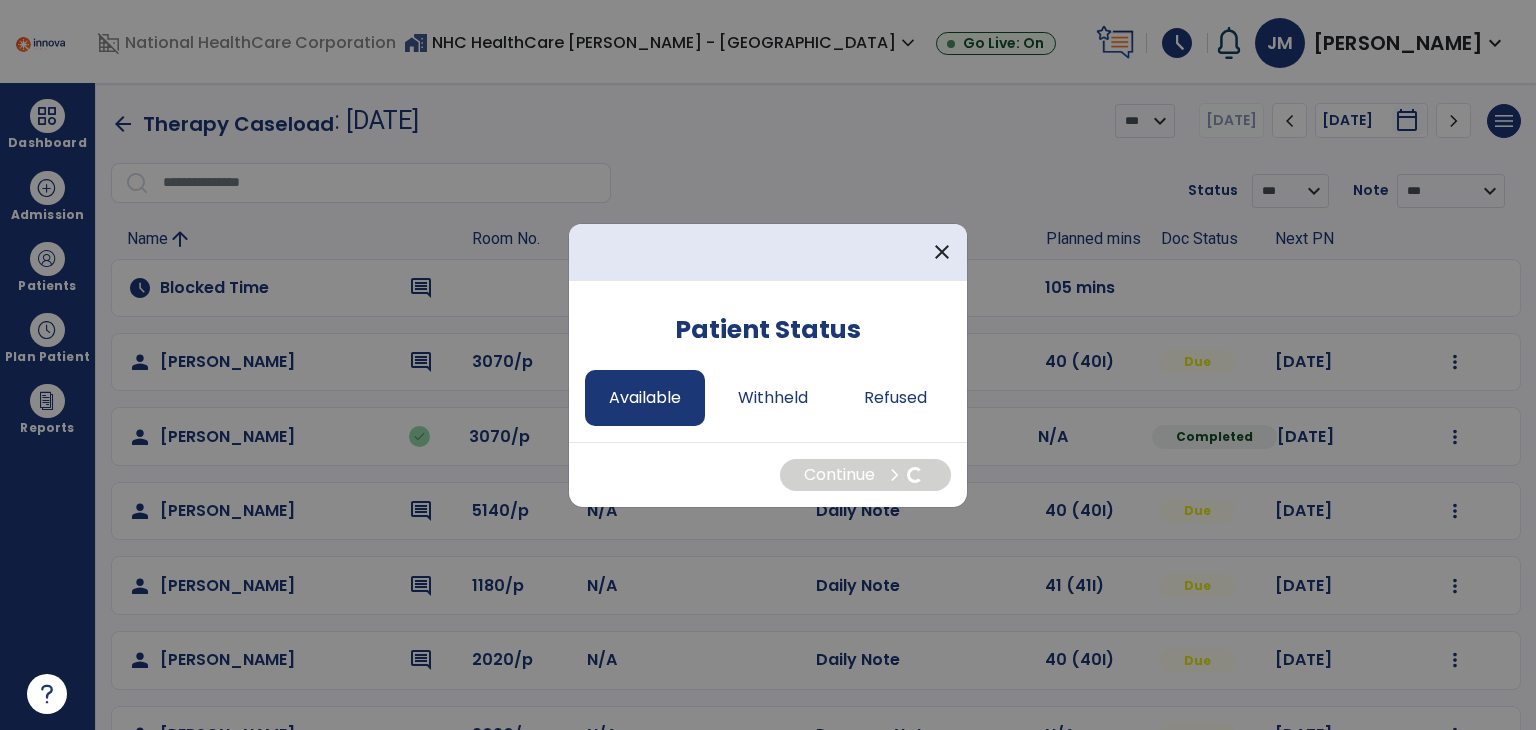 select on "*" 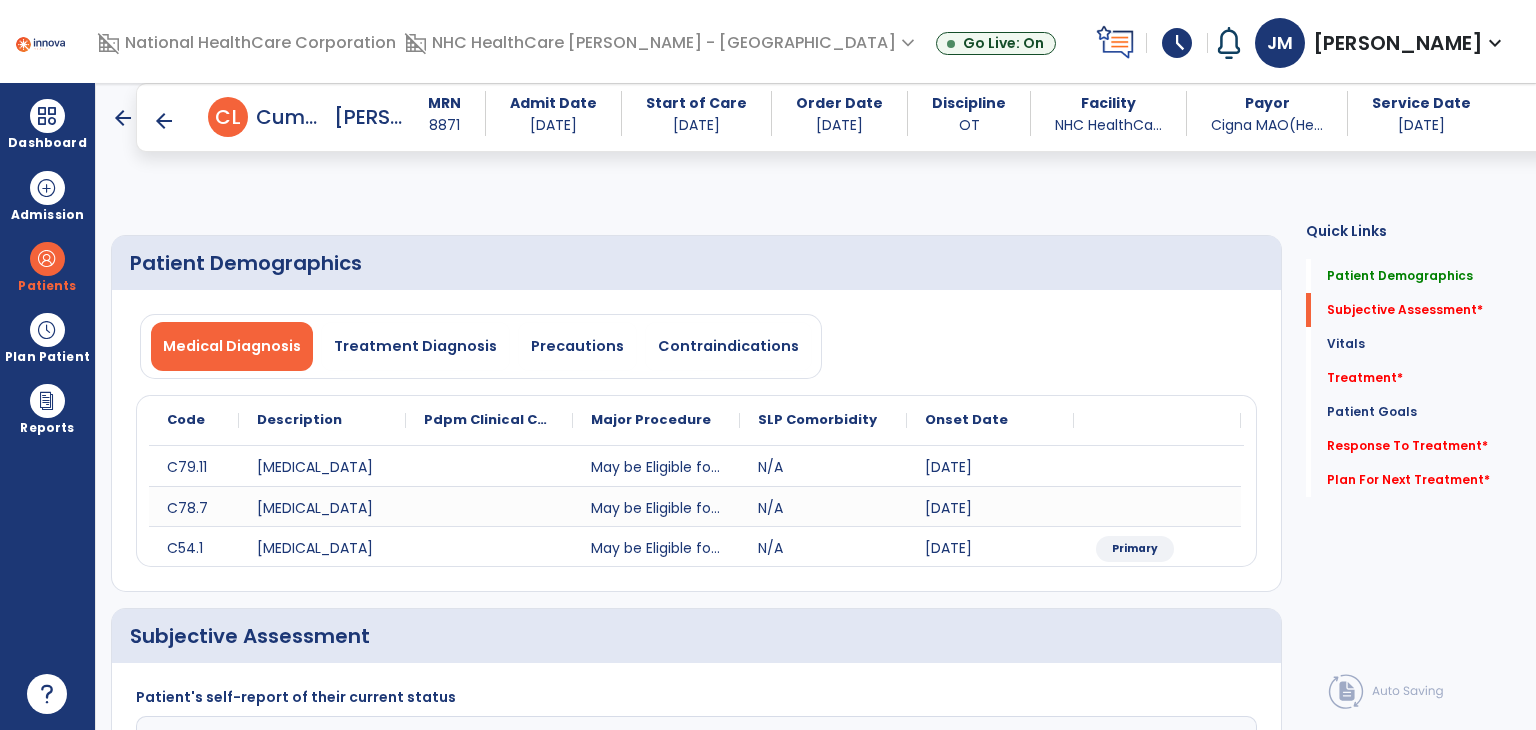 scroll, scrollTop: 398, scrollLeft: 0, axis: vertical 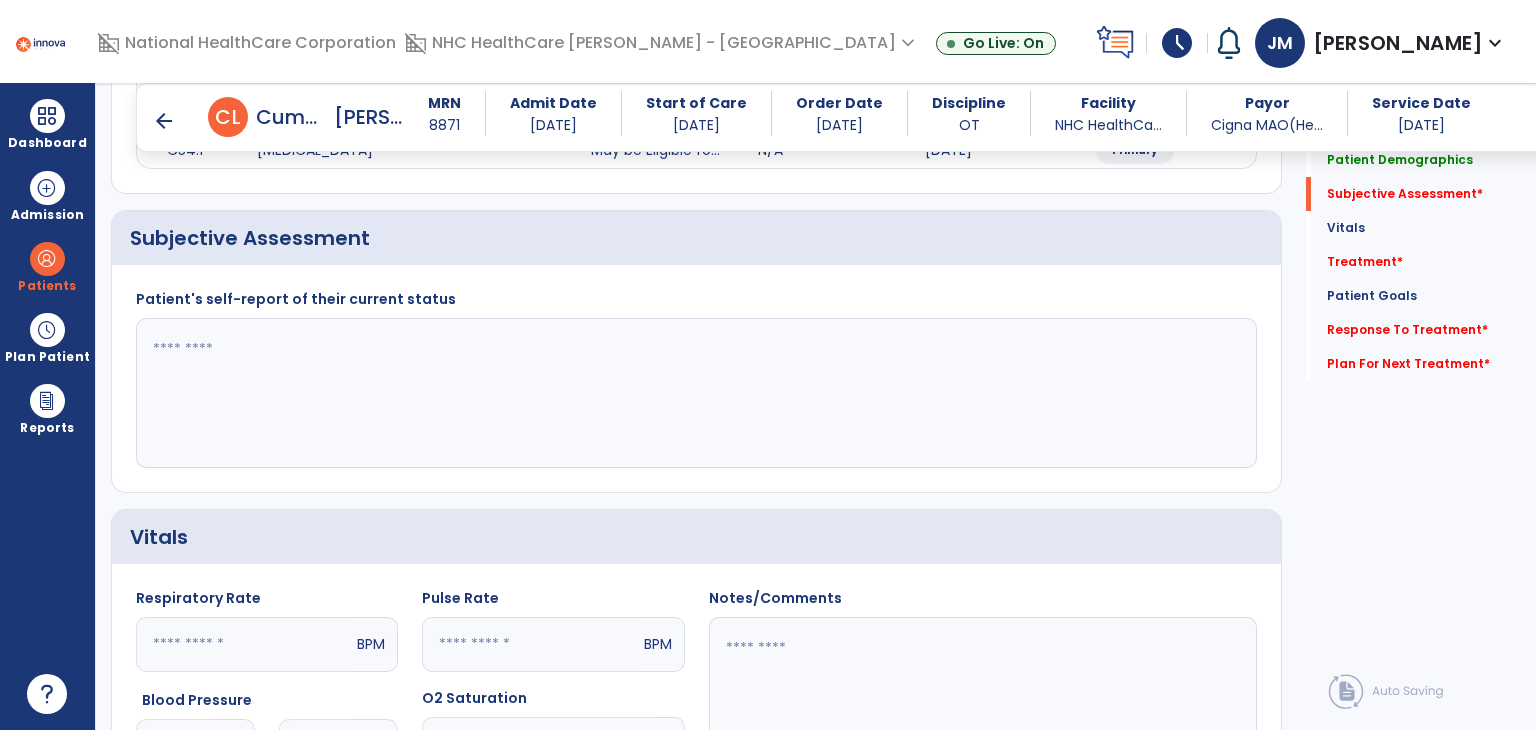 click 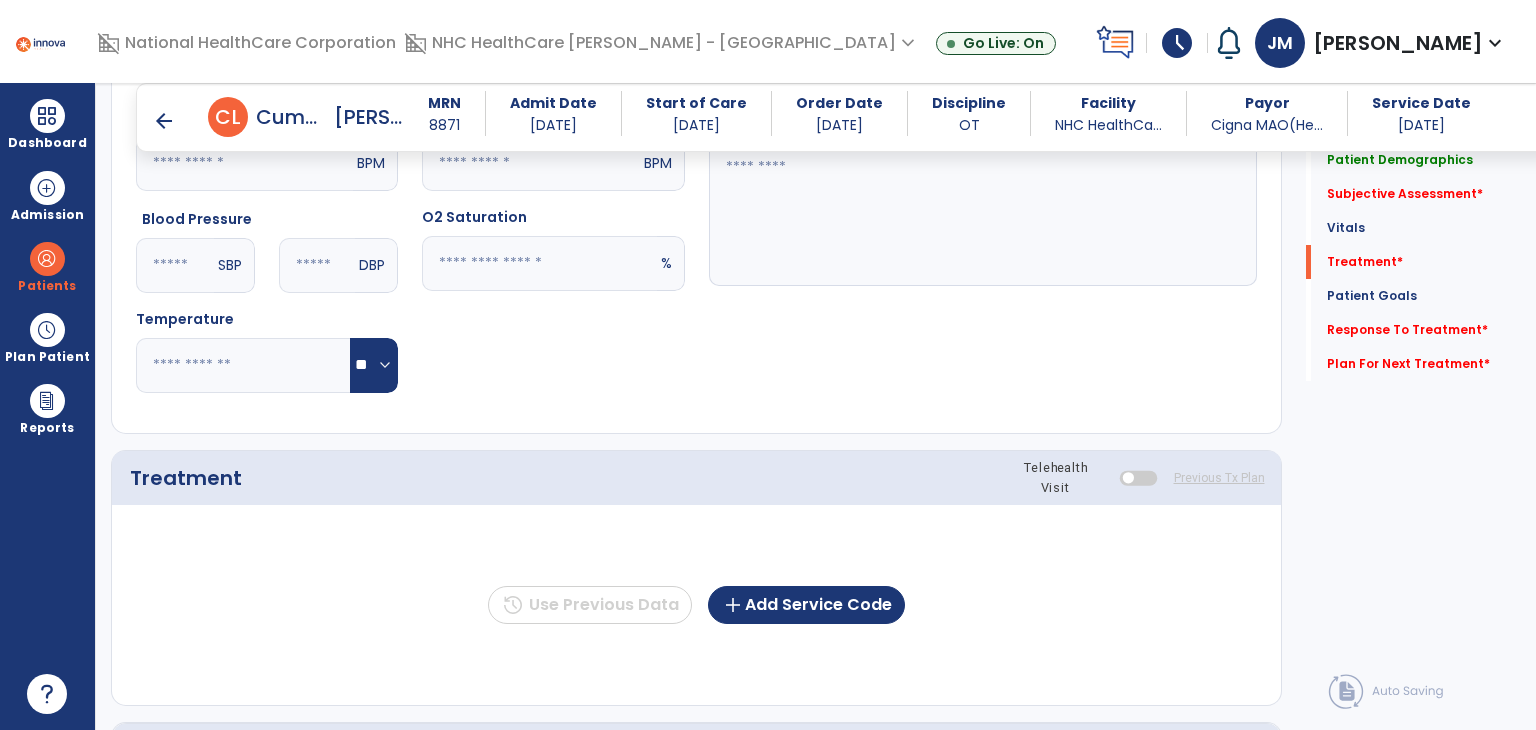 scroll, scrollTop: 1118, scrollLeft: 0, axis: vertical 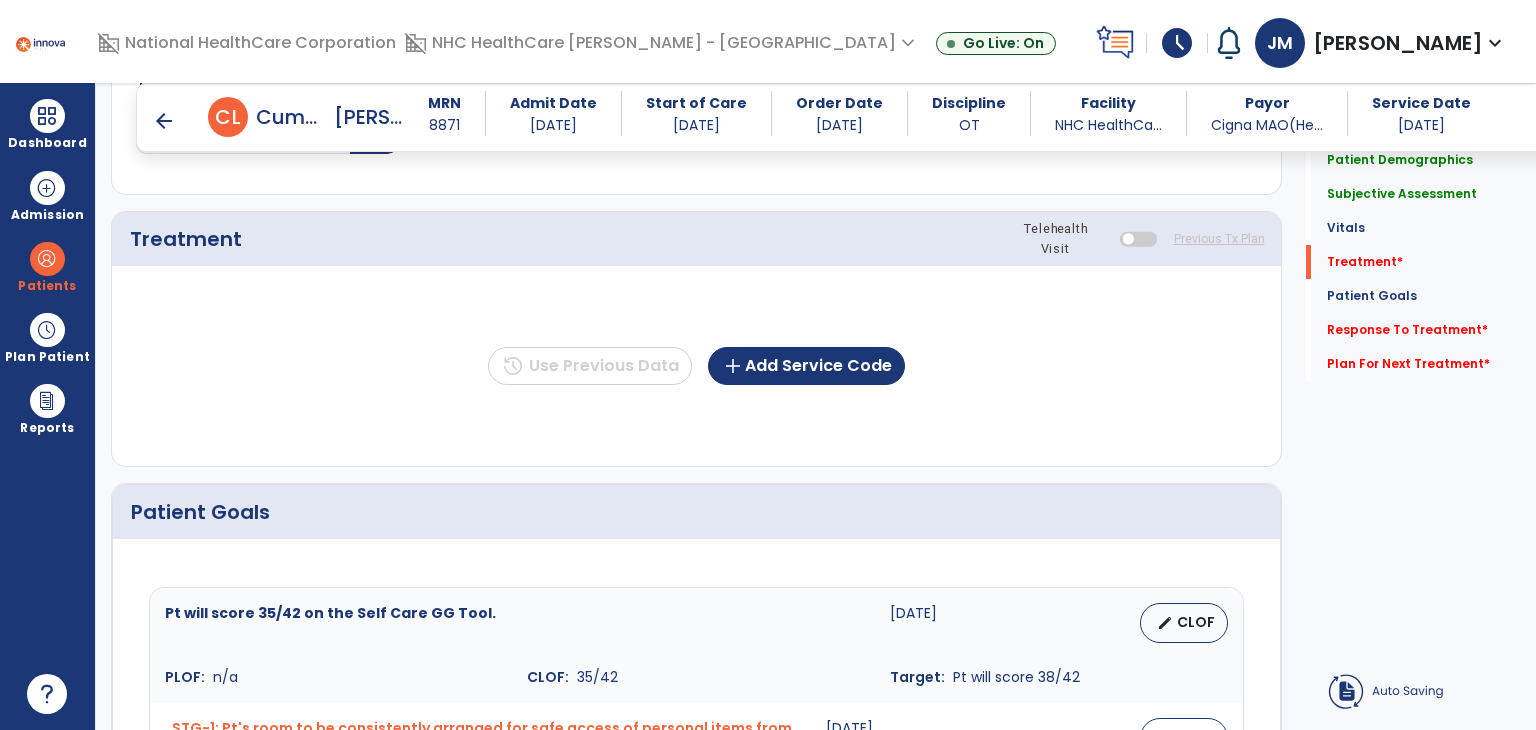type on "**********" 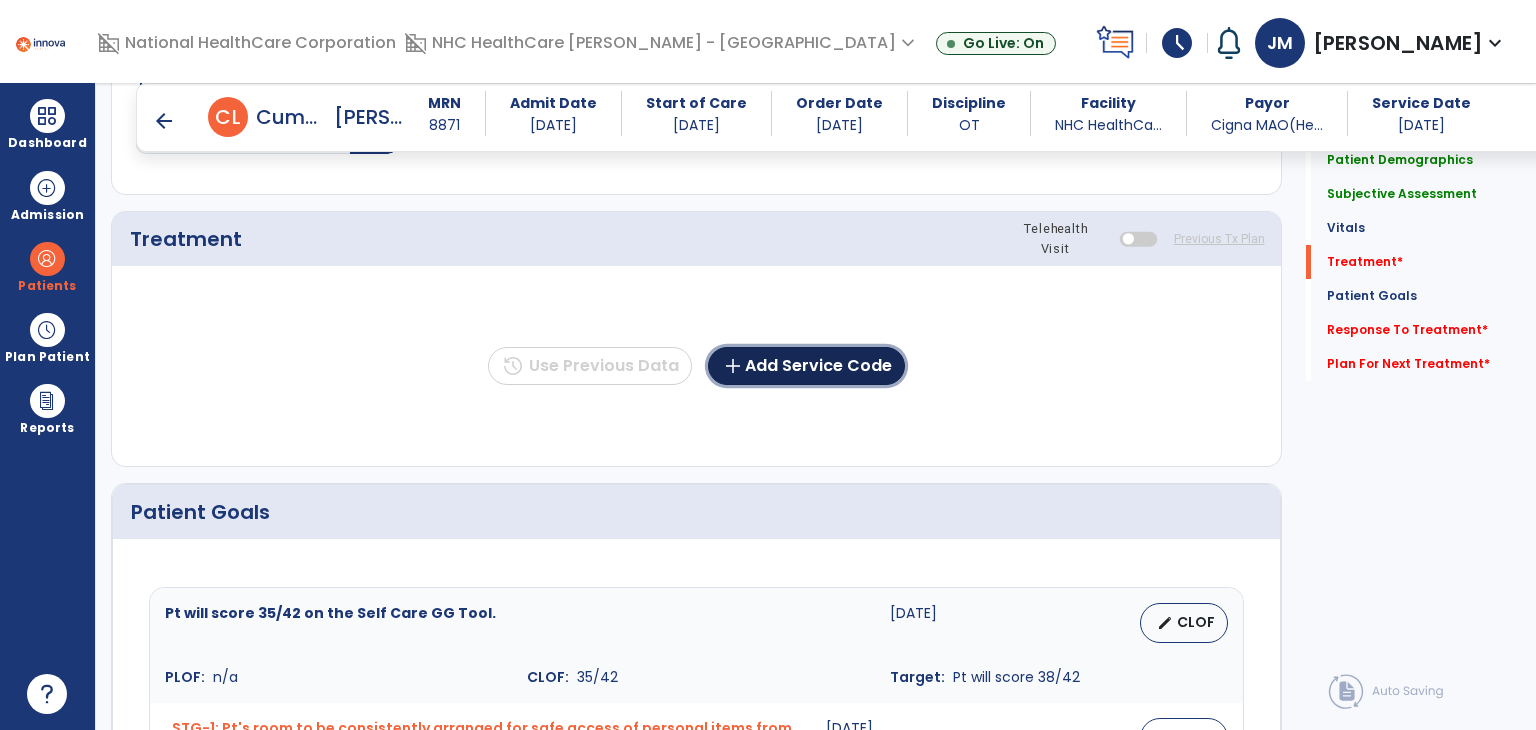 click on "add  Add Service Code" 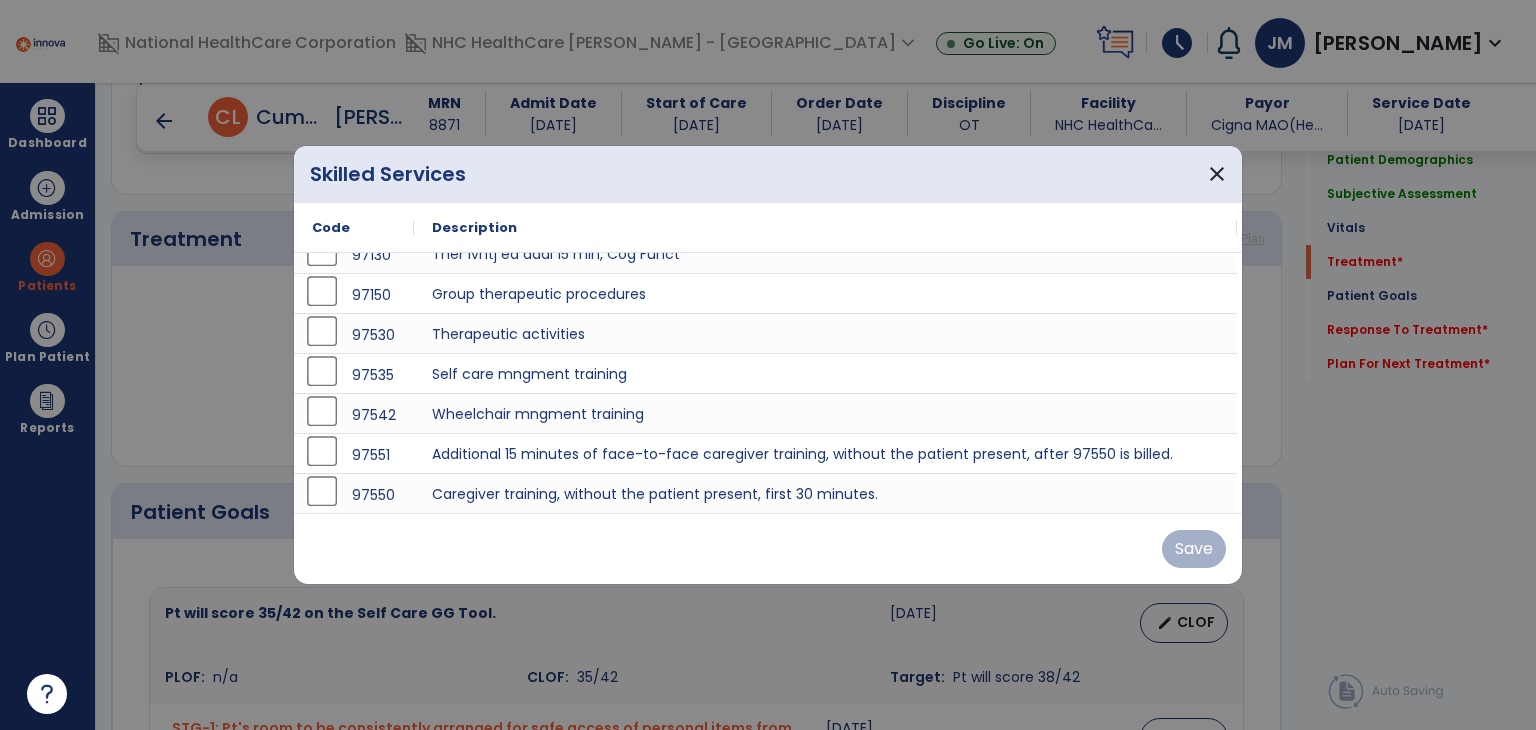 scroll, scrollTop: 140, scrollLeft: 0, axis: vertical 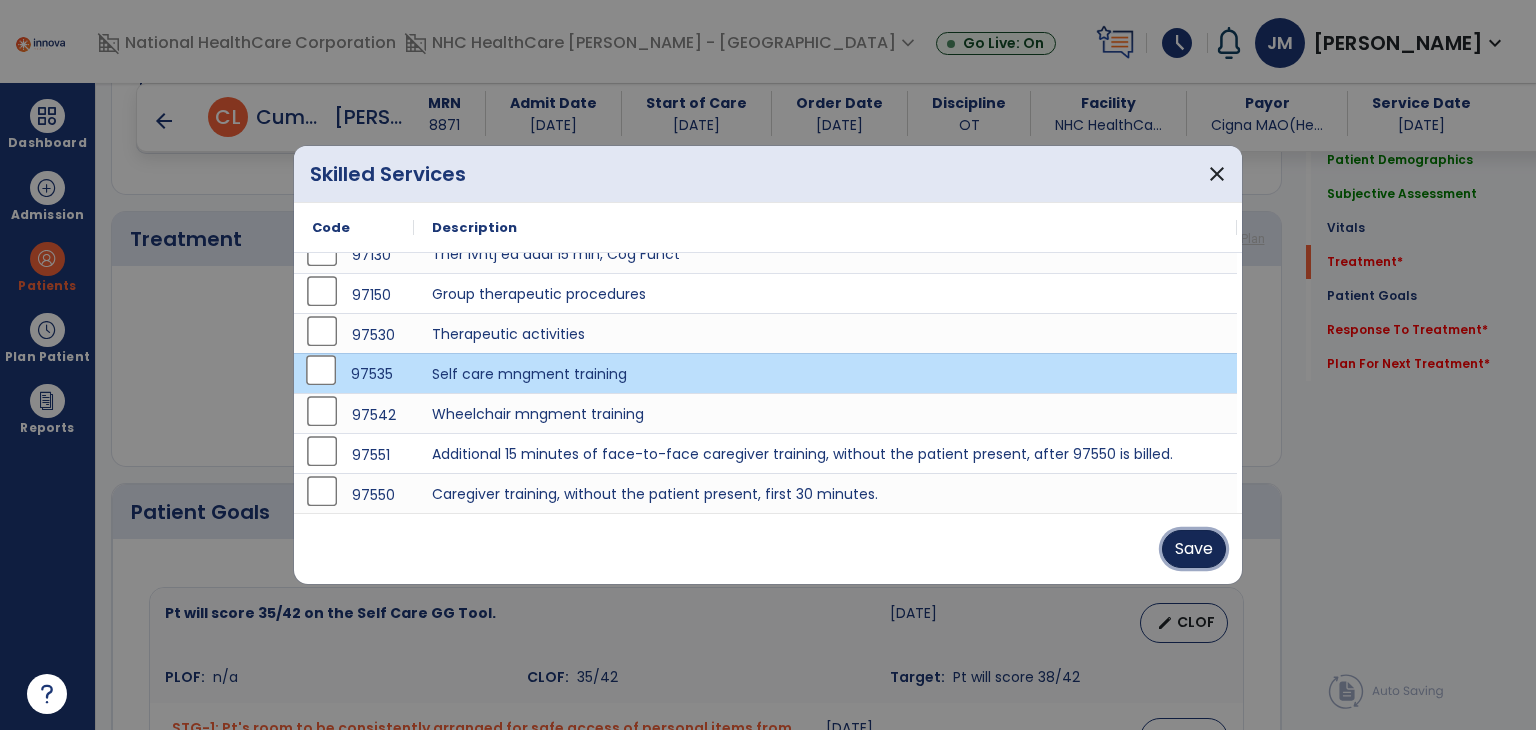 click on "Save" at bounding box center (1194, 549) 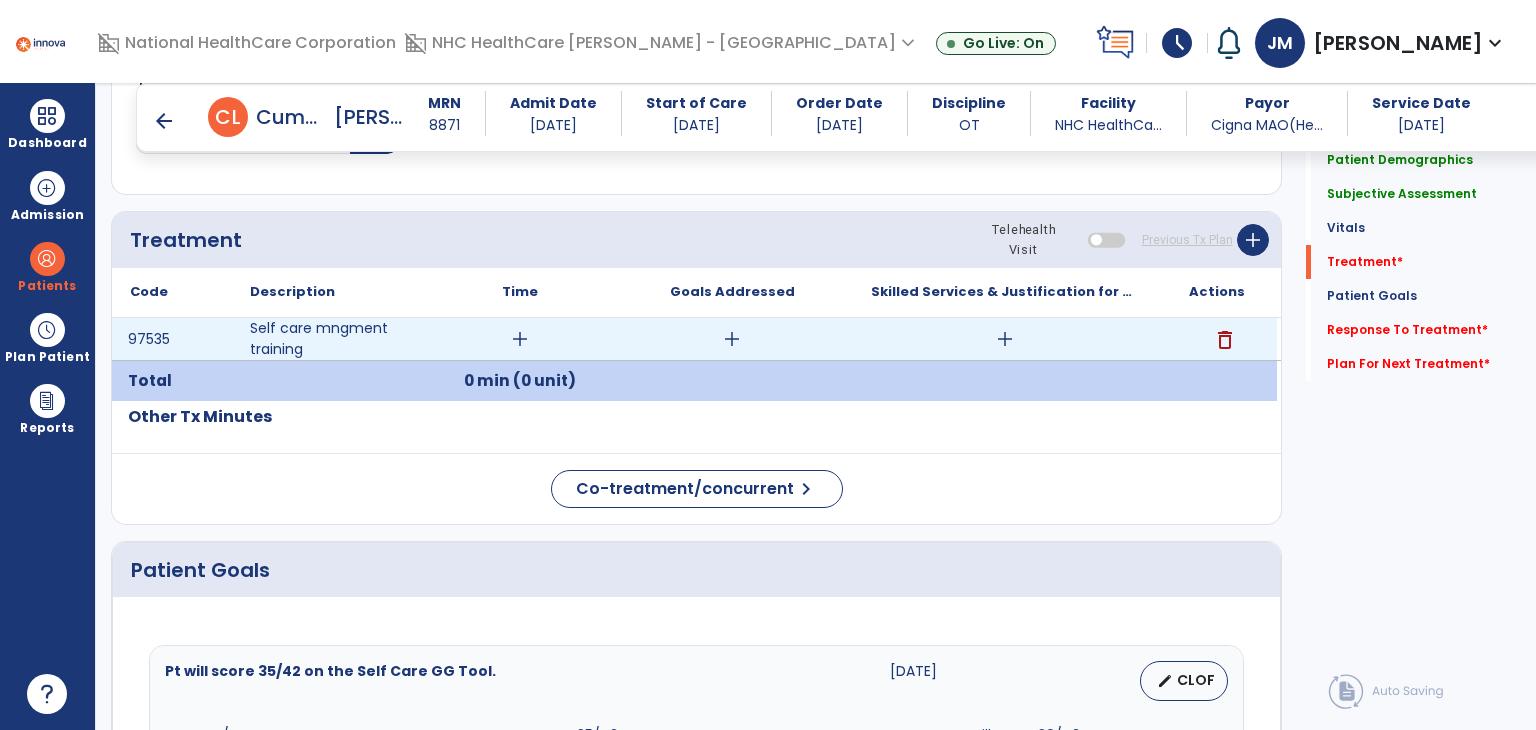 click on "add" at bounding box center (520, 339) 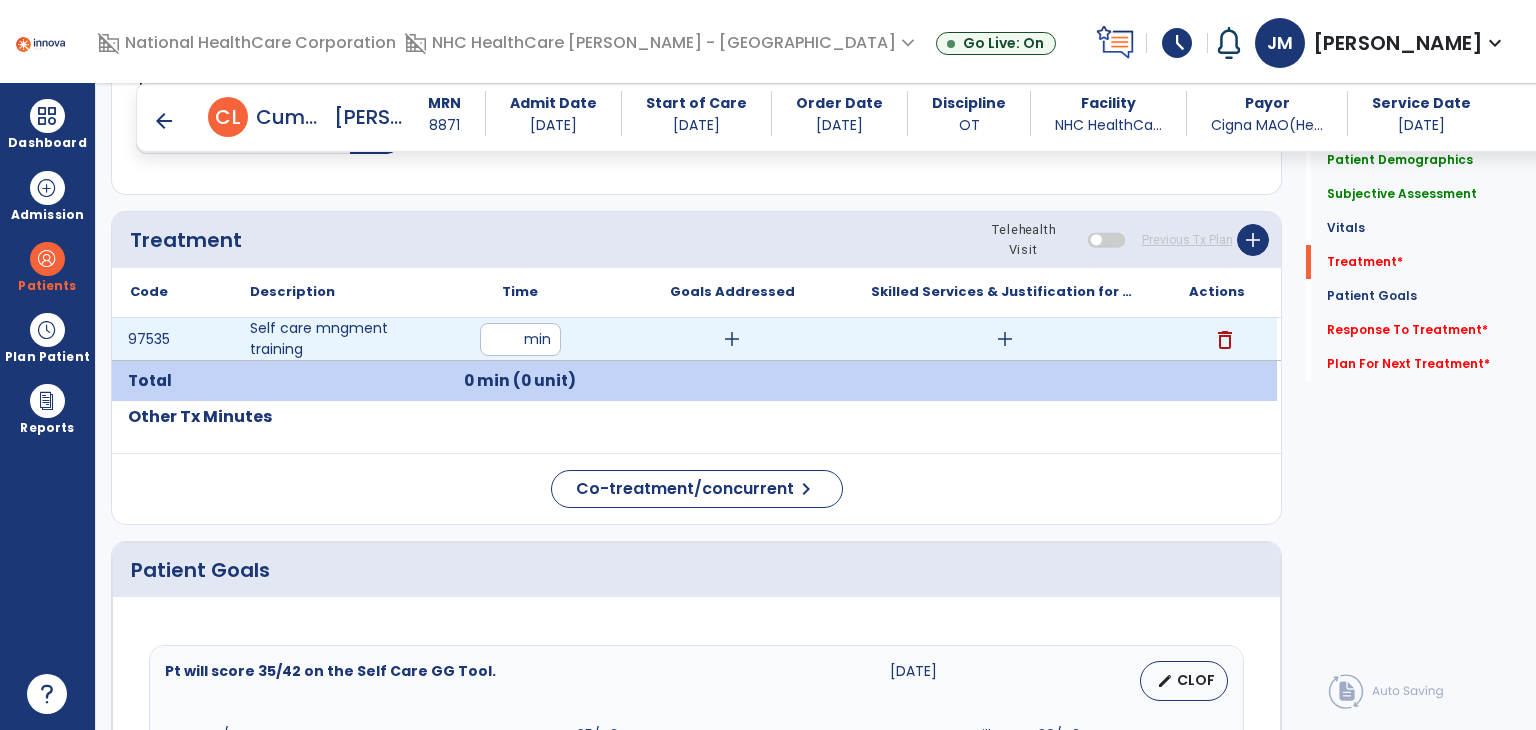 type on "**" 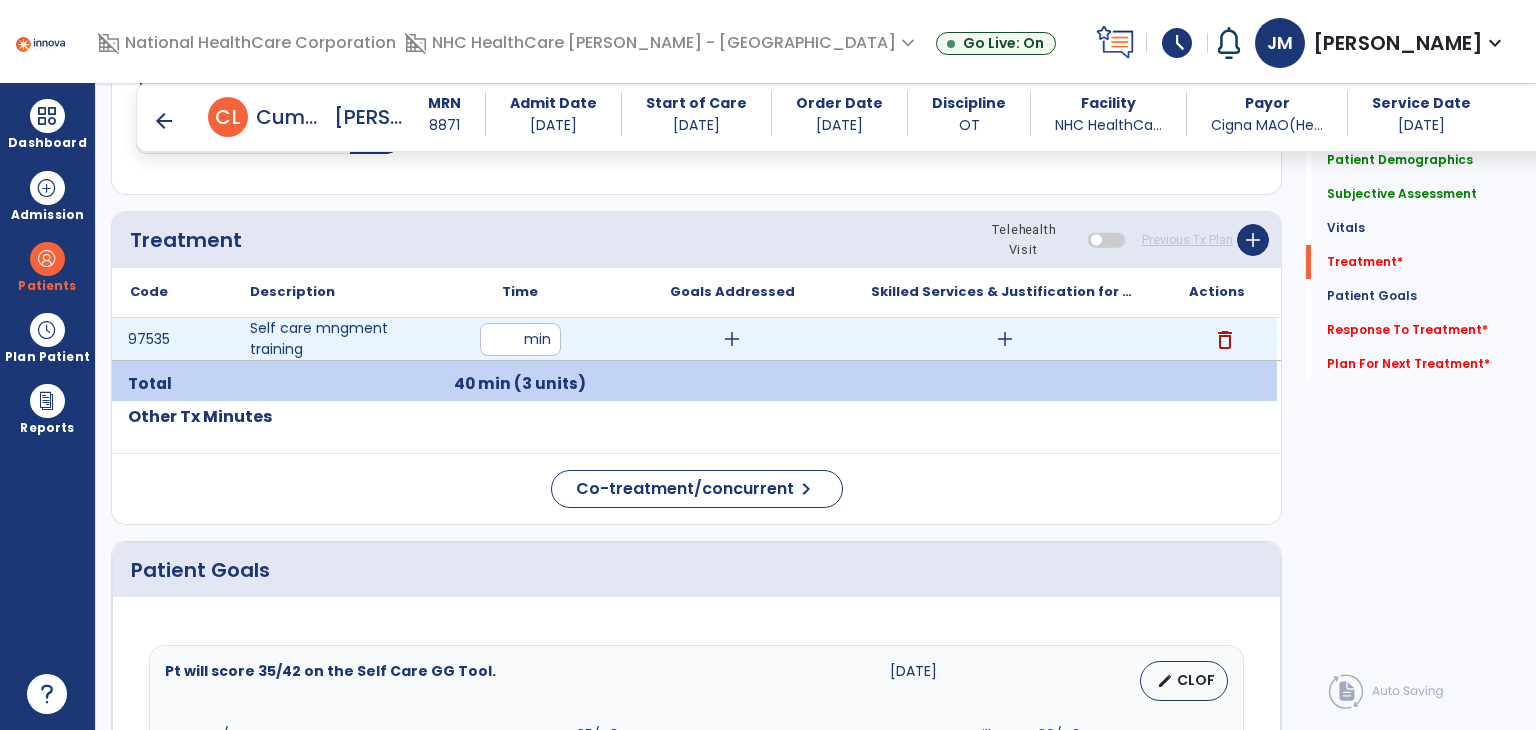 click on "add" at bounding box center [1005, 339] 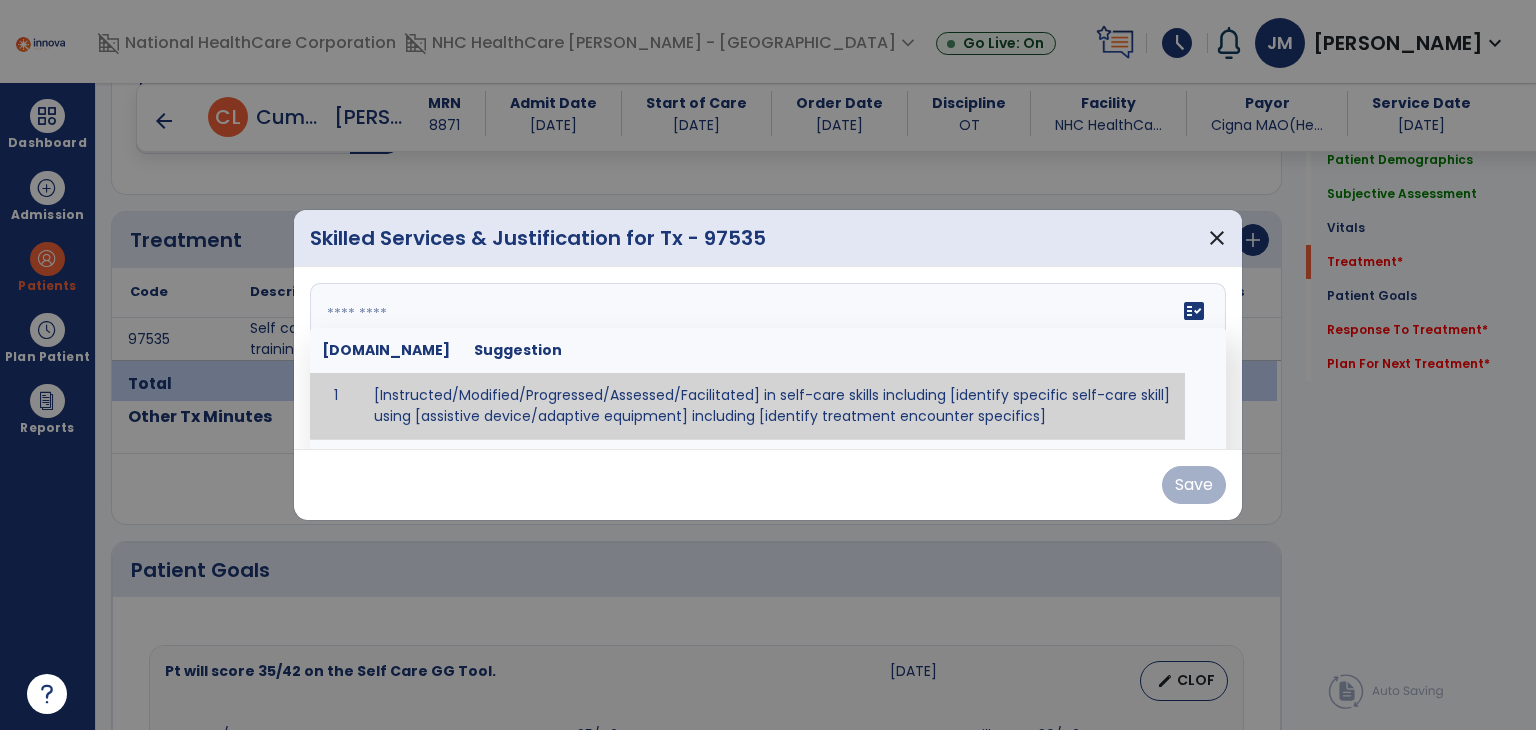 click on "fact_check  Sr.No Suggestion 1 [Instructed/Modified/Progressed/Assessed/Facilitated] in self-care skills including [identify specific self-care skill] using [assistive device/adaptive equipment] including [identify treatment encounter specifics]" at bounding box center (768, 358) 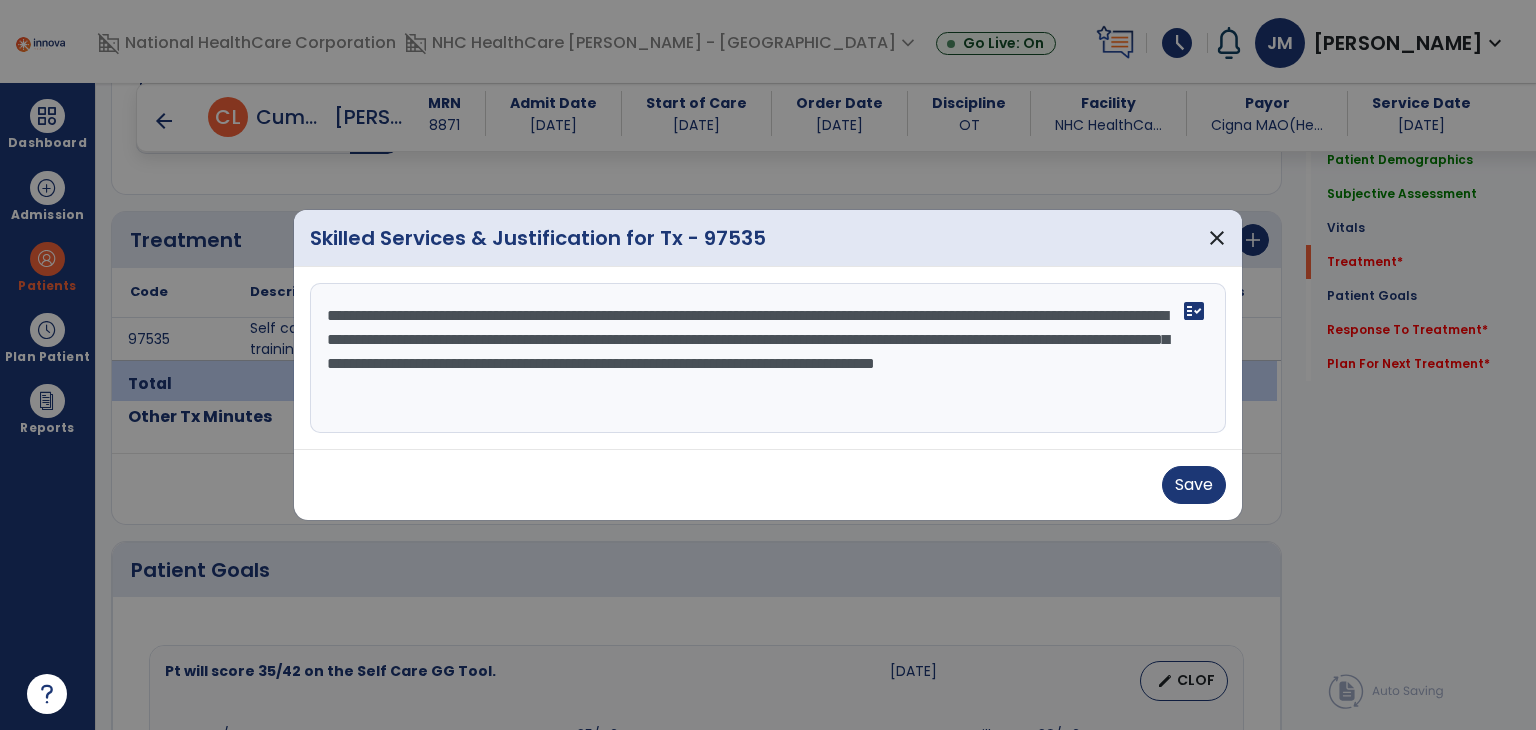 type on "**********" 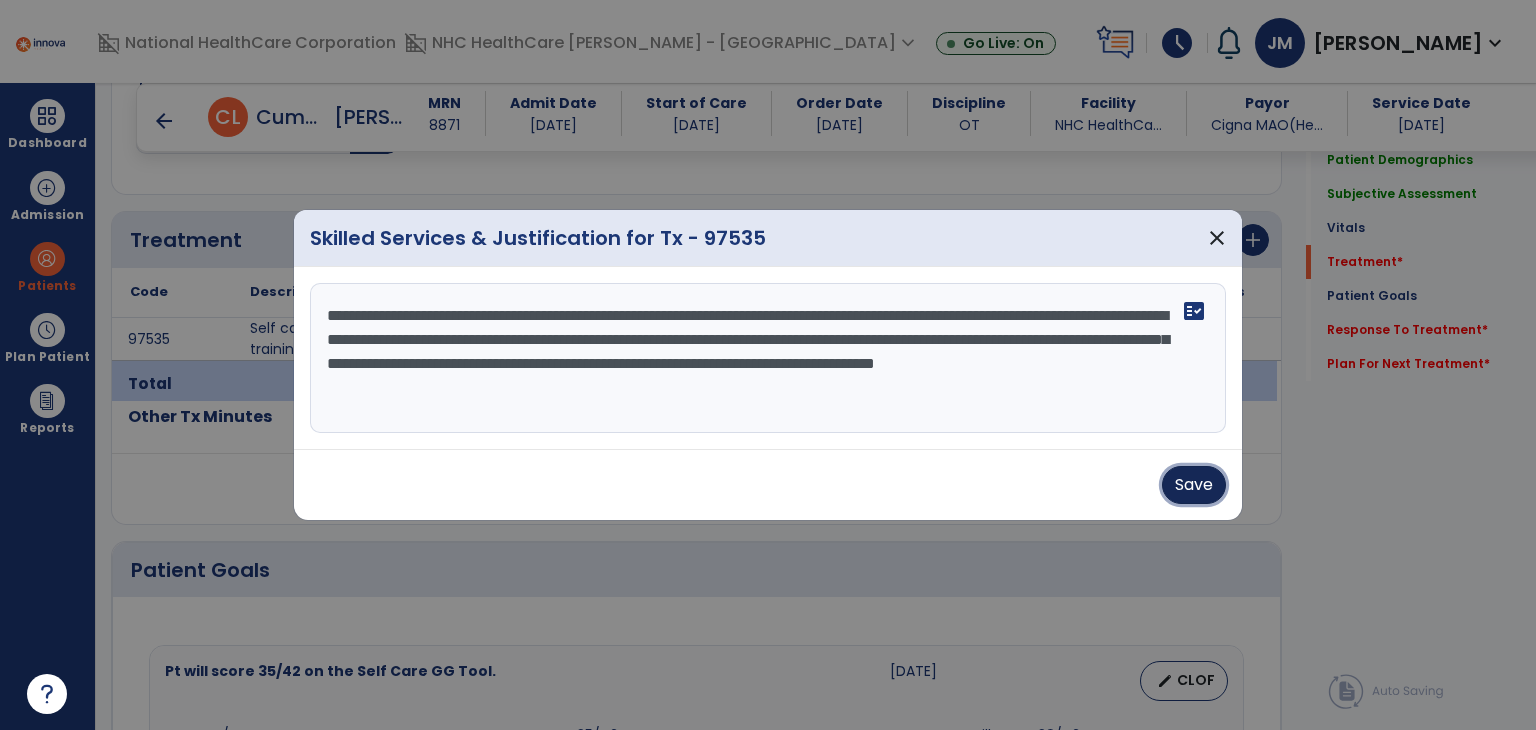 click on "Save" at bounding box center [1194, 485] 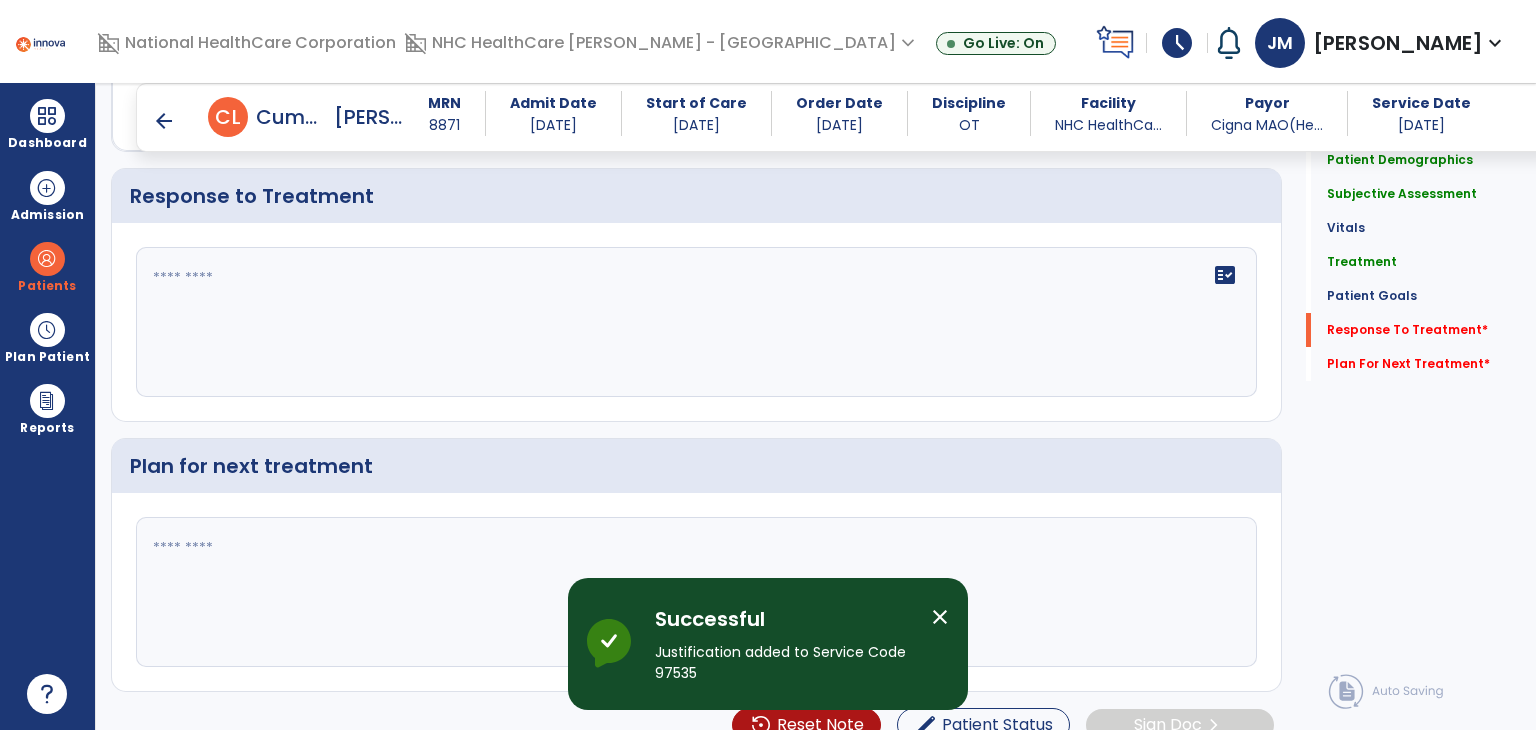 scroll, scrollTop: 2816, scrollLeft: 0, axis: vertical 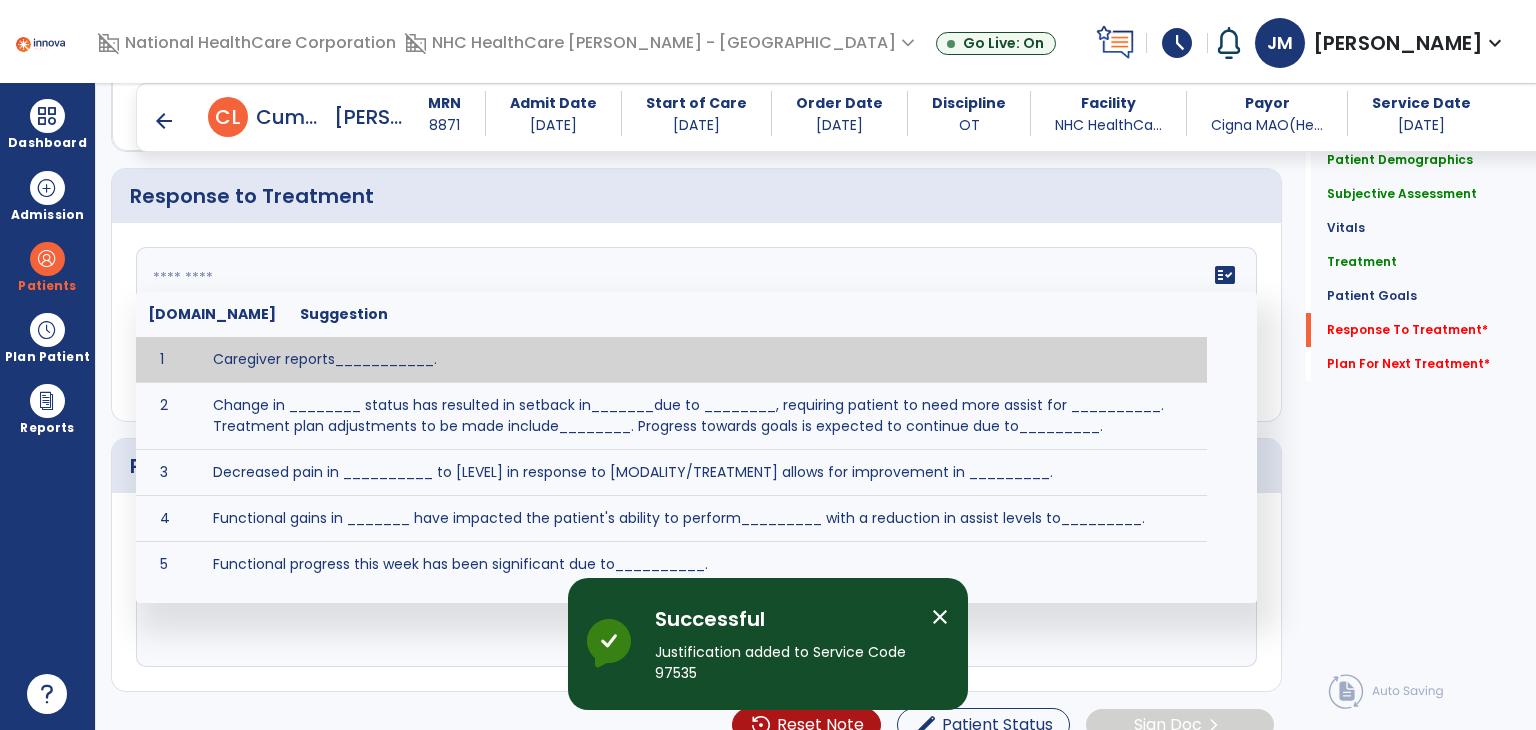 click on "fact_check  Sr.No Suggestion 1 Caregiver reports___________. 2 Change in ________ status has resulted in setback in_______due to ________, requiring patient to need more assist for __________.   Treatment plan adjustments to be made include________.  Progress towards goals is expected to continue due to_________. 3 Decreased pain in __________ to [LEVEL] in response to [MODALITY/TREATMENT] allows for improvement in _________. 4 Functional gains in _______ have impacted the patient's ability to perform_________ with a reduction in assist levels to_________. 5 Functional progress this week has been significant due to__________. 6 Gains in ________ have improved the patient's ability to perform ______with decreased levels of assist to___________. 7 Improvement in ________allows patient to tolerate higher levels of challenges in_________. 8 Pain in [AREA] has decreased to [LEVEL] in response to [TREATMENT/MODALITY], allowing fore ease in completing__________. 9 10 11 12 13 14 15 16 17 18 19 20 21" 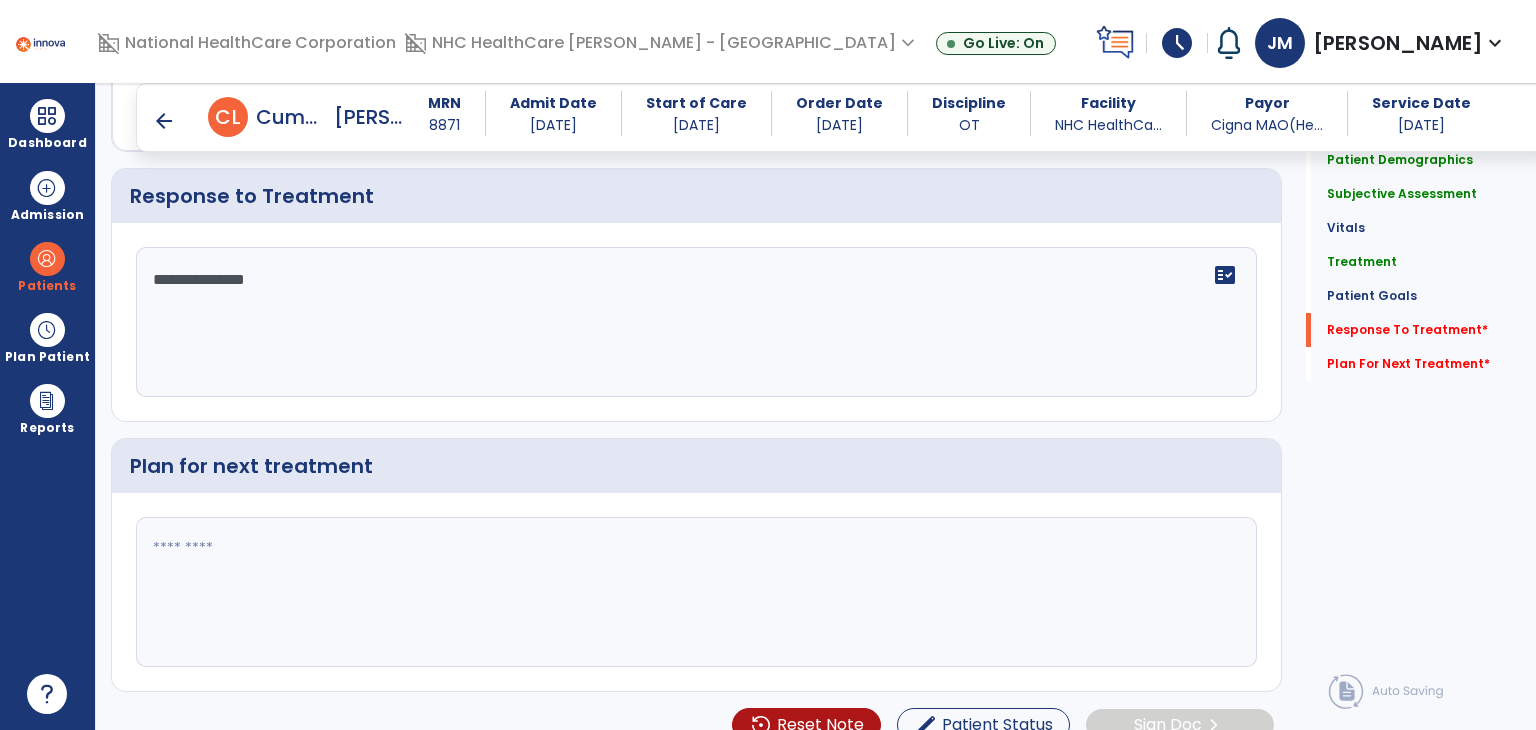 type on "**********" 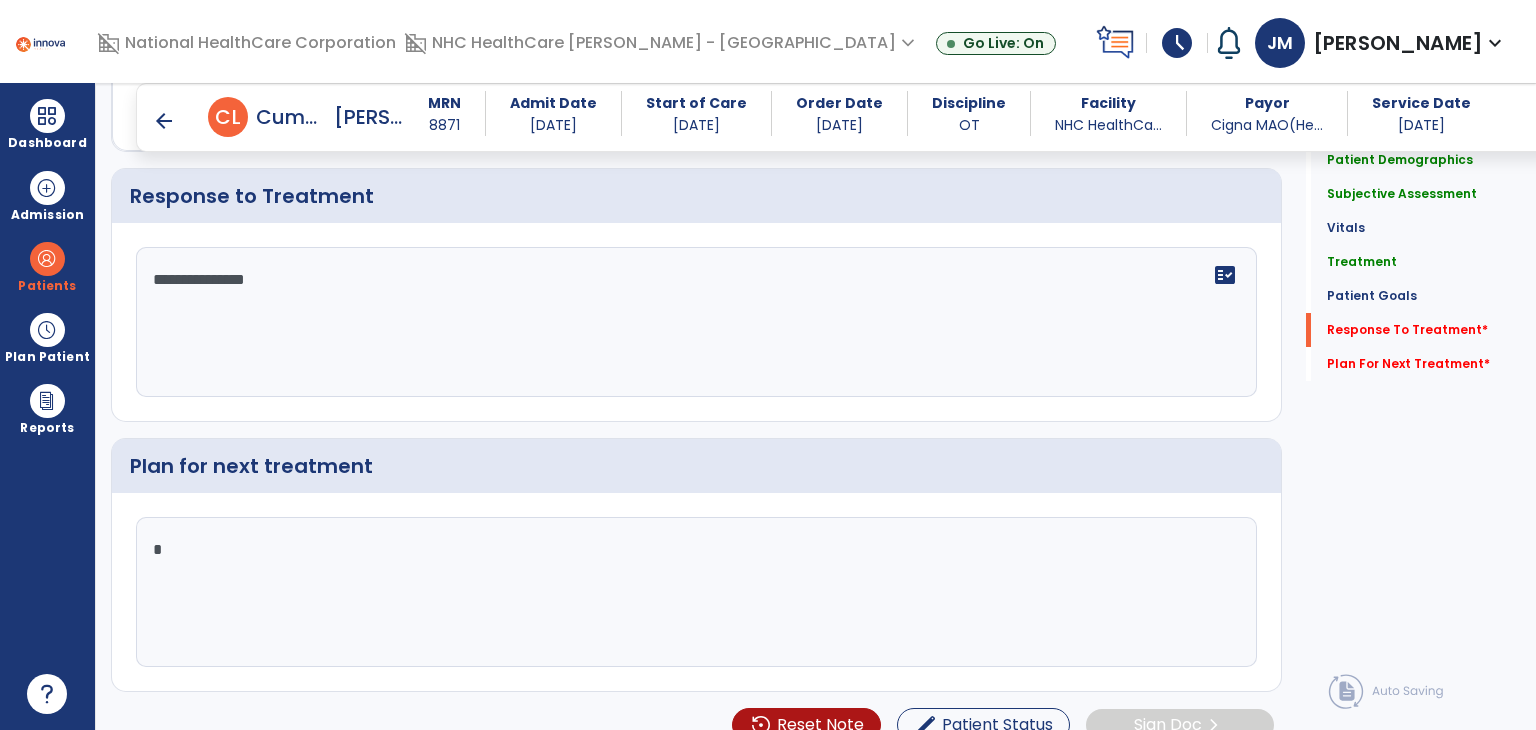 click on "*" 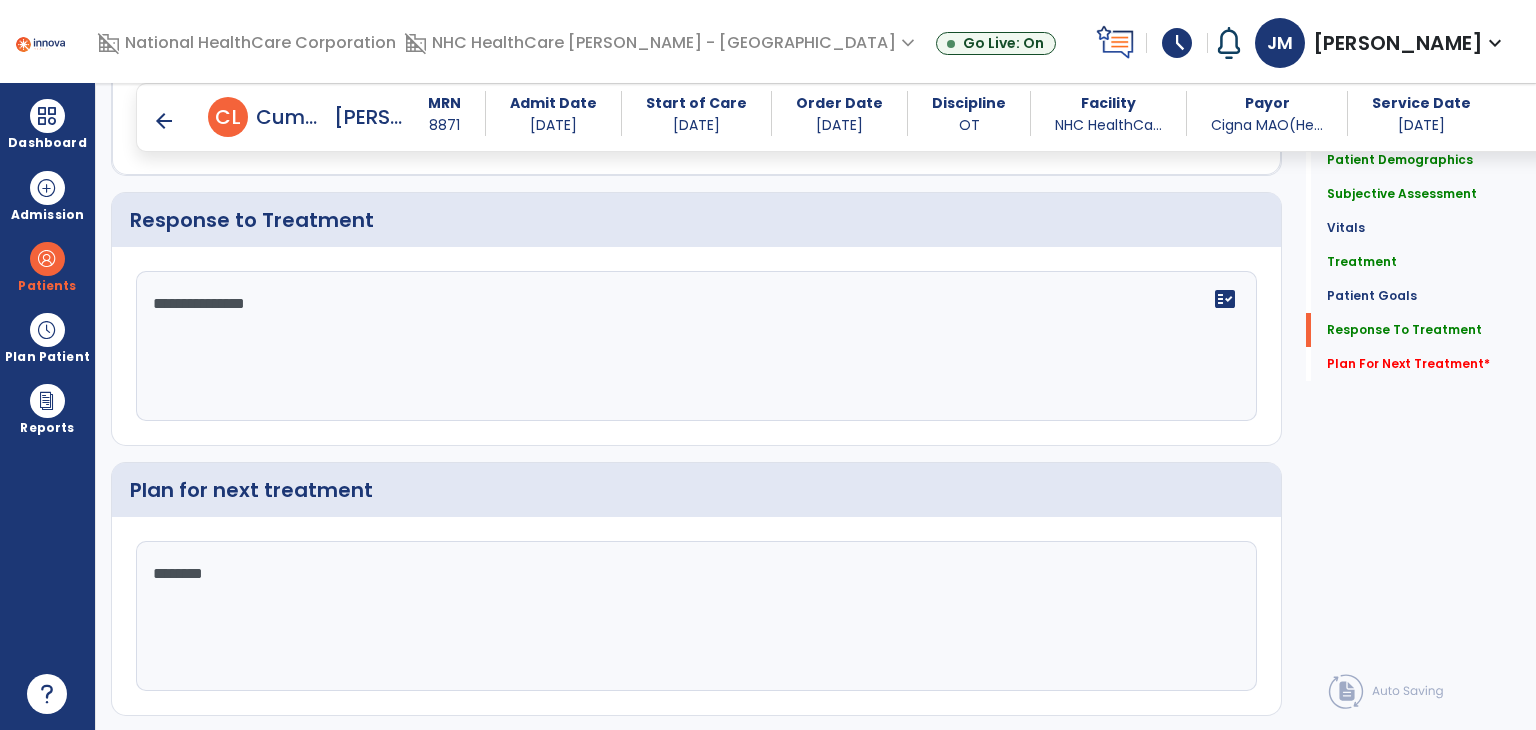 scroll, scrollTop: 2816, scrollLeft: 0, axis: vertical 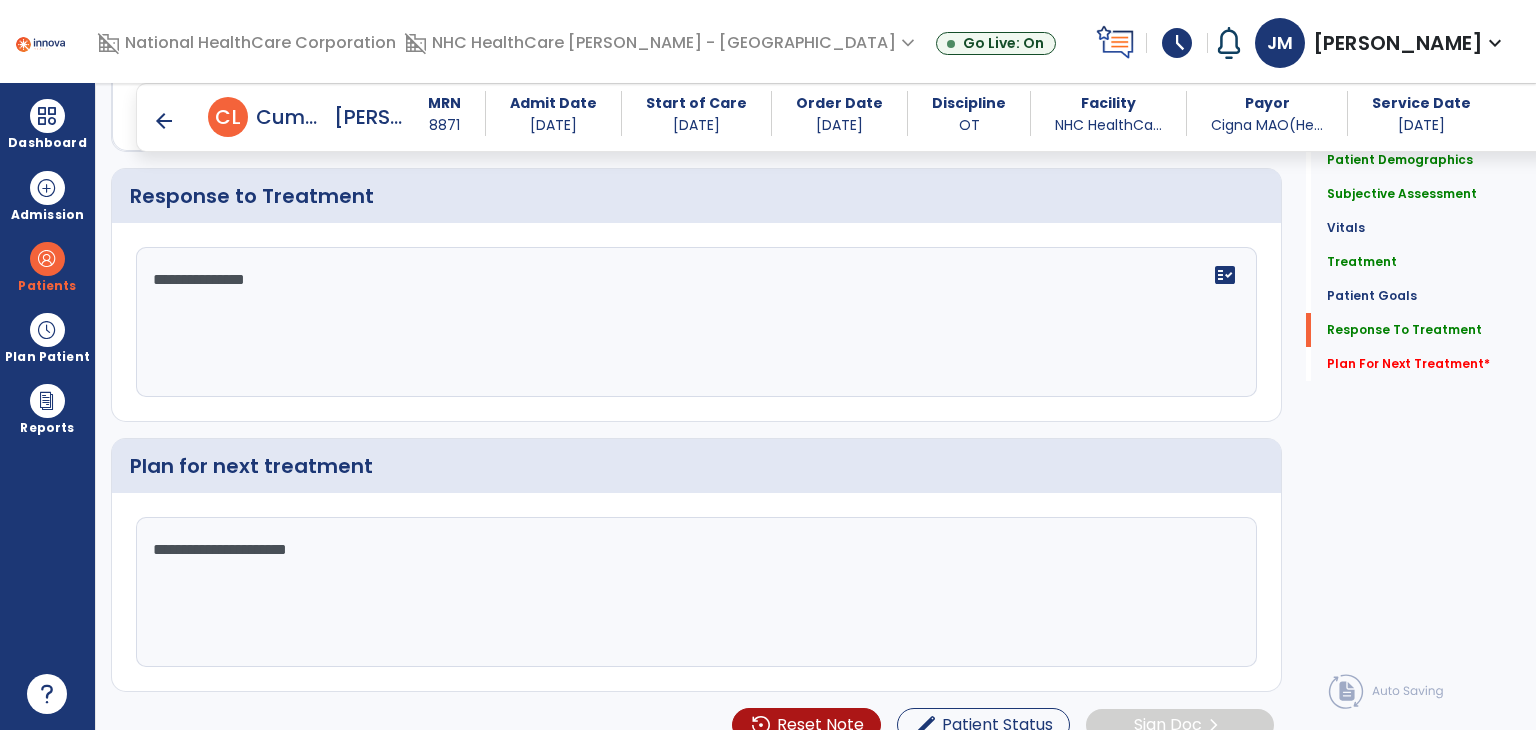 type on "**********" 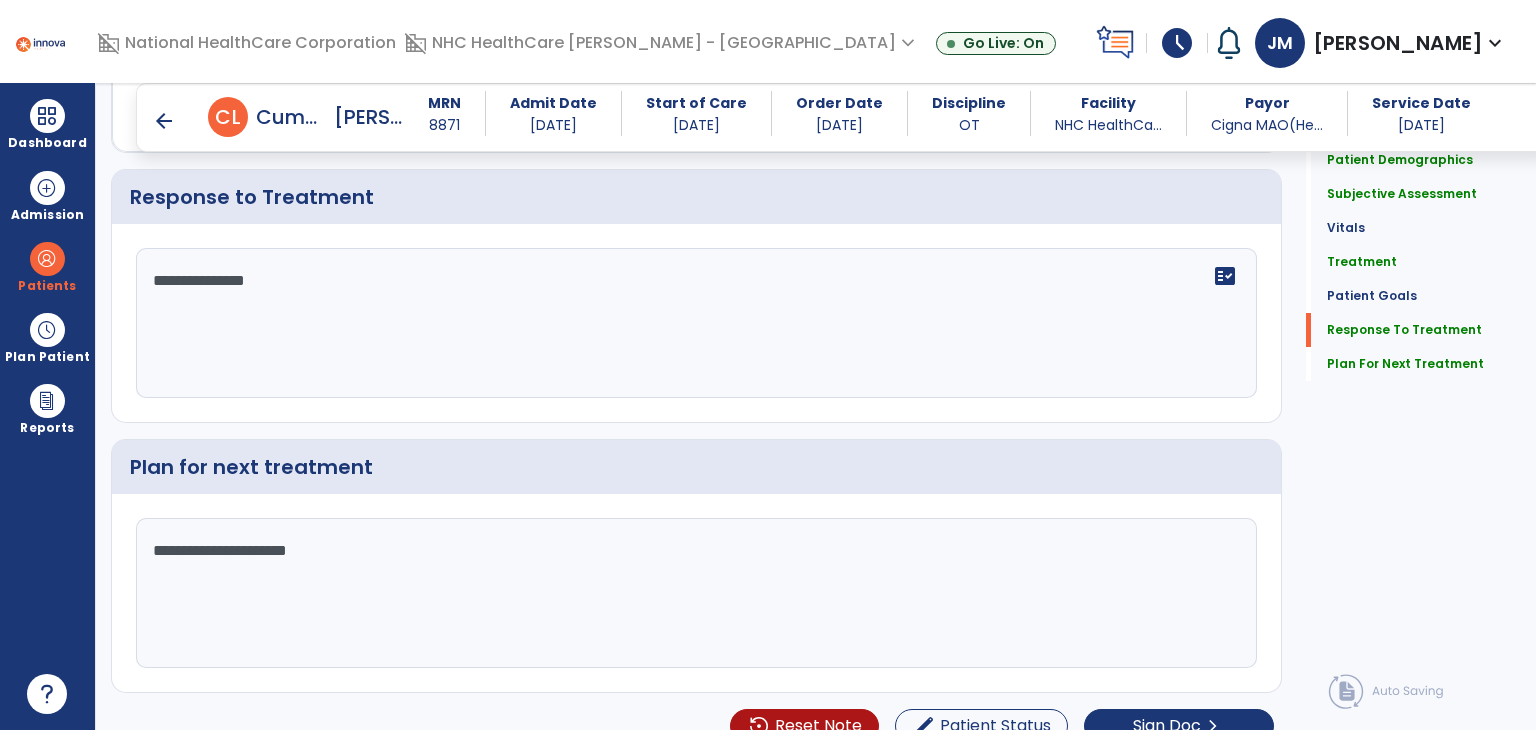 scroll, scrollTop: 2816, scrollLeft: 0, axis: vertical 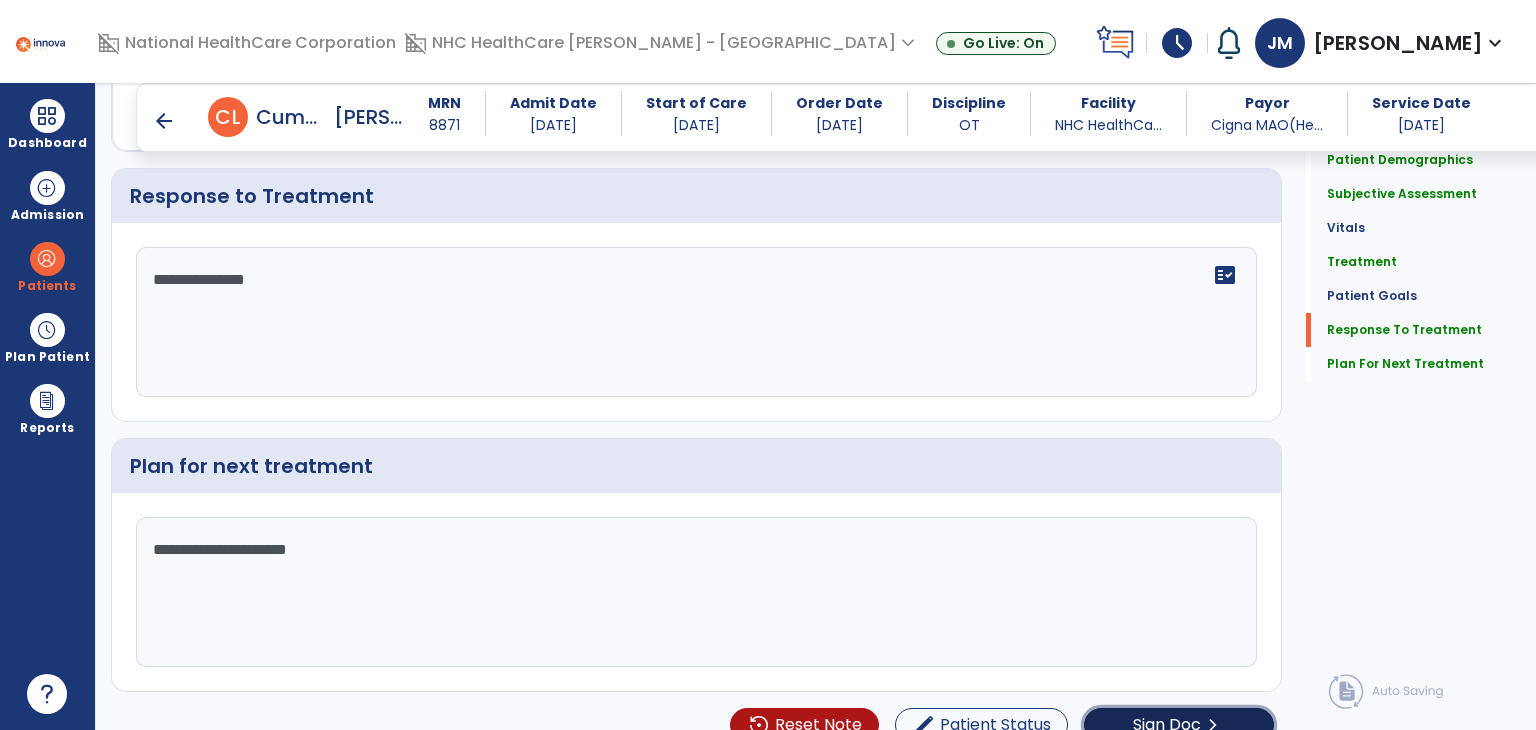 click on "Sign Doc  chevron_right" 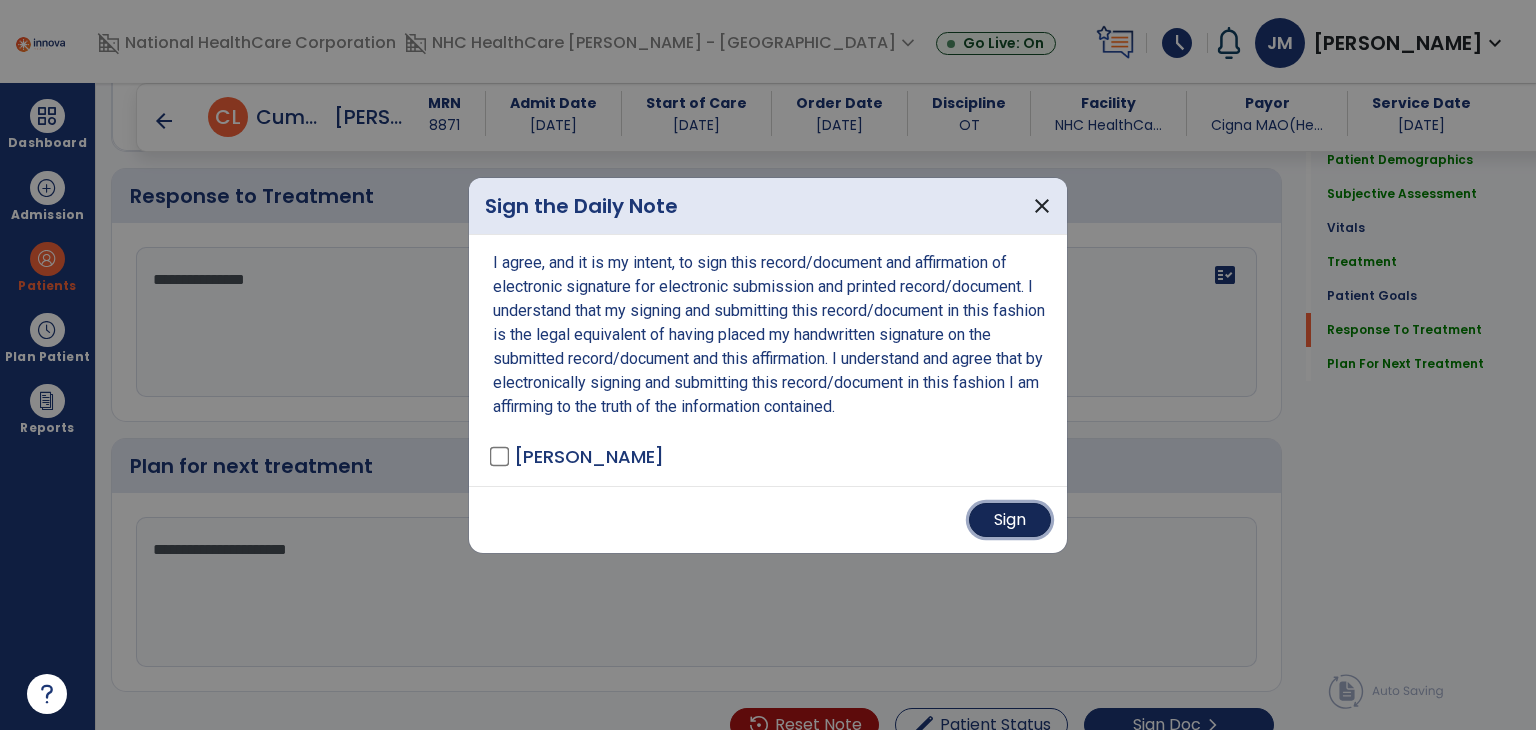 click on "Sign" at bounding box center [1010, 520] 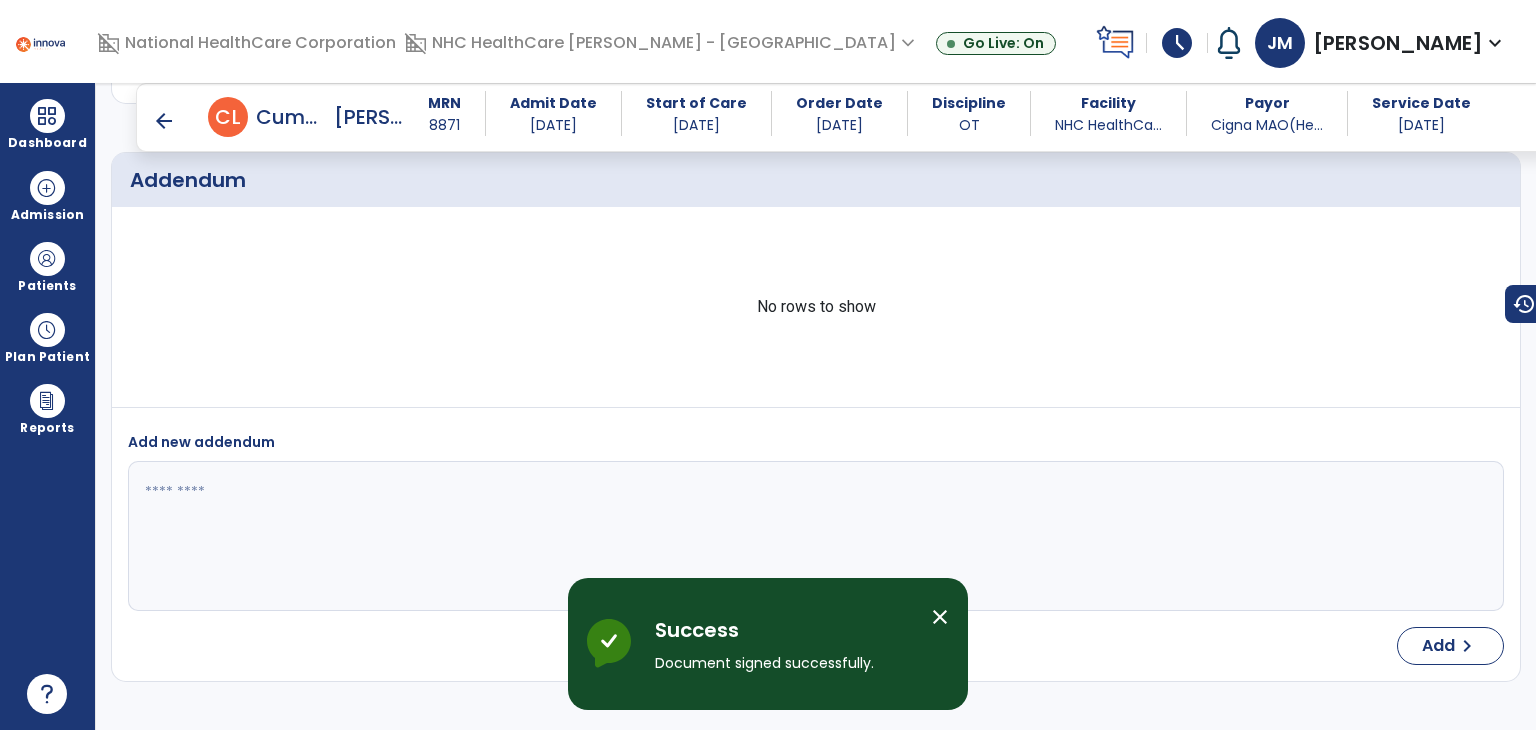 scroll, scrollTop: 4066, scrollLeft: 0, axis: vertical 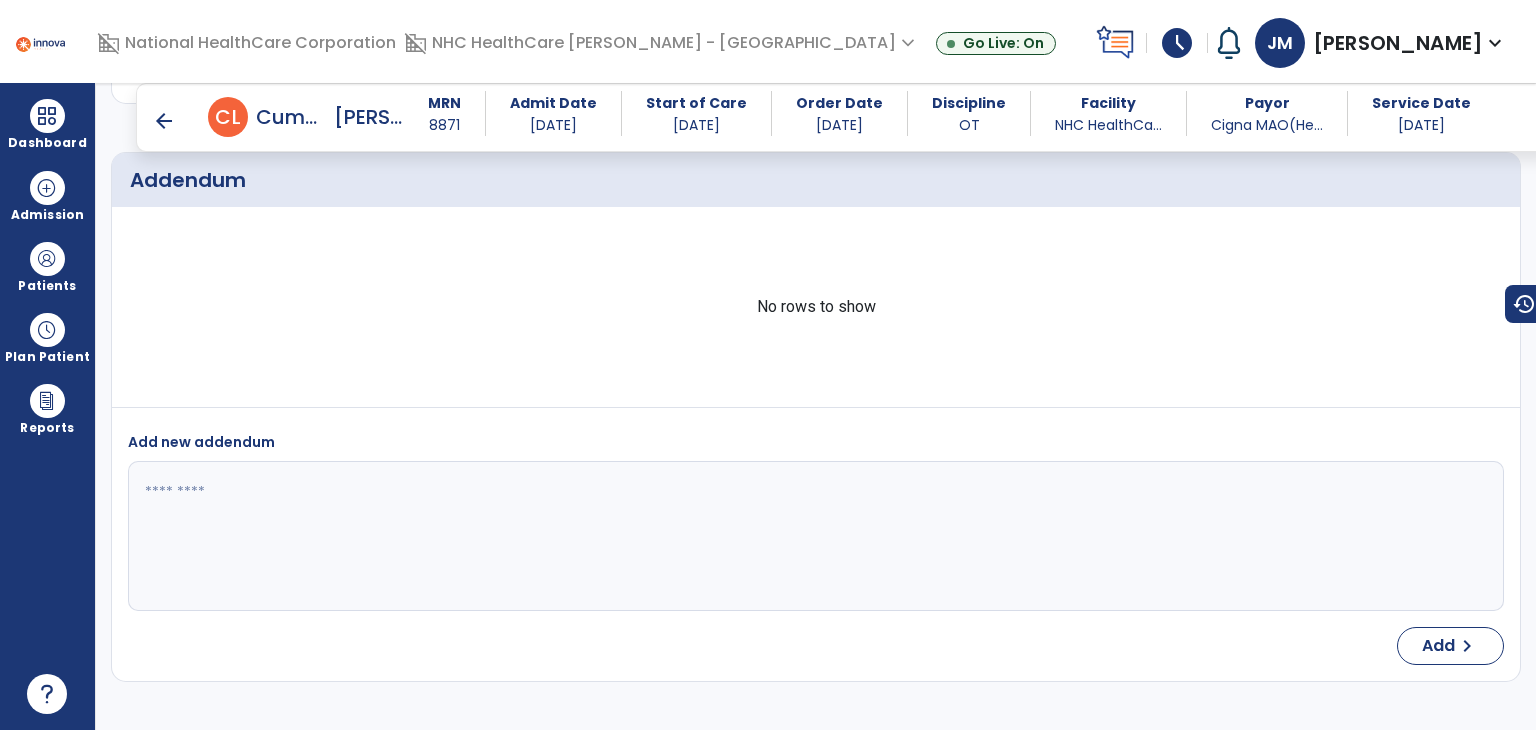 click on "arrow_back" at bounding box center [164, 121] 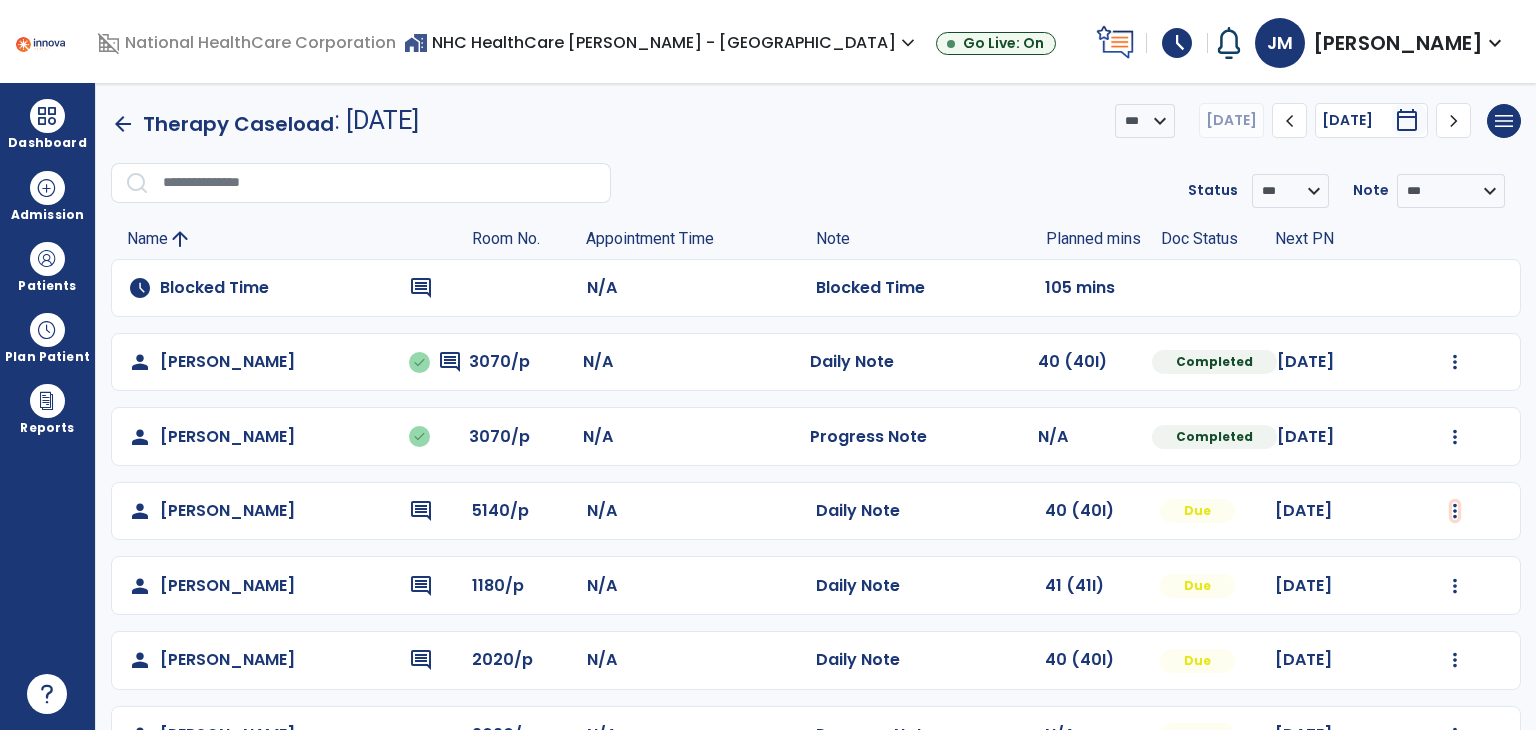 click at bounding box center (1455, 362) 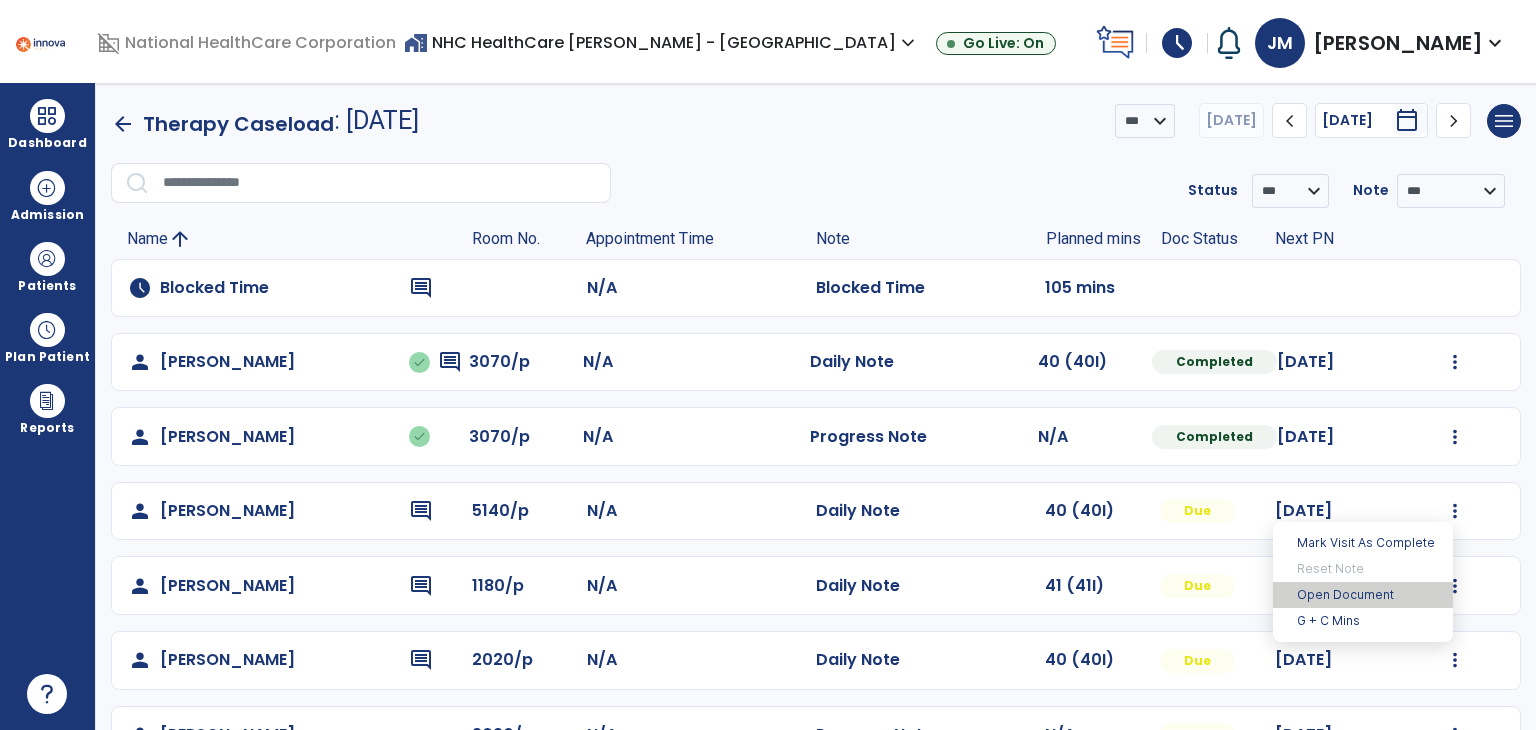 click on "Open Document" at bounding box center (1363, 595) 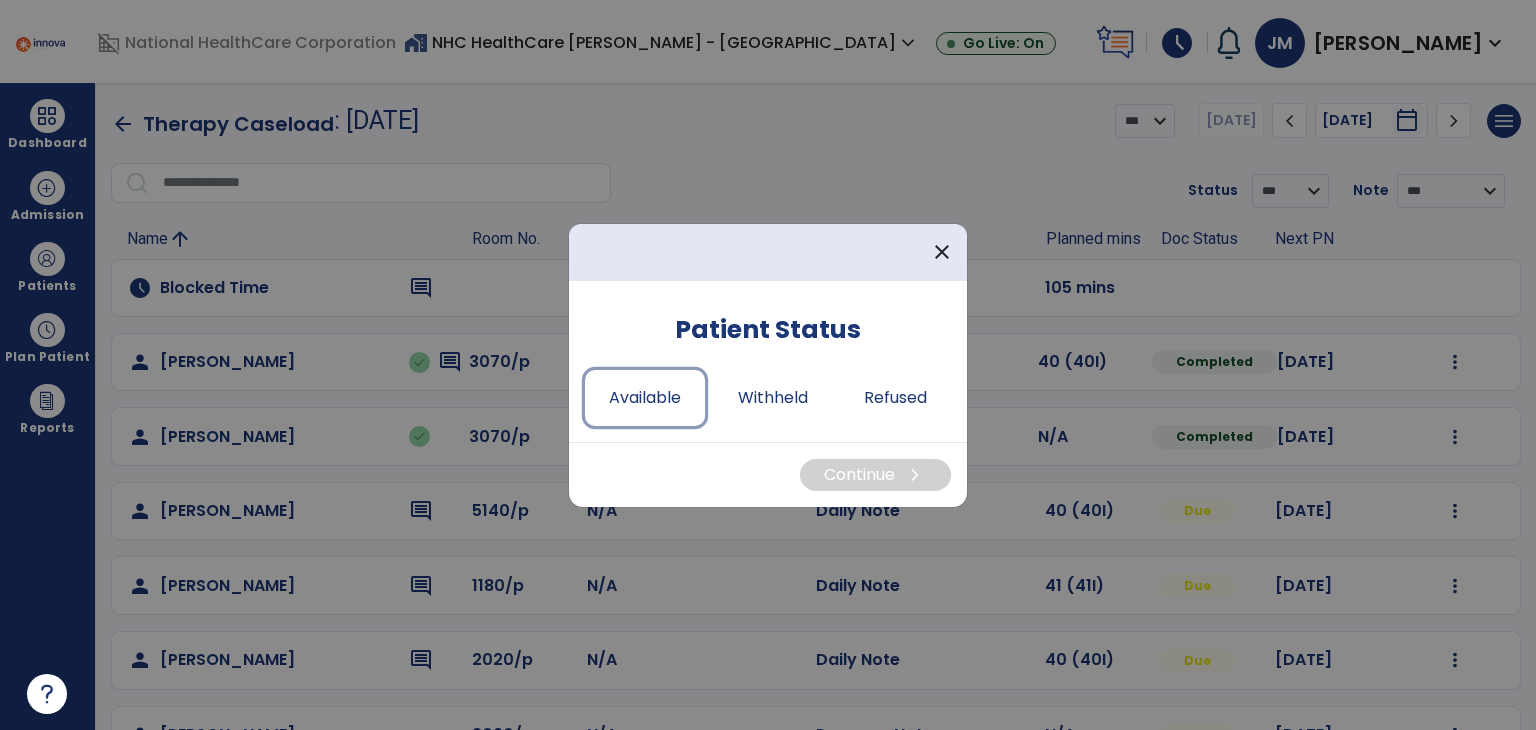 click on "Available" at bounding box center (645, 398) 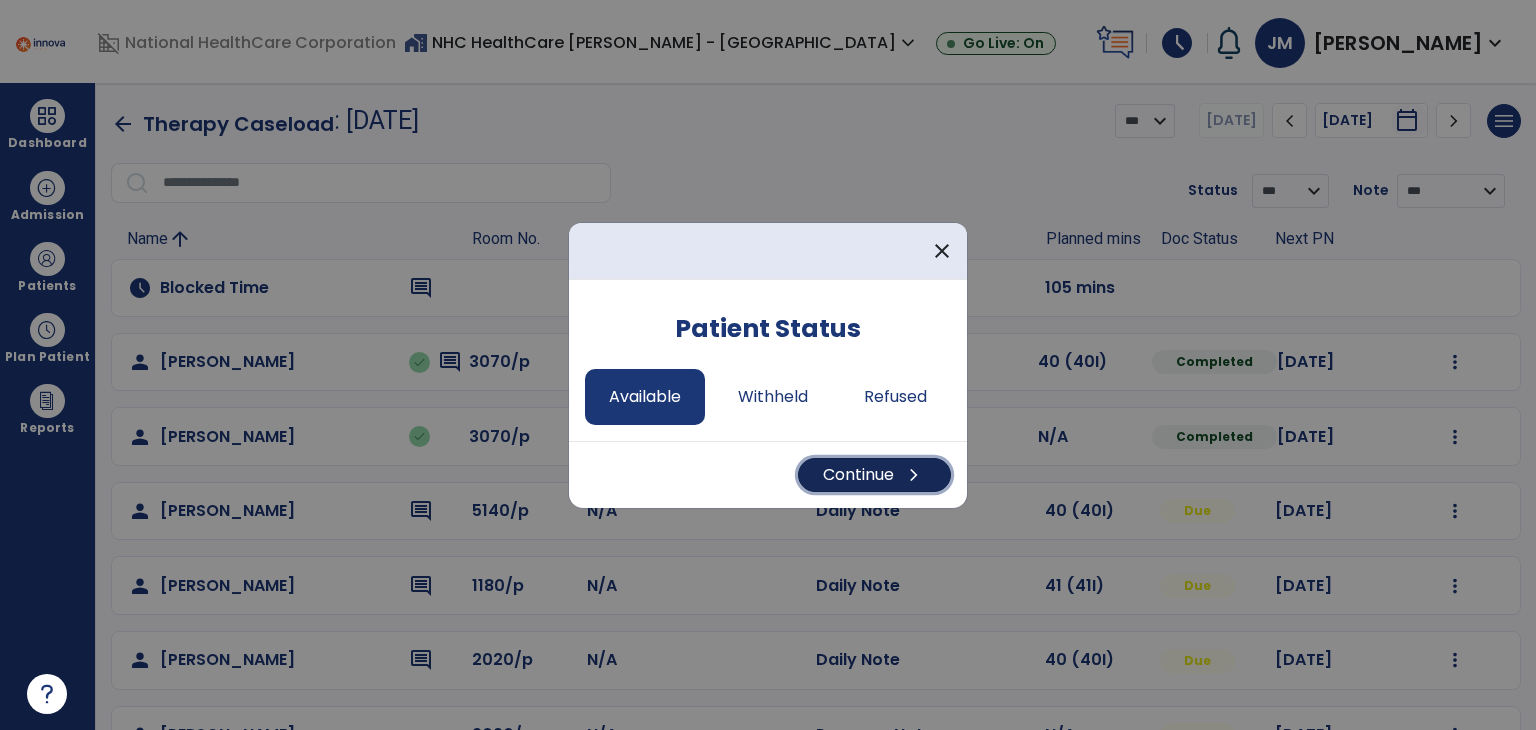 click on "Continue   chevron_right" at bounding box center [874, 475] 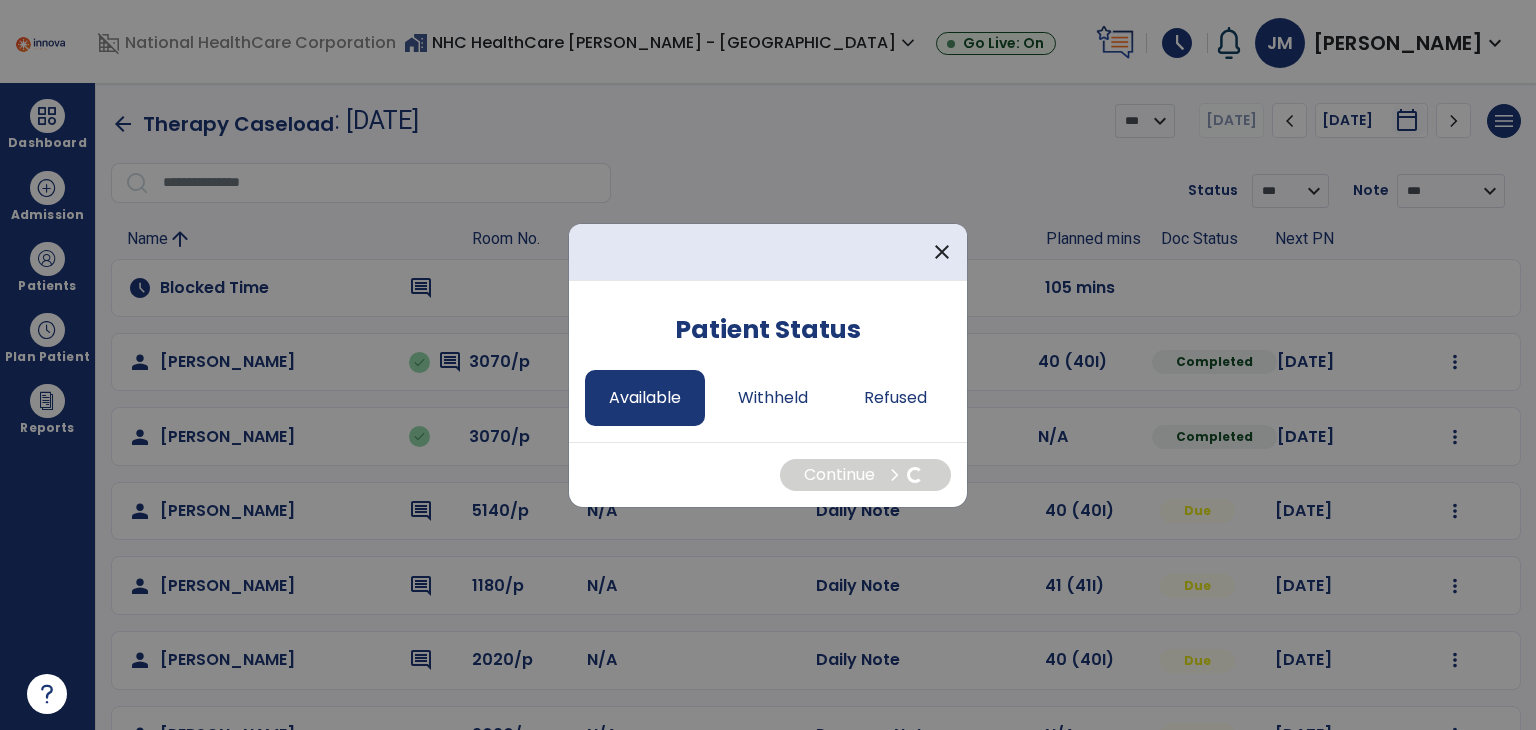 select on "*" 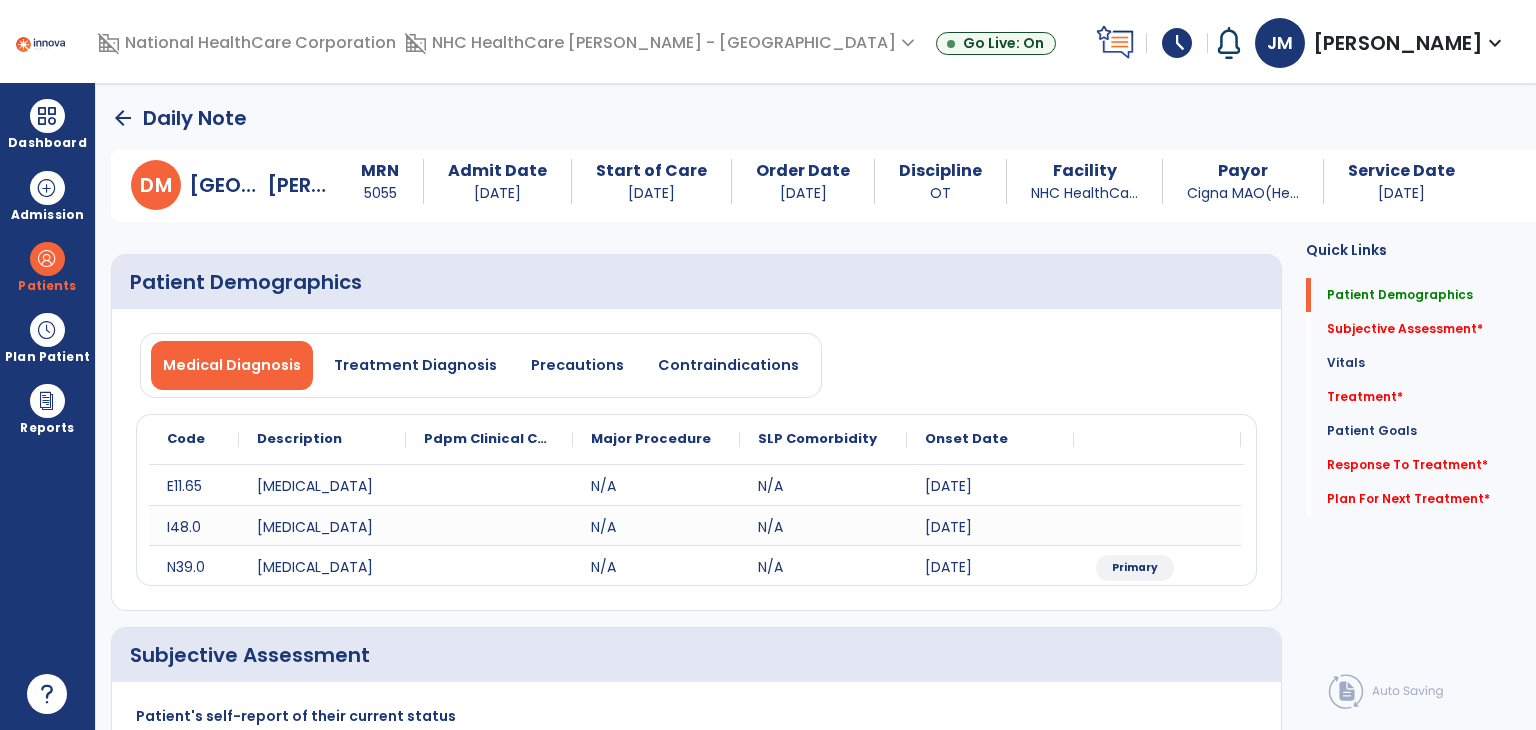 scroll, scrollTop: 347, scrollLeft: 0, axis: vertical 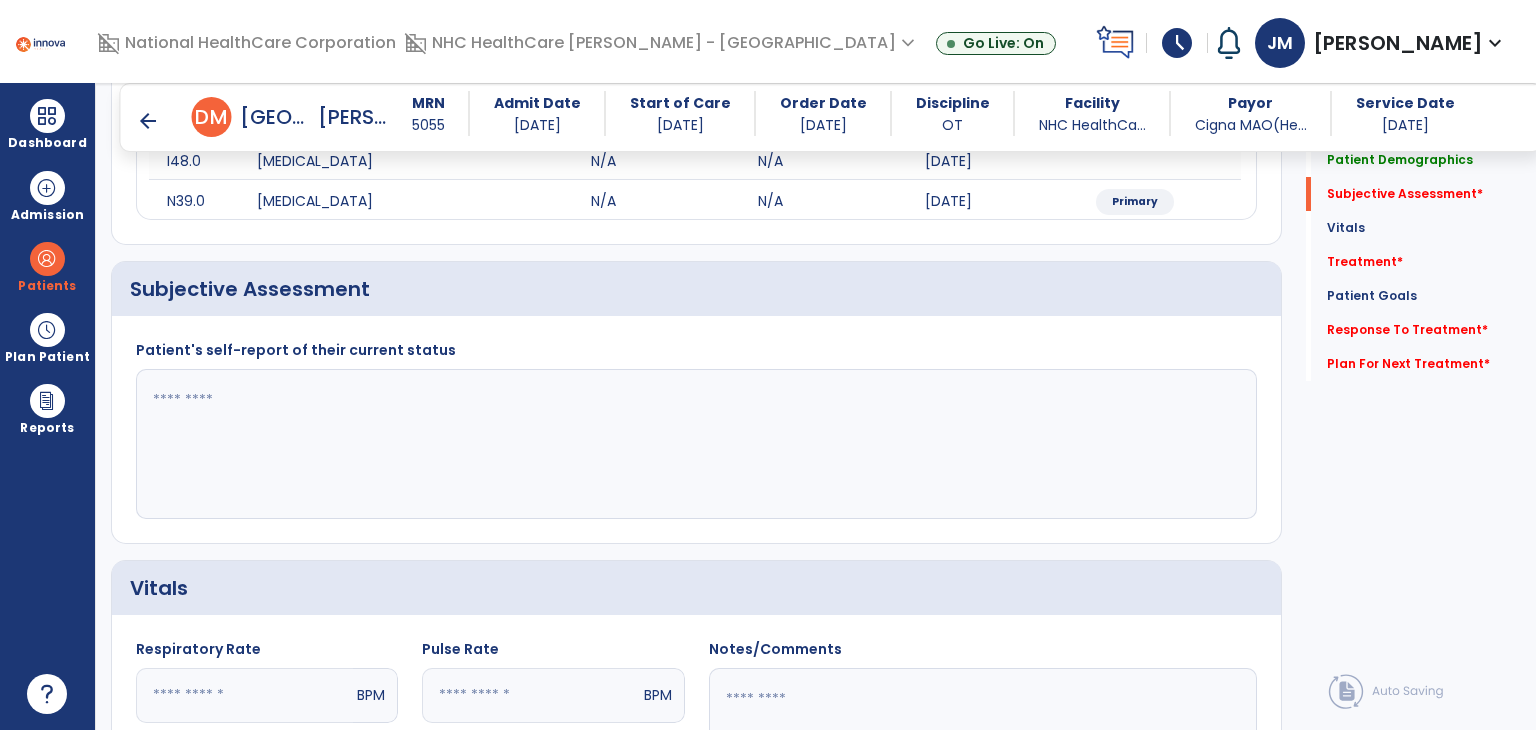click 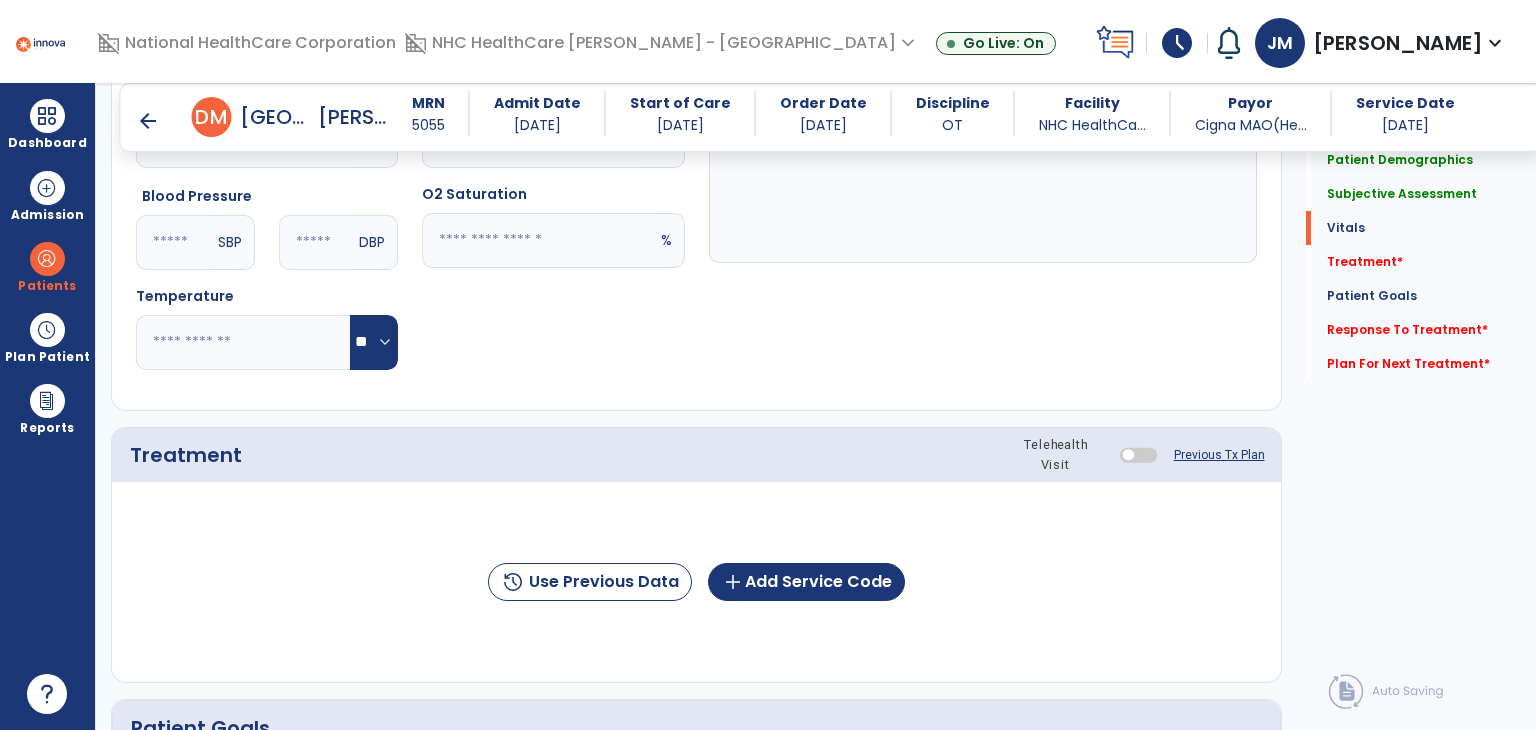 scroll, scrollTop: 903, scrollLeft: 0, axis: vertical 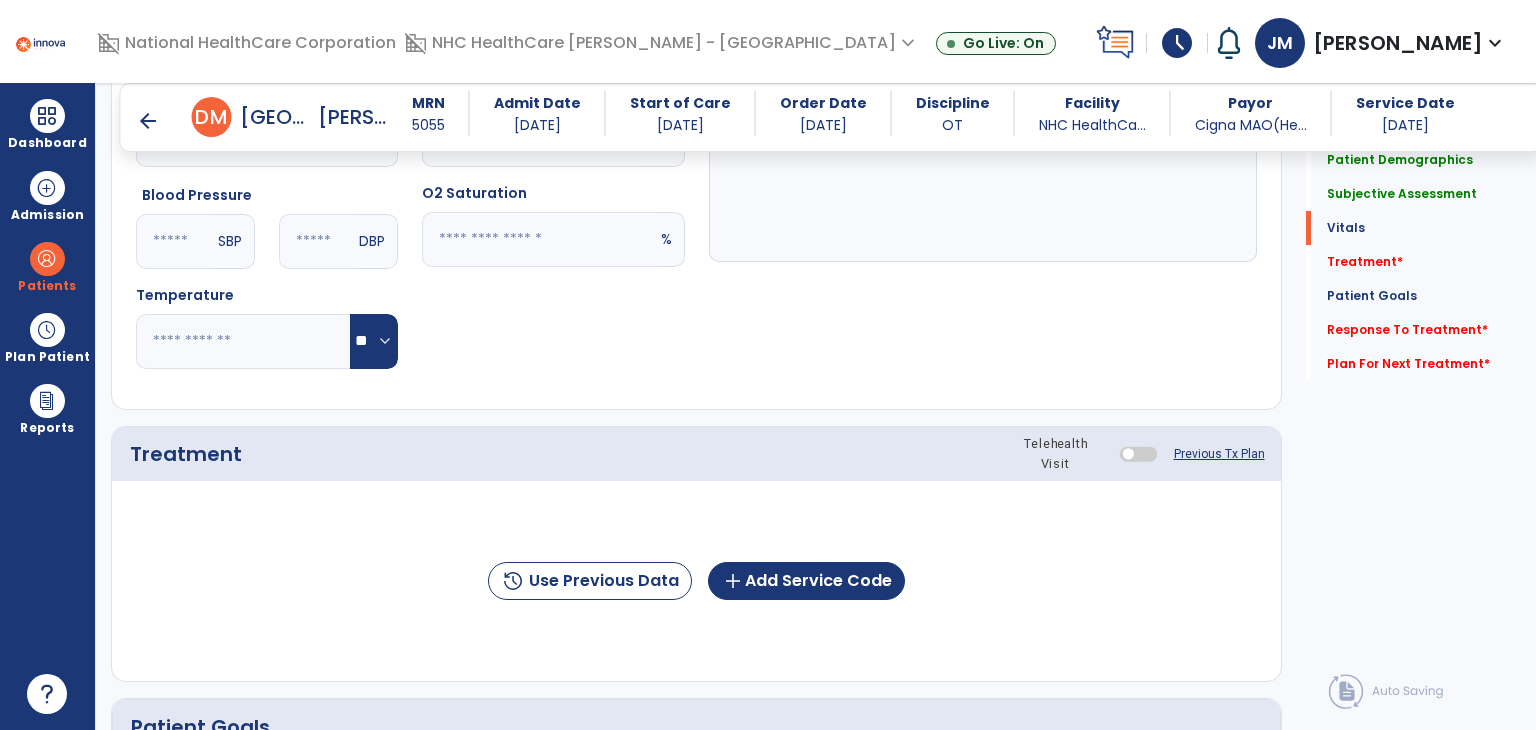 type on "**********" 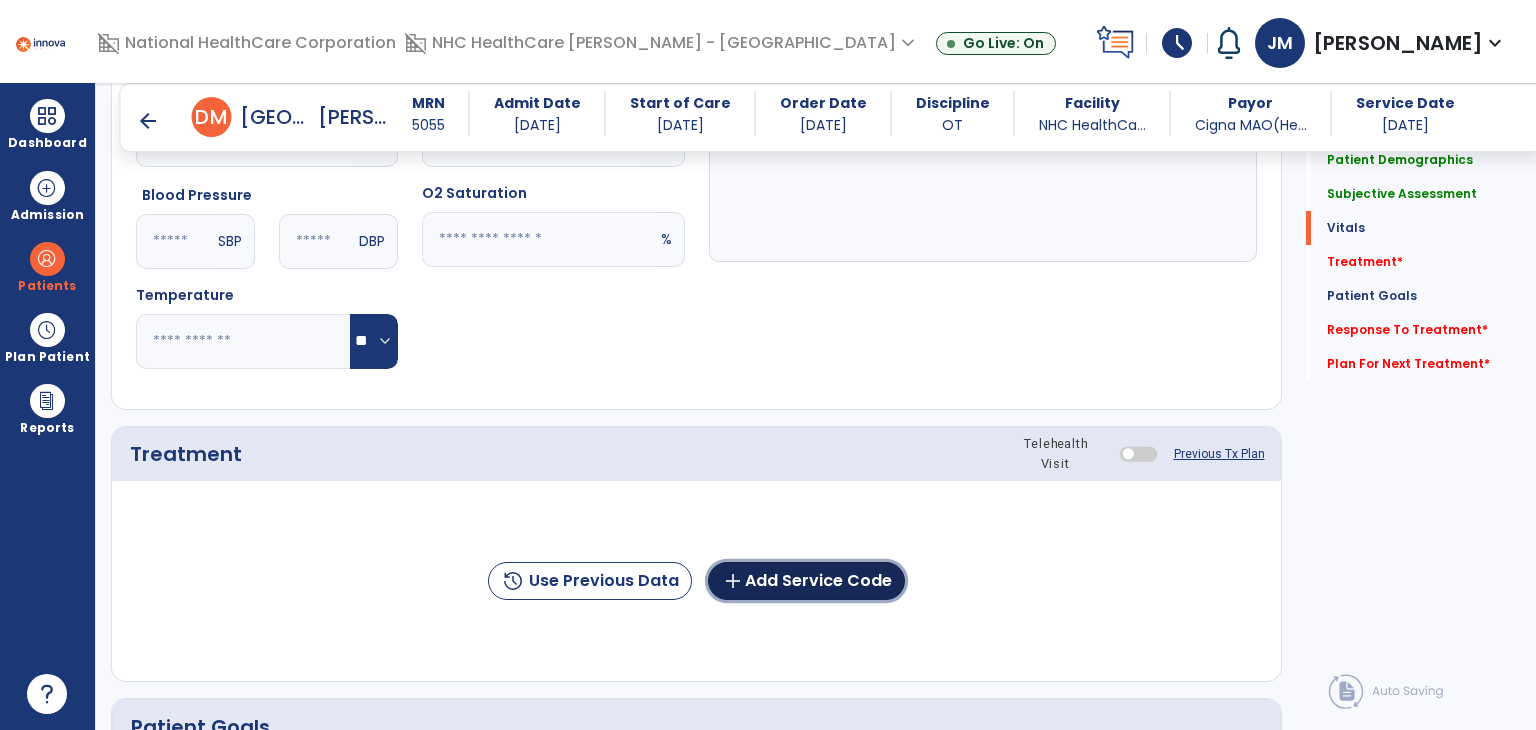 click on "add  Add Service Code" 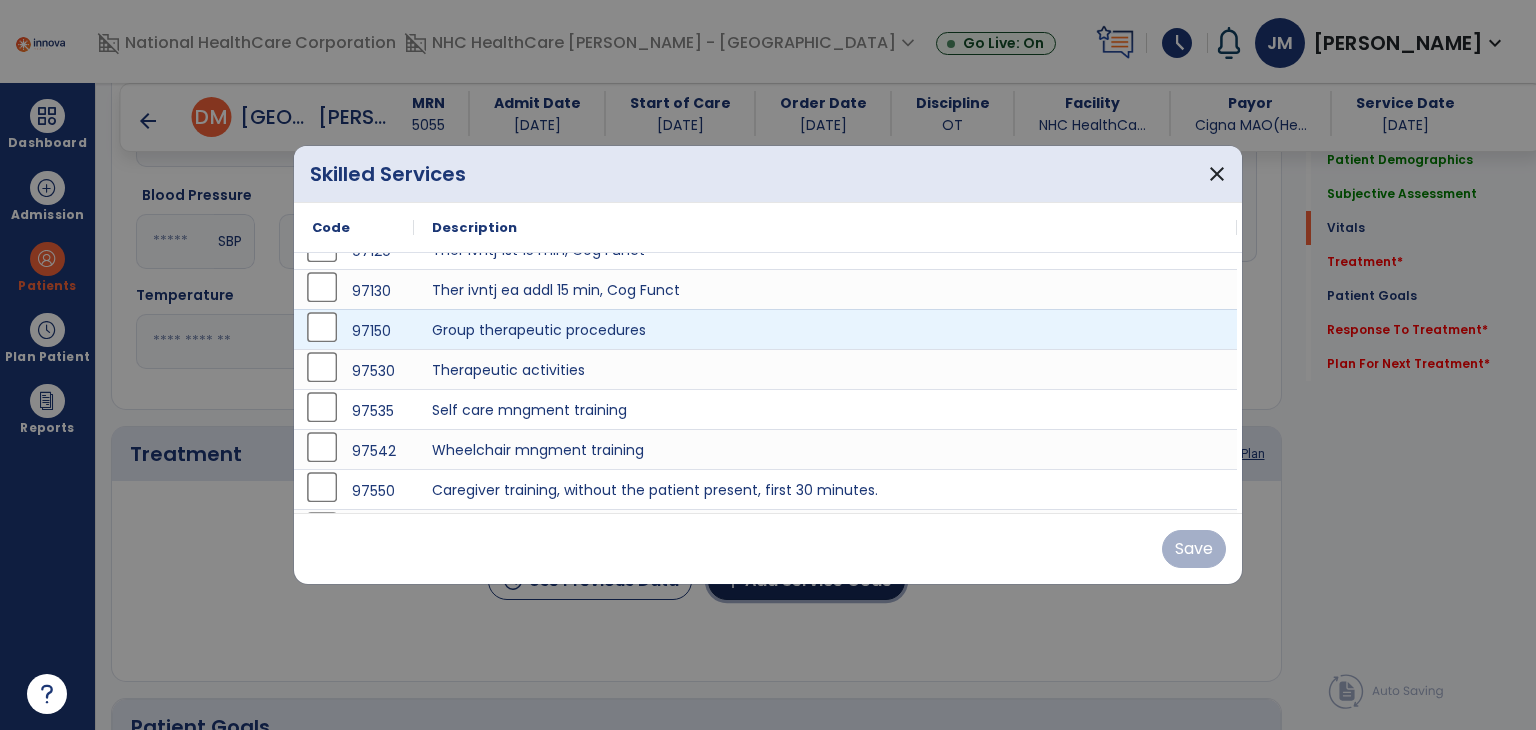 scroll, scrollTop: 104, scrollLeft: 0, axis: vertical 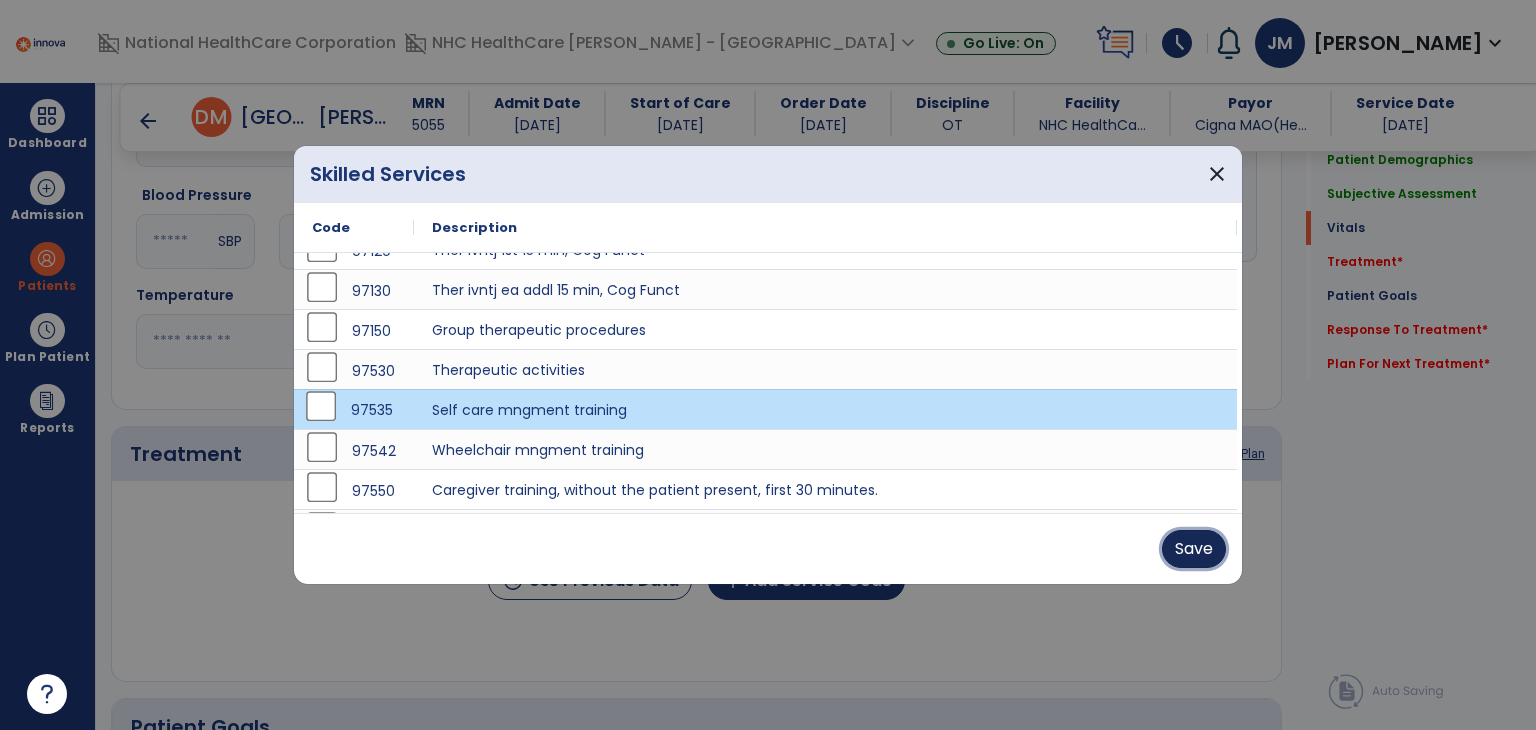 click on "Save" at bounding box center [1194, 549] 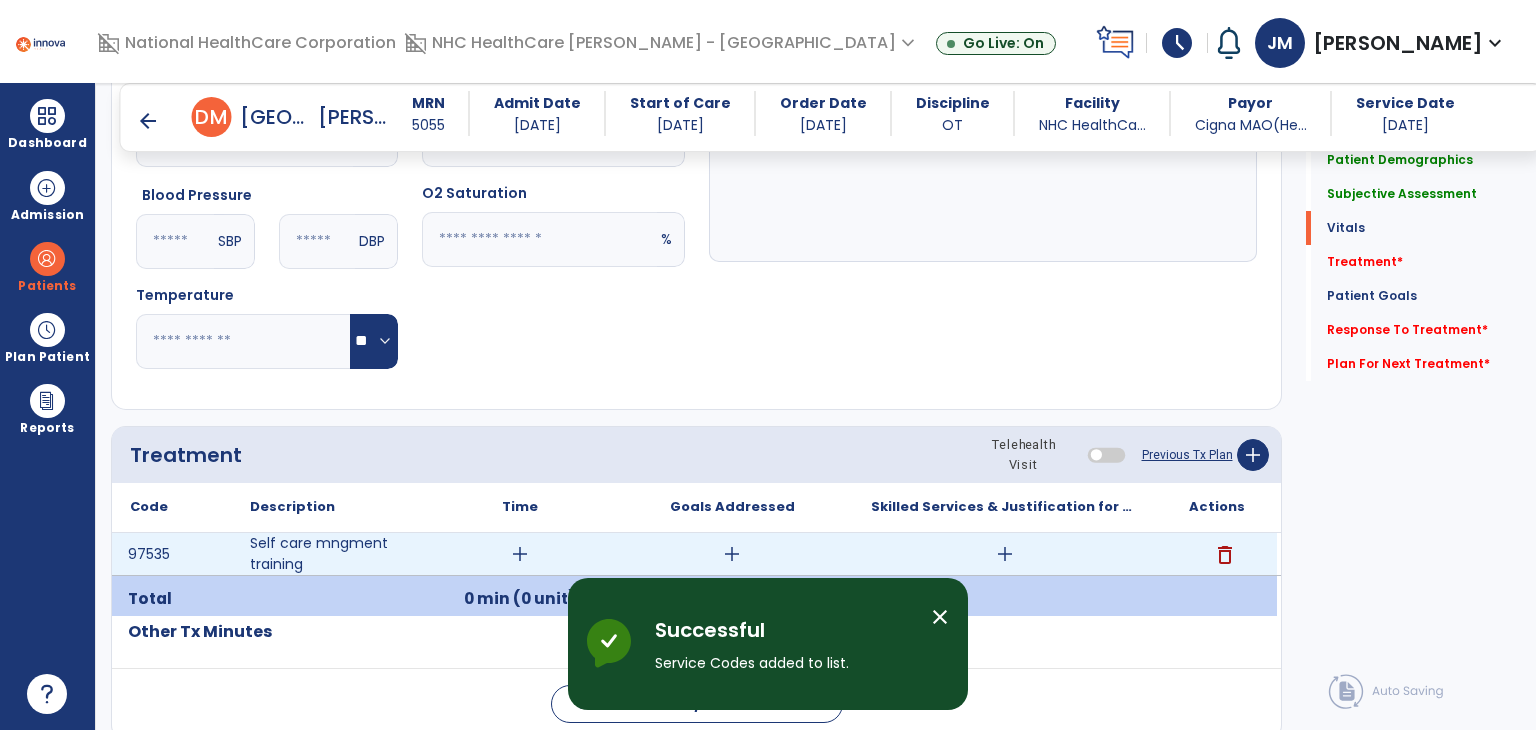 click on "add" at bounding box center (520, 554) 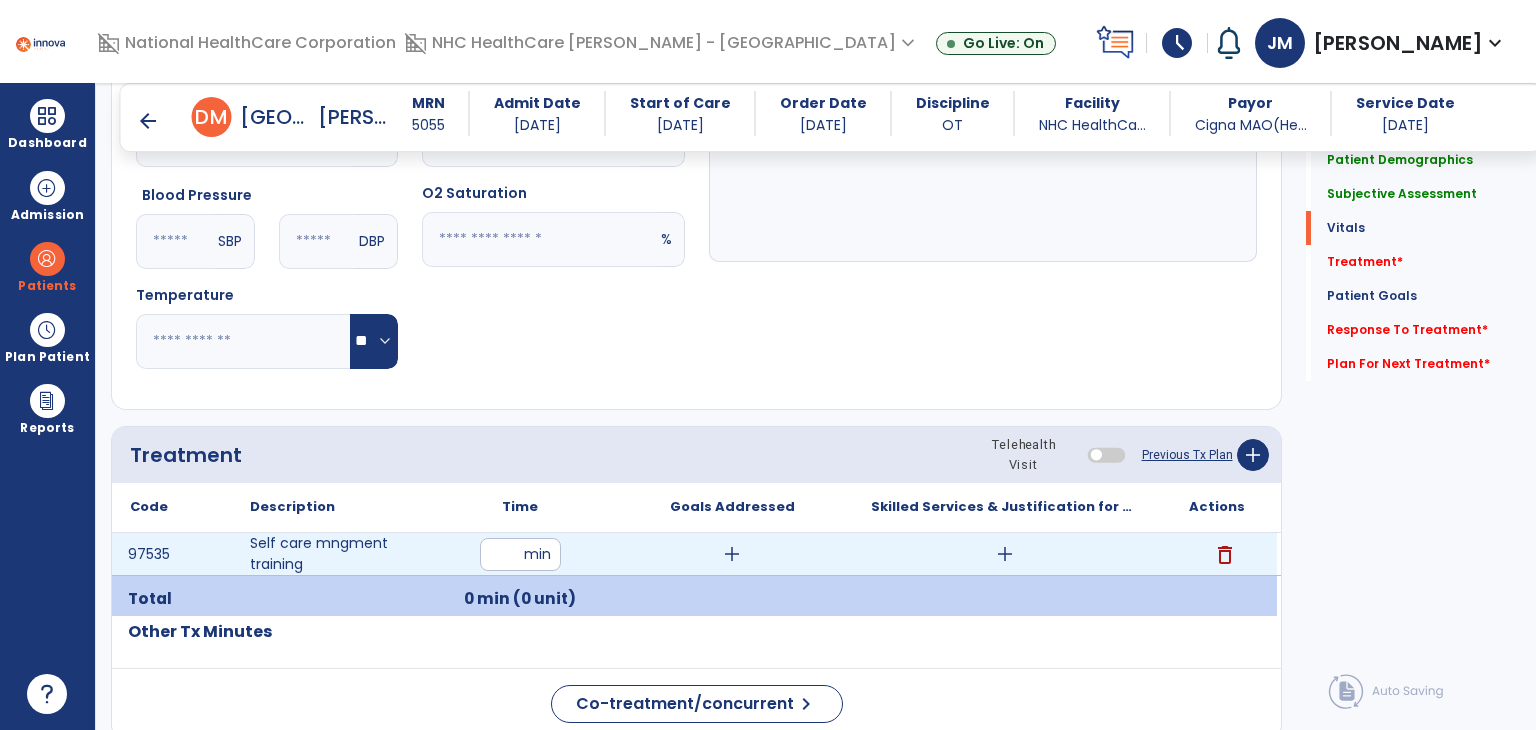 type on "**" 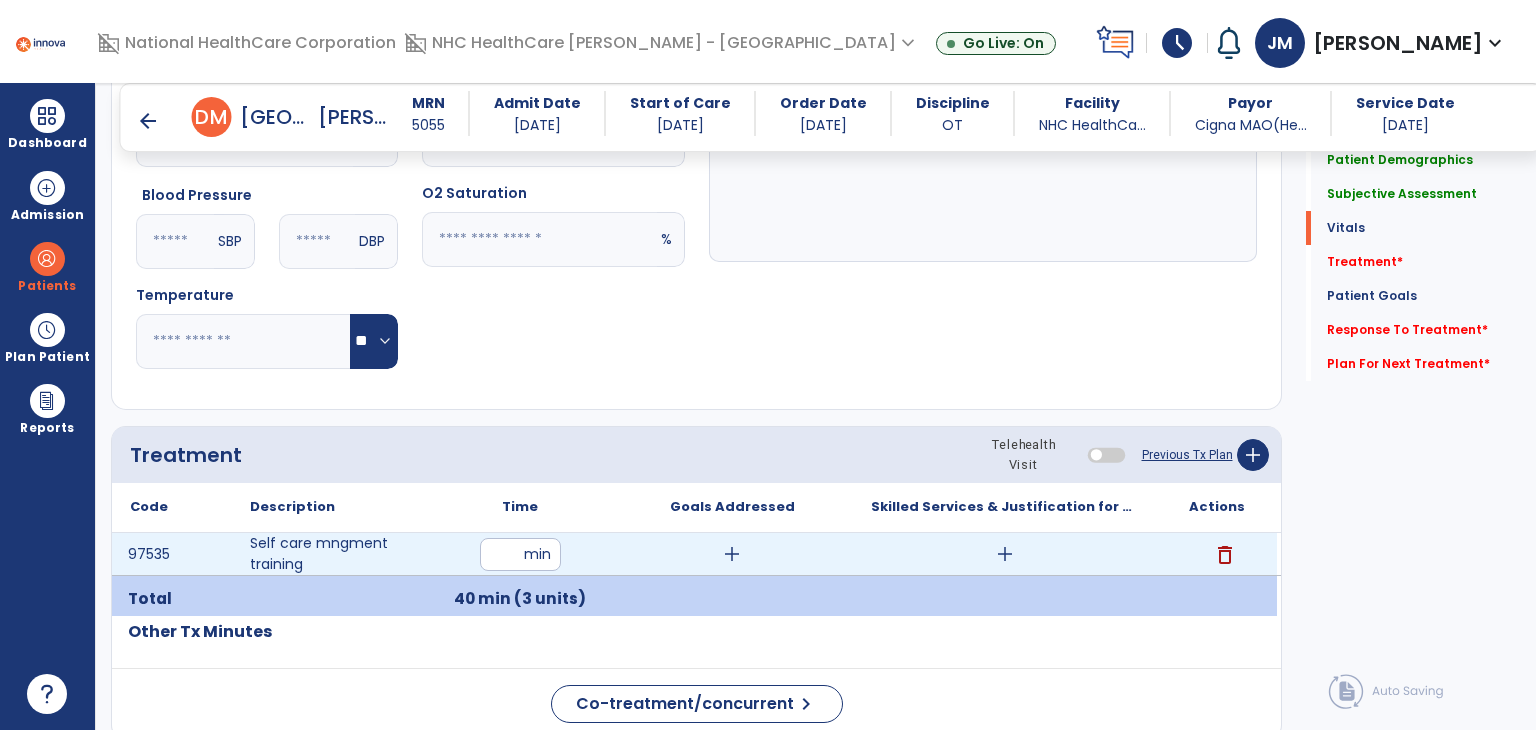 click on "add" at bounding box center (1005, 554) 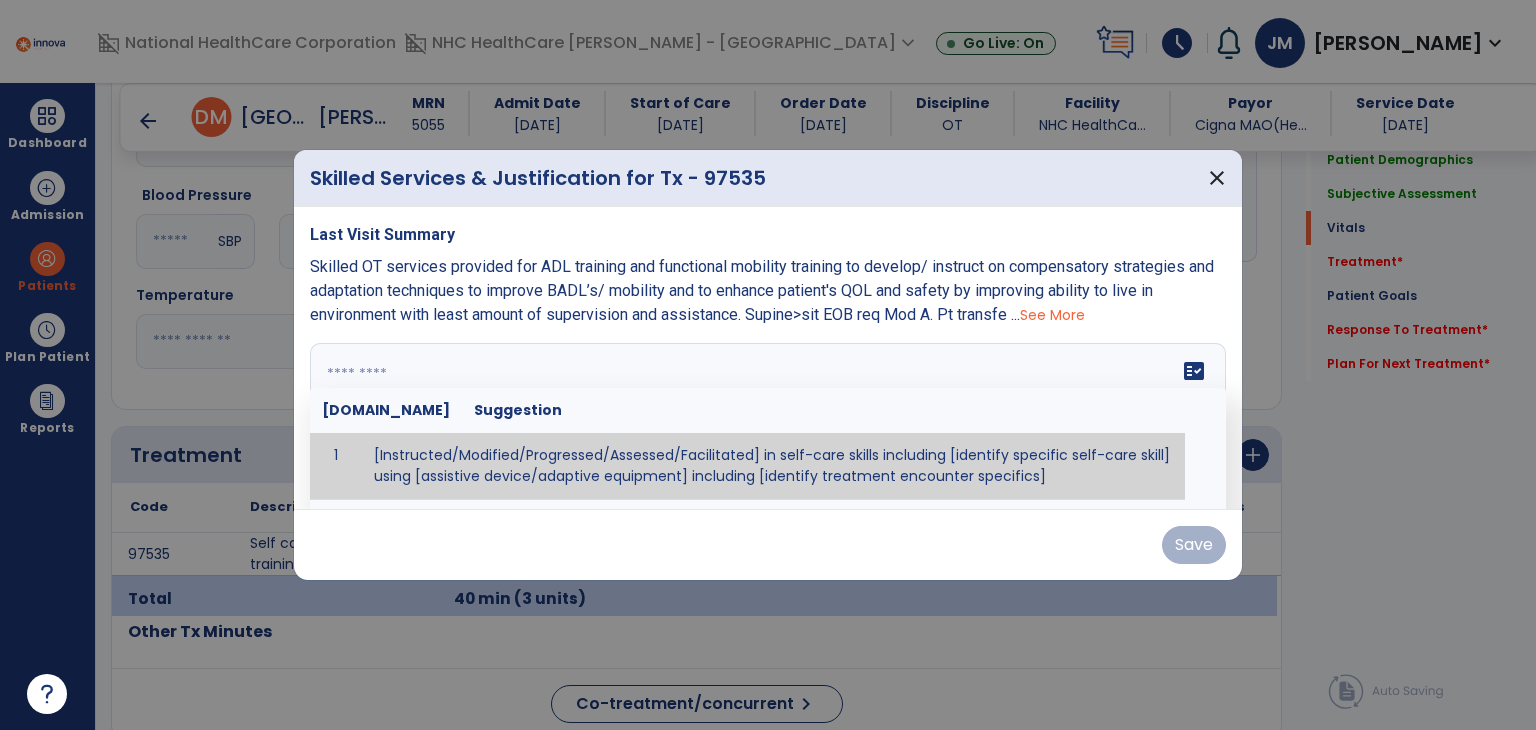 click on "fact_check  Sr.No Suggestion 1 [Instructed/Modified/Progressed/Assessed/Facilitated] in self-care skills including [identify specific self-care skill] using [assistive device/adaptive equipment] including [identify treatment encounter specifics]" at bounding box center (768, 418) 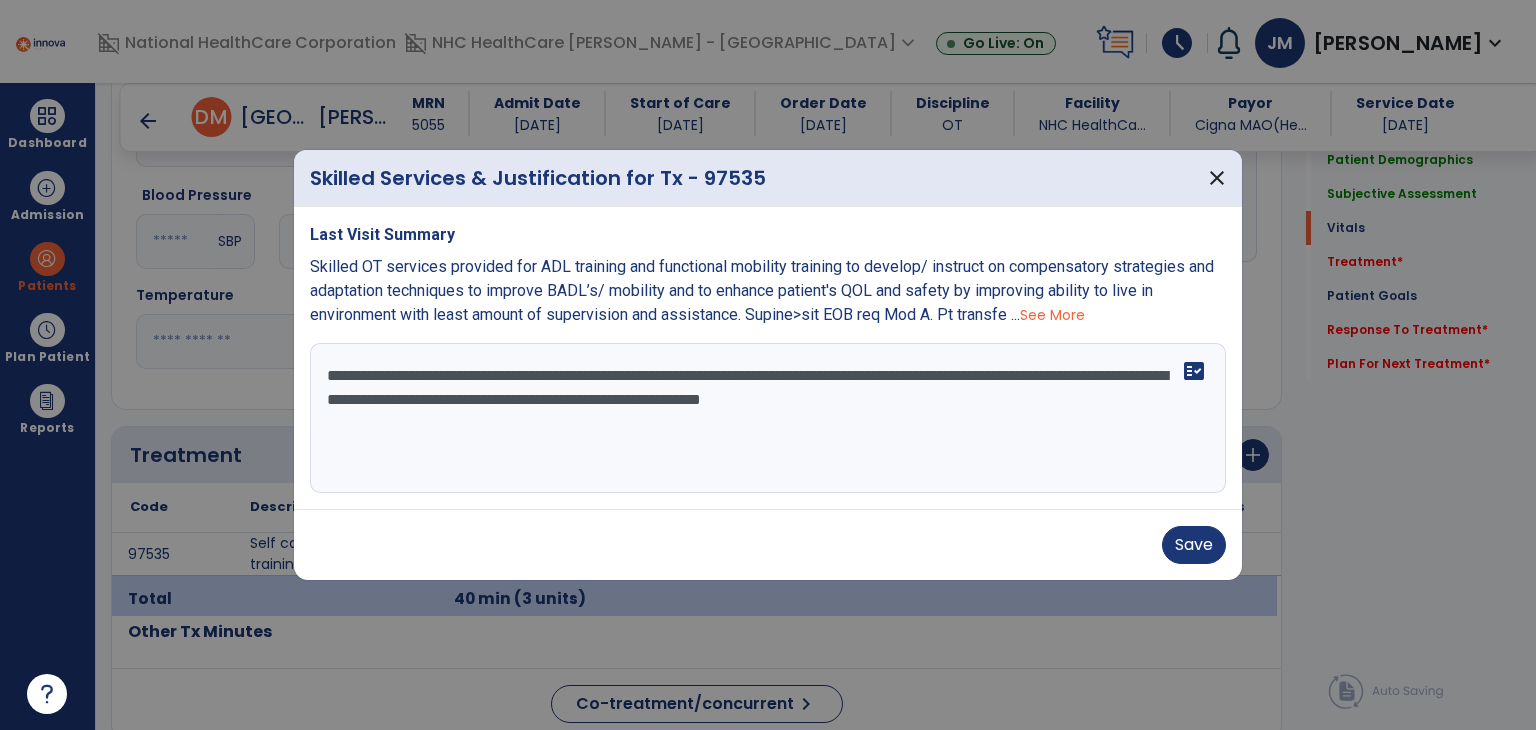 click on "See More" at bounding box center (1052, 315) 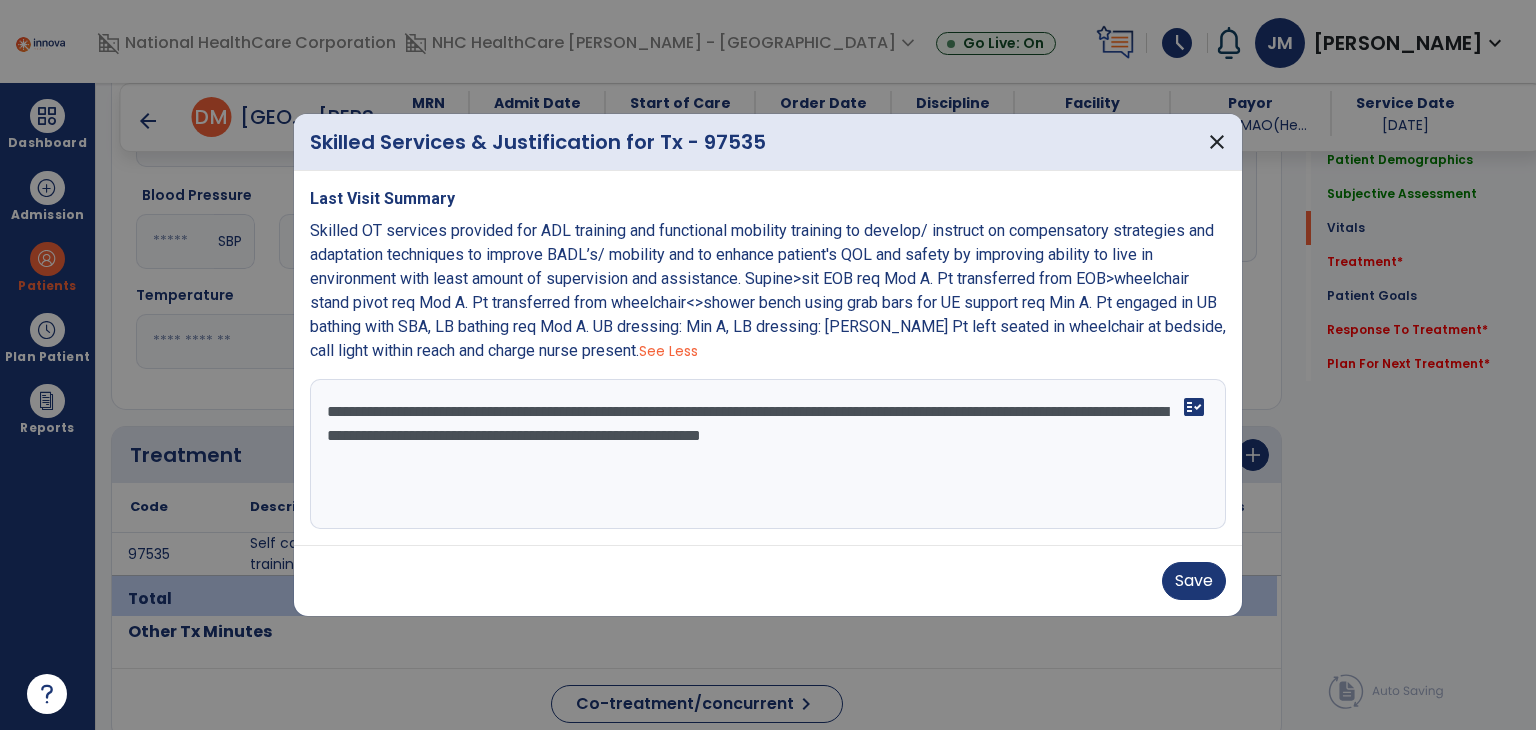 click on "**********" at bounding box center [768, 454] 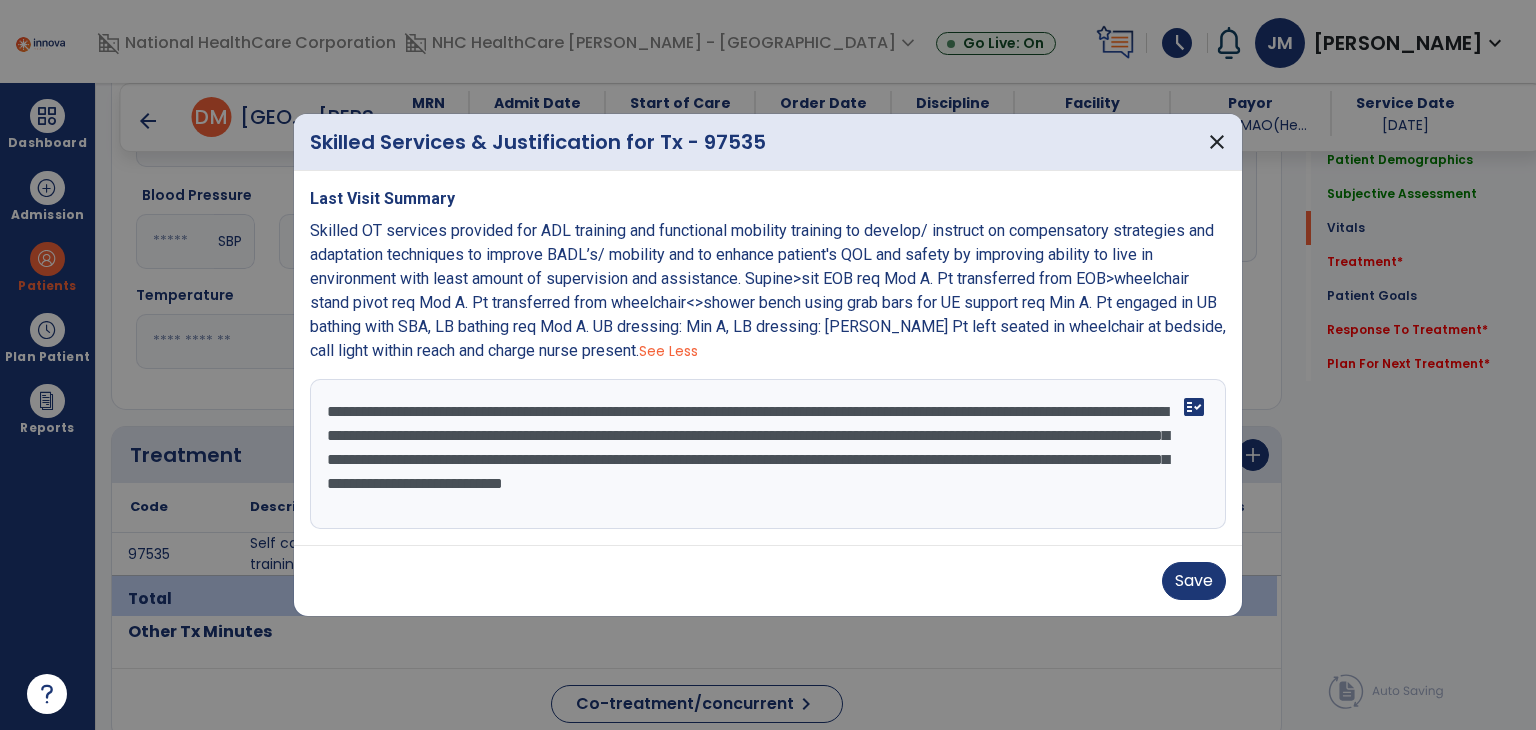 type on "**********" 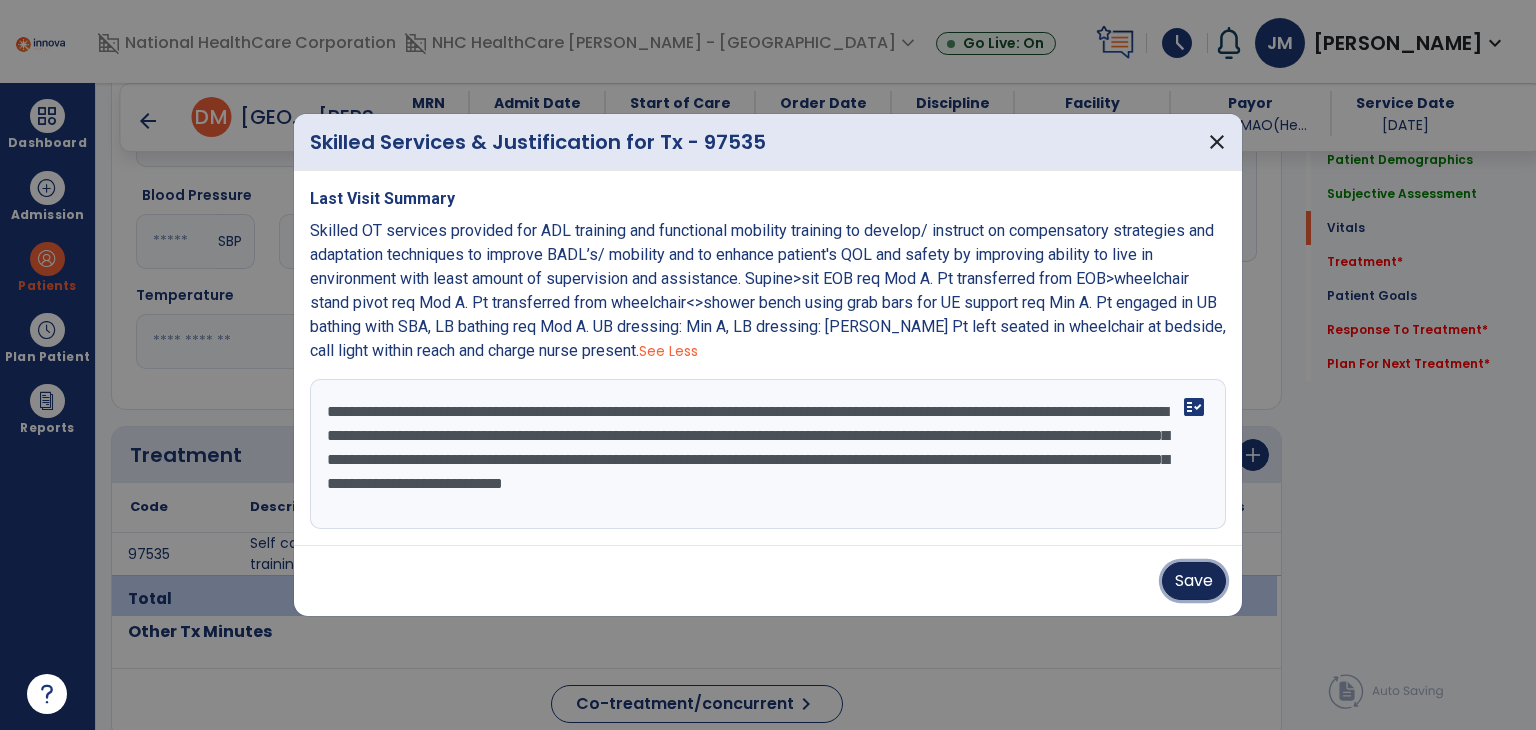 click on "Save" at bounding box center [1194, 581] 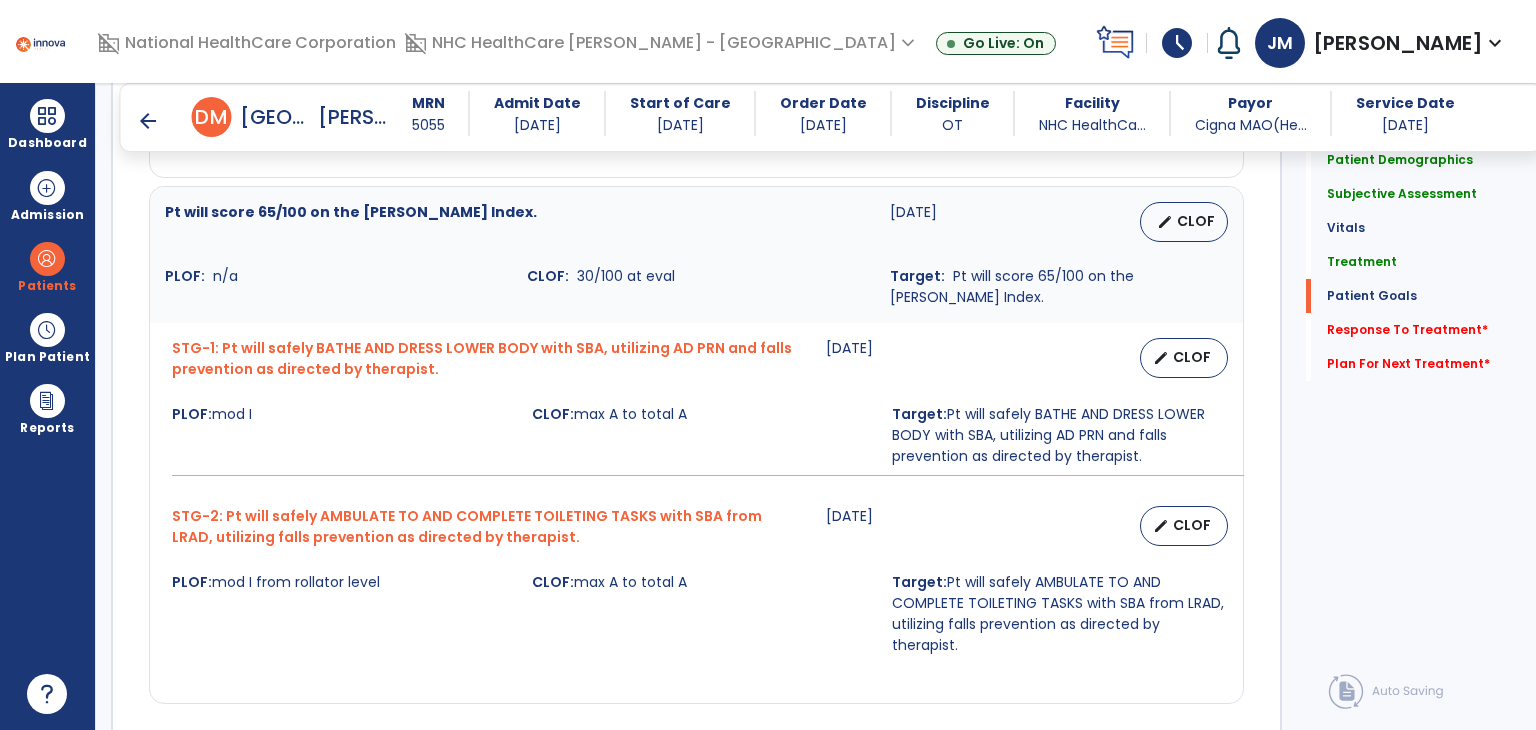 scroll, scrollTop: 2590, scrollLeft: 0, axis: vertical 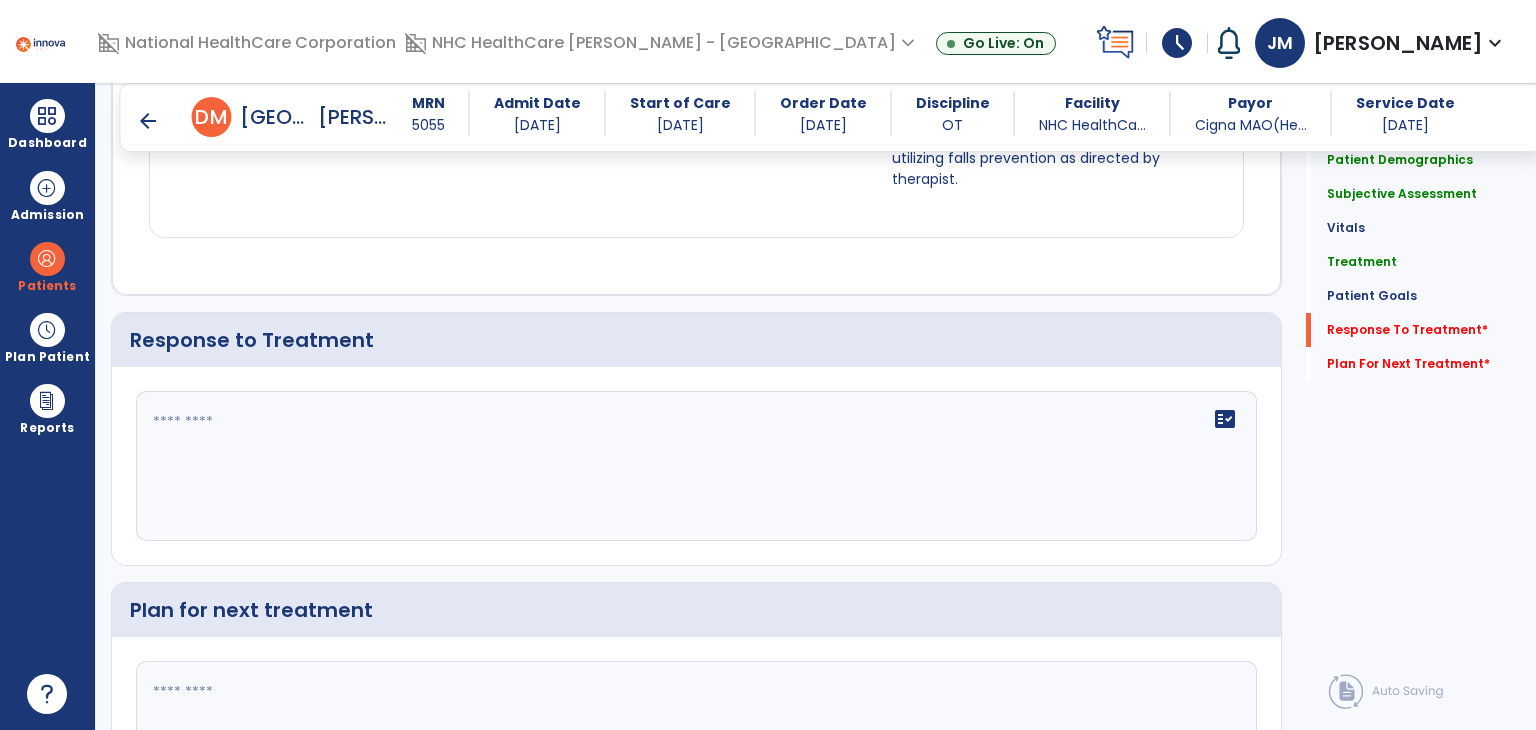 click on "fact_check" 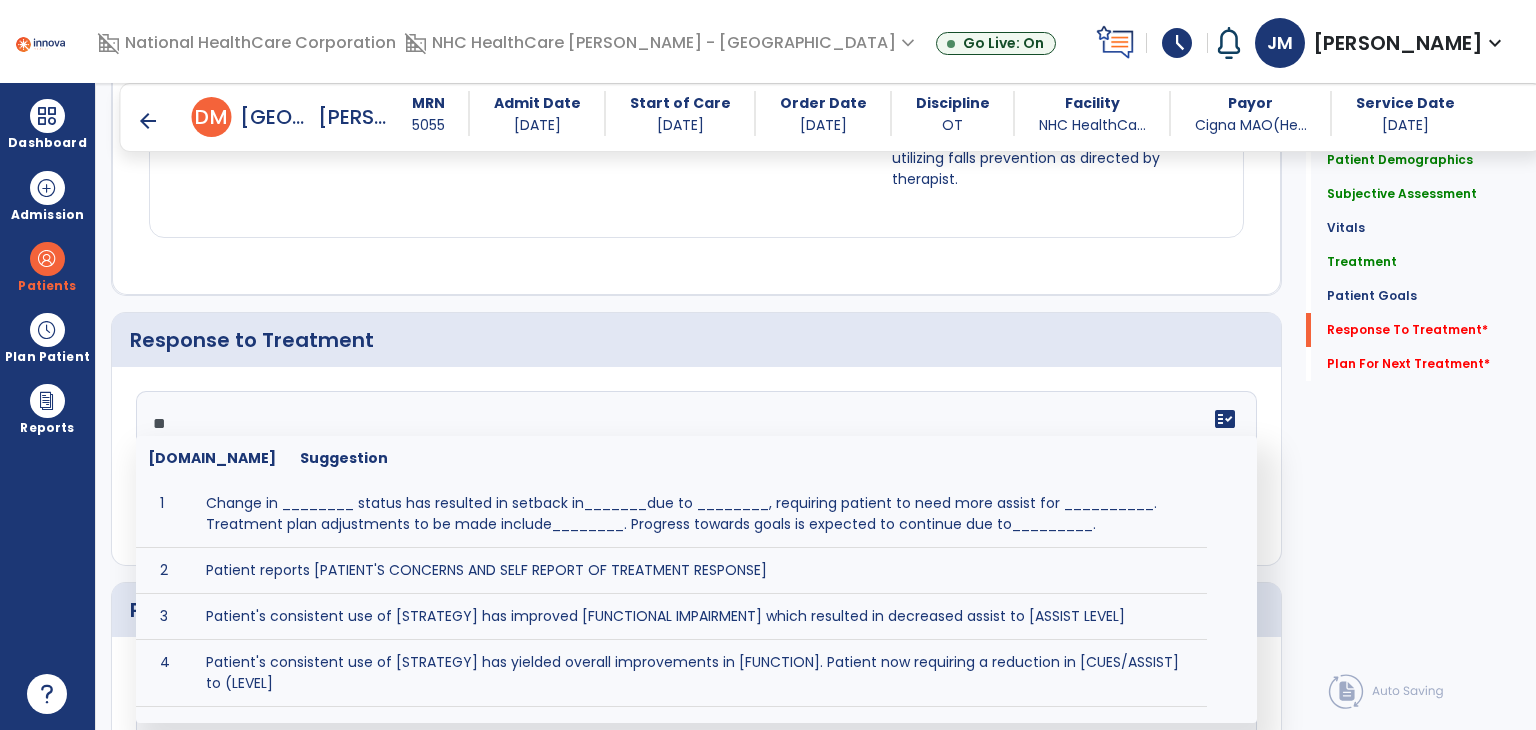 type on "*" 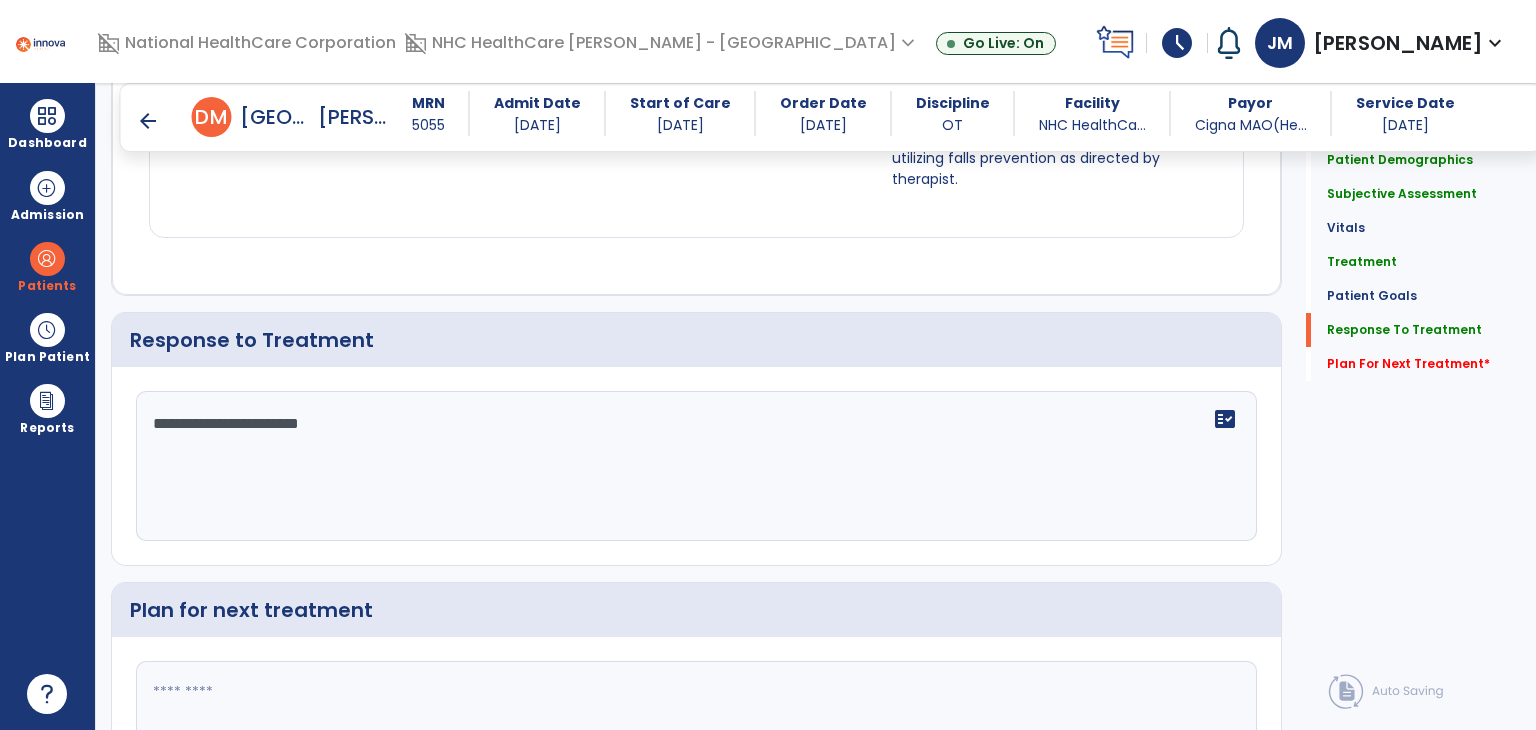 scroll, scrollTop: 2590, scrollLeft: 0, axis: vertical 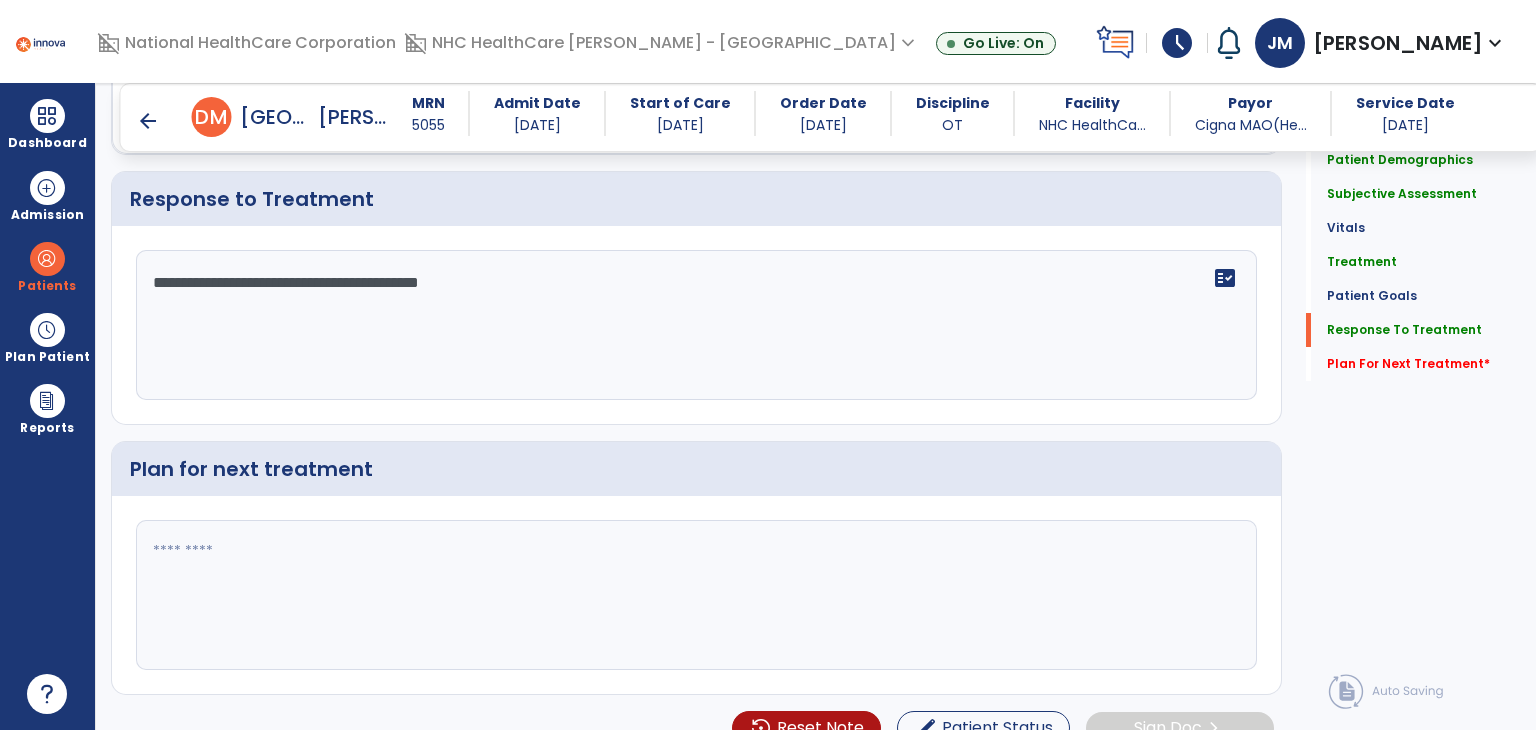 type on "**********" 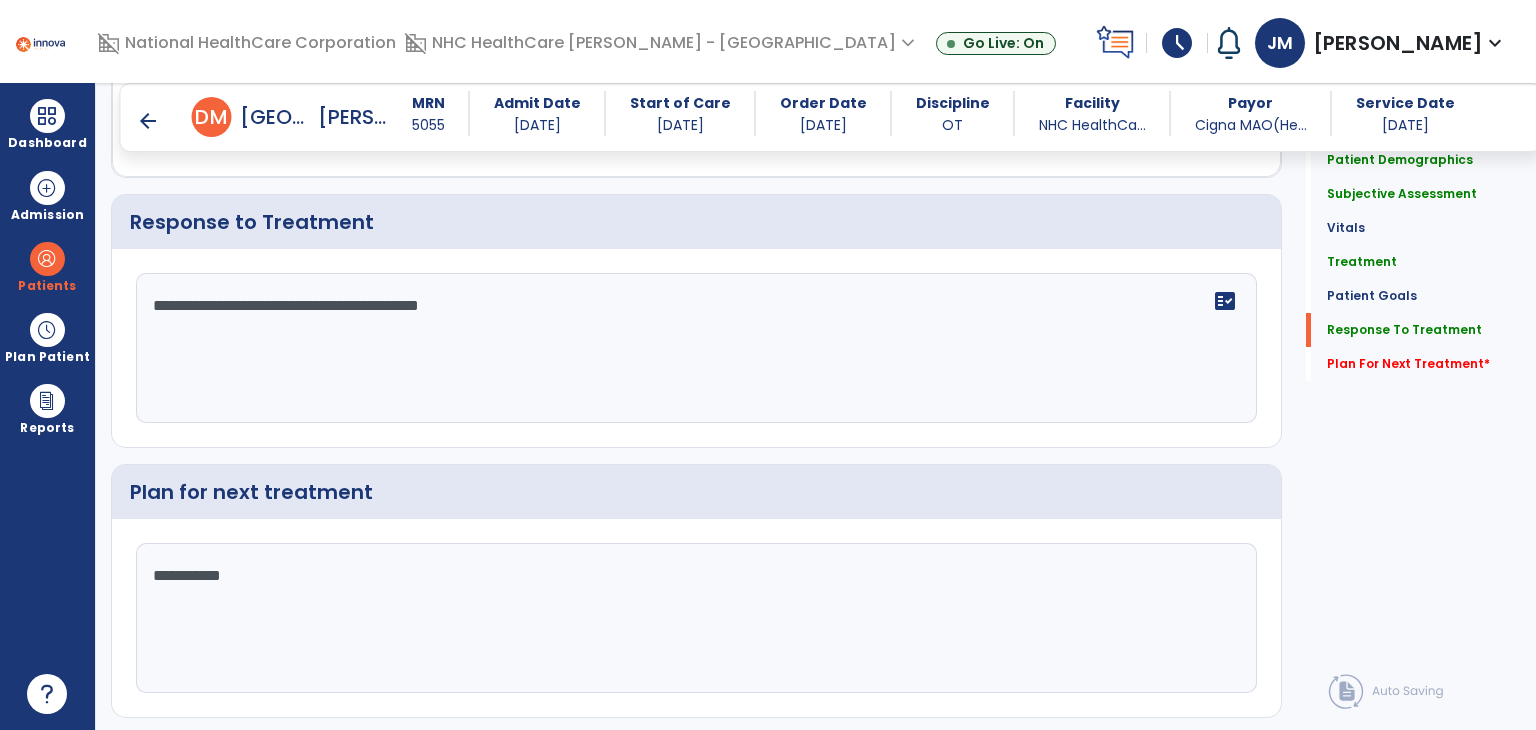 scroll, scrollTop: 2731, scrollLeft: 0, axis: vertical 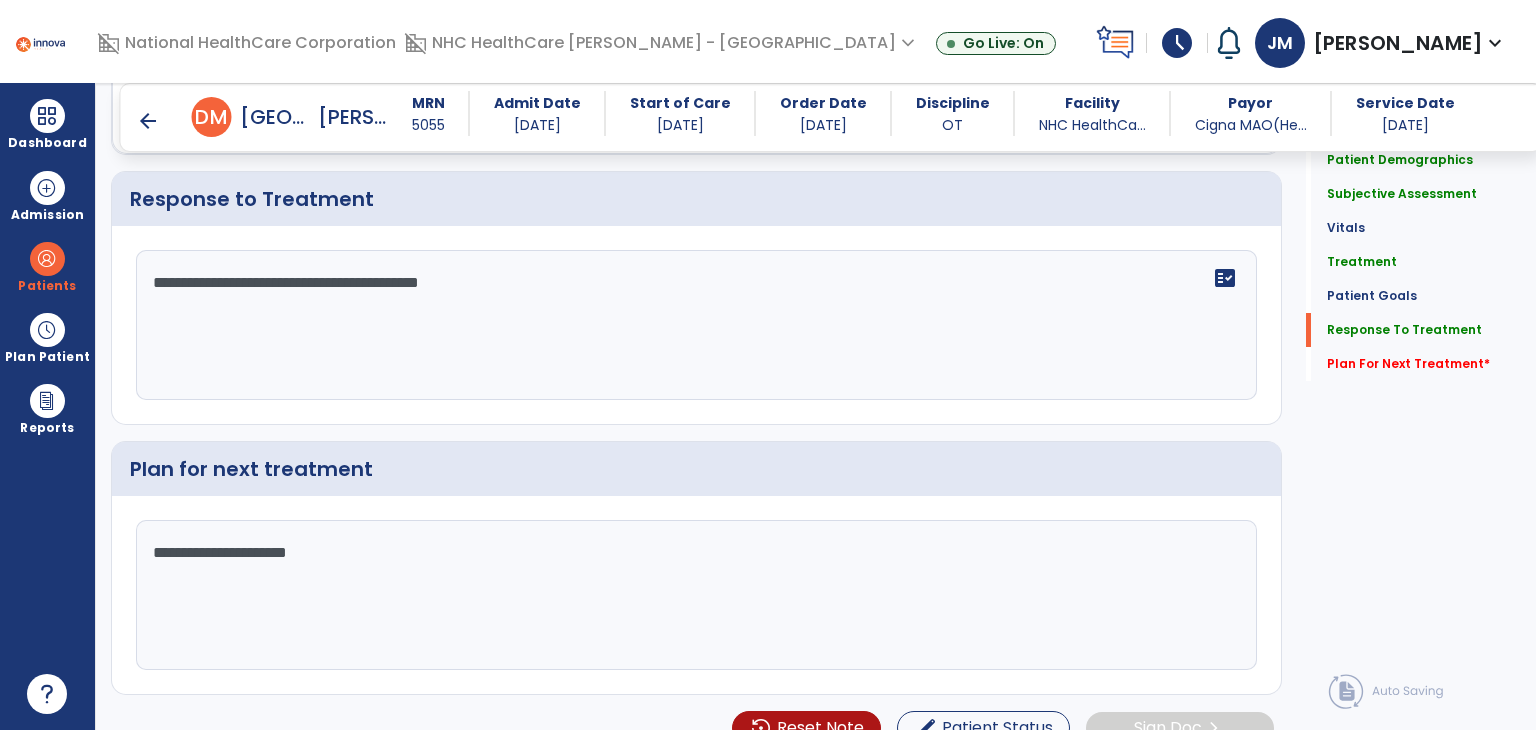click on "**********" 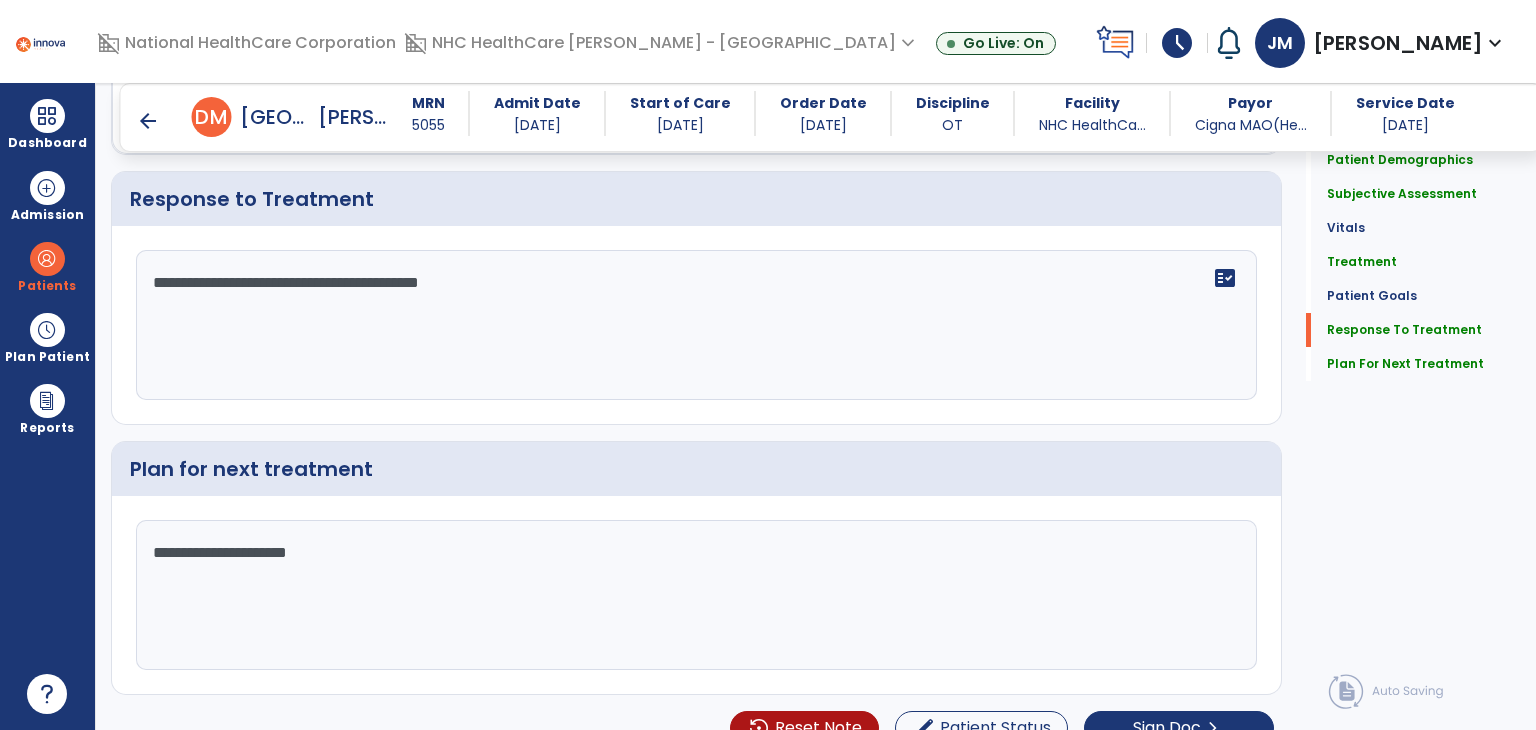 scroll, scrollTop: 2731, scrollLeft: 0, axis: vertical 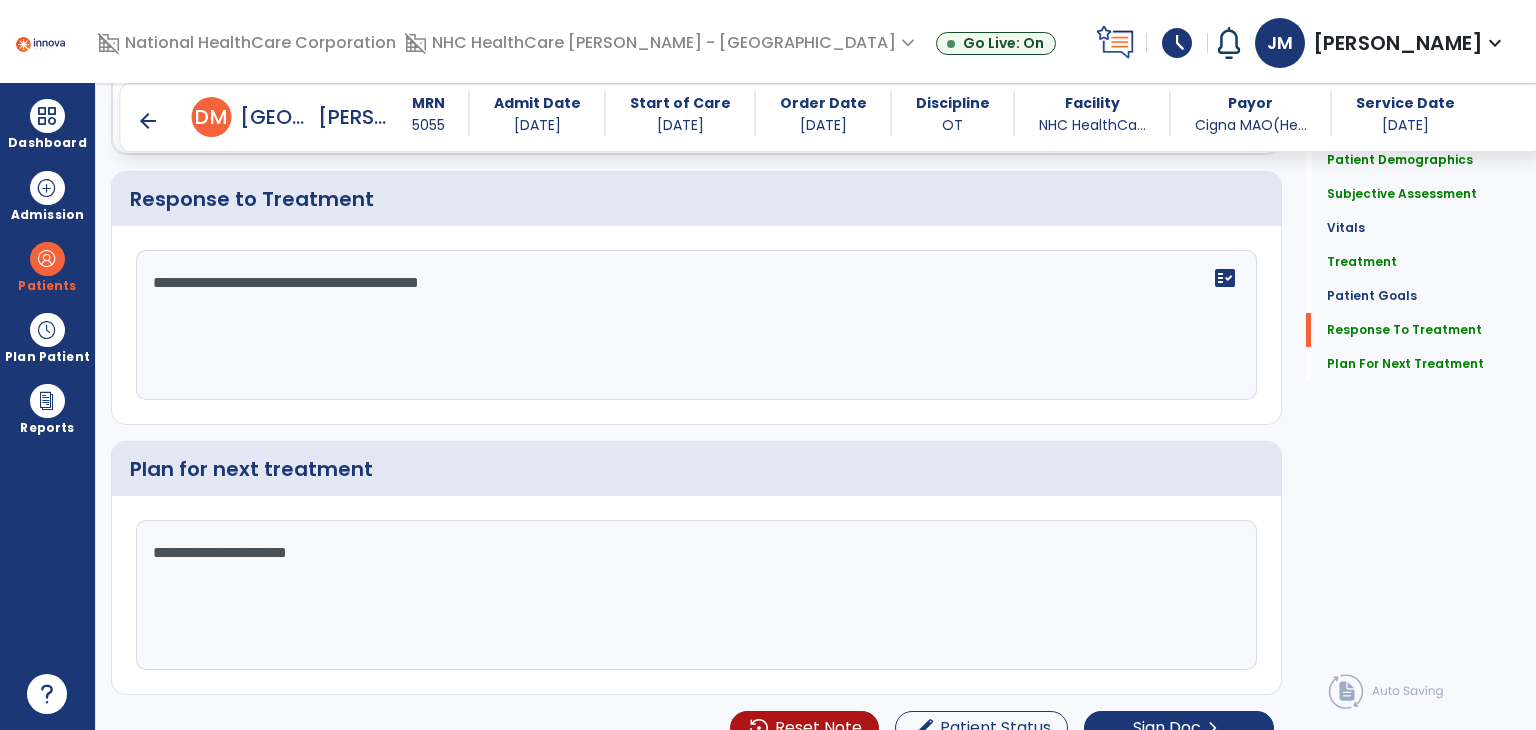 type on "**********" 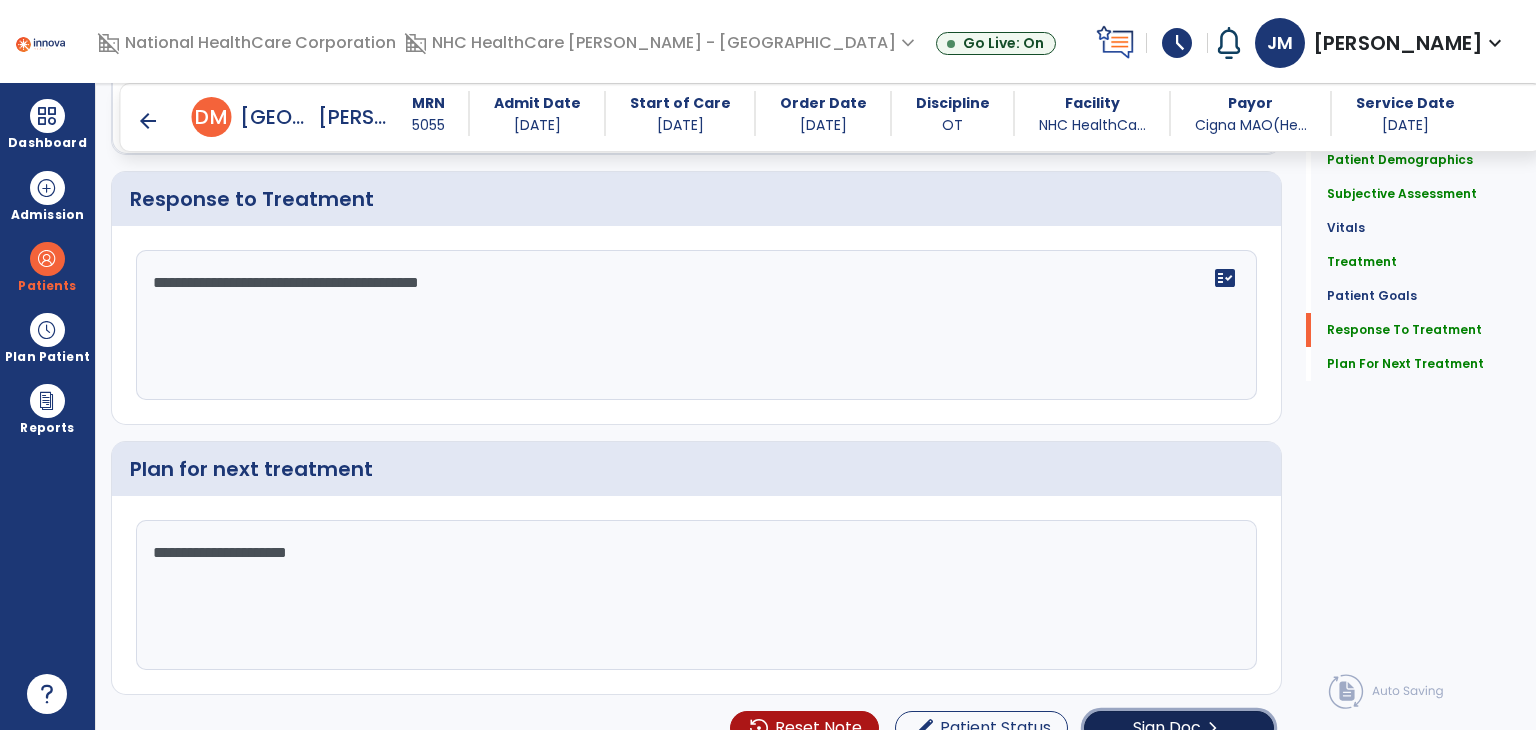 click on "Sign Doc" 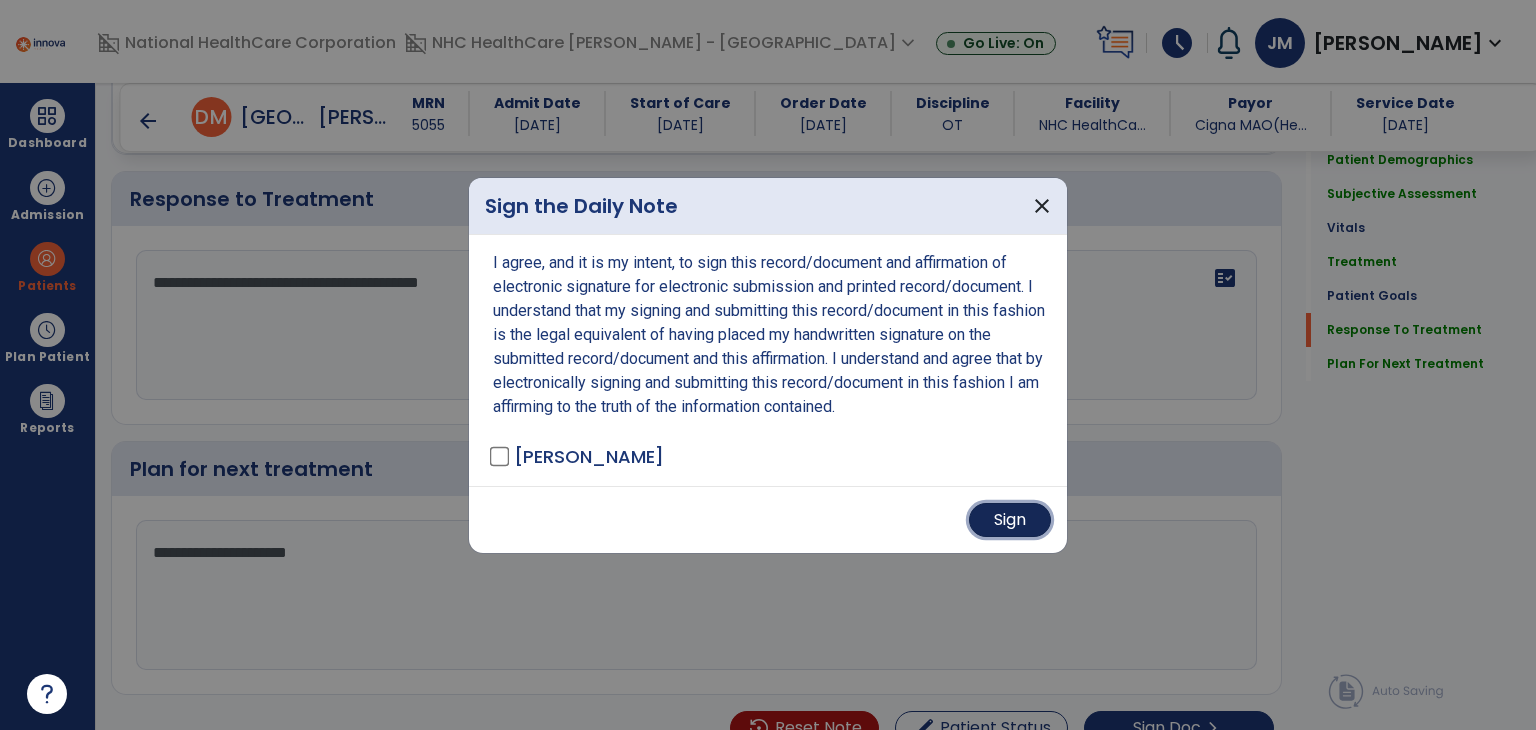 click on "Sign" at bounding box center [1010, 520] 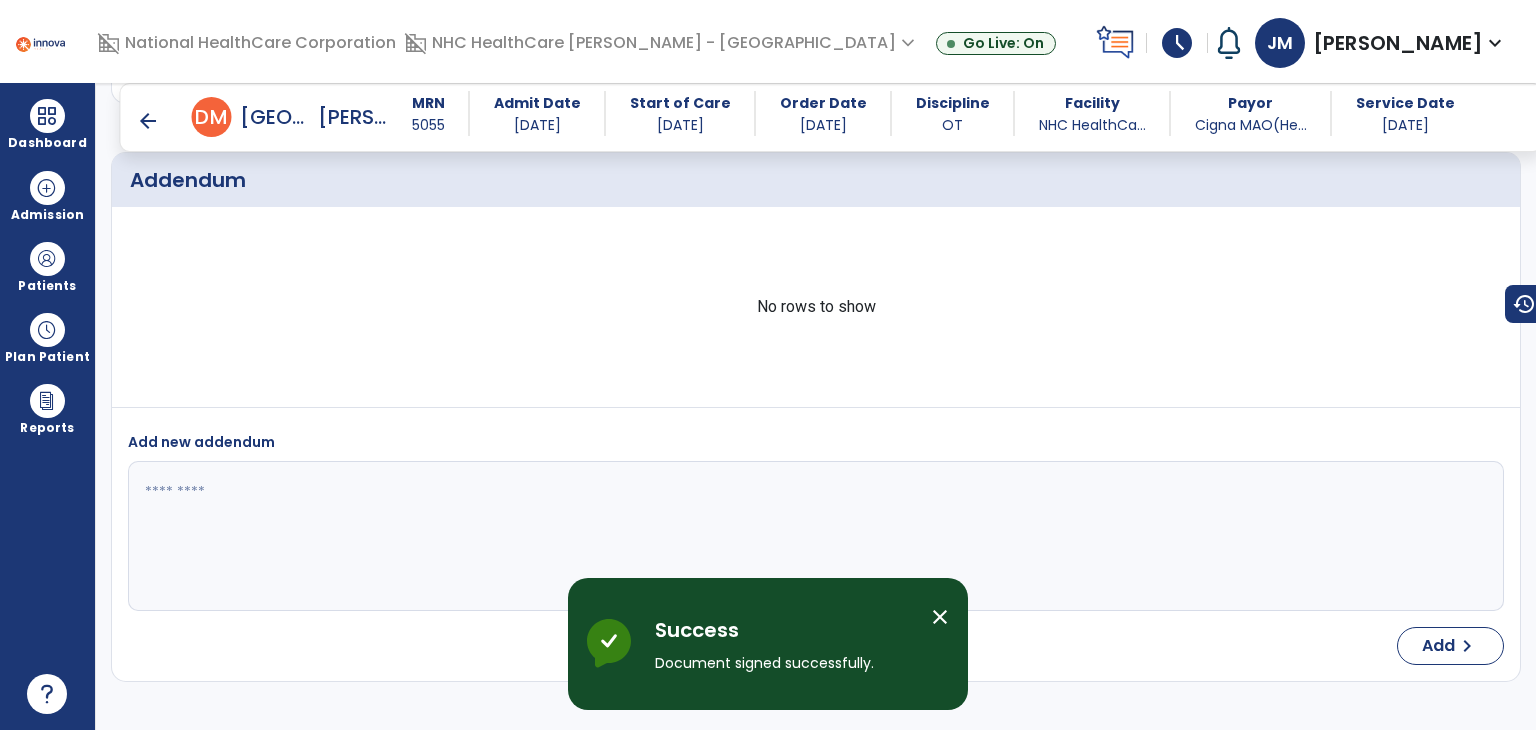 scroll, scrollTop: 3932, scrollLeft: 0, axis: vertical 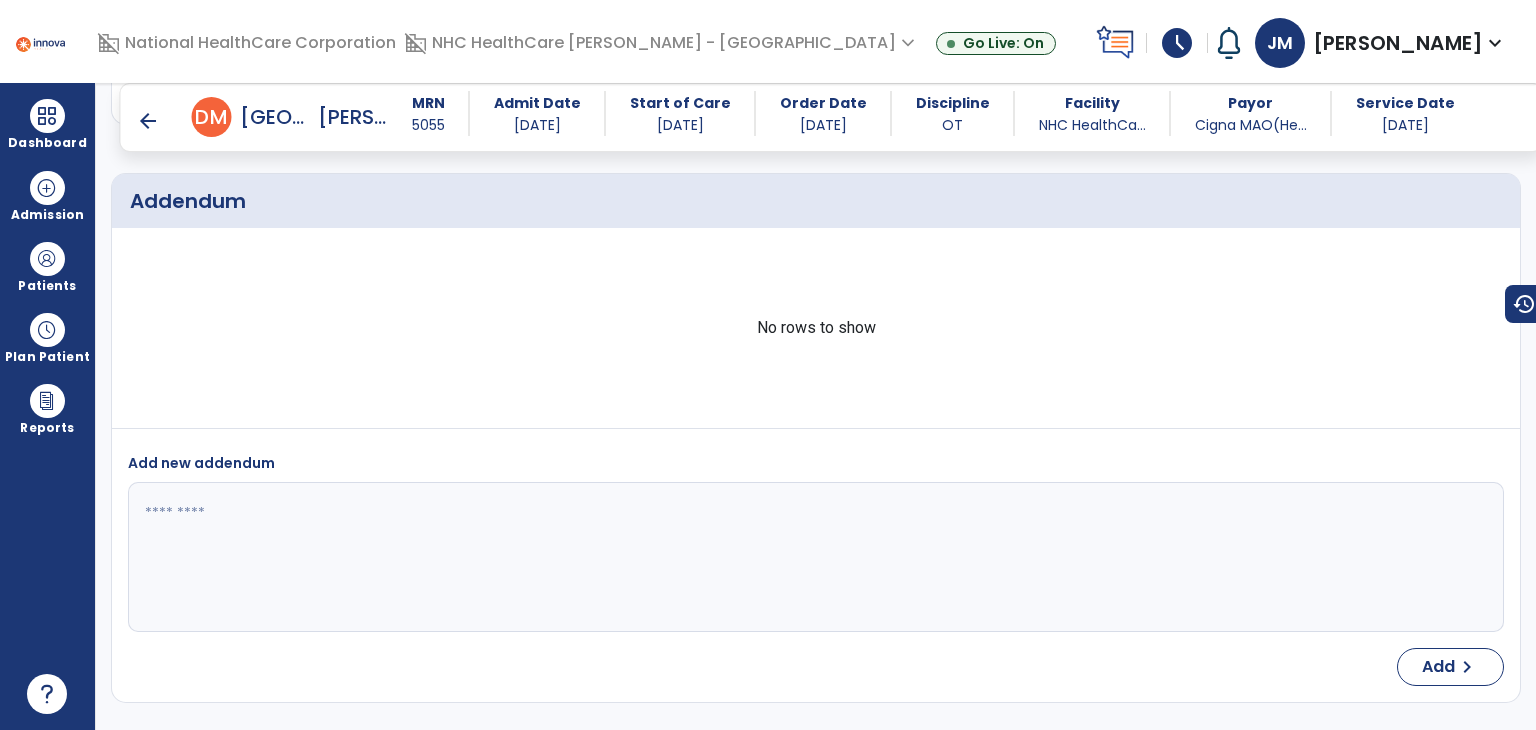 click on "arrow_back" at bounding box center (148, 121) 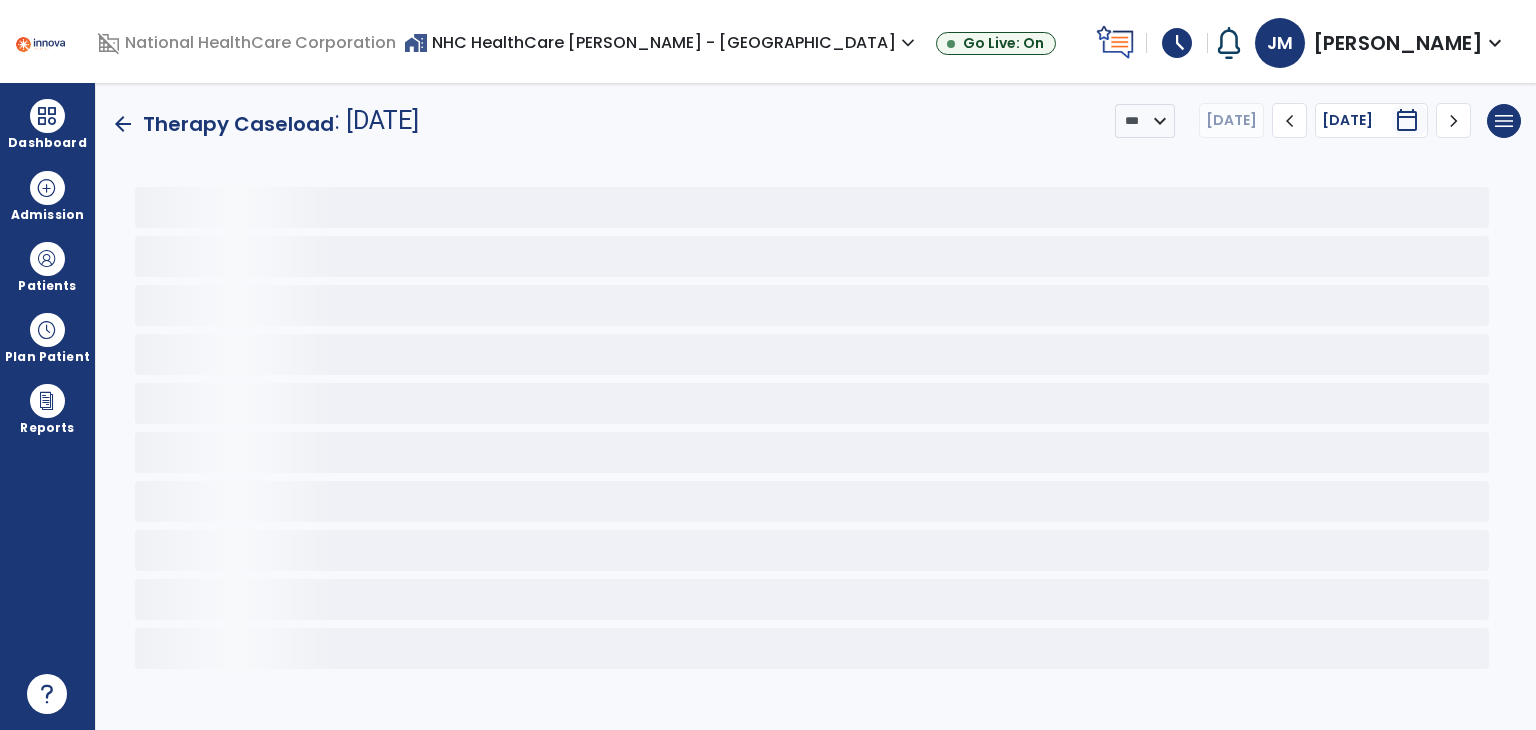 scroll, scrollTop: 0, scrollLeft: 0, axis: both 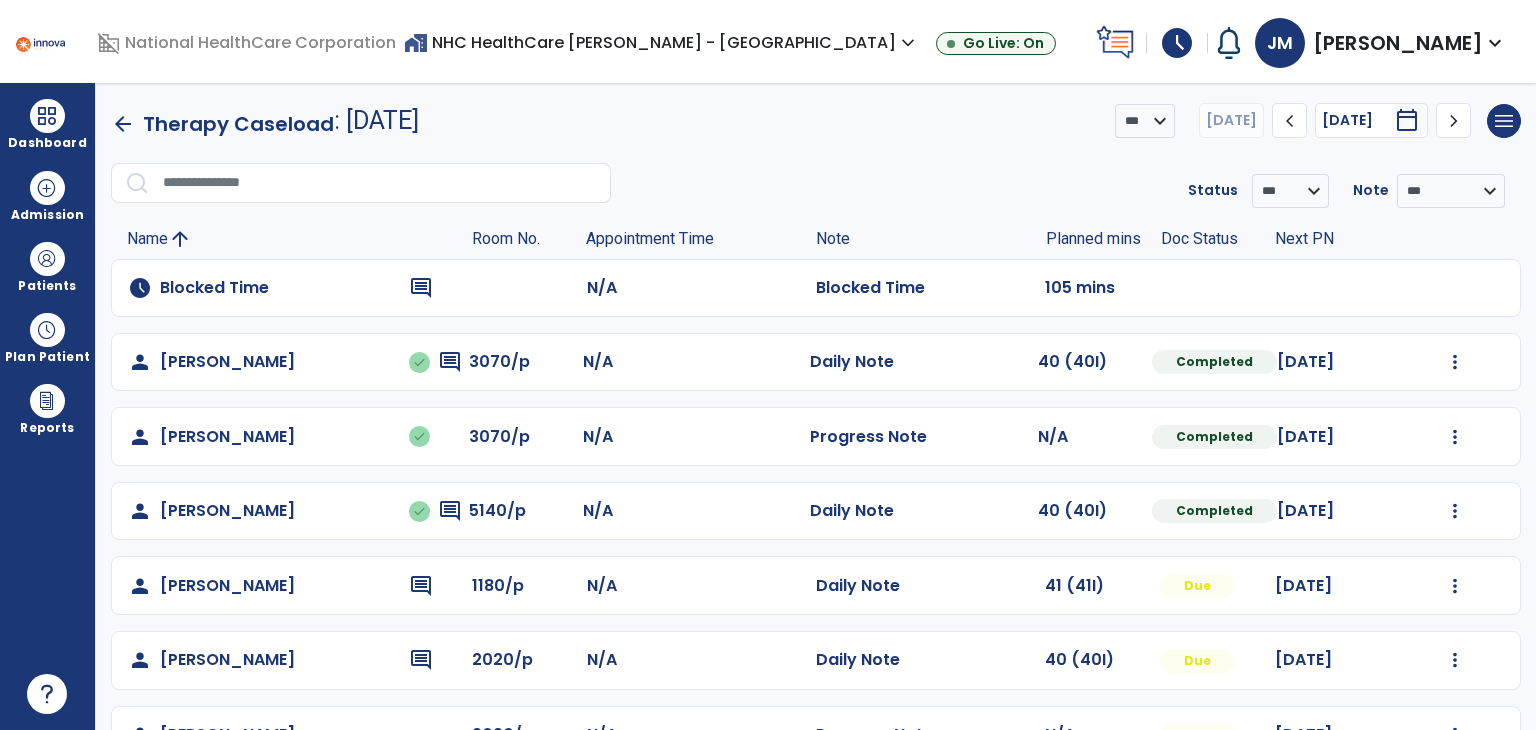 click at bounding box center (47, 259) 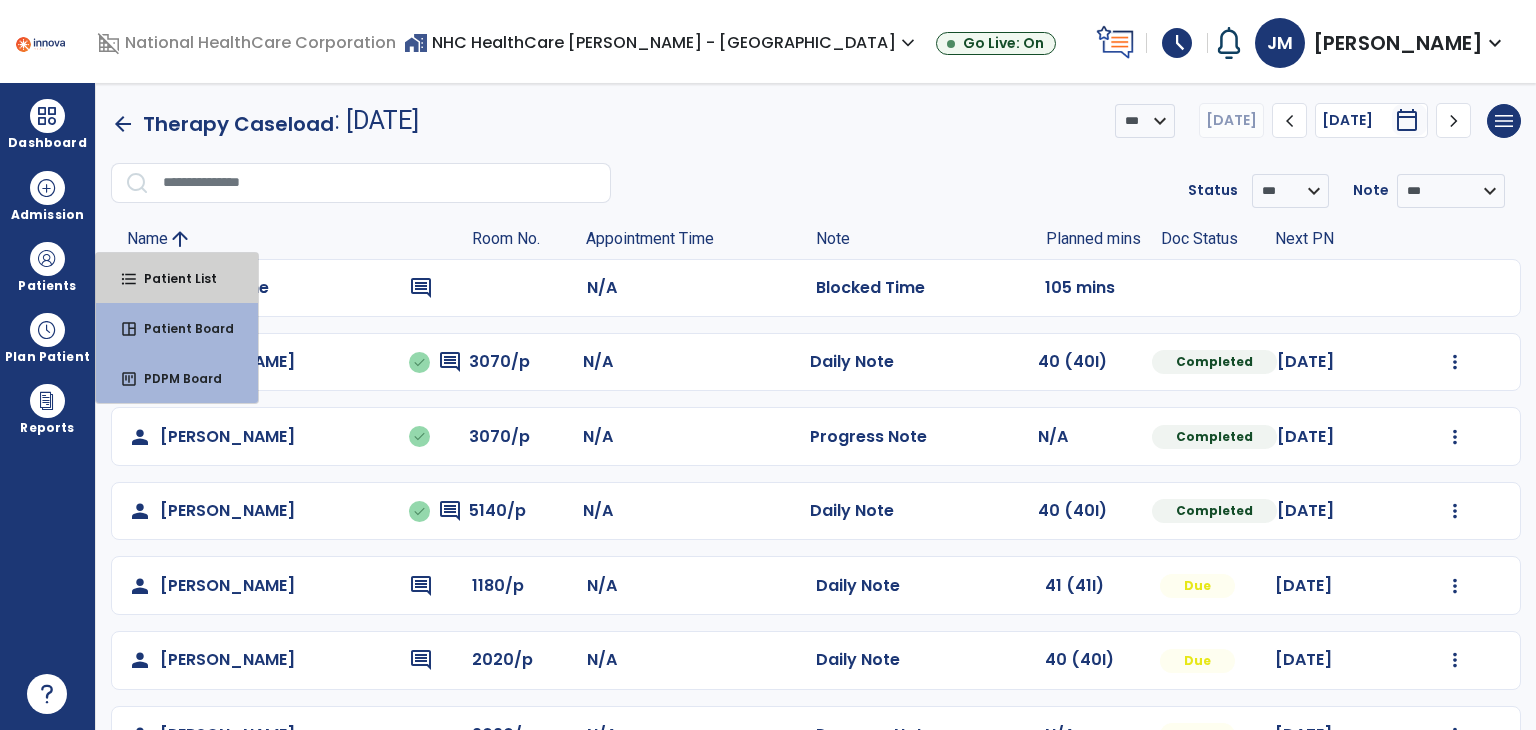 click on "Patient List" at bounding box center (172, 278) 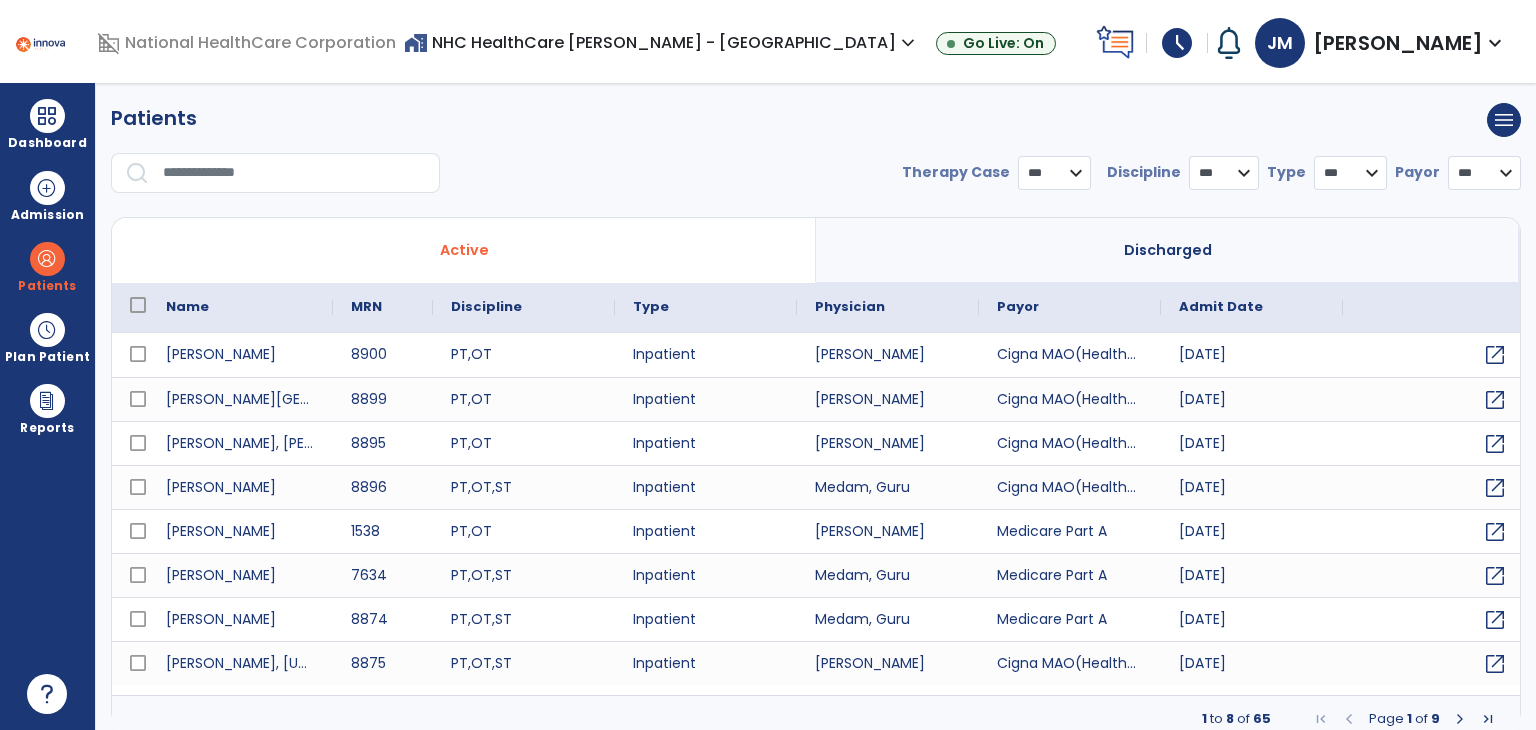select on "***" 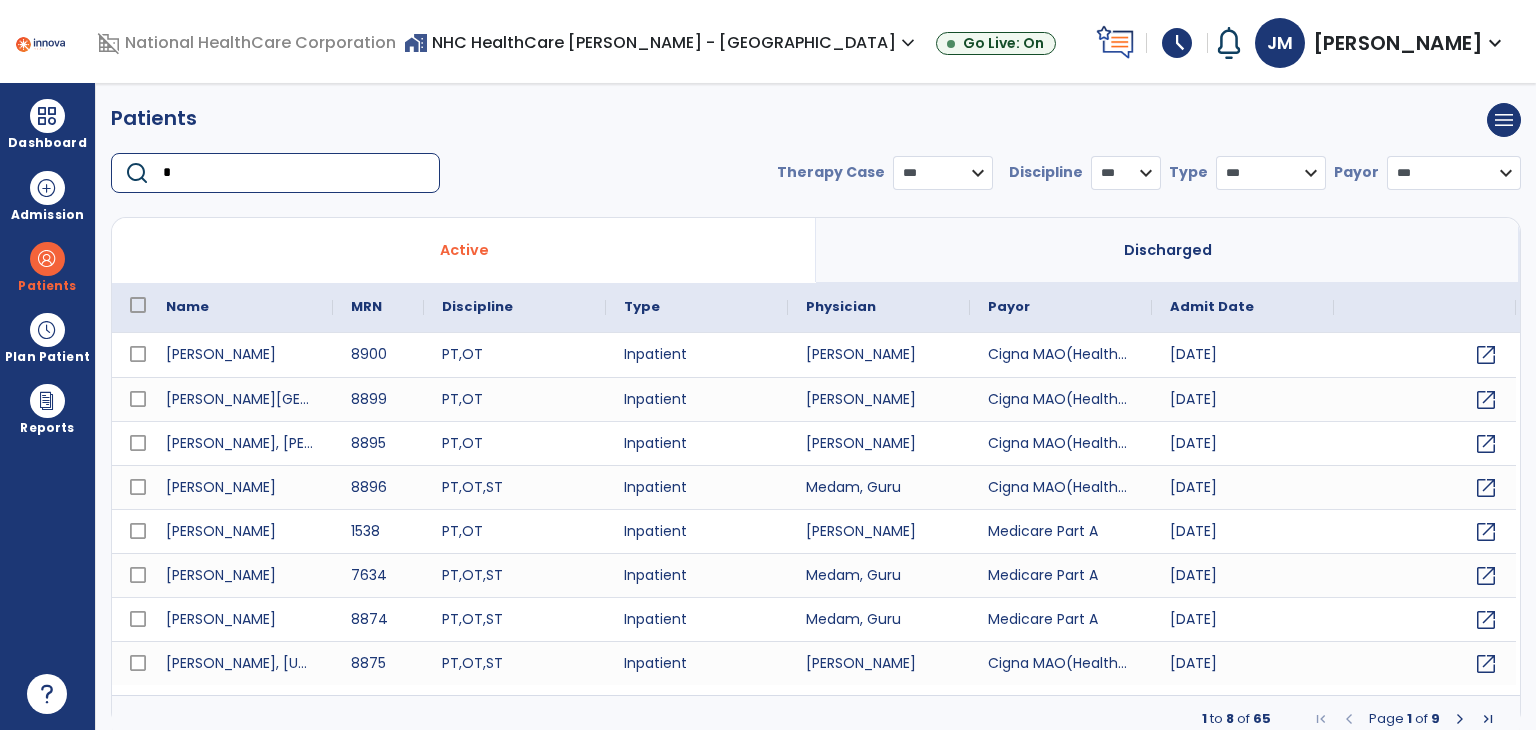 click on "*" at bounding box center [294, 173] 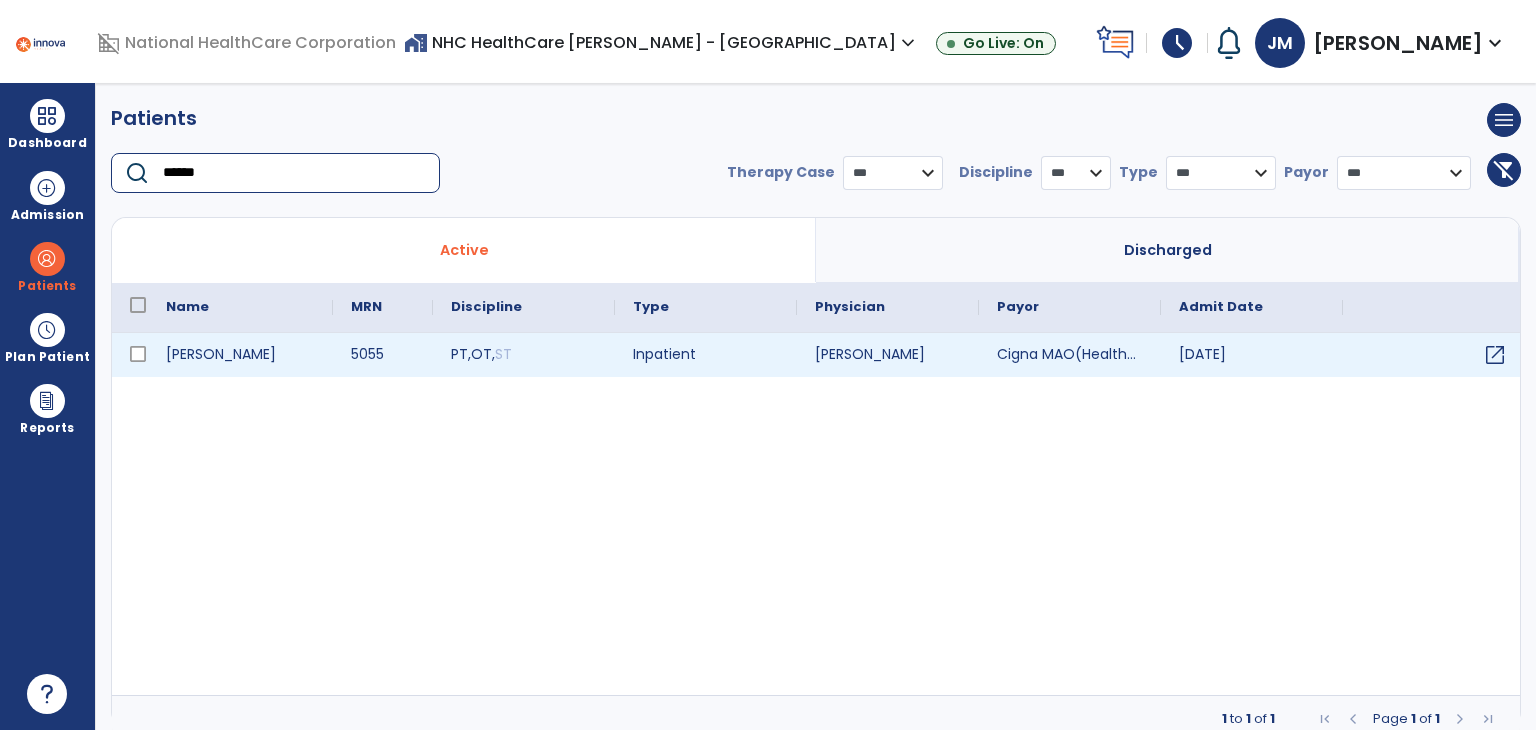type on "******" 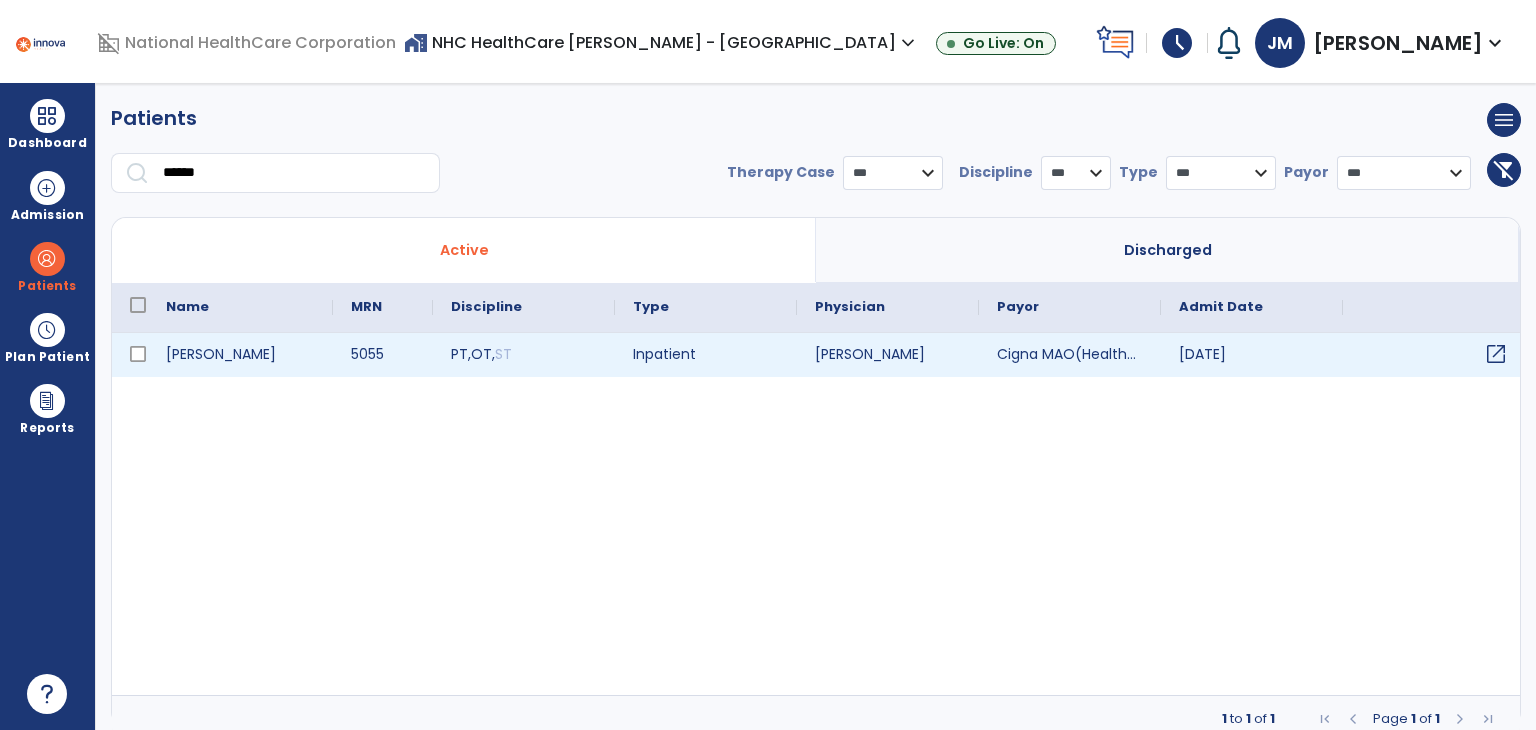 click on "open_in_new" at bounding box center [1496, 354] 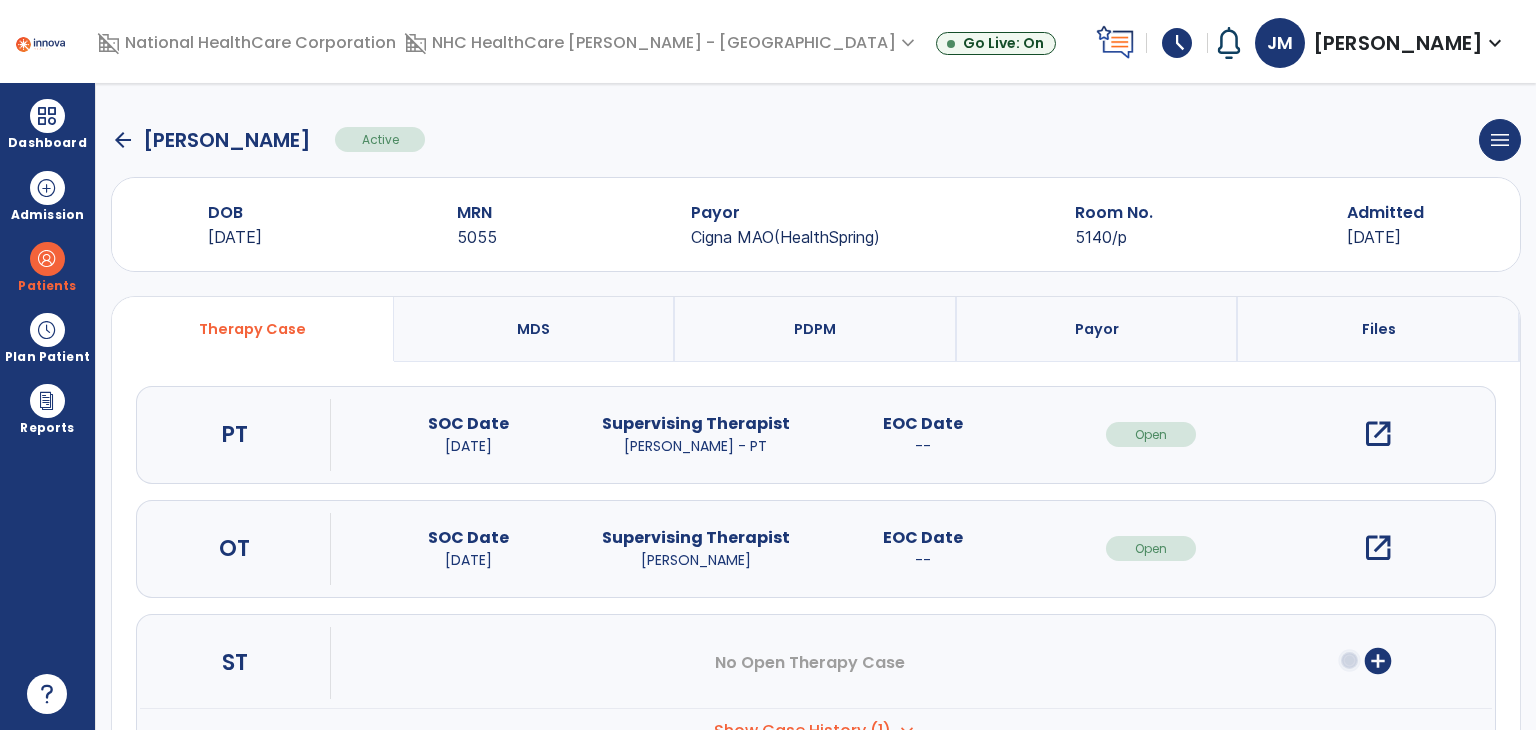 click on "open_in_new" at bounding box center [1378, 548] 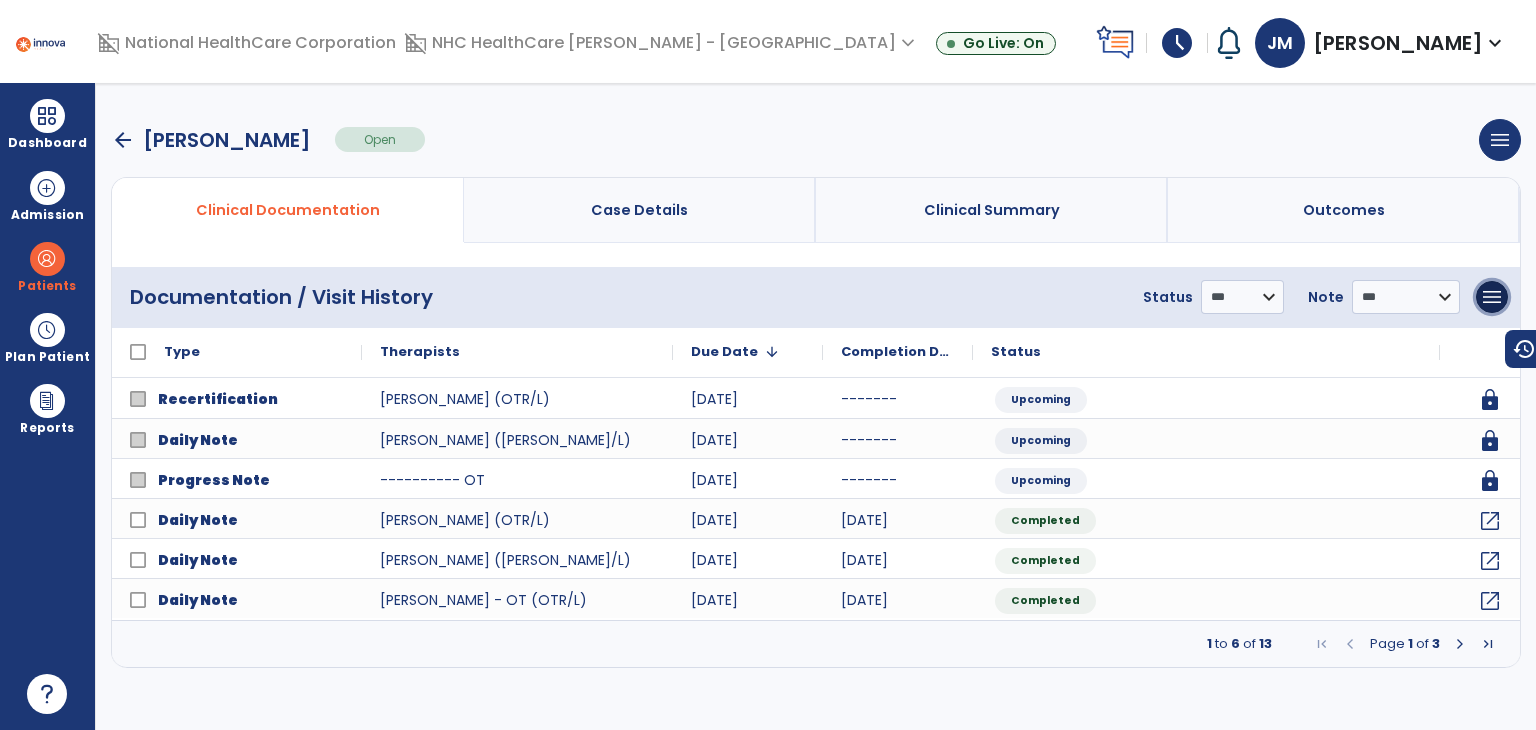 click on "menu" at bounding box center (1492, 297) 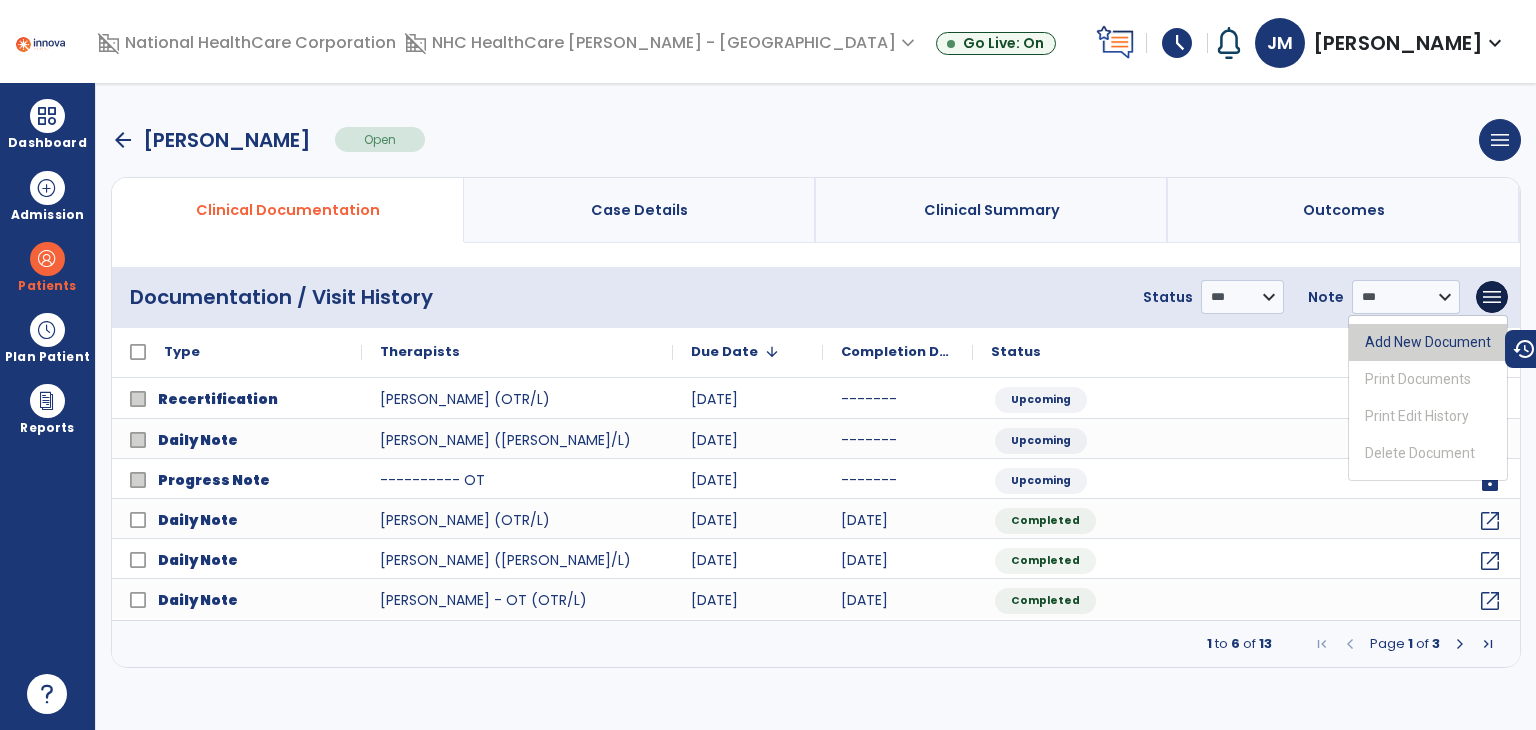 click on "Add New Document" at bounding box center [1428, 342] 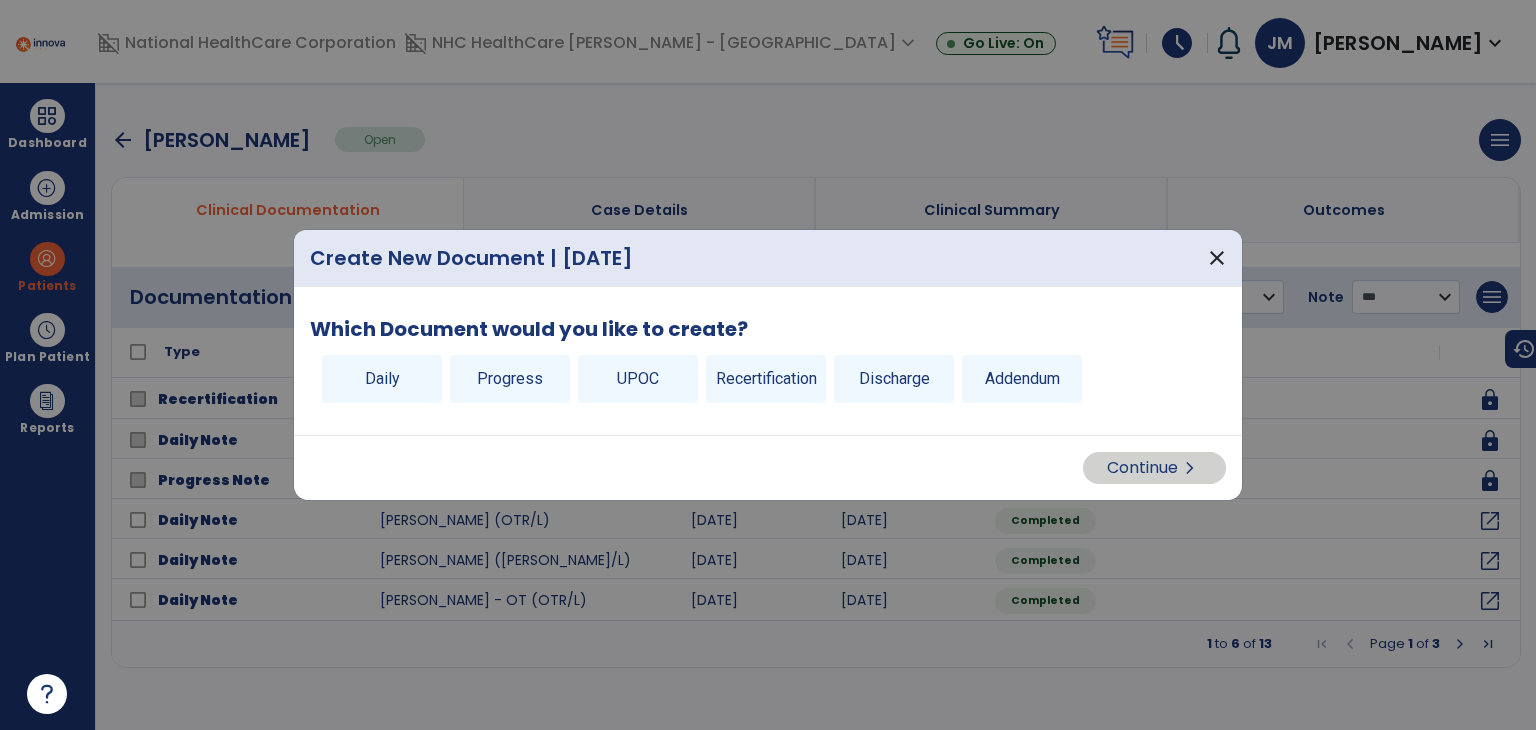 click on "Progress" at bounding box center [510, 379] 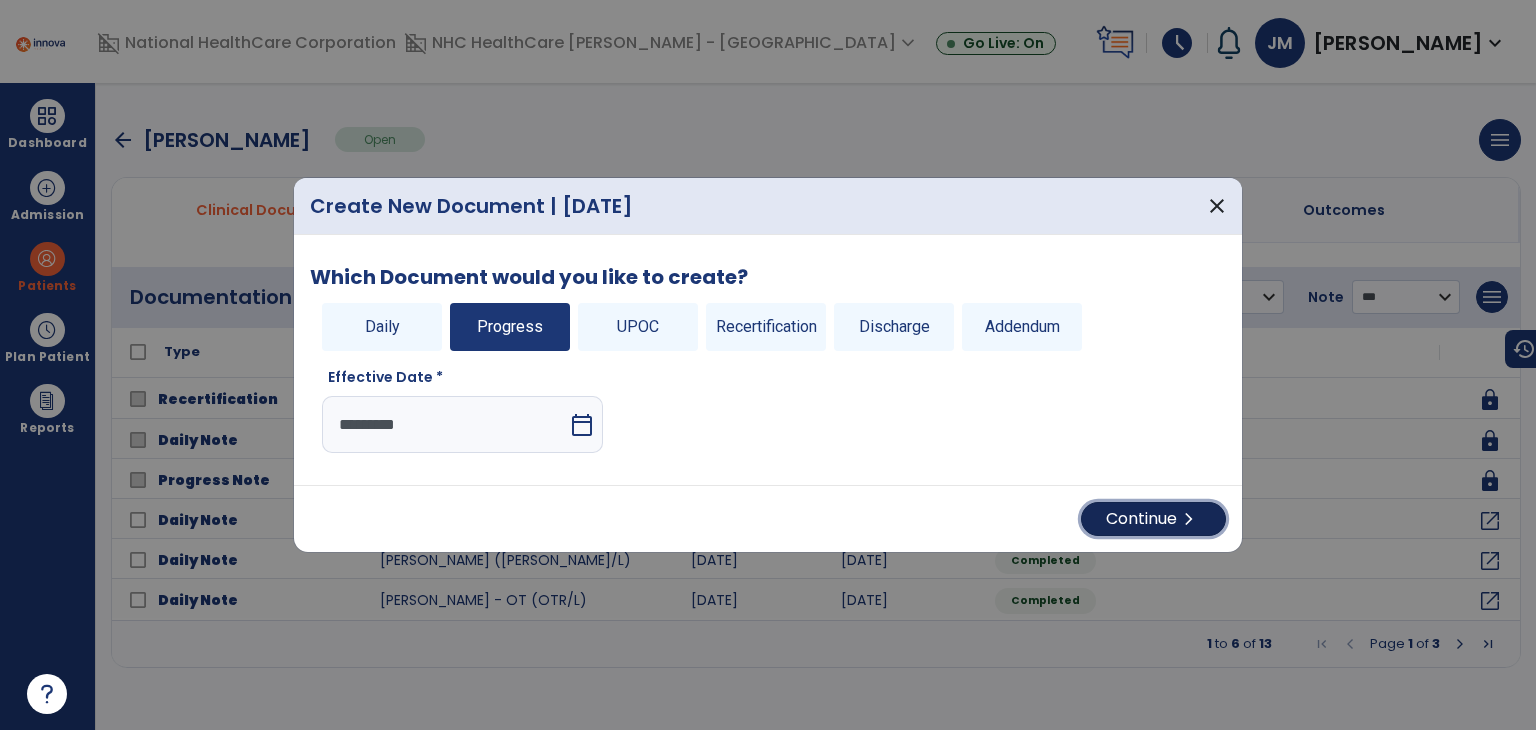 click on "Continue   chevron_right" at bounding box center [1153, 519] 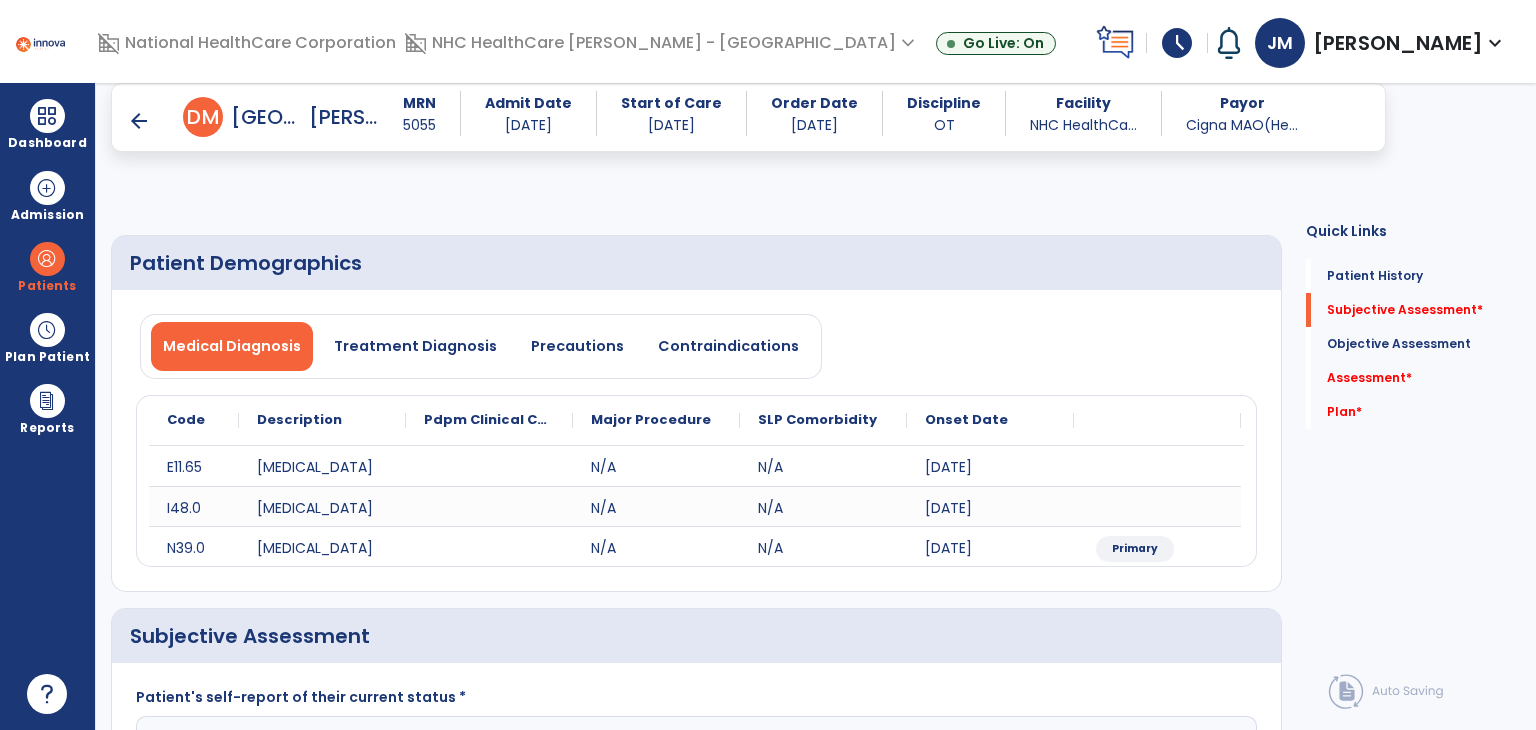 scroll, scrollTop: 307, scrollLeft: 0, axis: vertical 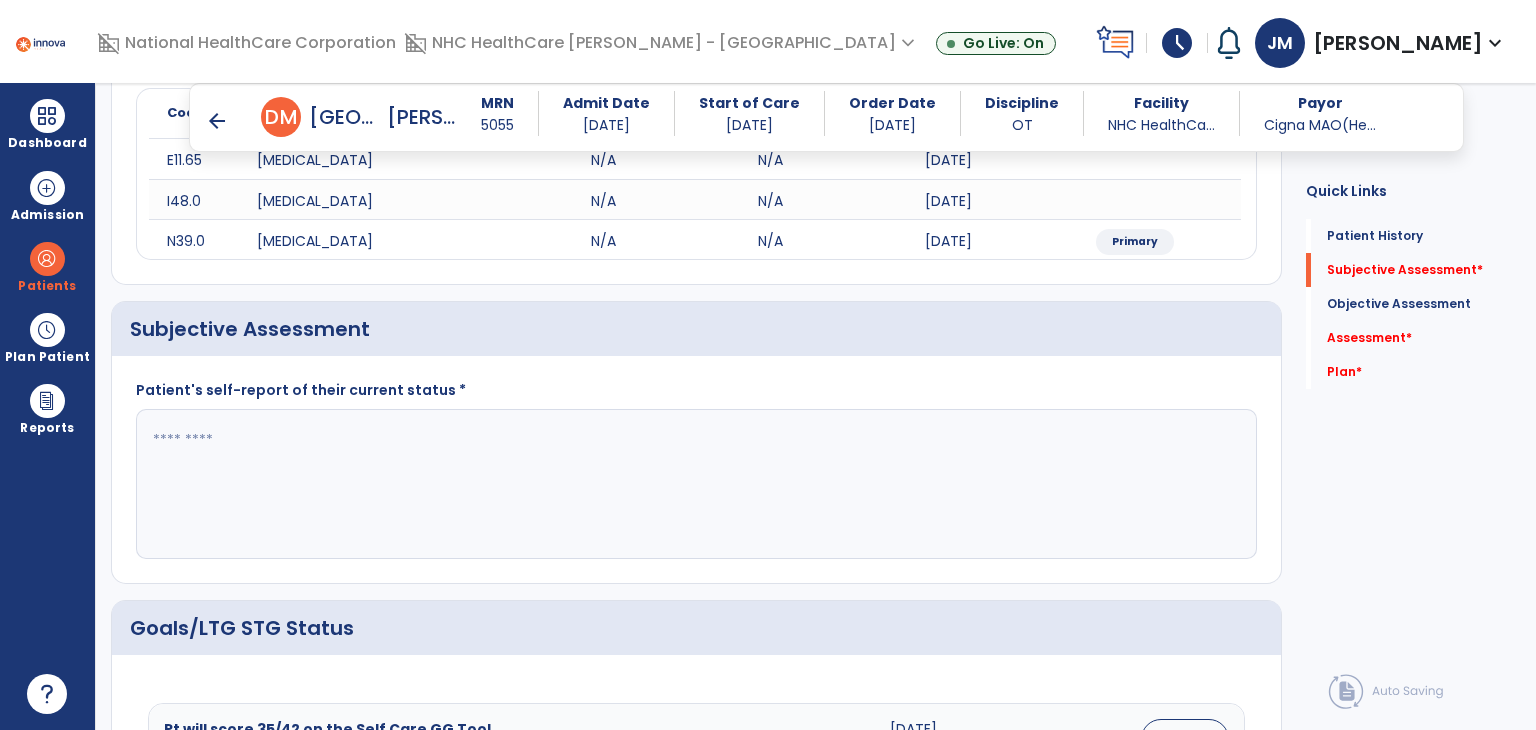 click 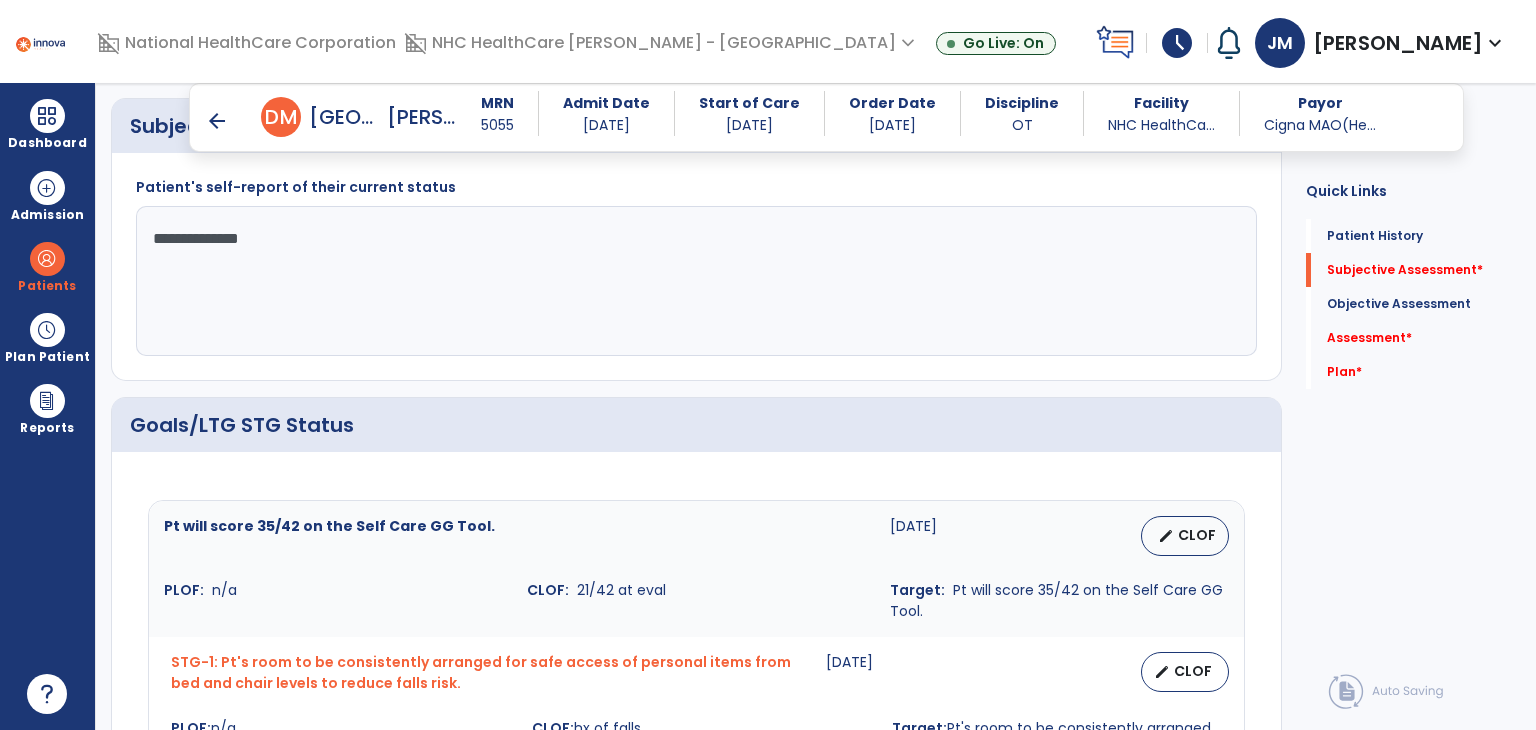 scroll, scrollTop: 508, scrollLeft: 0, axis: vertical 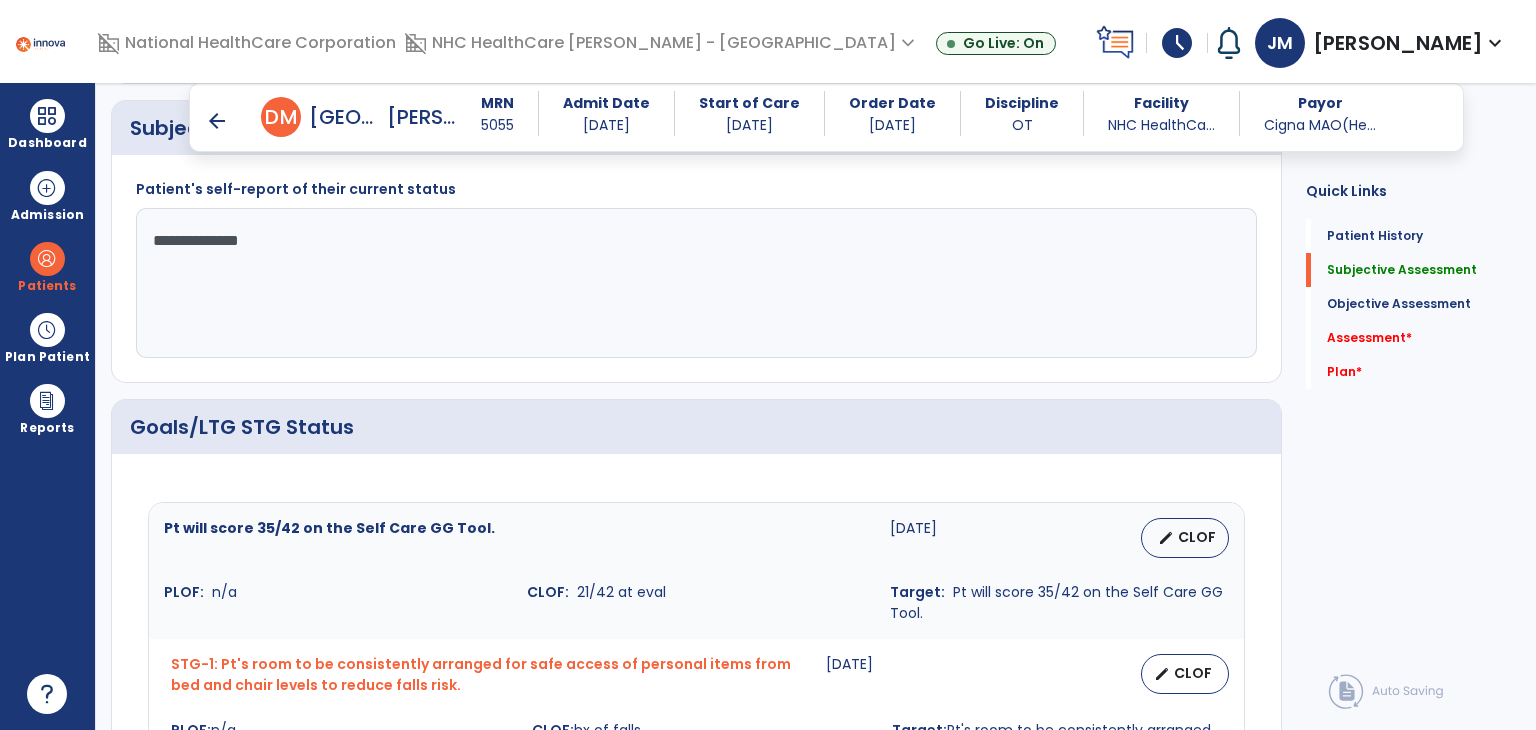 type on "**********" 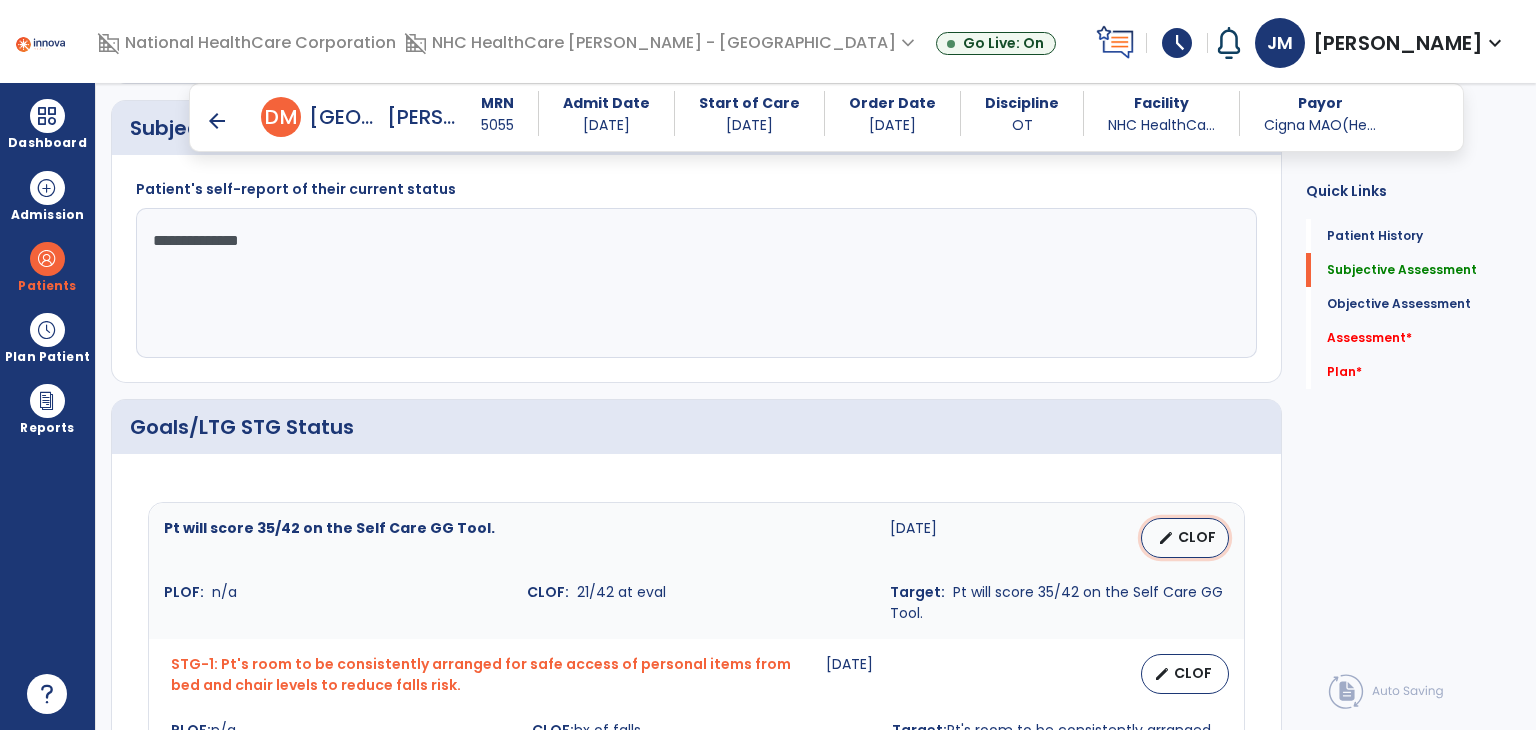click on "edit   CLOF" at bounding box center [1185, 538] 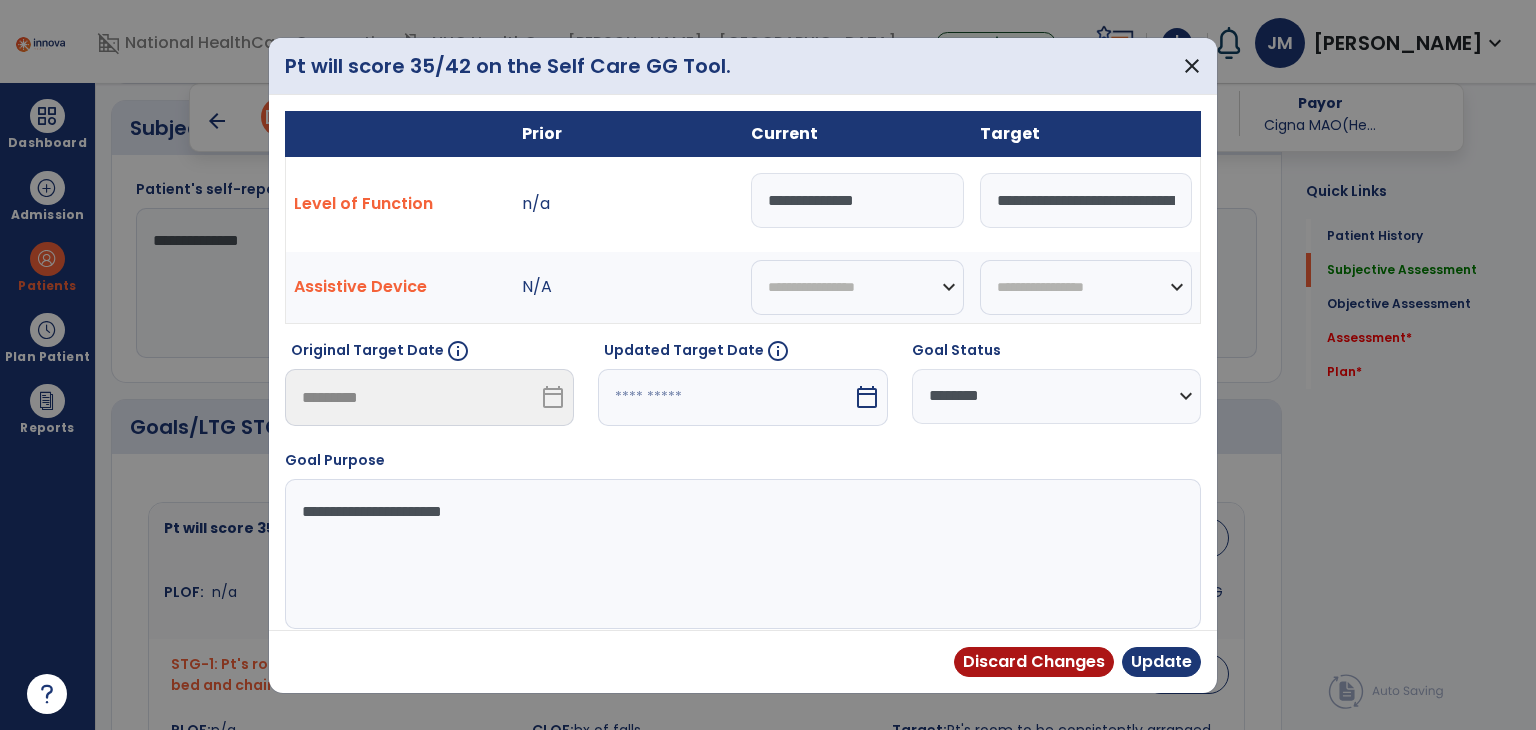 drag, startPoint x: 924, startPoint y: 227, endPoint x: 916, endPoint y: 211, distance: 17.888544 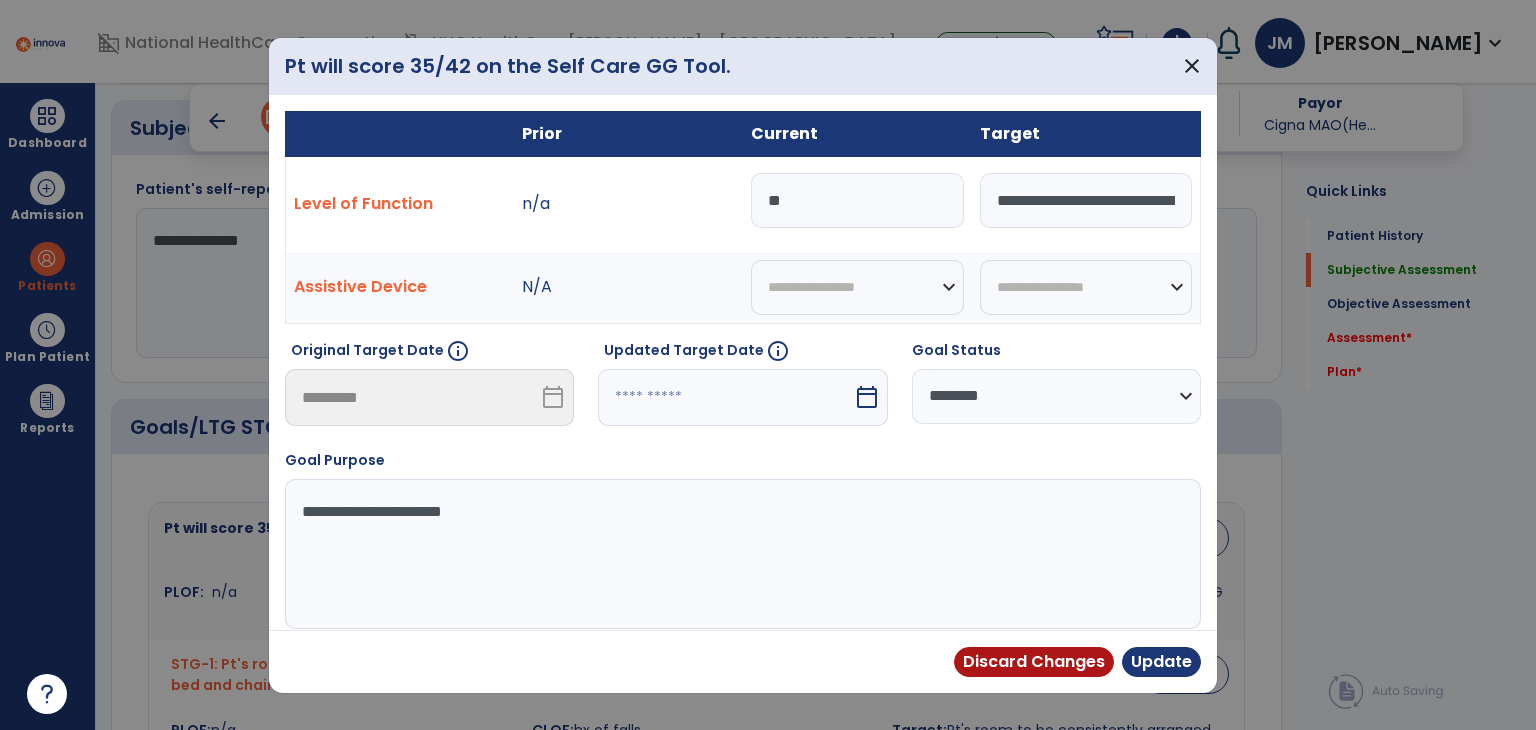 type on "*" 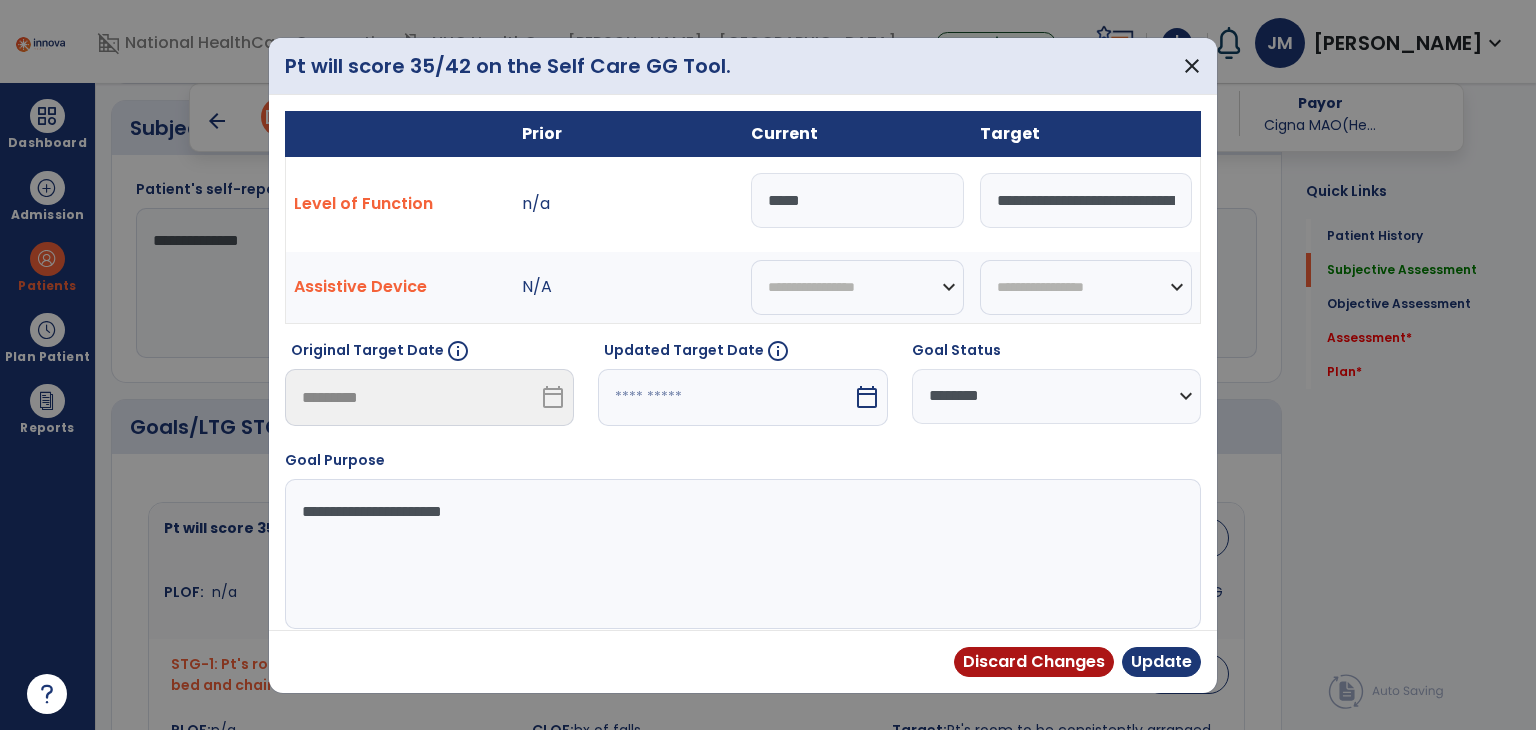 type on "*****" 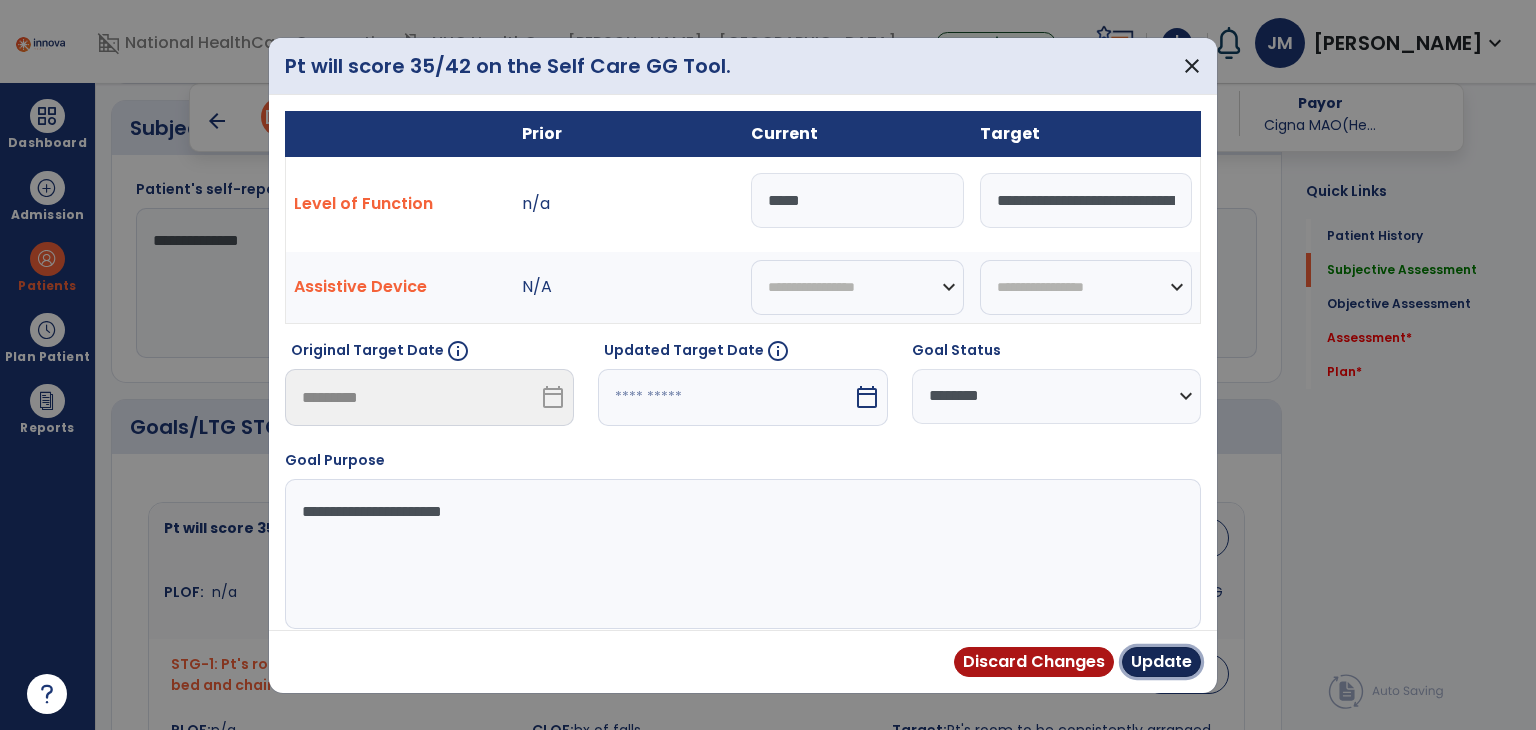 click on "Update" at bounding box center (1161, 662) 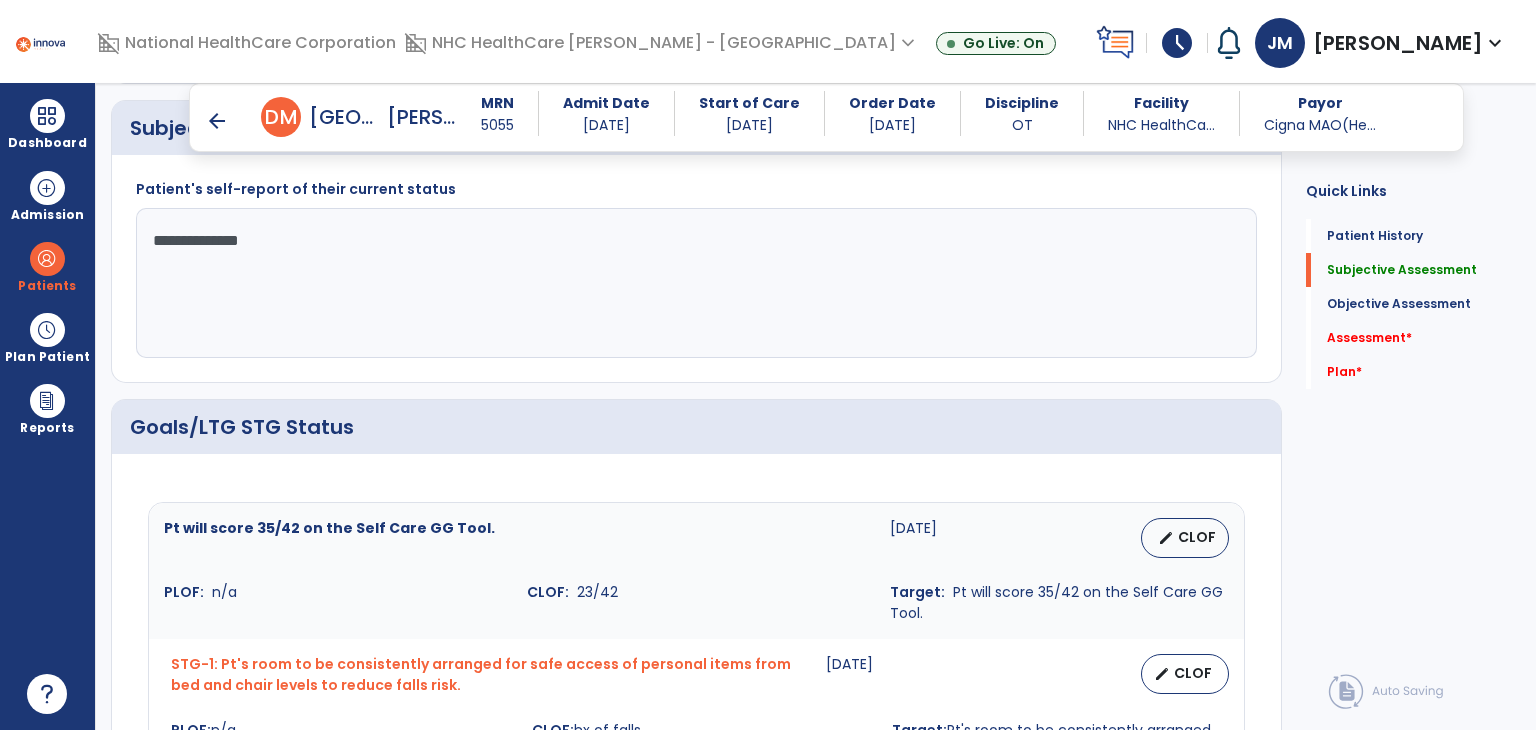scroll, scrollTop: 627, scrollLeft: 0, axis: vertical 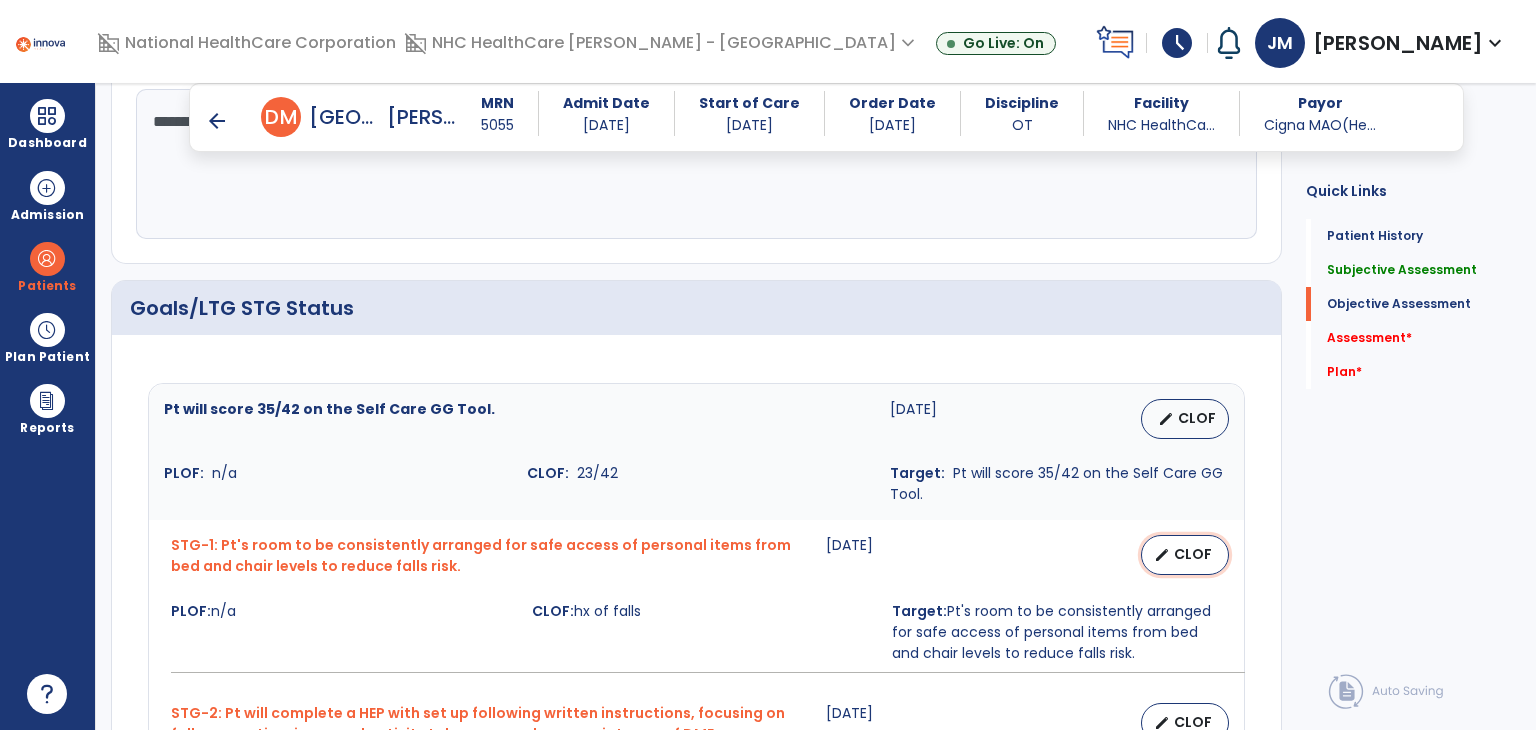 click on "edit" at bounding box center [1162, 555] 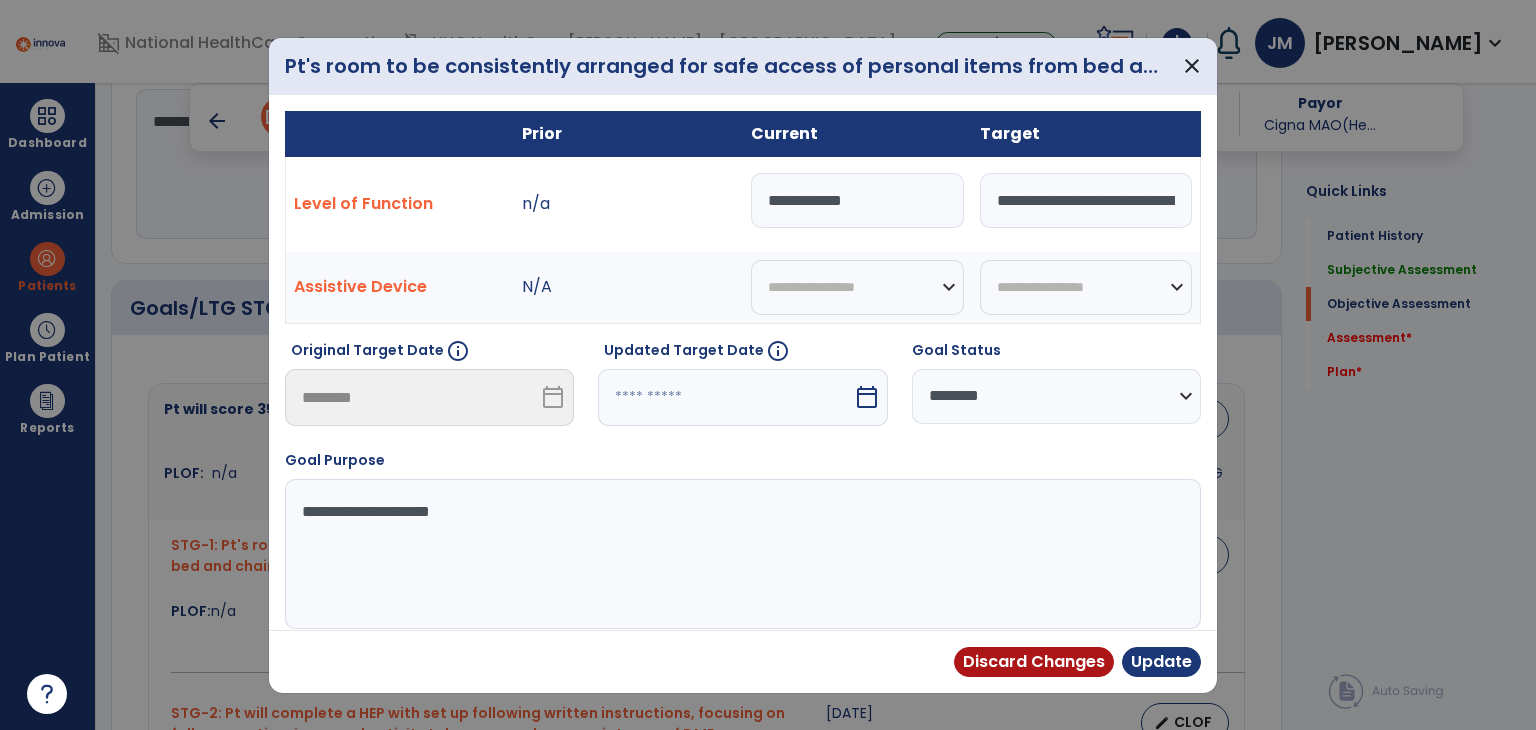 click on "**********" at bounding box center (857, 200) 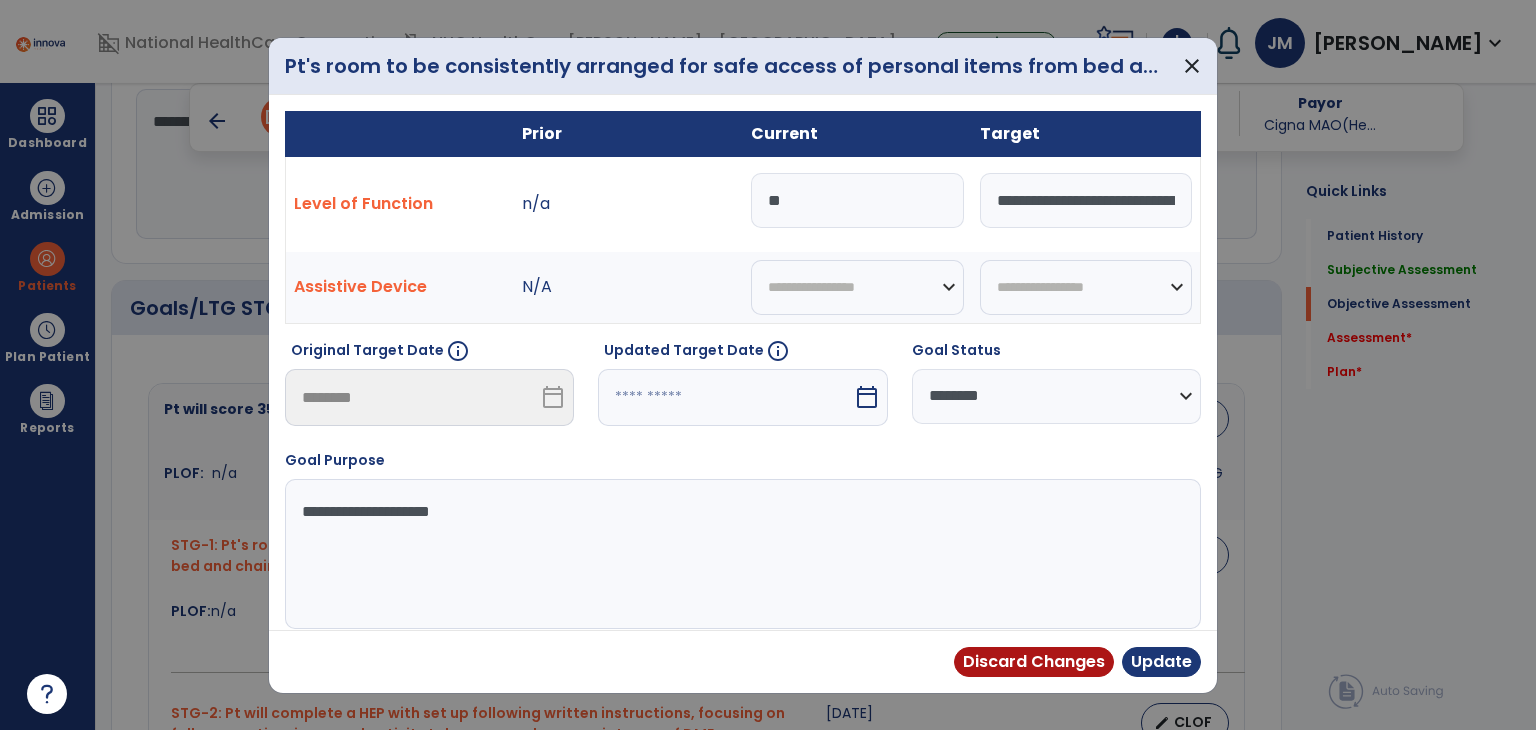 type on "*" 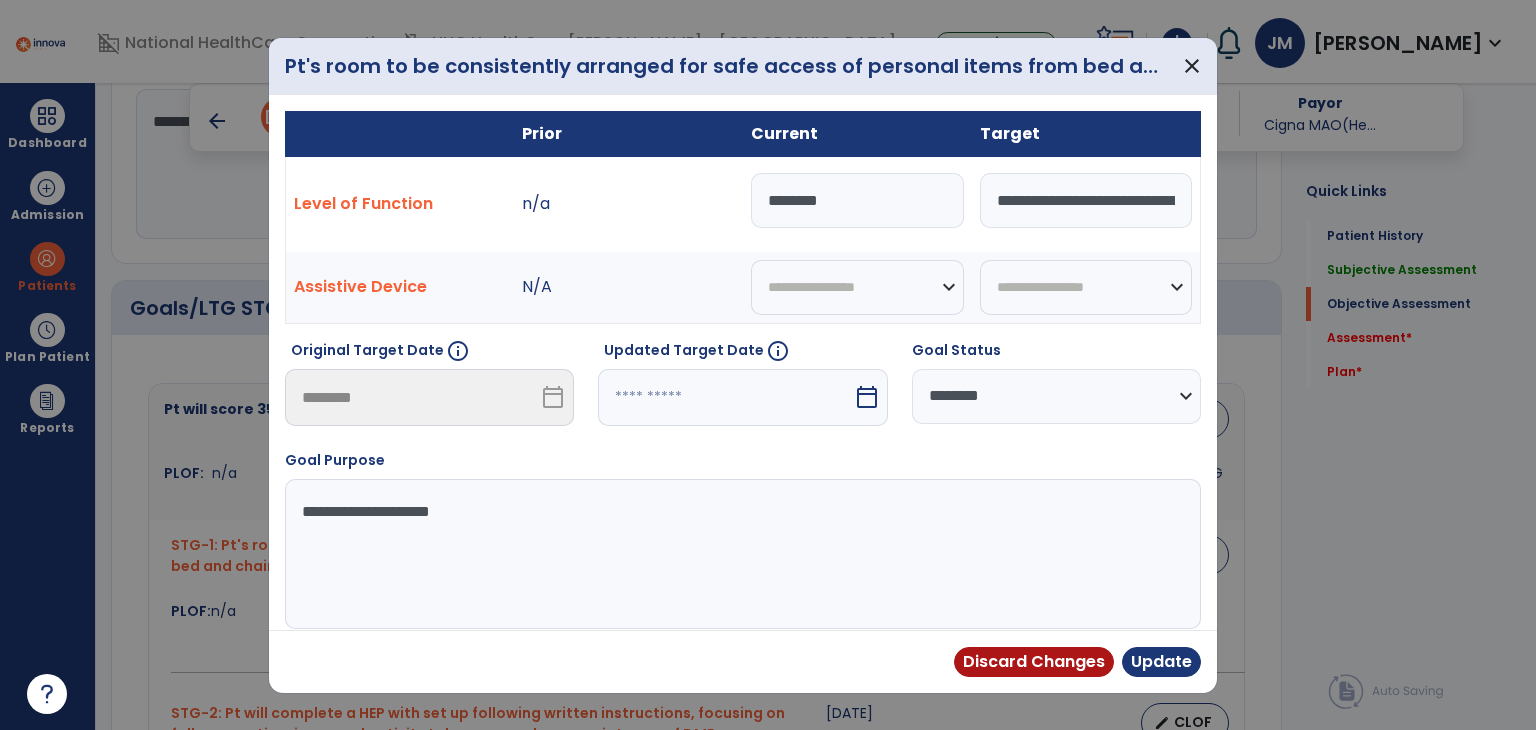 type on "********" 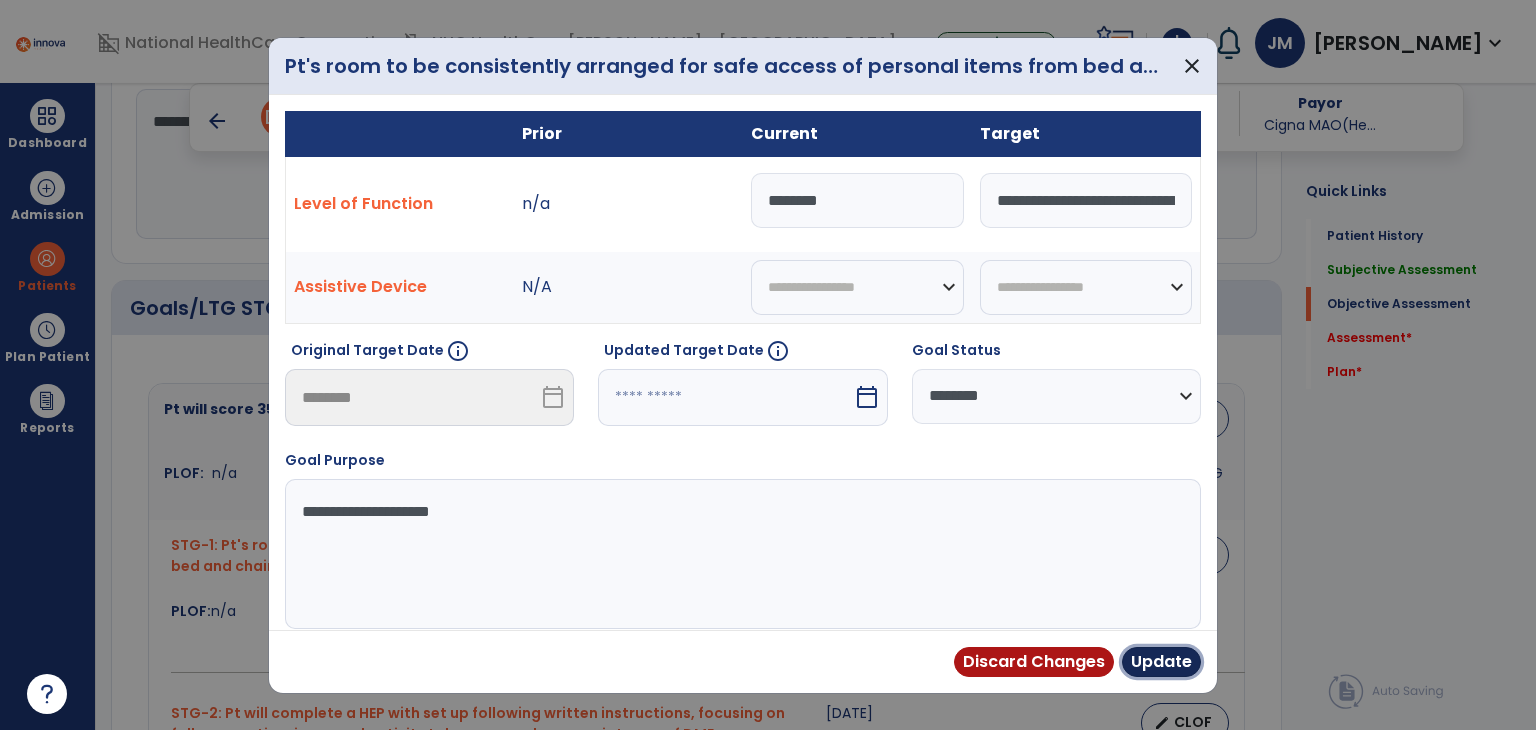 click on "Update" at bounding box center (1161, 662) 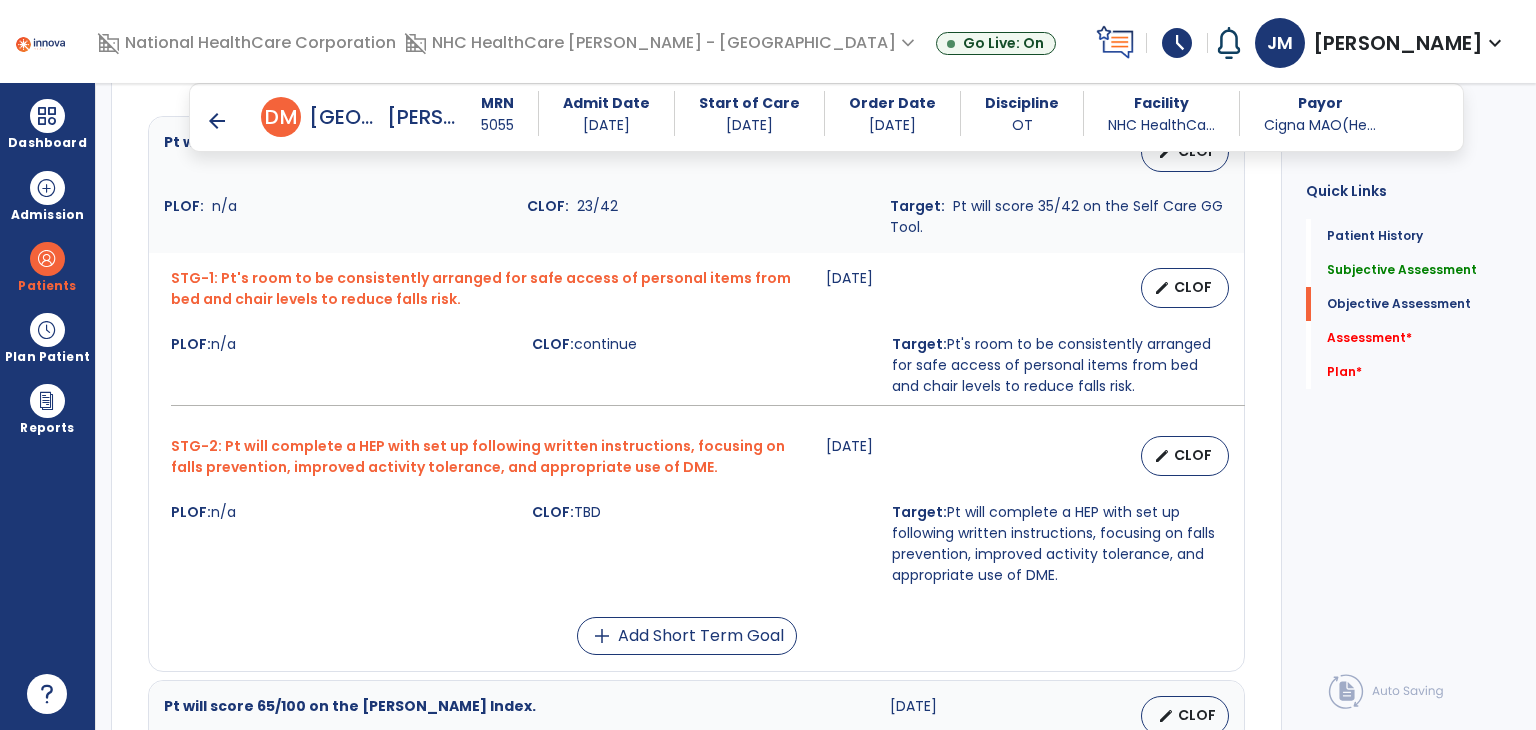 scroll, scrollTop: 896, scrollLeft: 0, axis: vertical 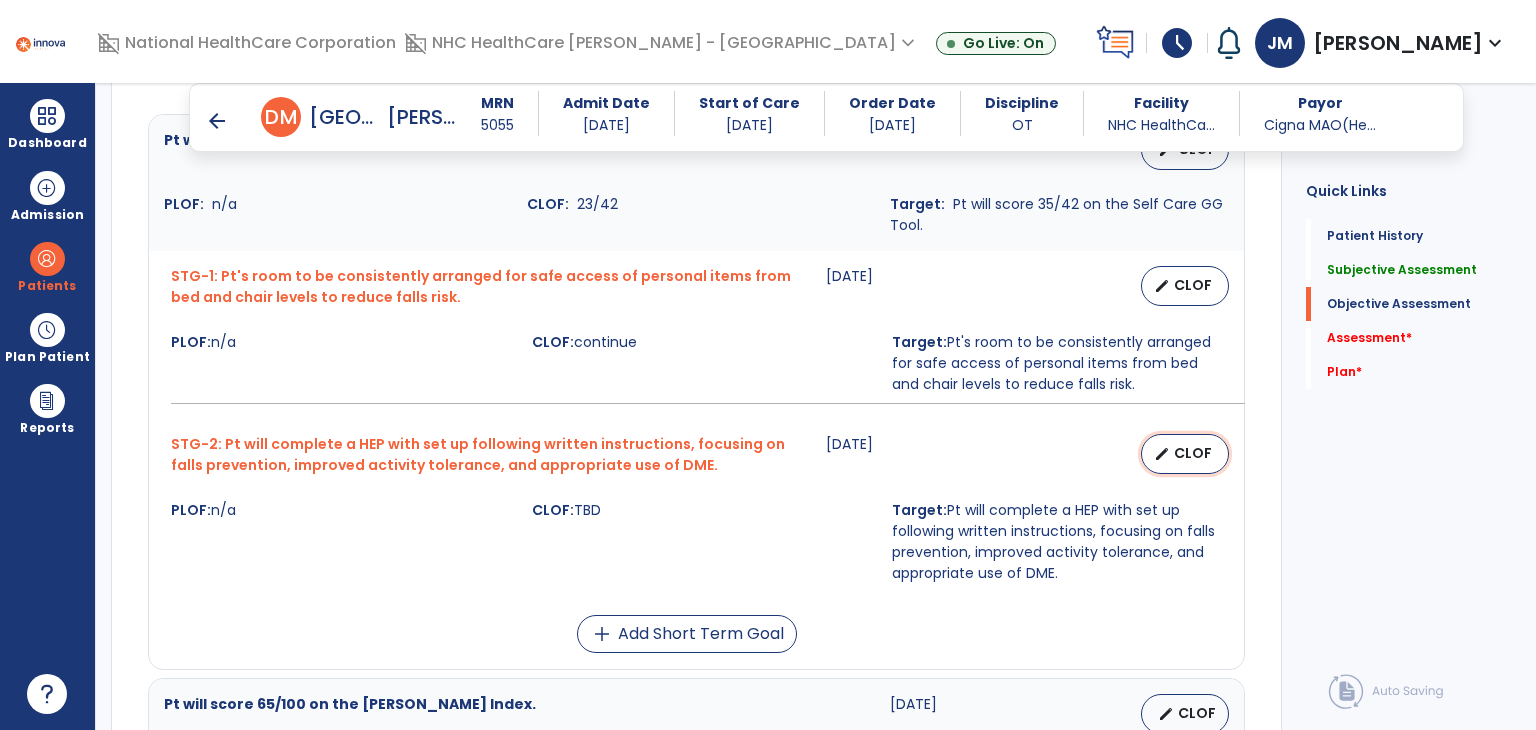click on "CLOF" at bounding box center [1193, 453] 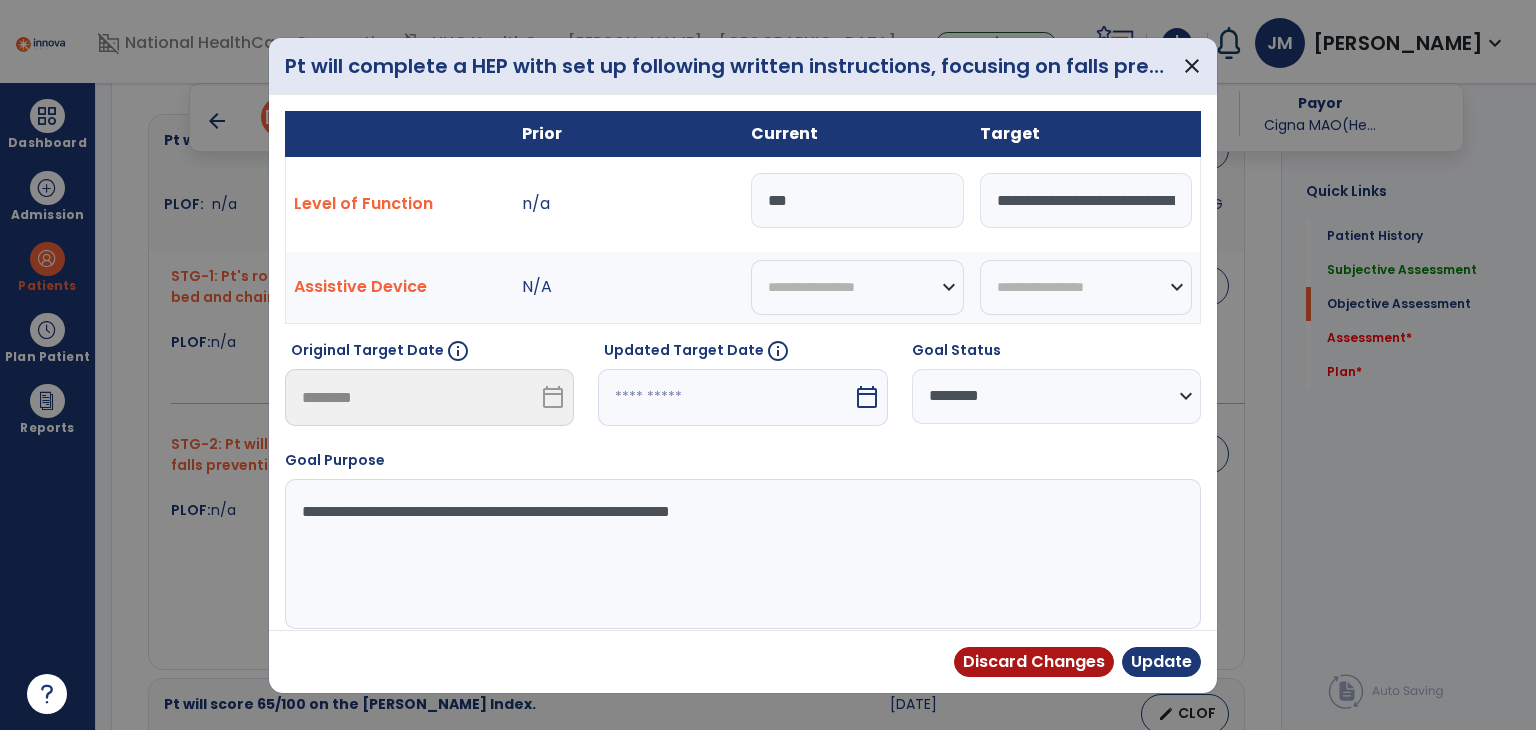 click on "***" at bounding box center [857, 200] 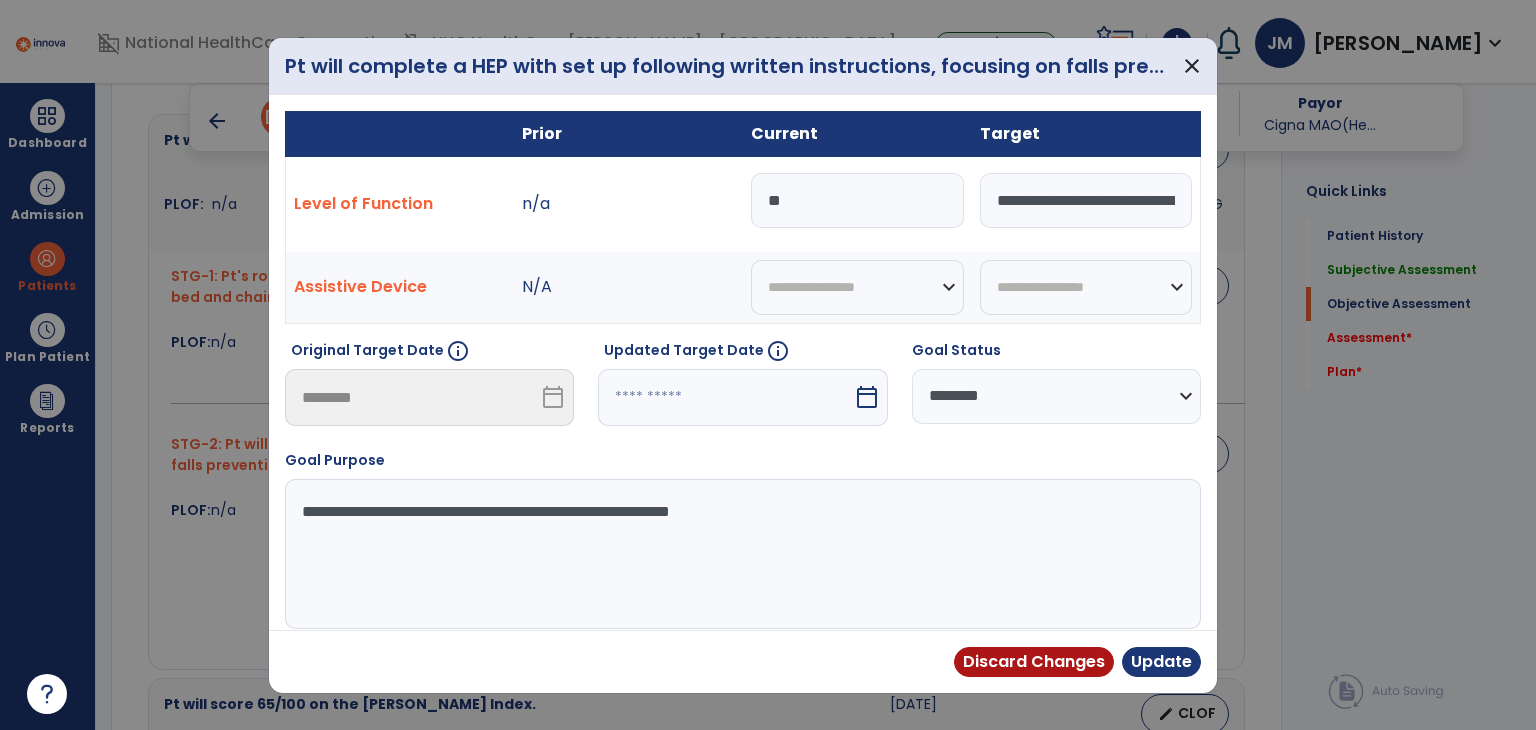 type on "*" 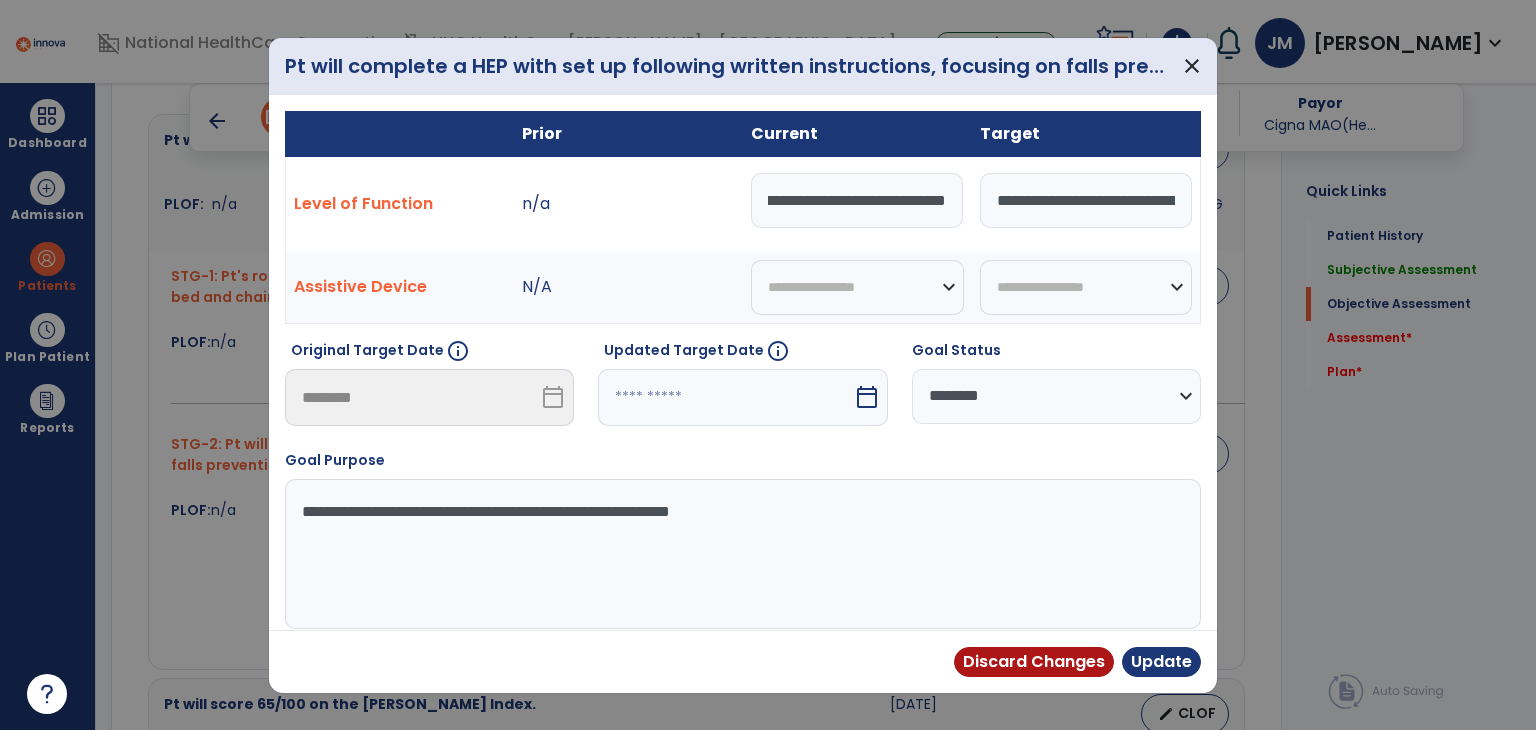 scroll, scrollTop: 0, scrollLeft: 105, axis: horizontal 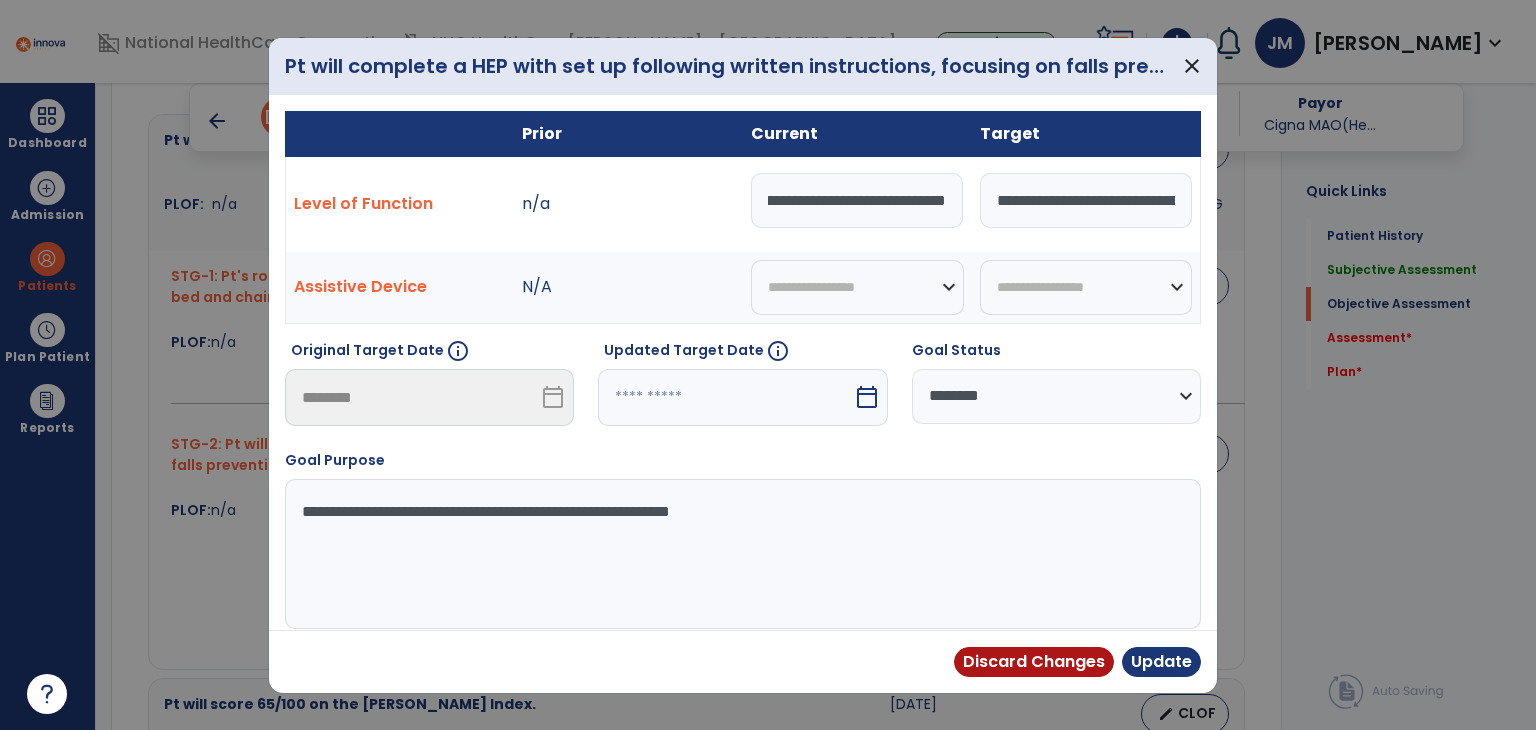 type on "**********" 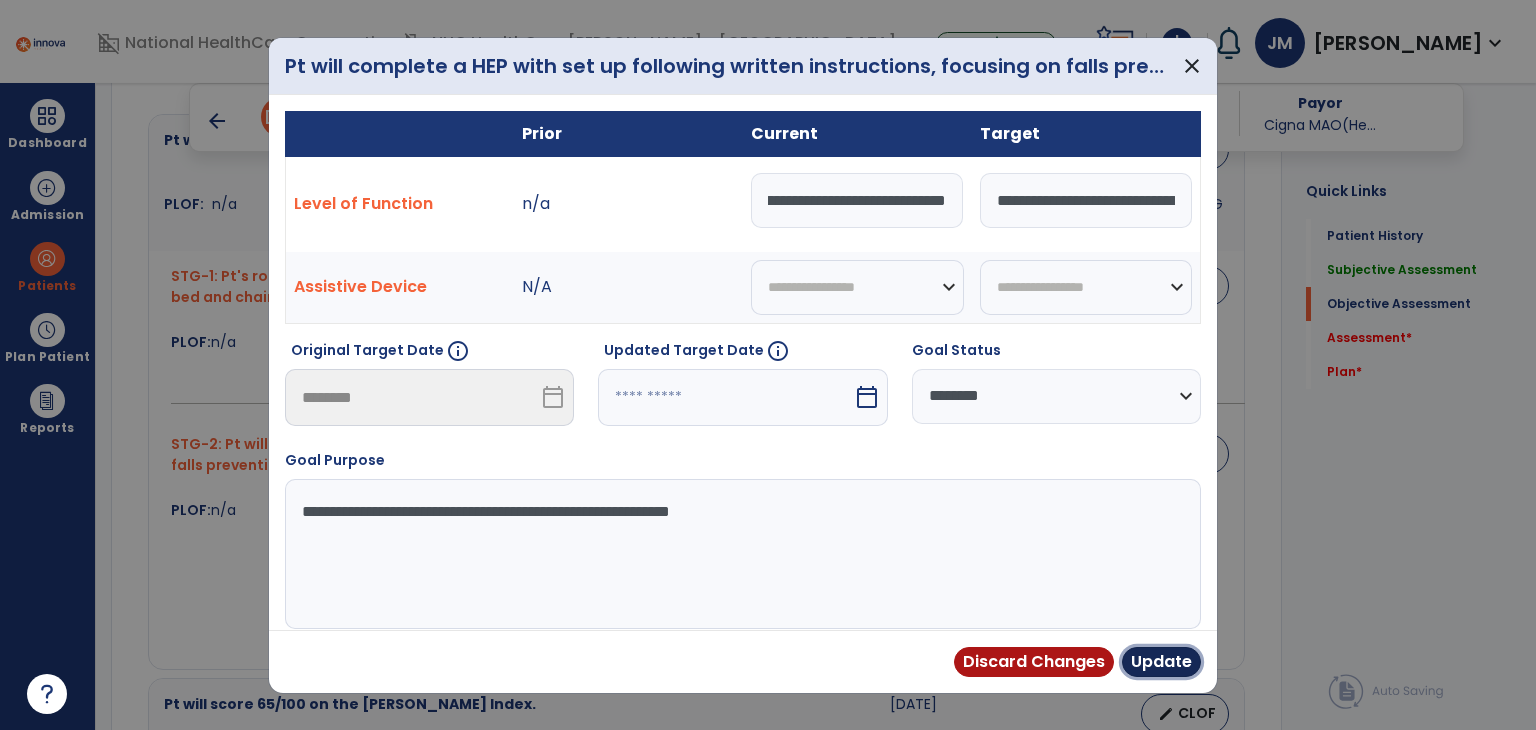 scroll, scrollTop: 0, scrollLeft: 0, axis: both 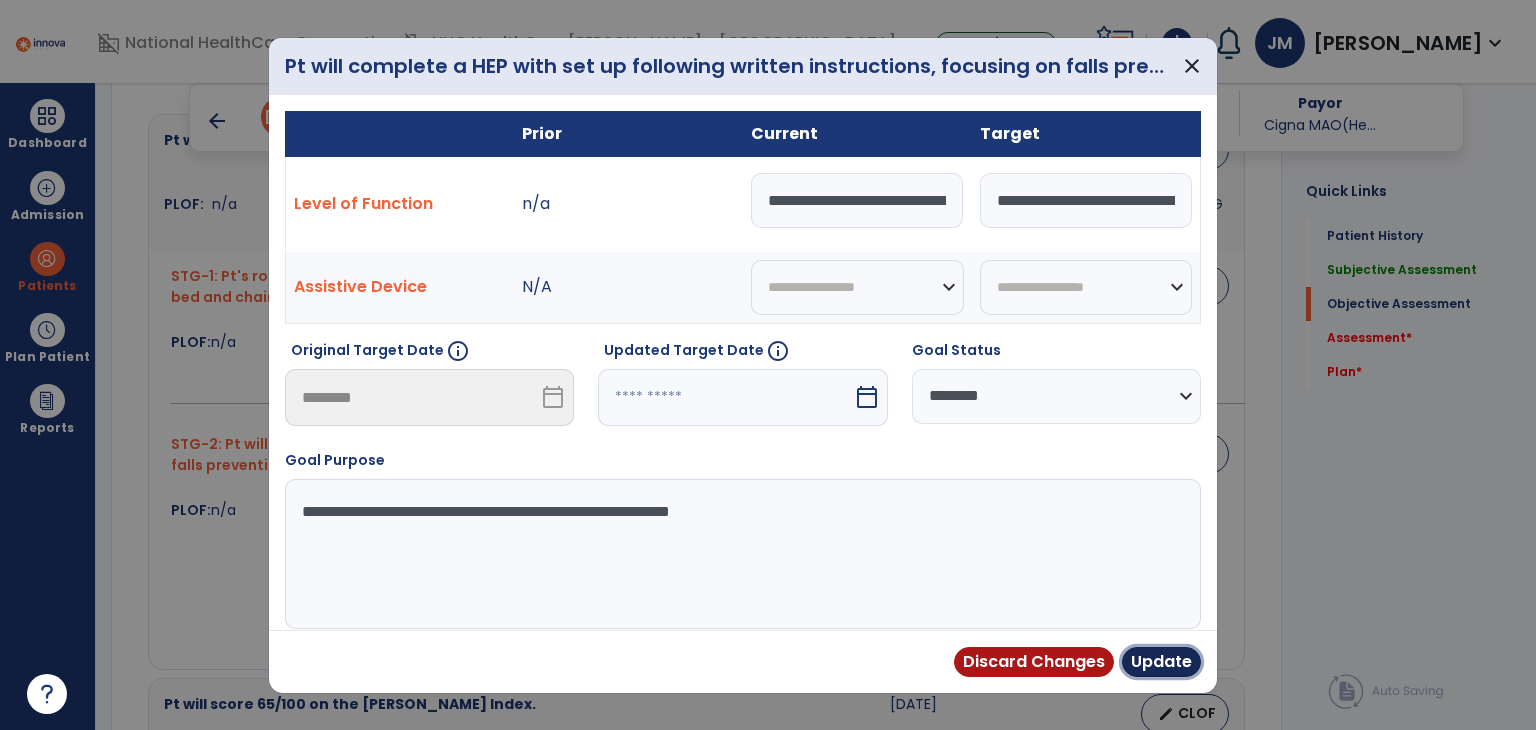 click on "Update" at bounding box center (1161, 662) 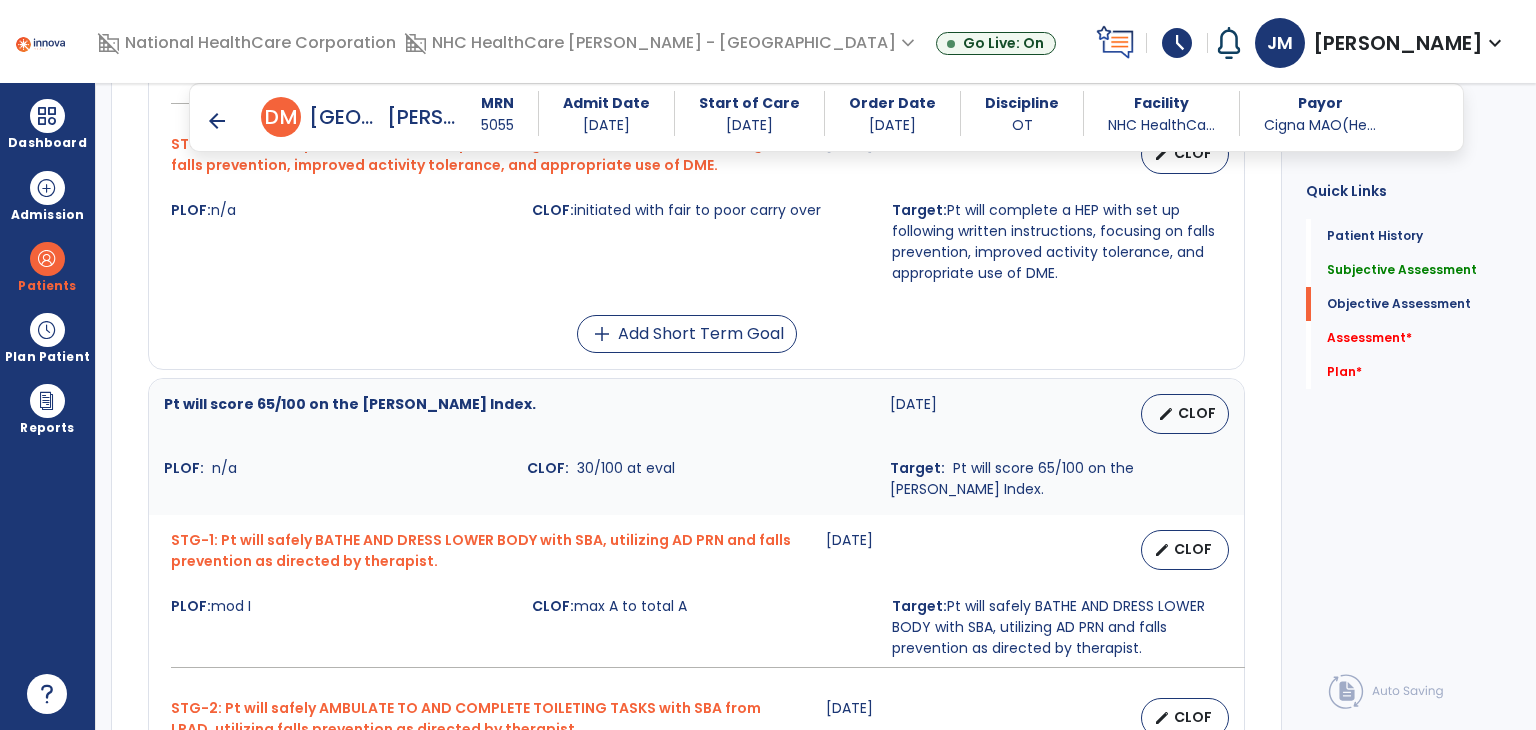 scroll, scrollTop: 1296, scrollLeft: 0, axis: vertical 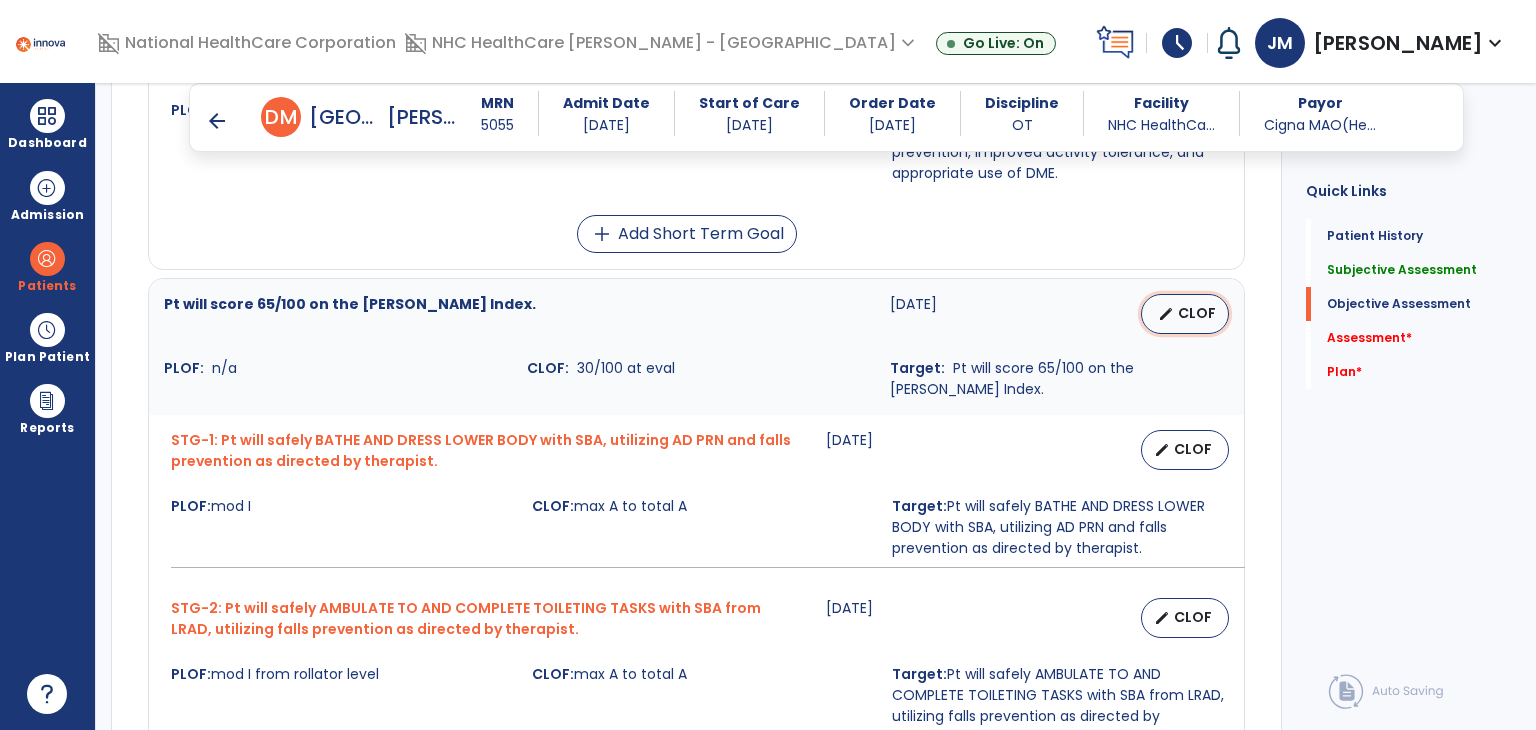 click on "edit   CLOF" at bounding box center [1185, 314] 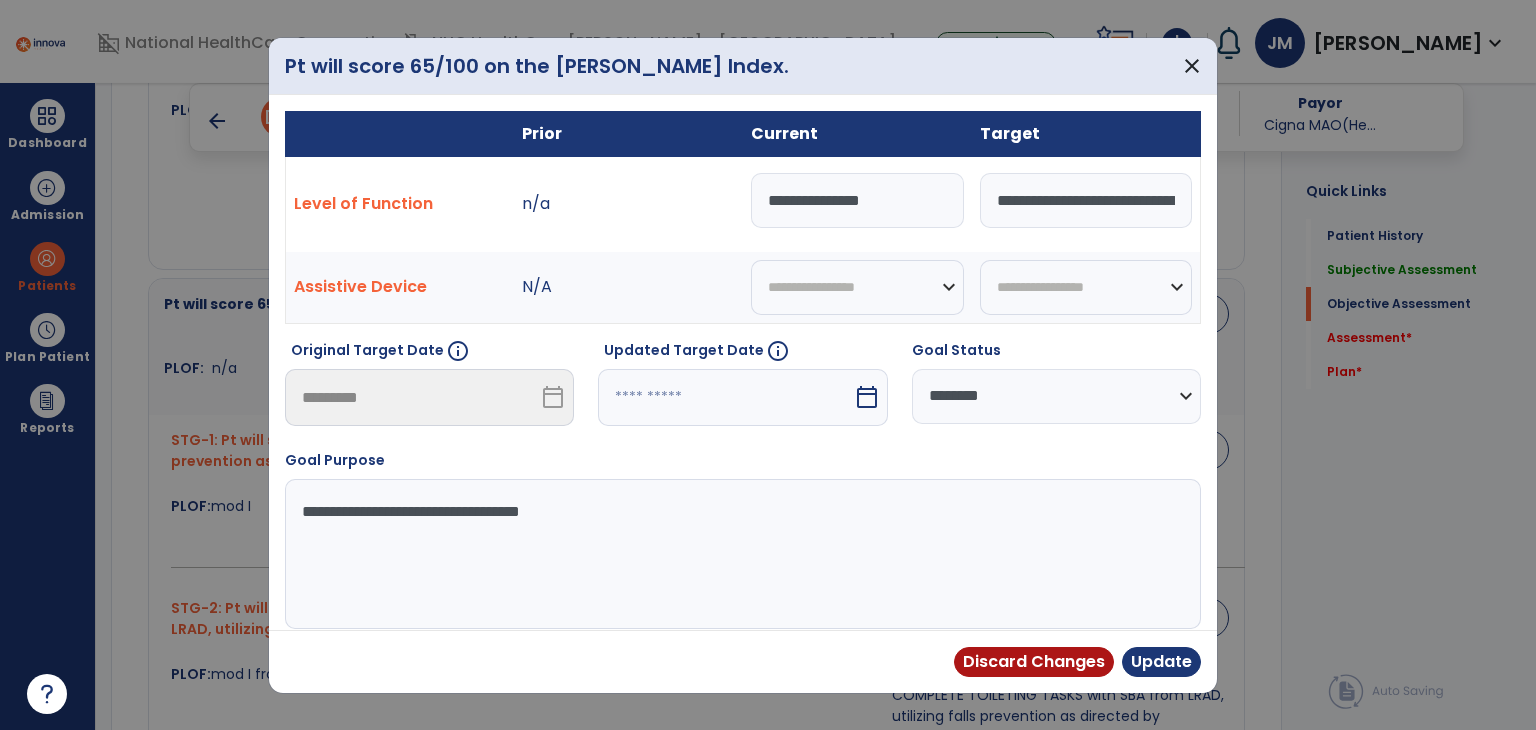 click on "**********" at bounding box center [857, 200] 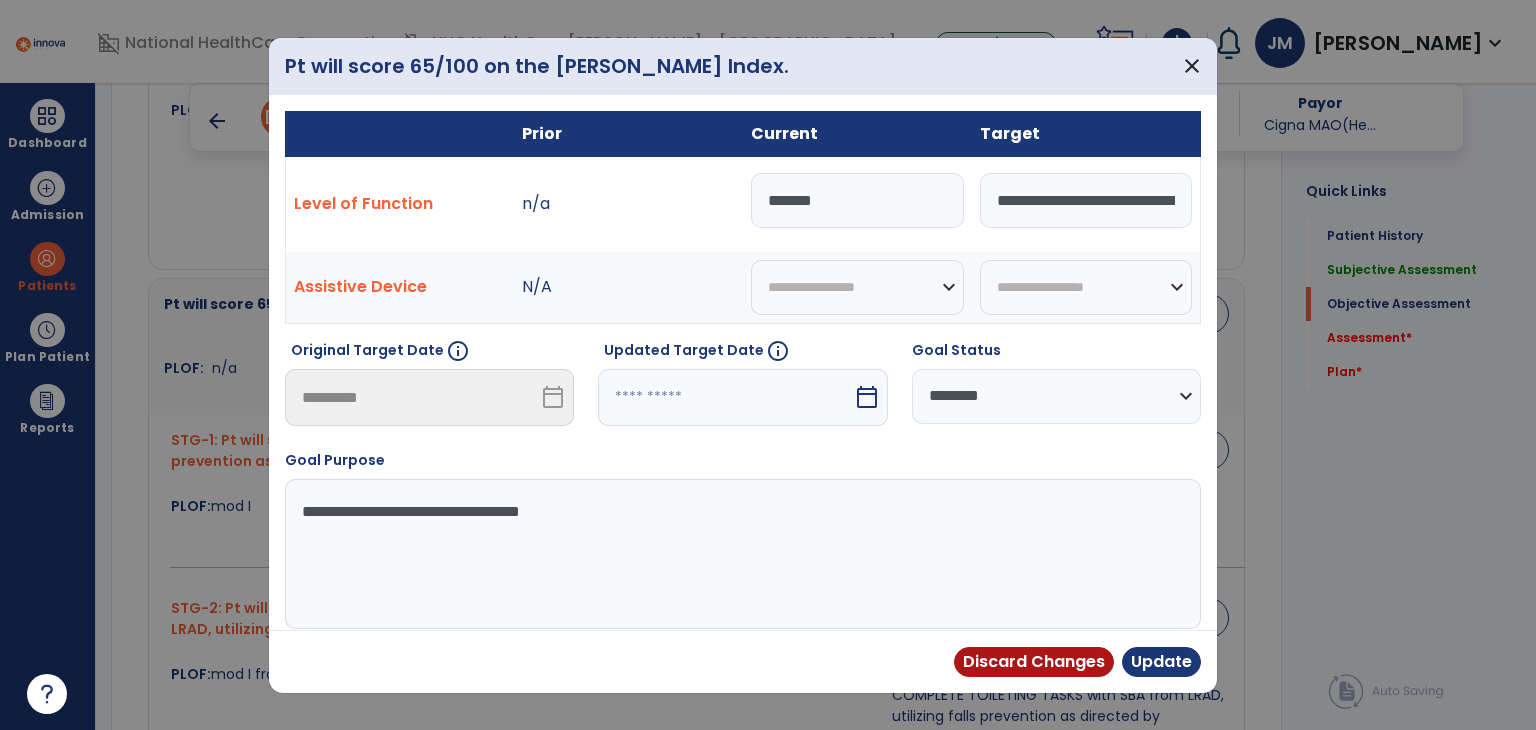 type on "******" 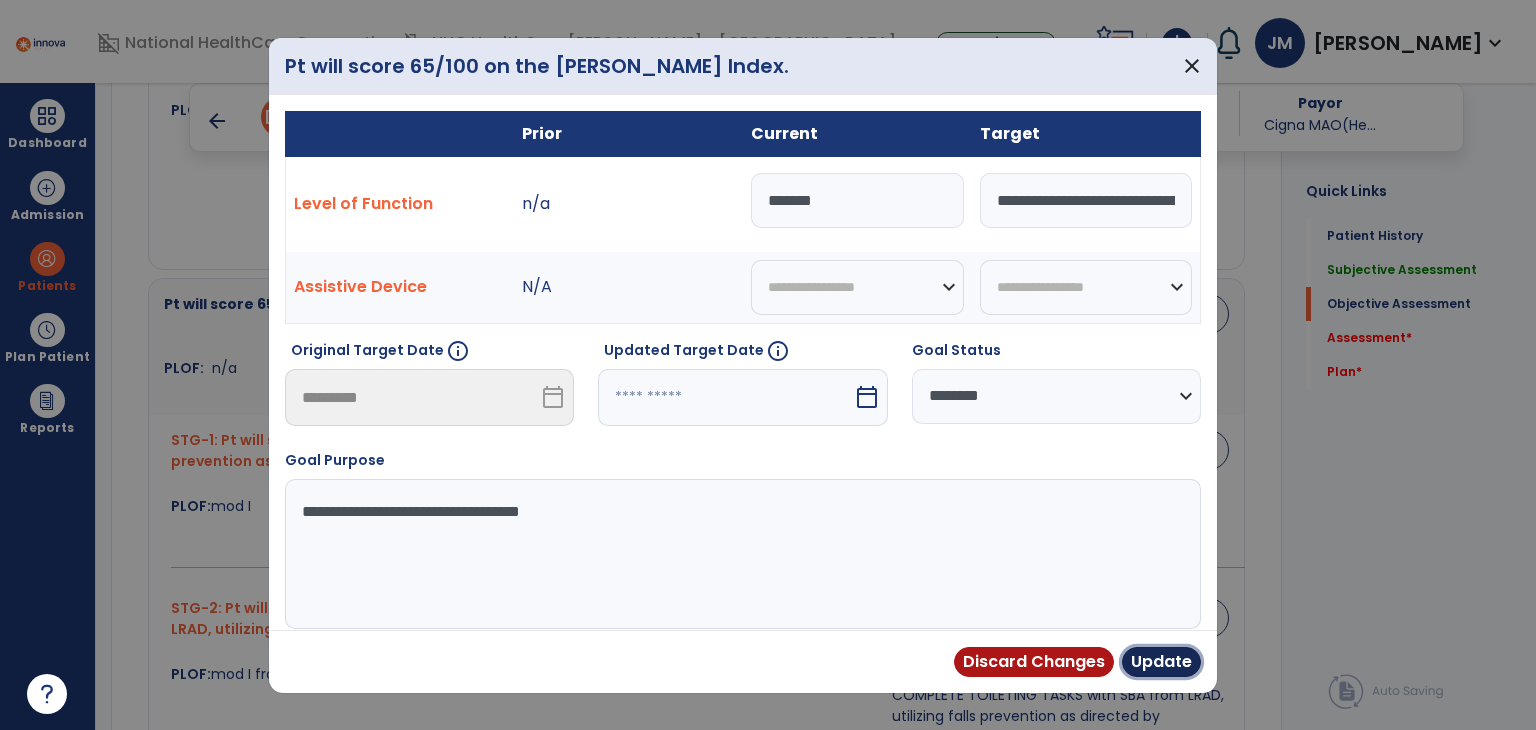 click on "Update" at bounding box center [1161, 662] 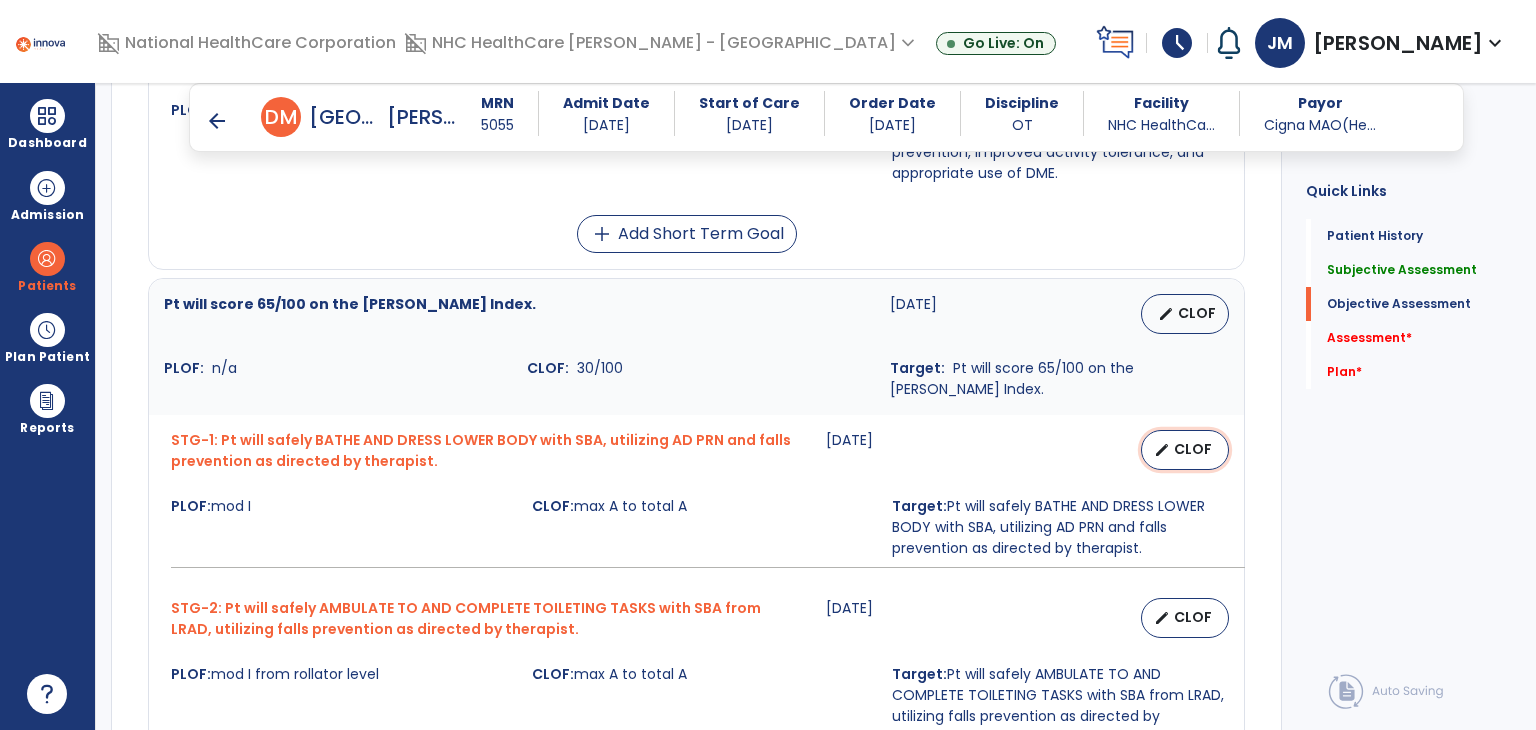 click on "edit   CLOF" at bounding box center (1185, 450) 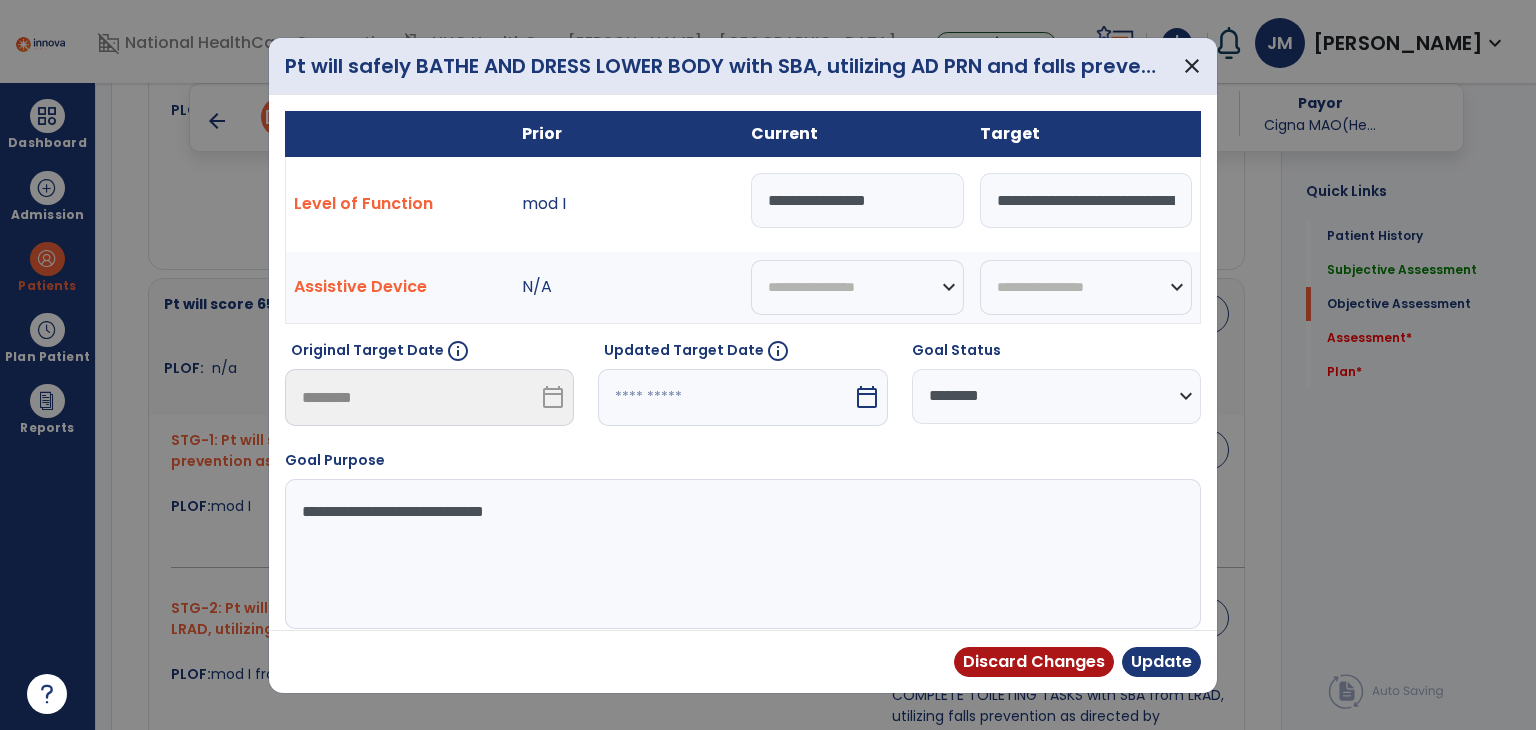click on "**********" at bounding box center [857, 200] 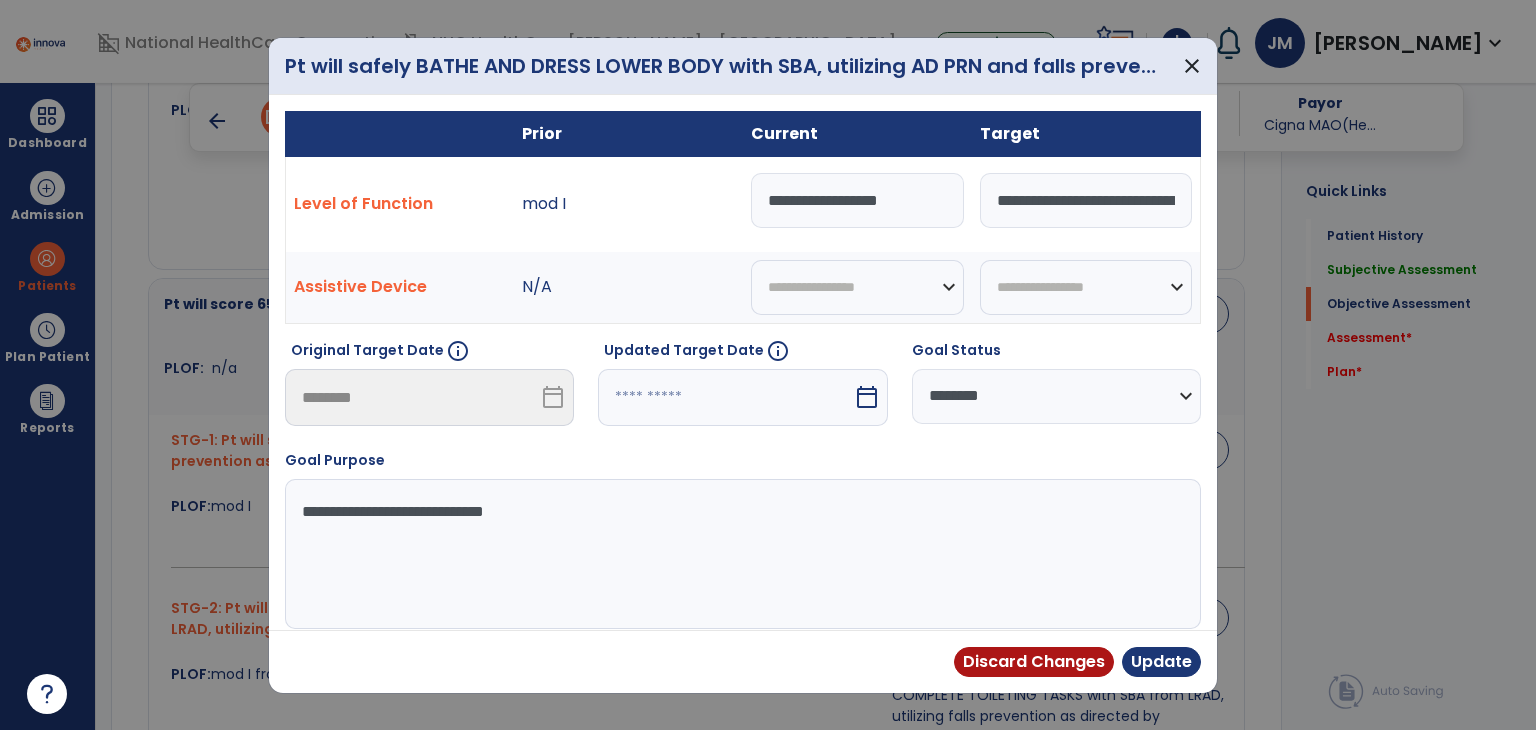type on "**********" 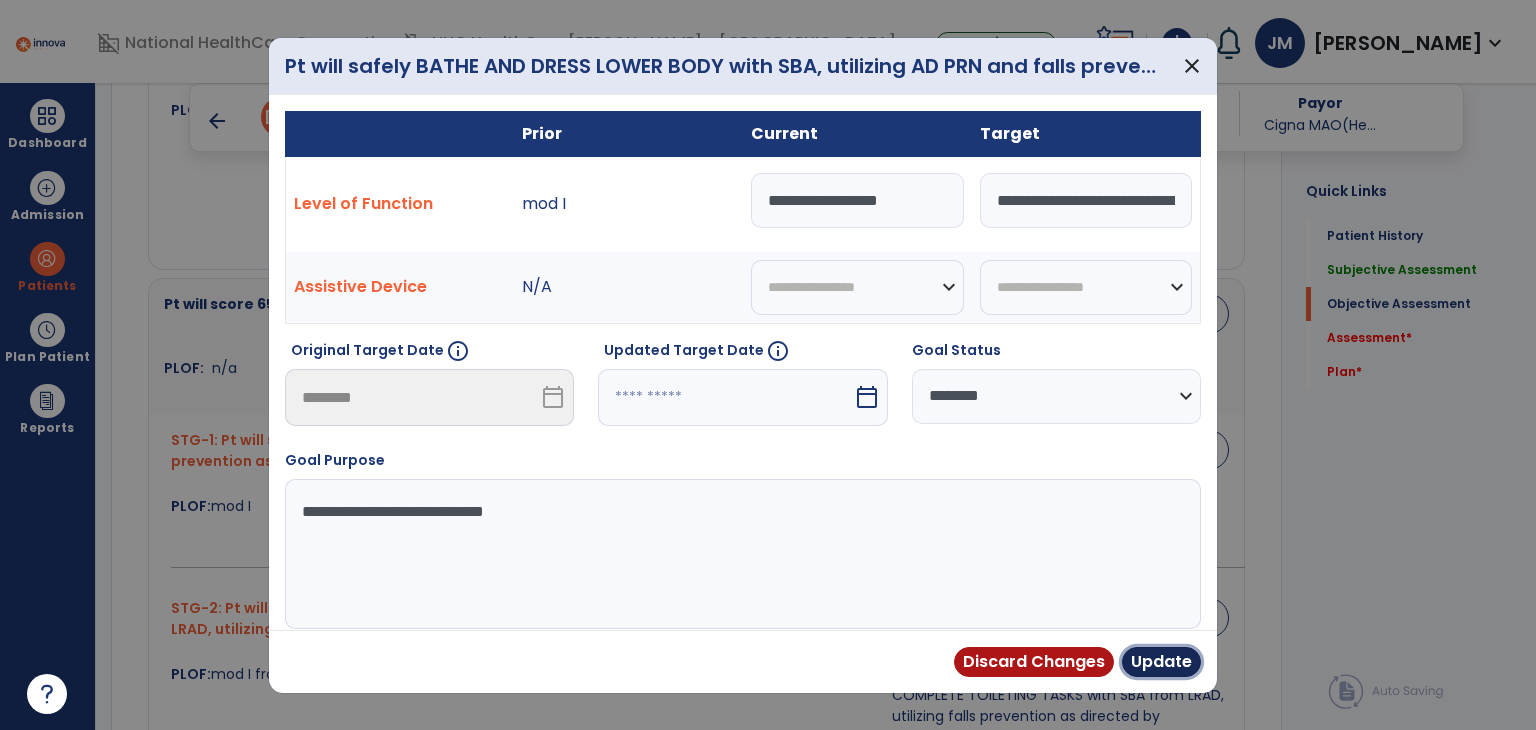 click on "Update" at bounding box center [1161, 662] 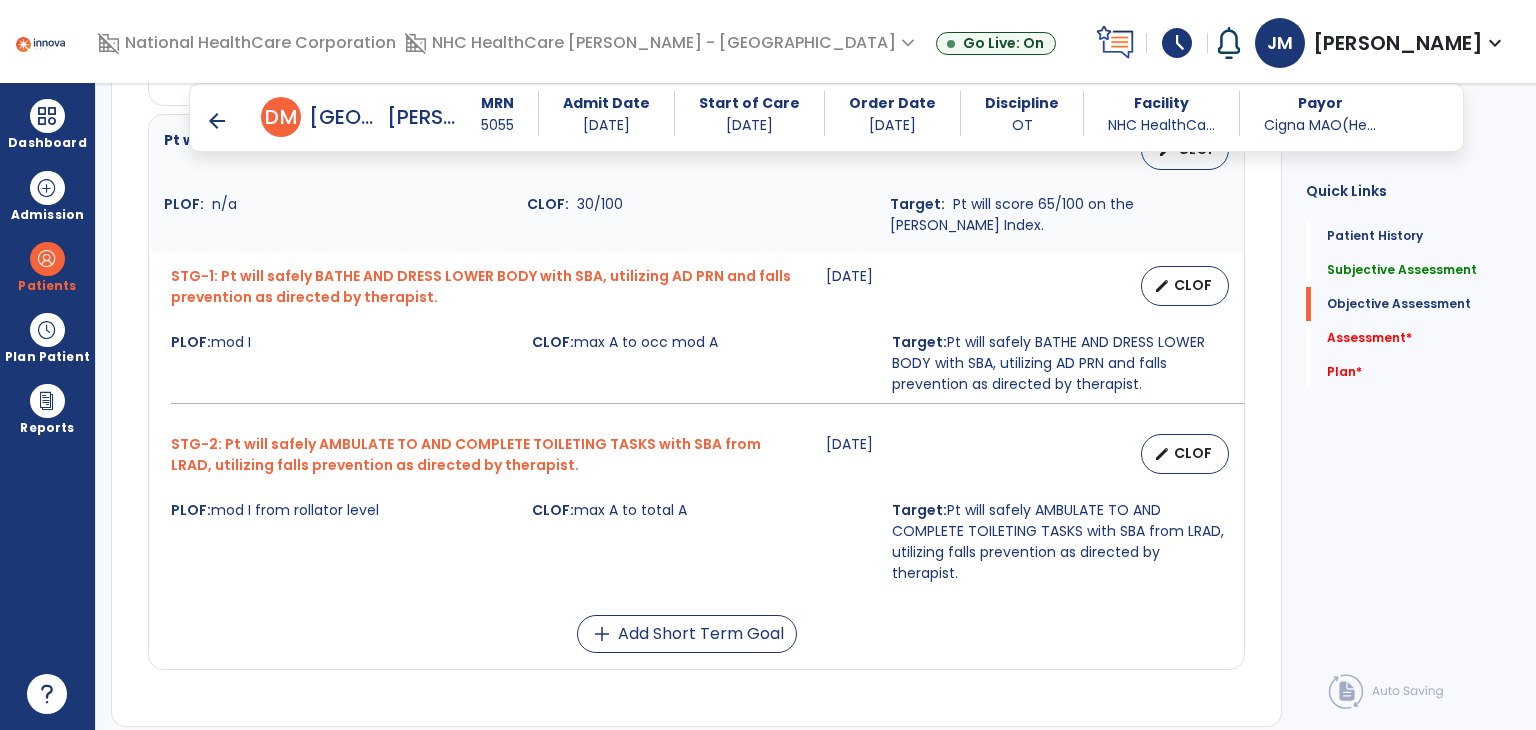 scroll, scrollTop: 1478, scrollLeft: 0, axis: vertical 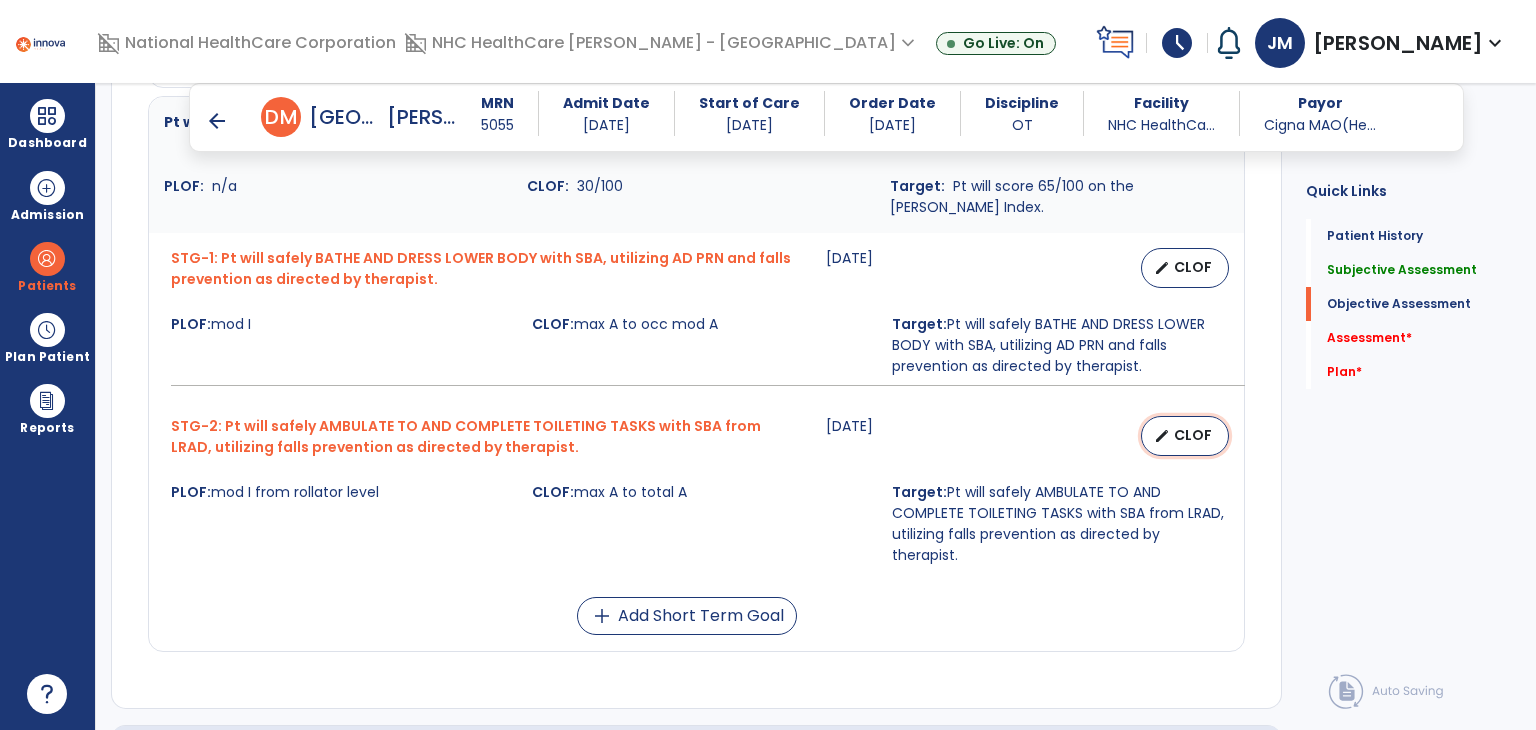 click on "CLOF" at bounding box center [1193, 435] 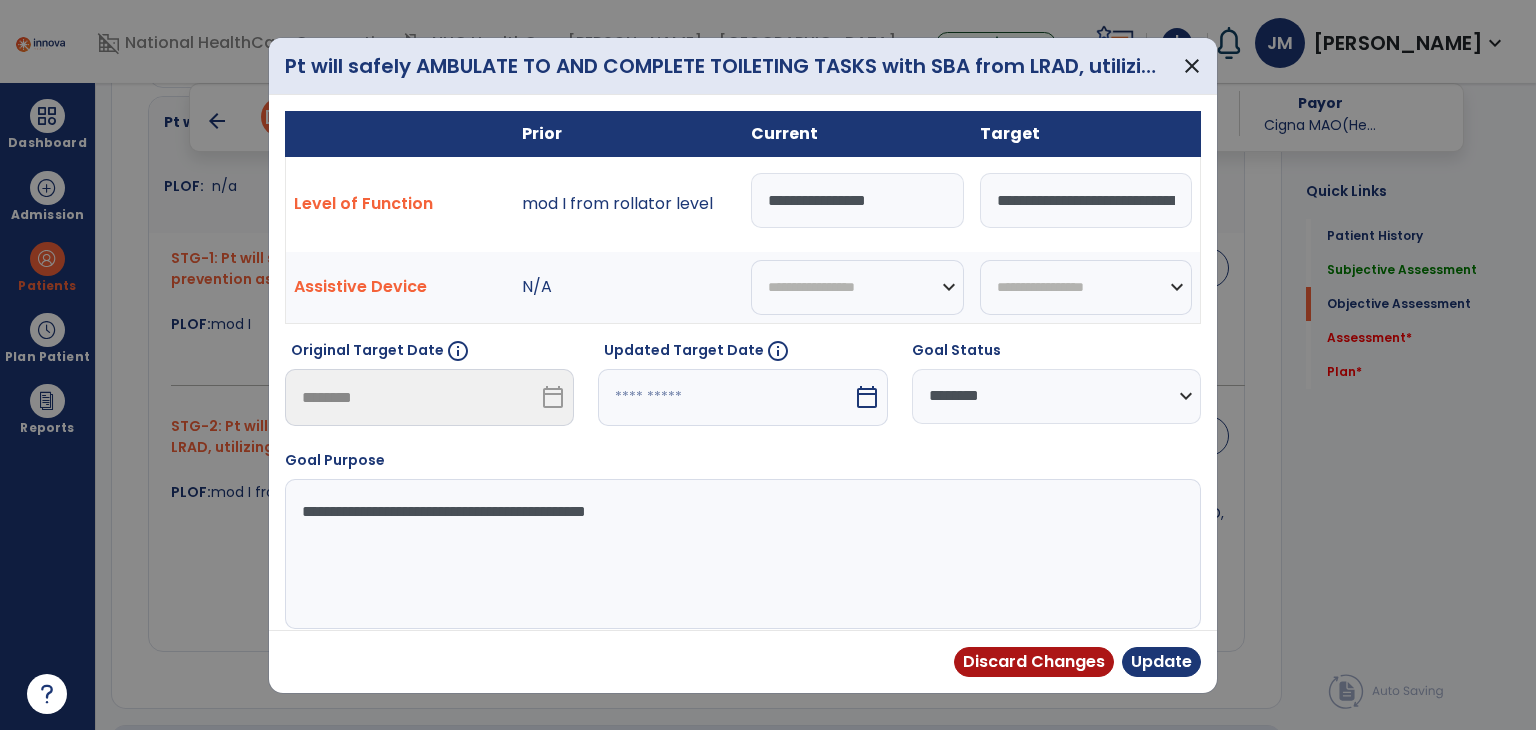 click on "**********" at bounding box center (857, 200) 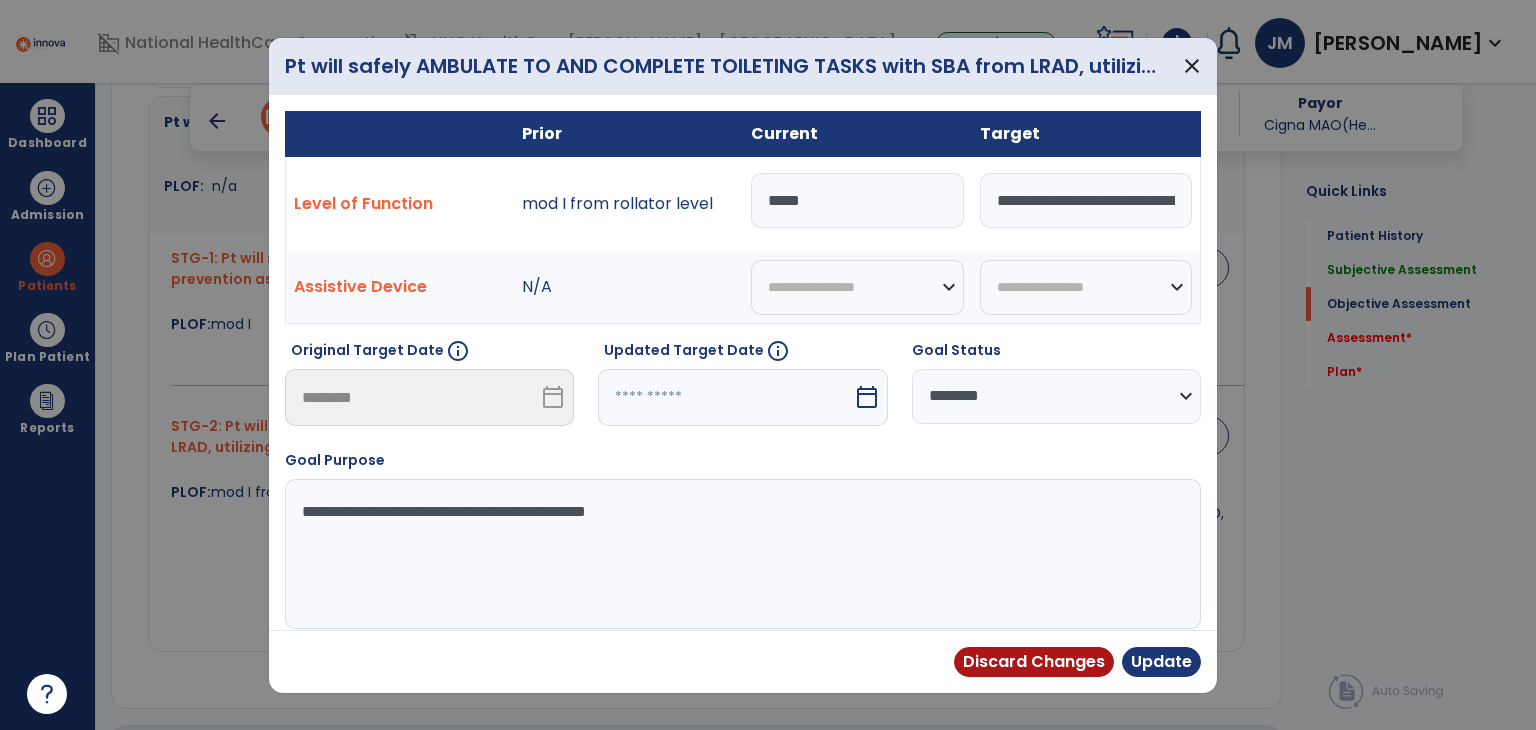 type on "*****" 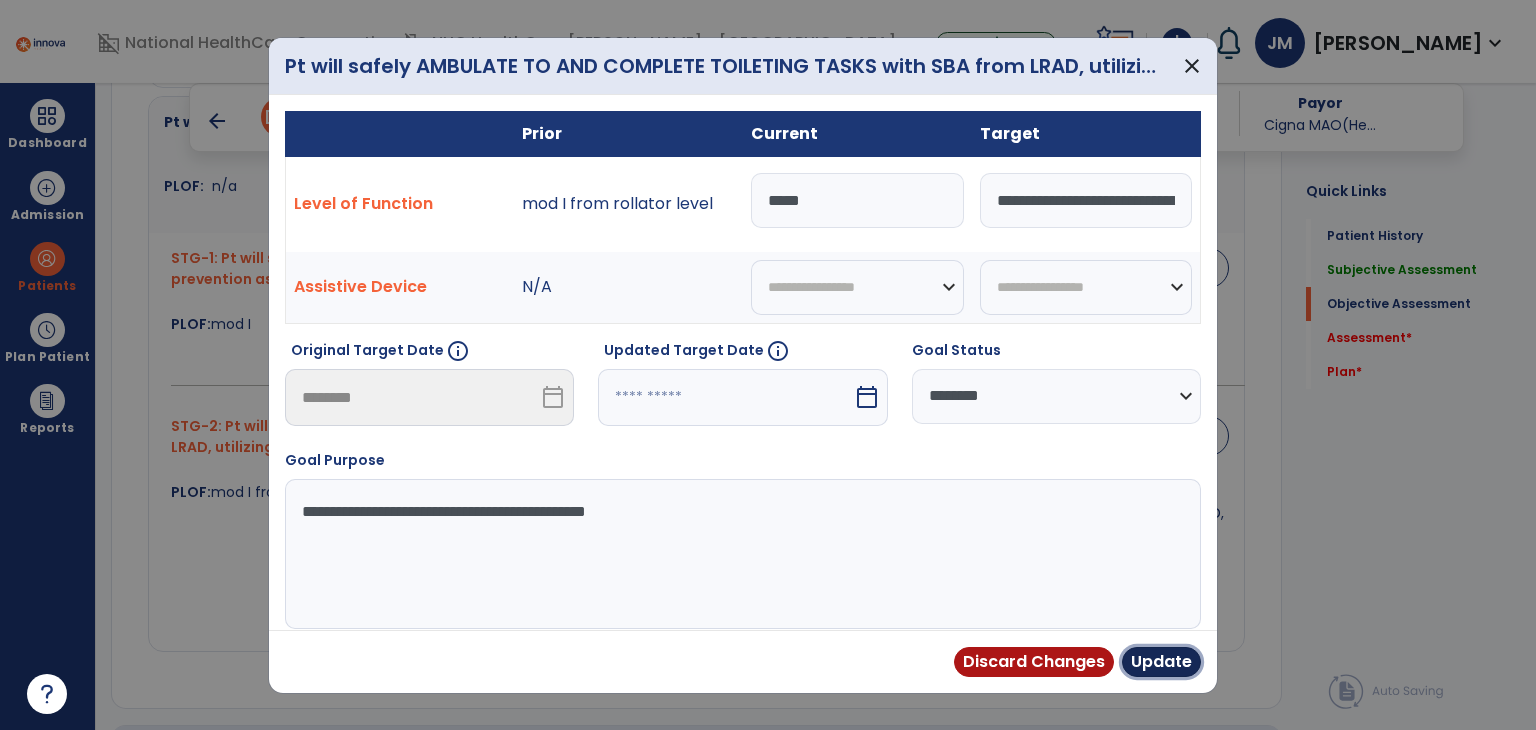 click on "Update" at bounding box center (1161, 662) 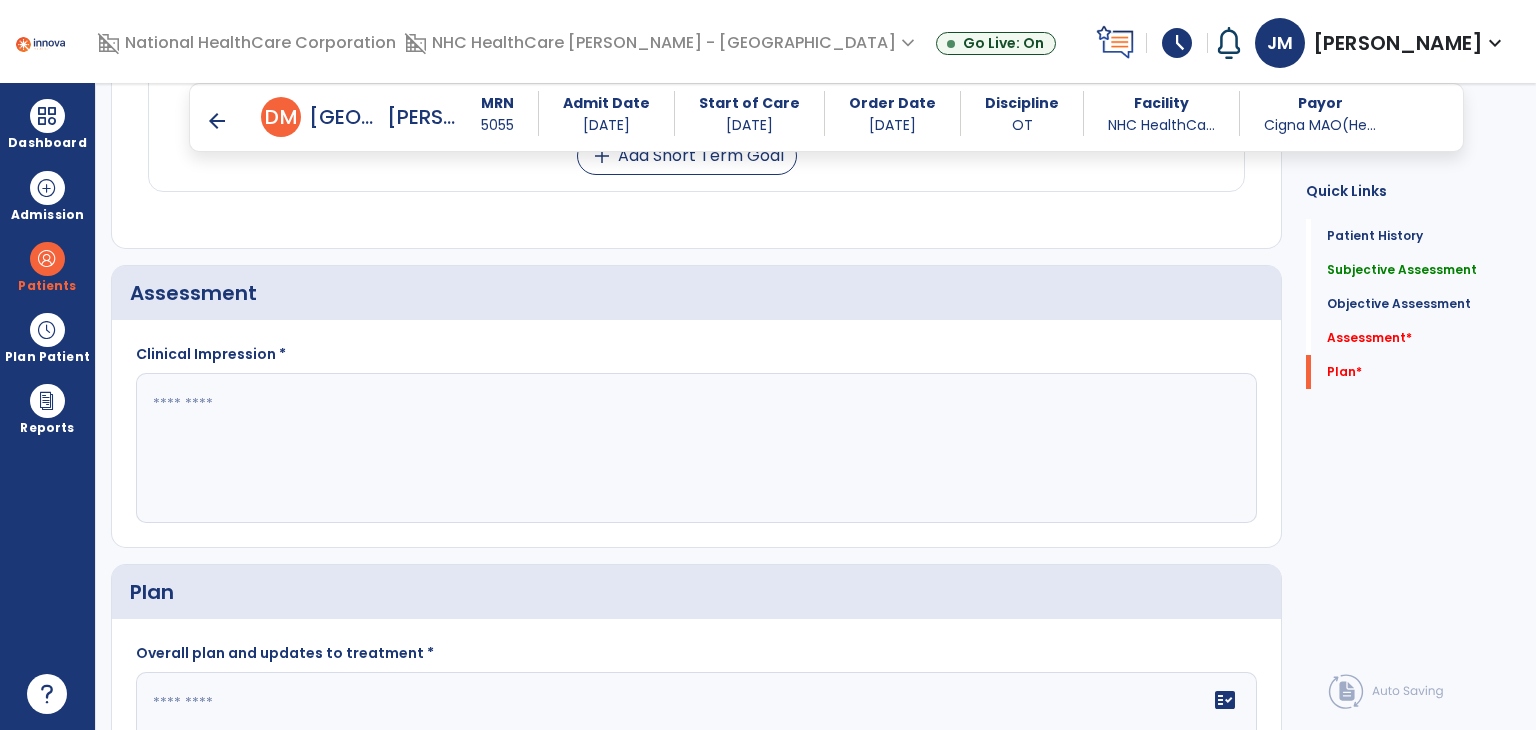 scroll, scrollTop: 1938, scrollLeft: 0, axis: vertical 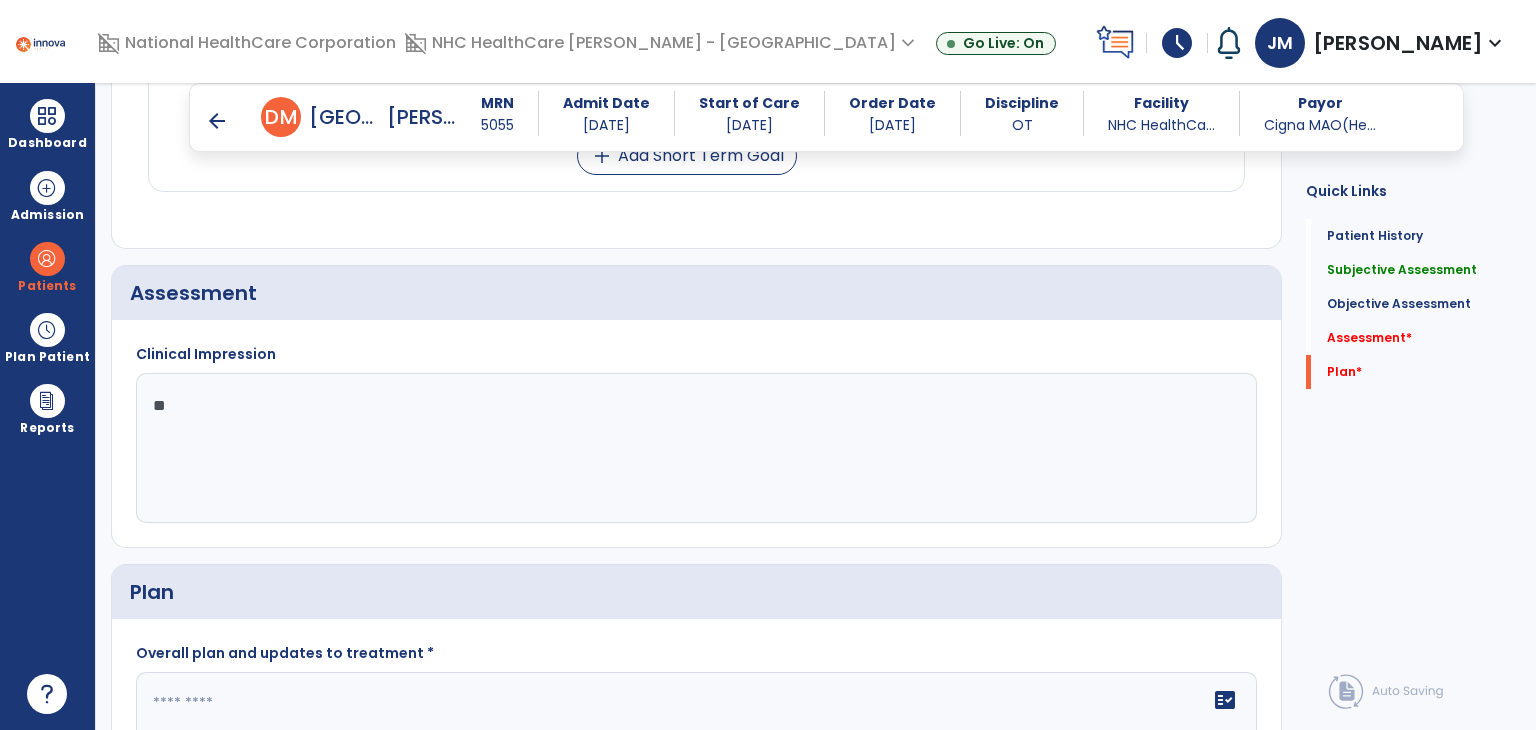 type on "*" 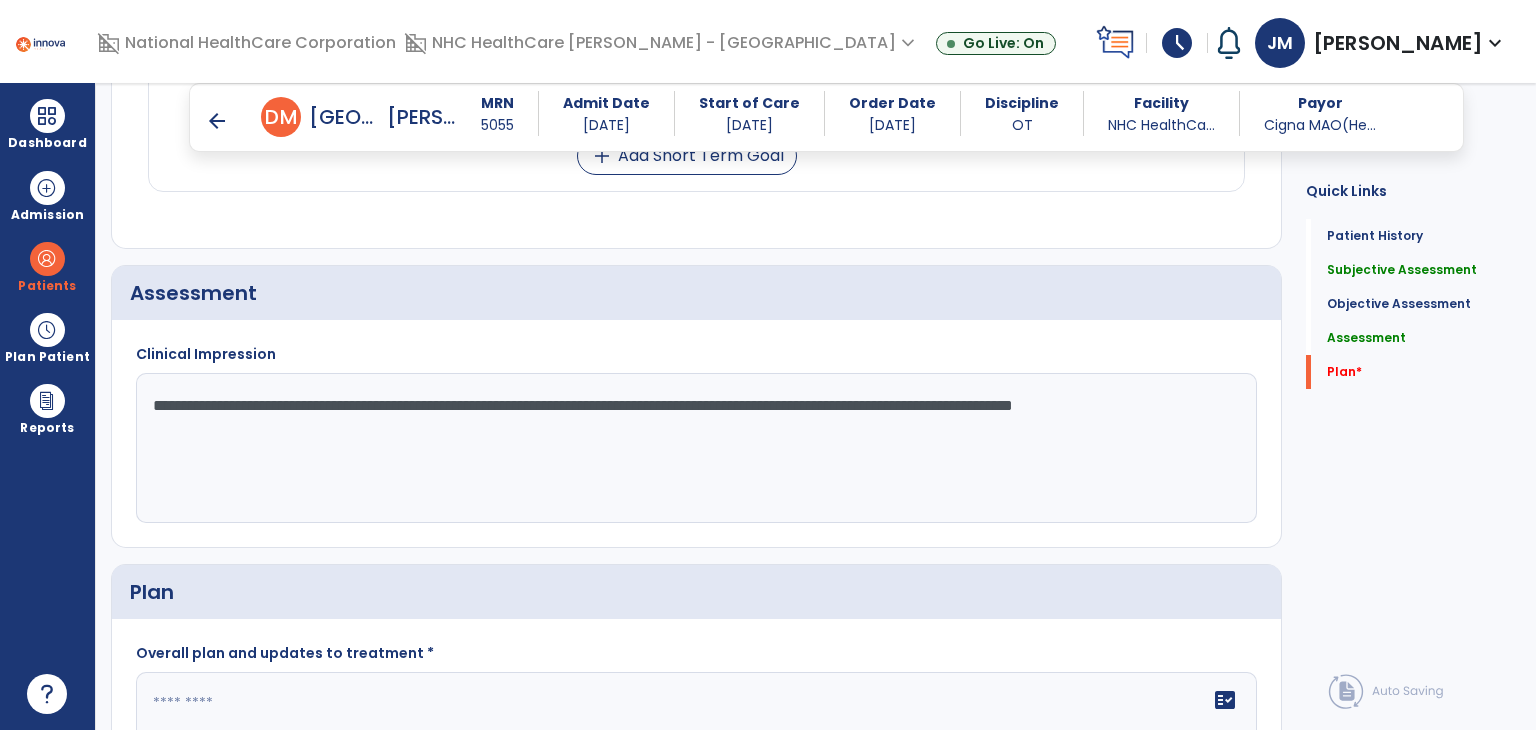 type on "**********" 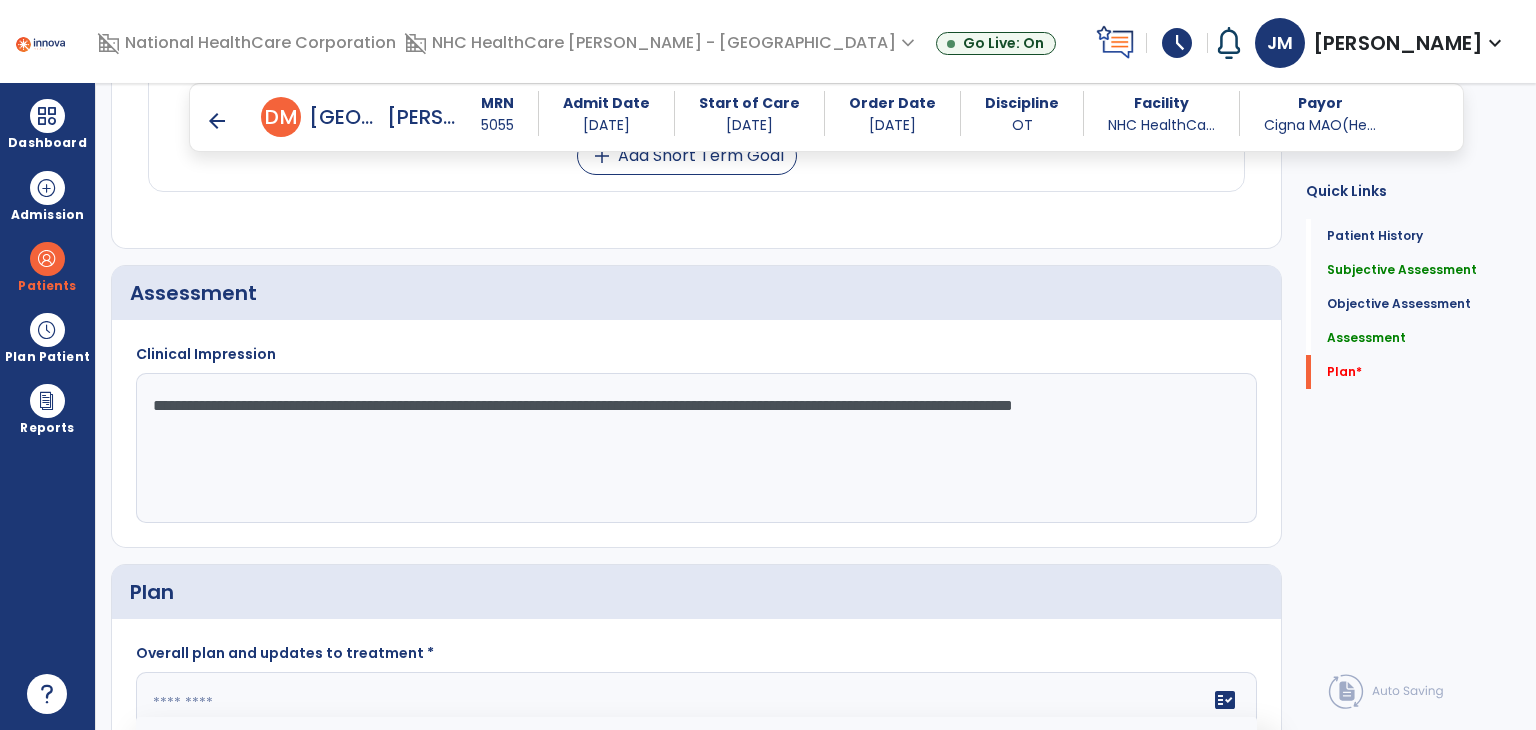 click on "fact_check  Sr.No Suggestion 1 Changes to therapy to be implemented for the coming week include ___________. 2 Continued [PATIENT/CAREGIVER] training required in [AREA] to improve safety in [FUNCTIONAL ACTIVITY] 3 Due to [STATUS CHANGE] the treatment plan will be modified to [ADD/DISCONTINUE] [SPECIFIC MODALITY/TREATMENT TECHNIQUE]. 4 Goals related to ___________ have been met.  Will add new STG's to address _______ in the upcoming week. 5 Updated precautions include ________. 6 Progress treatment to include ____________. 7 Requires further [PATIENT/CAREGIVER] training in ______ to improve safety in ________. 8 Short term goals related to _________ have been met and new short term goals to be added as appropriate for patient. 9 STGs have been met, will now focus on LTGs. 10 The plan for next week's visits include [INTERVENTIONS] with the objective of improving [IMPAIRMENTS] to continue to progress toward long term goal(s). 11 12 13 Changes to therapy to be implemented for the coming week include ___________." 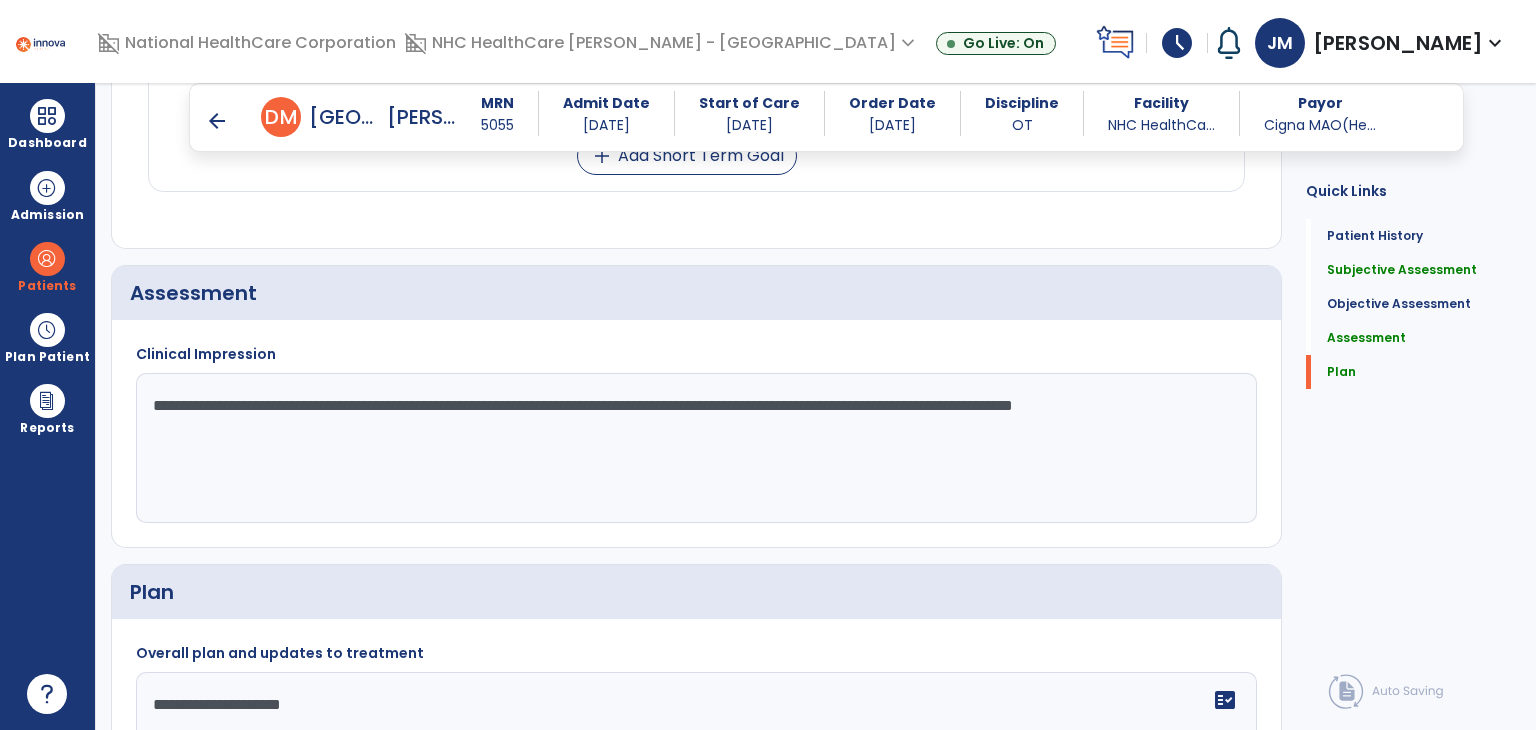 scroll, scrollTop: 2101, scrollLeft: 0, axis: vertical 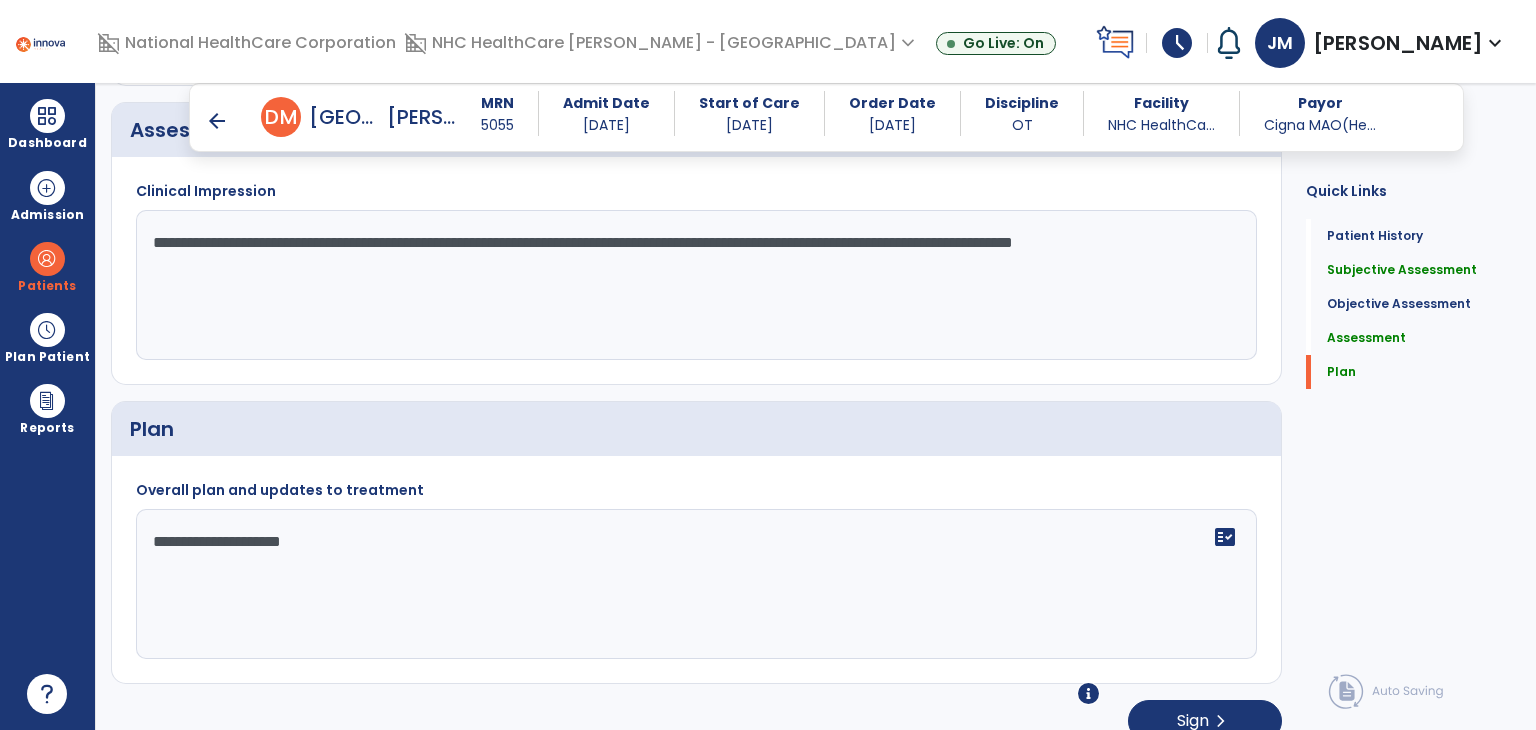 type on "**********" 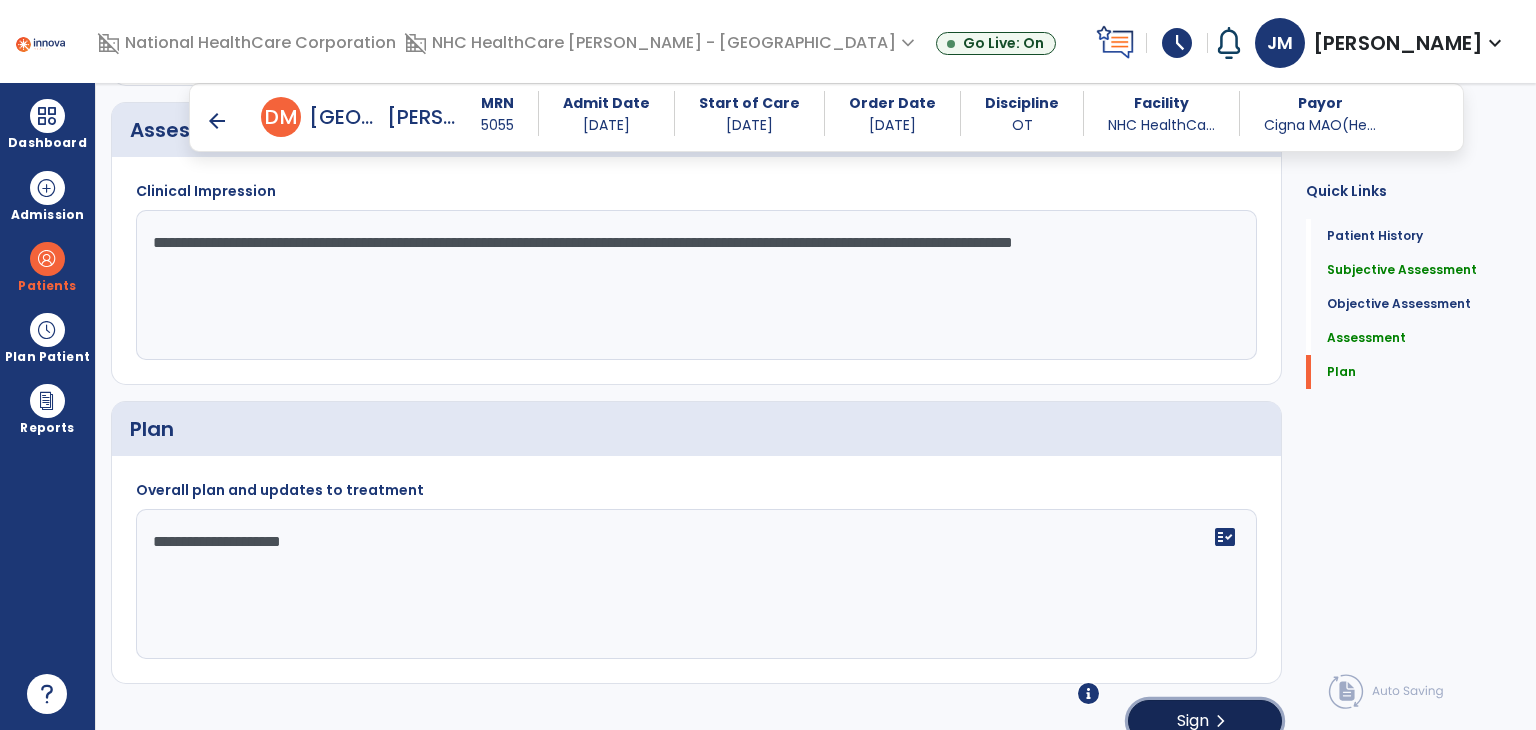 click on "Sign" 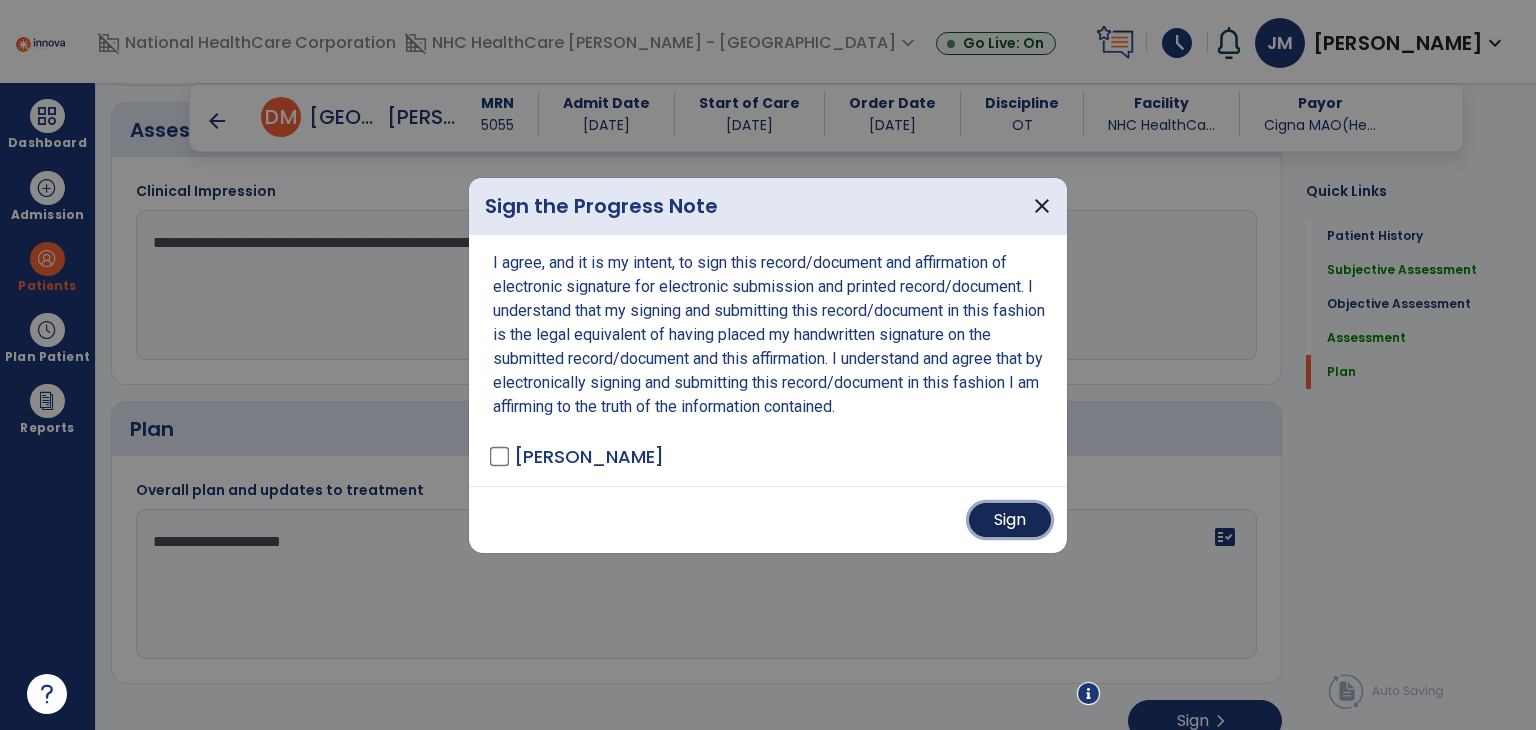 click on "Sign" at bounding box center [1010, 520] 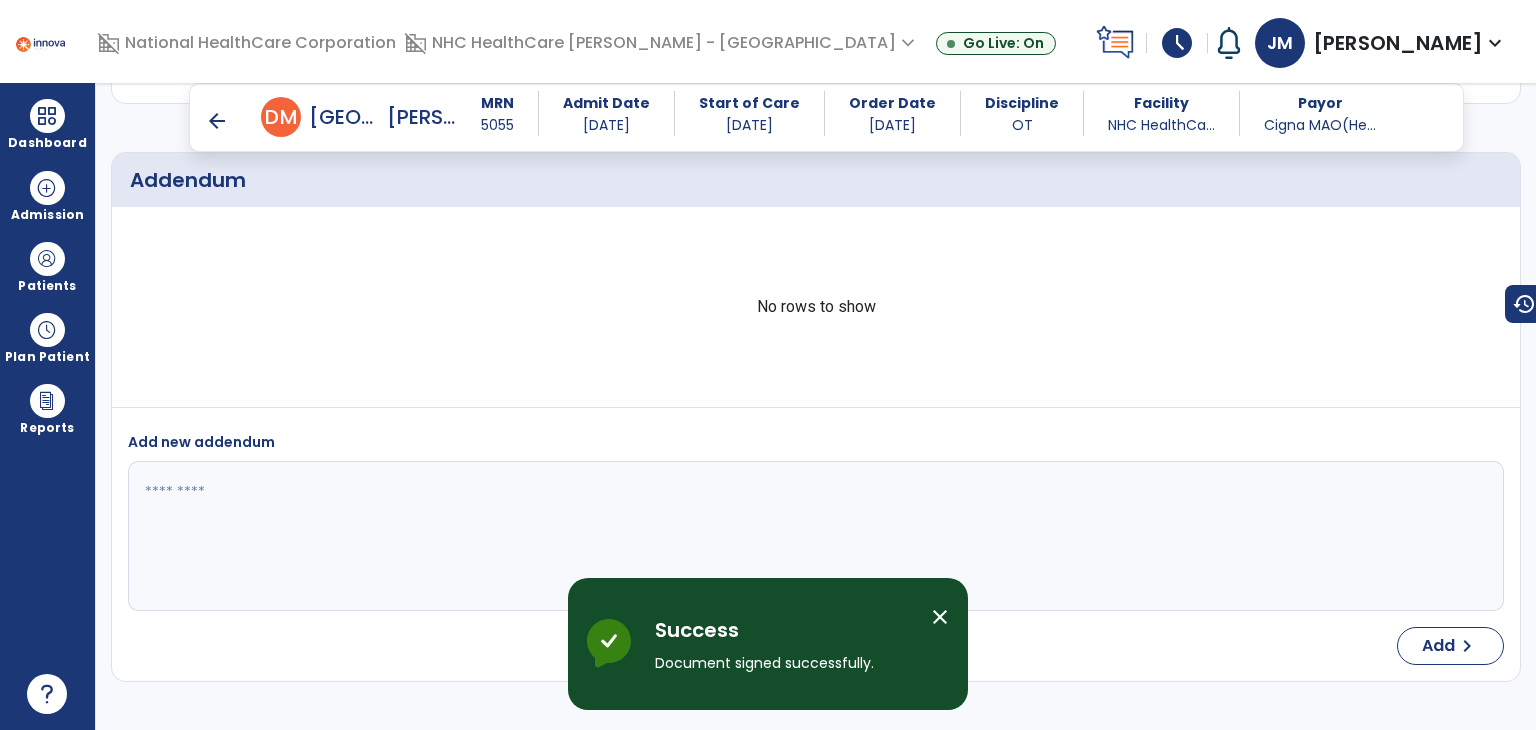 scroll, scrollTop: 2833, scrollLeft: 0, axis: vertical 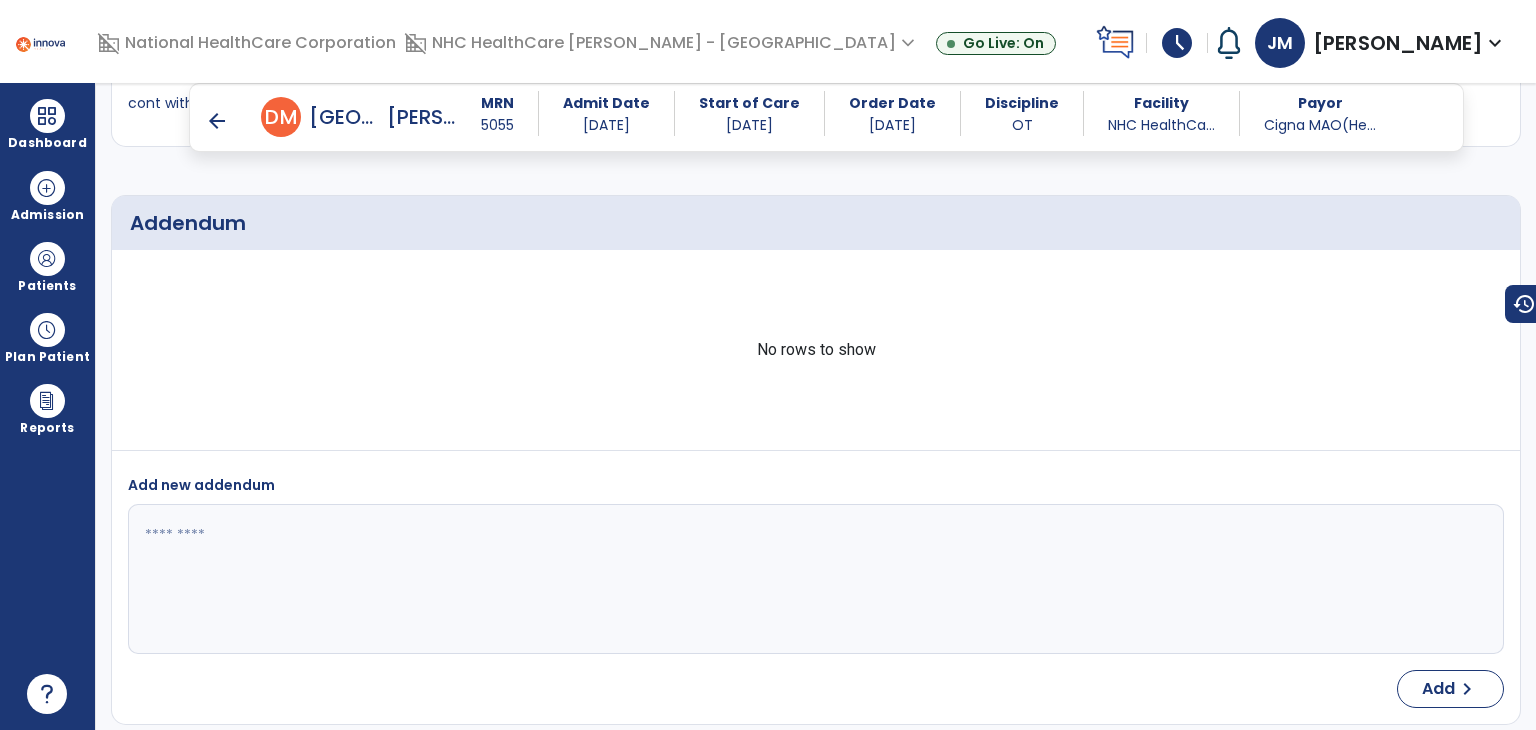 click on "arrow_back      D  M  Dallas,   Maureen  MRN 5055 Admit Date 06/30/2025 Start of Care 06/30/2025 Order Date 06/30/2025 Discipline OT Facility NHC HealthCa... Payor Cigna MAO(He..." at bounding box center [826, 117] 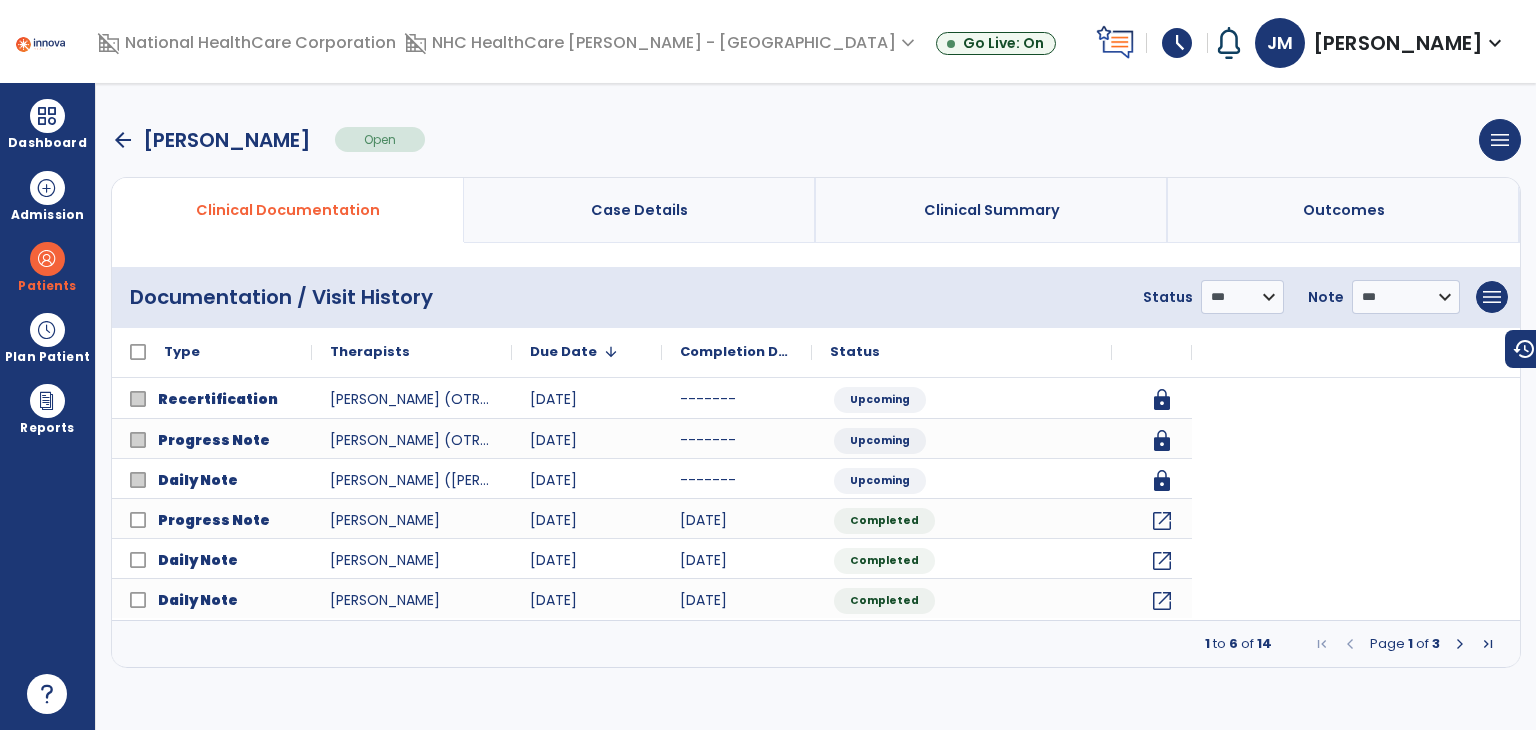 scroll, scrollTop: 0, scrollLeft: 0, axis: both 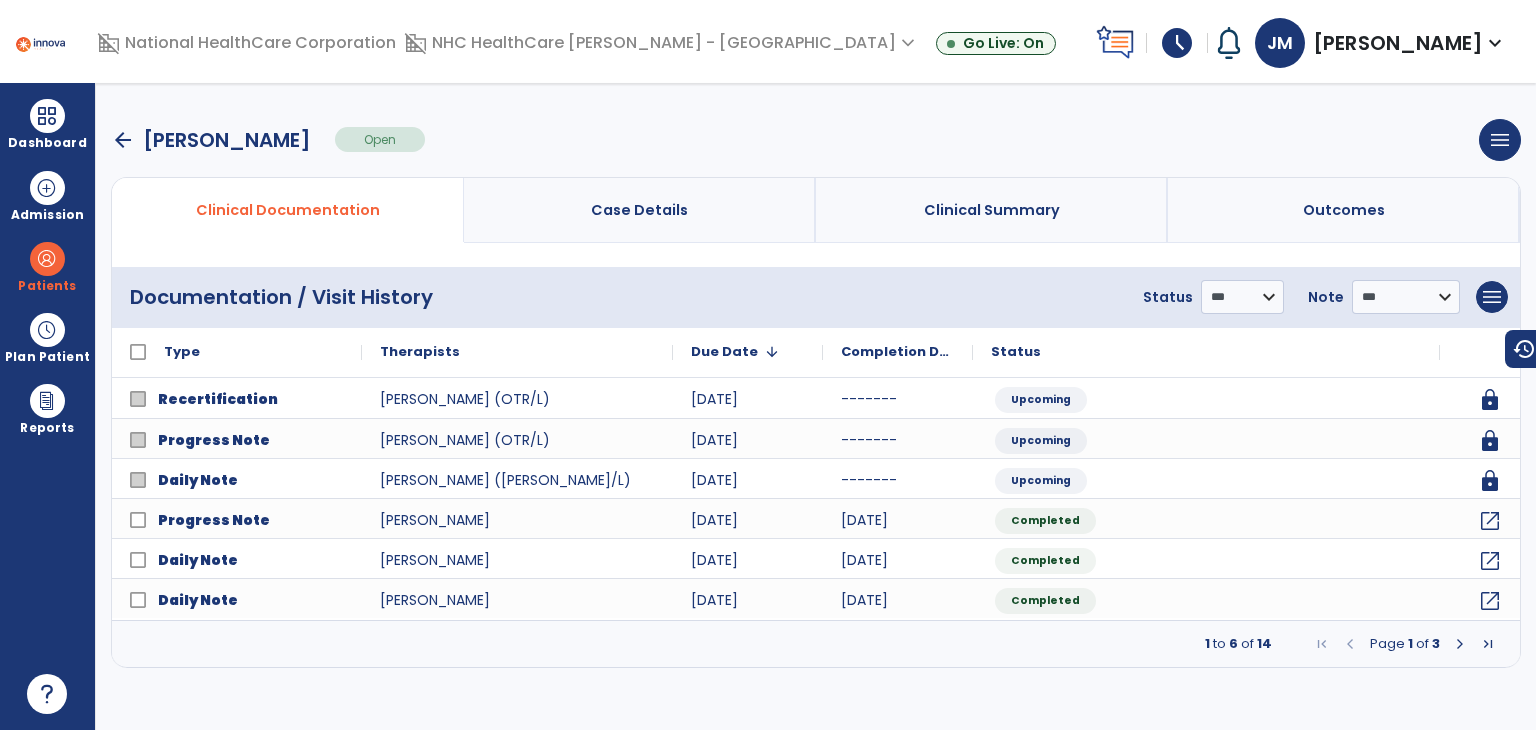 click on "arrow_back" at bounding box center [123, 140] 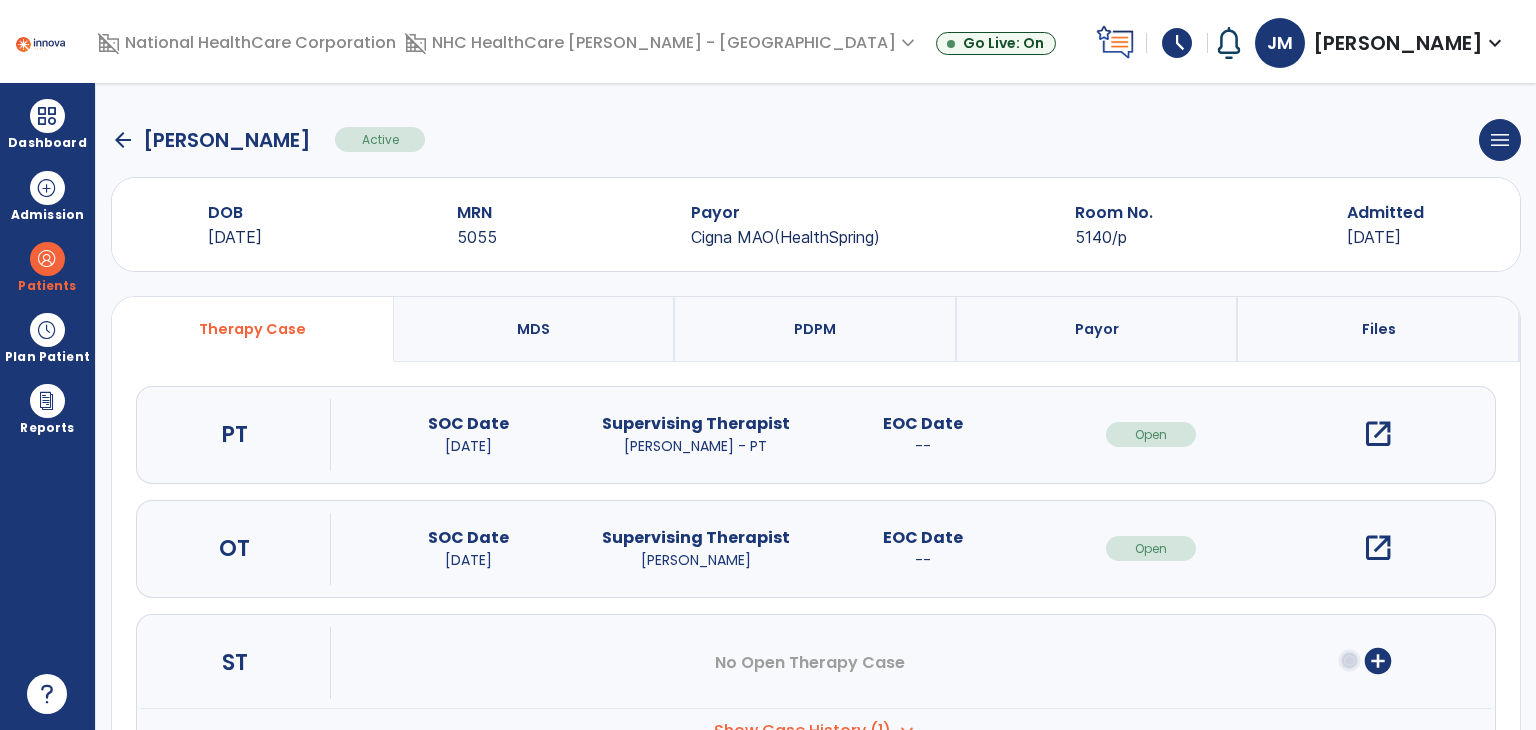 click on "arrow_back" 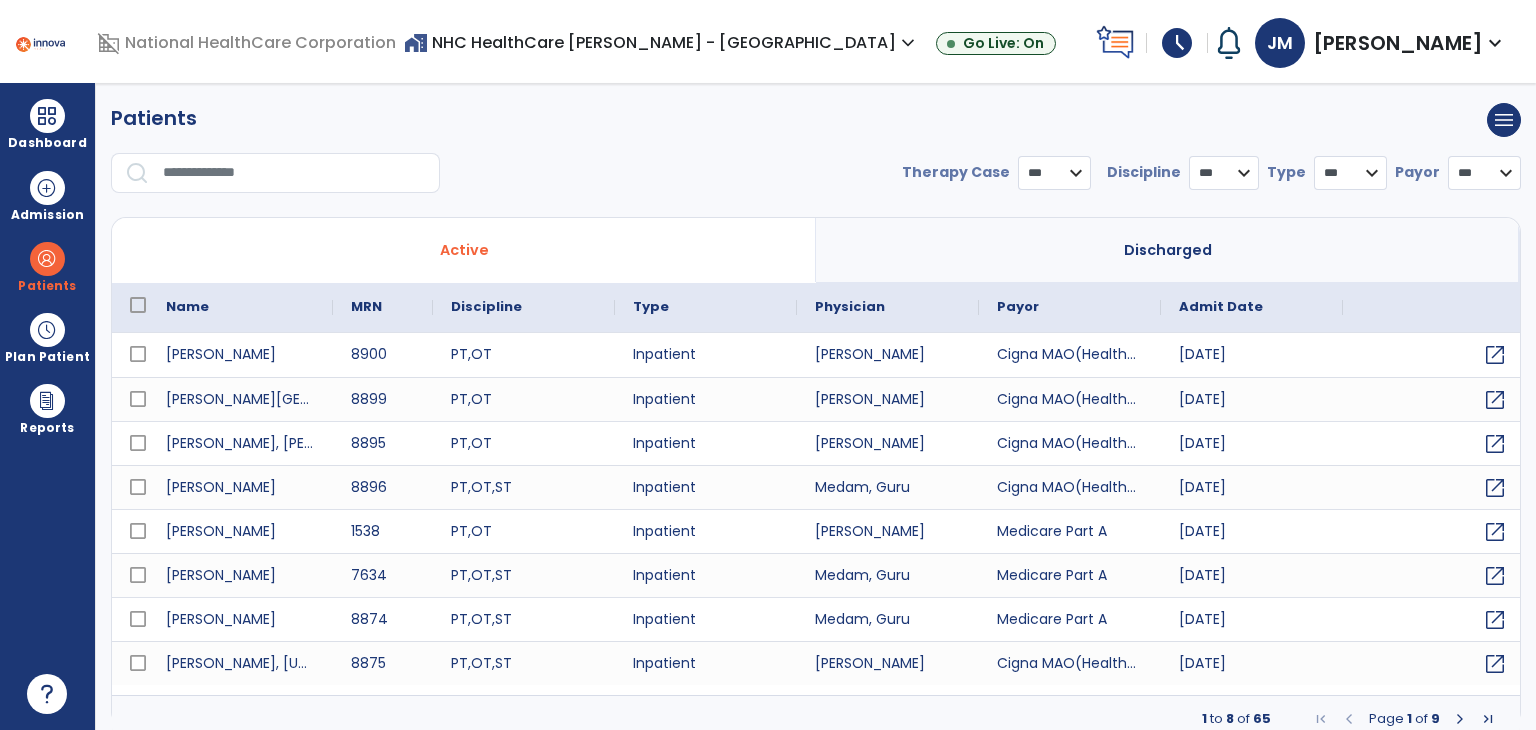 select on "***" 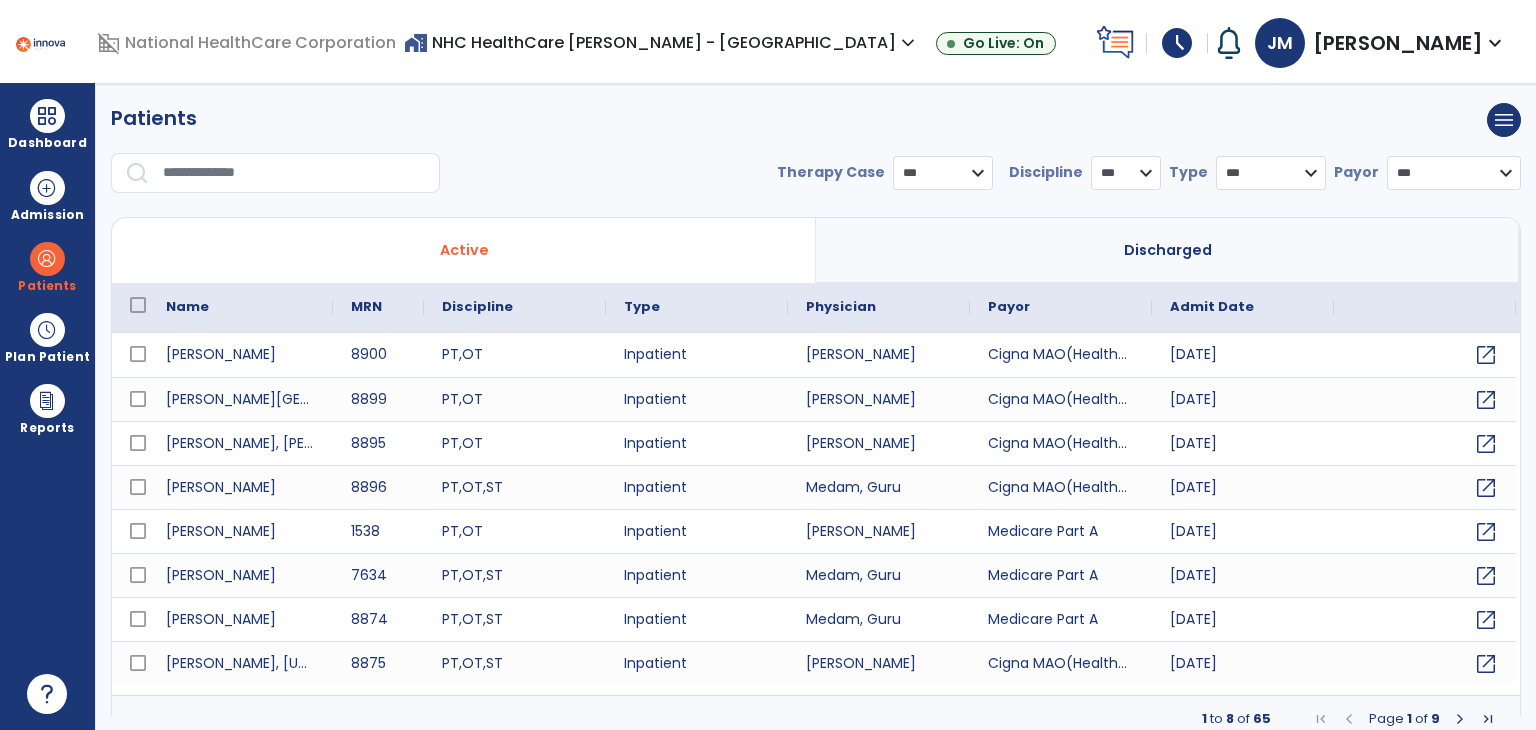 click at bounding box center (47, 116) 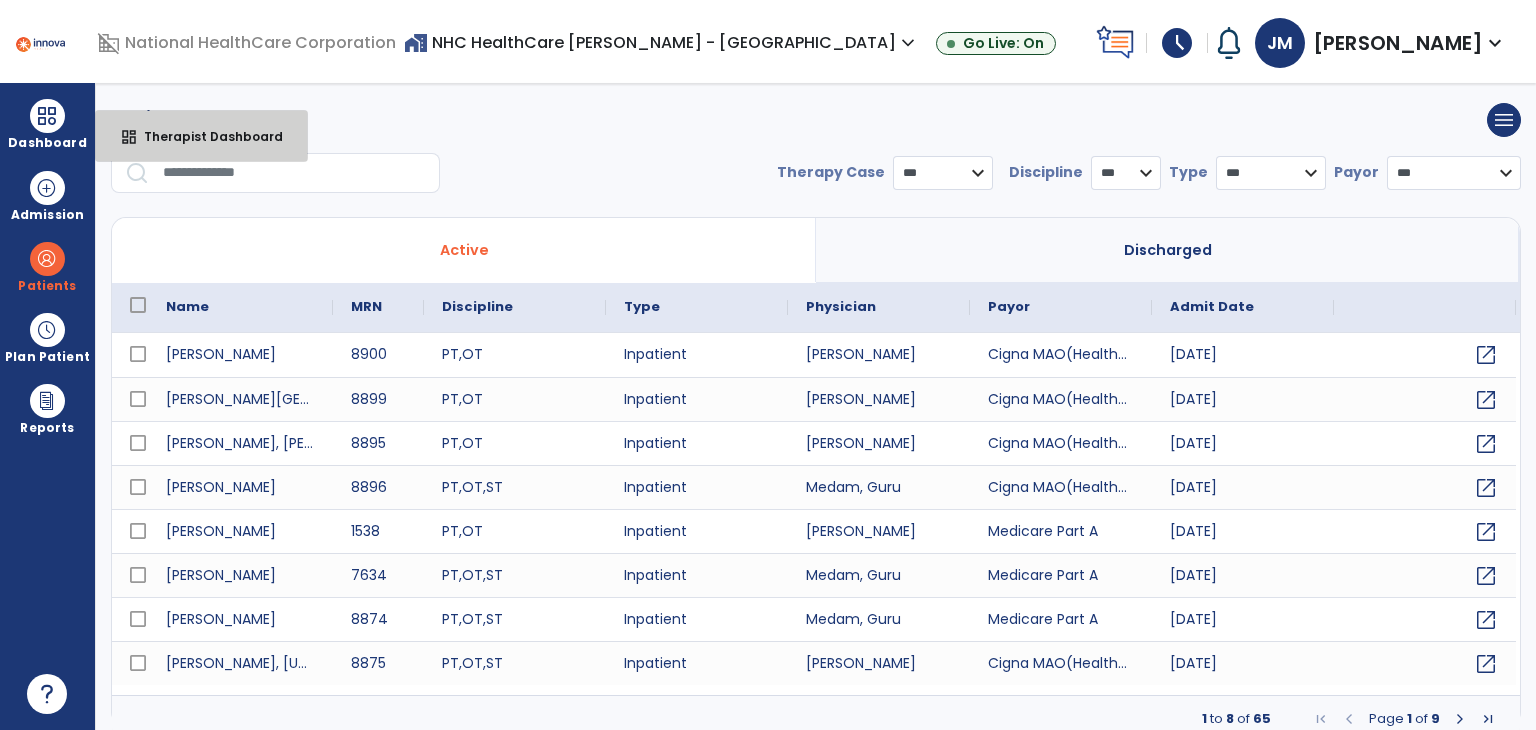 click on "Therapist Dashboard" at bounding box center (205, 136) 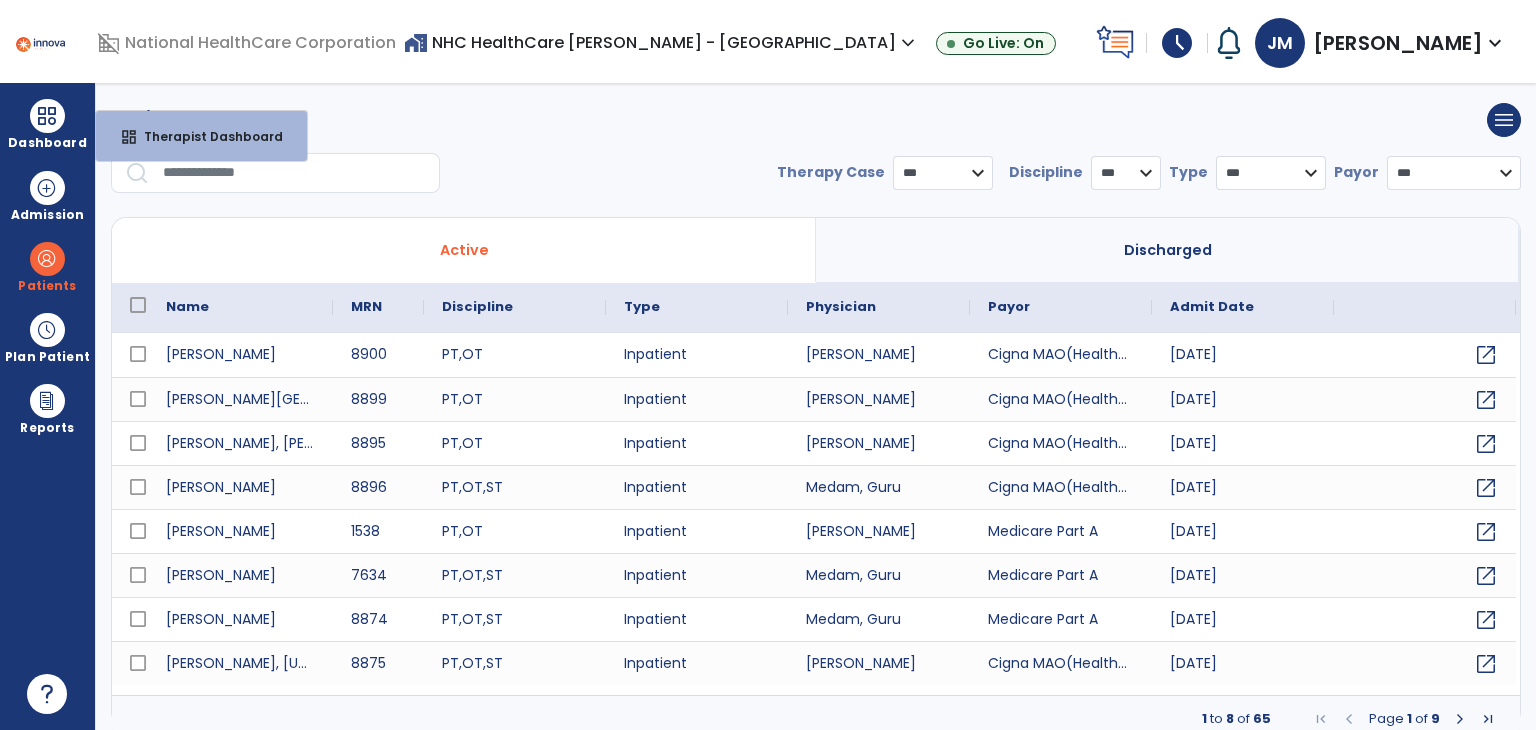select on "****" 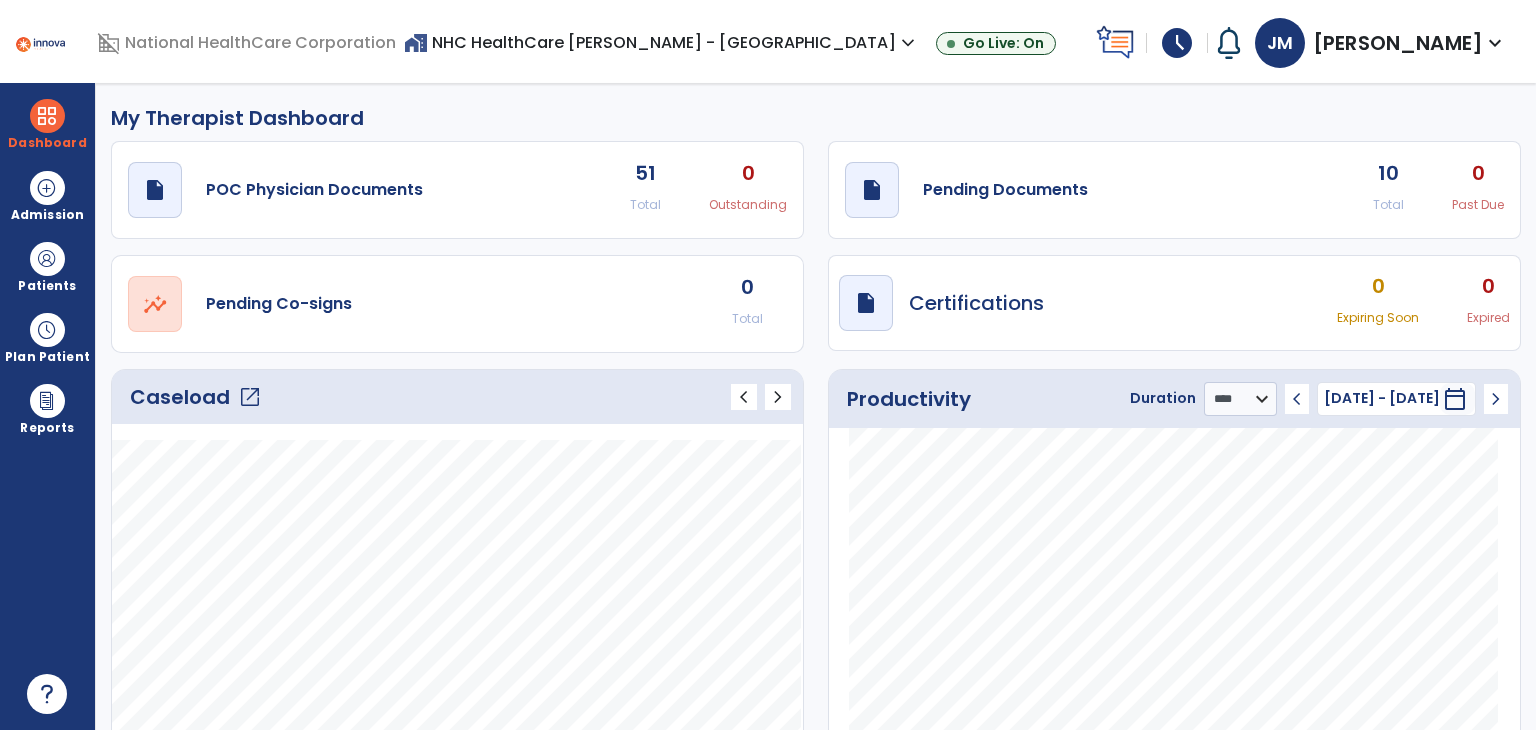 click on "open_in_new" 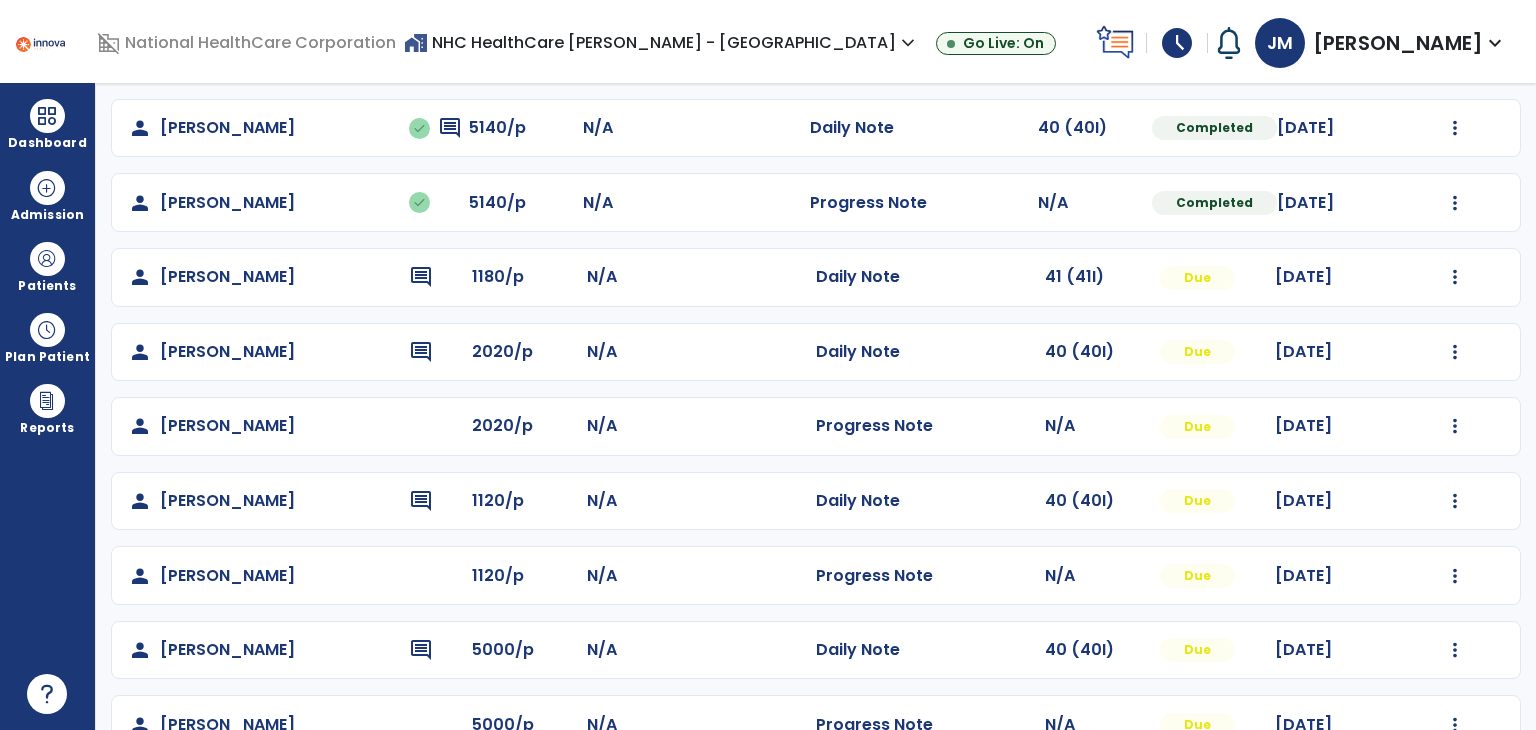 scroll, scrollTop: 384, scrollLeft: 0, axis: vertical 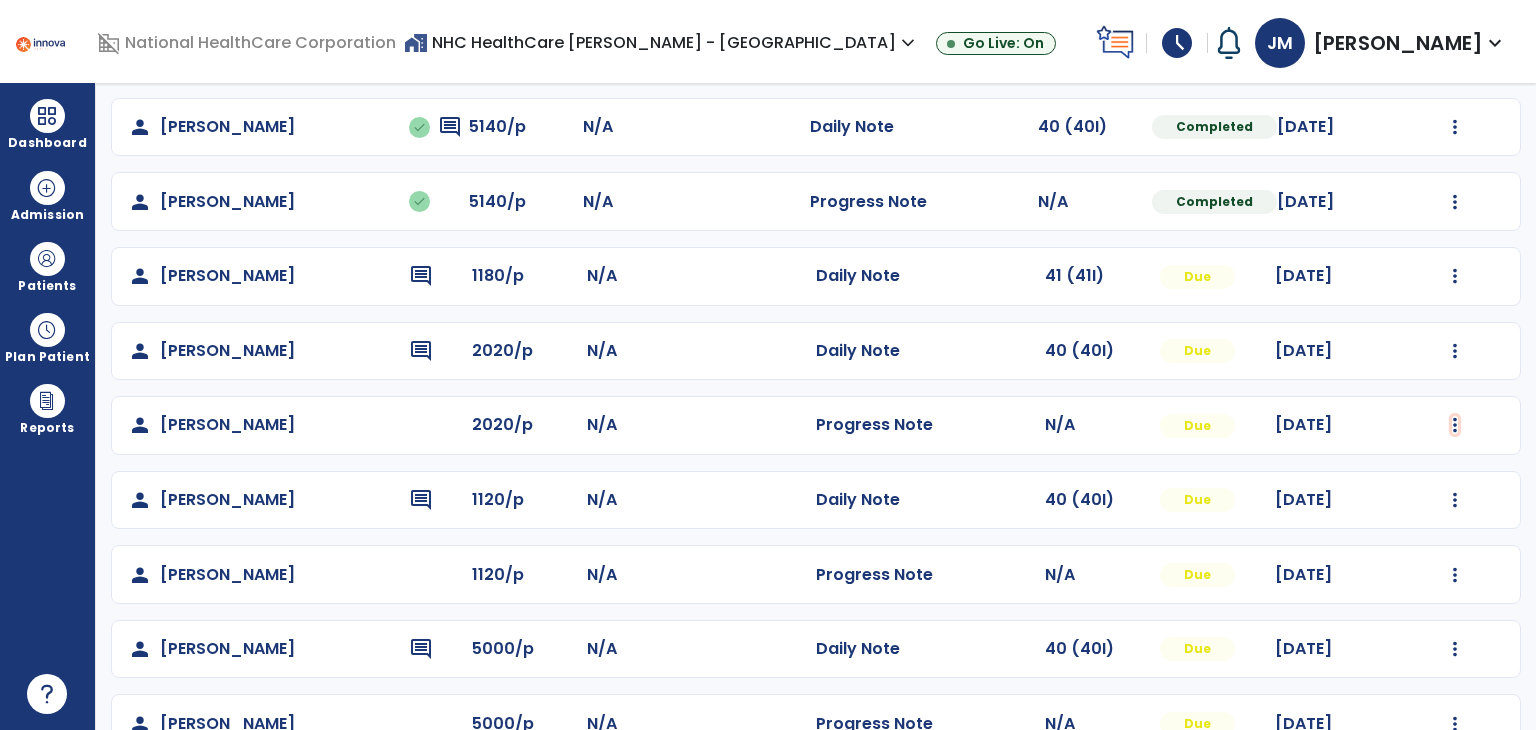 click at bounding box center [1455, -22] 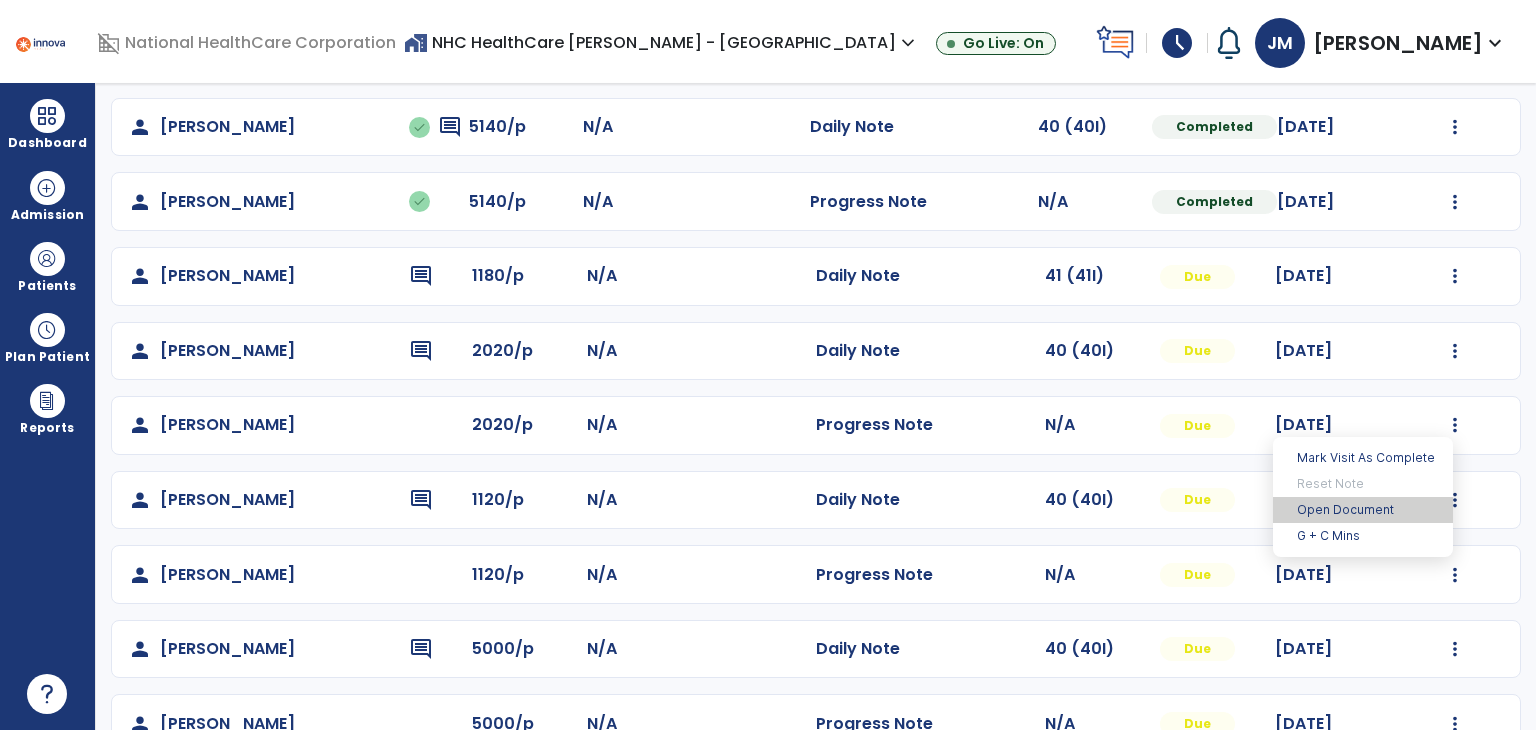 click on "Open Document" at bounding box center (1363, 510) 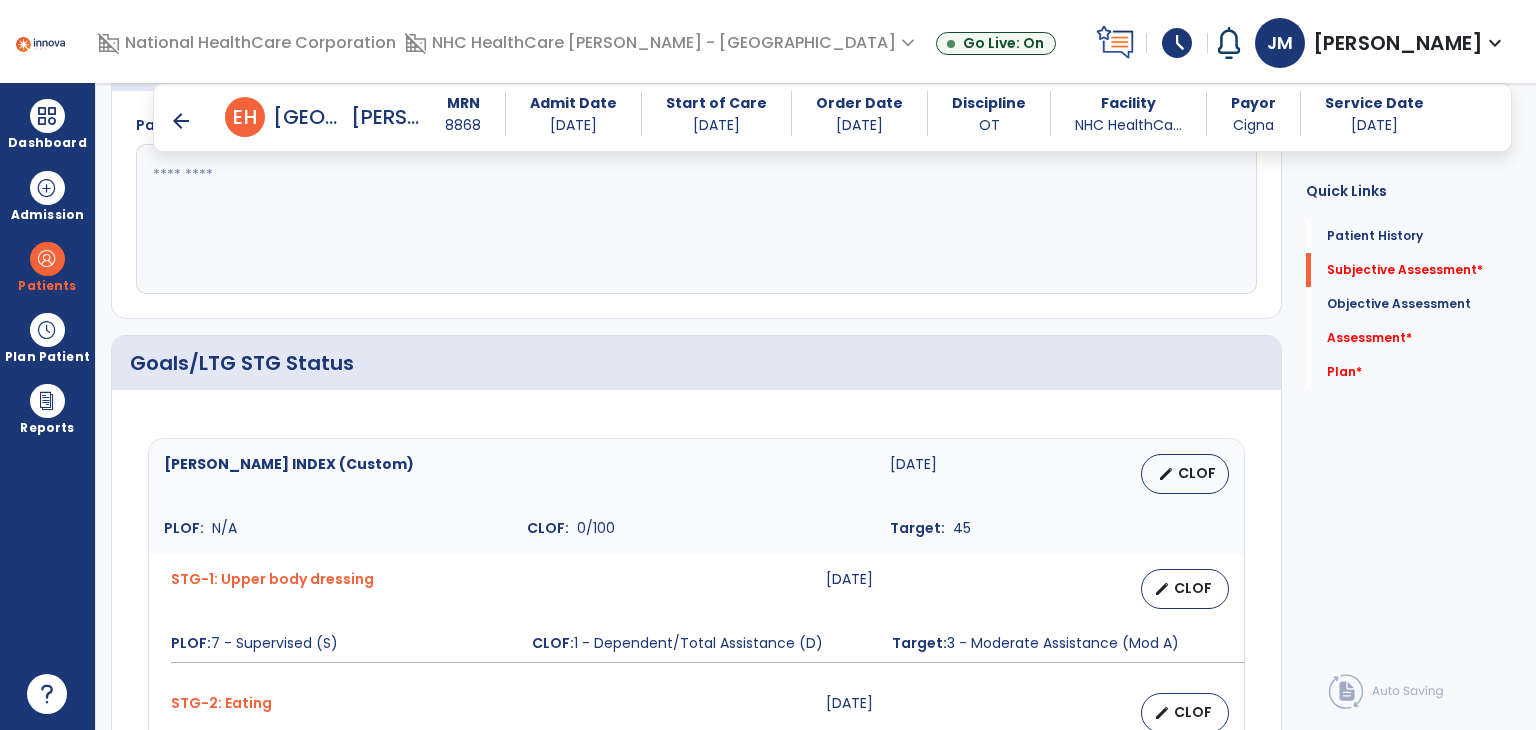 scroll, scrollTop: 226, scrollLeft: 0, axis: vertical 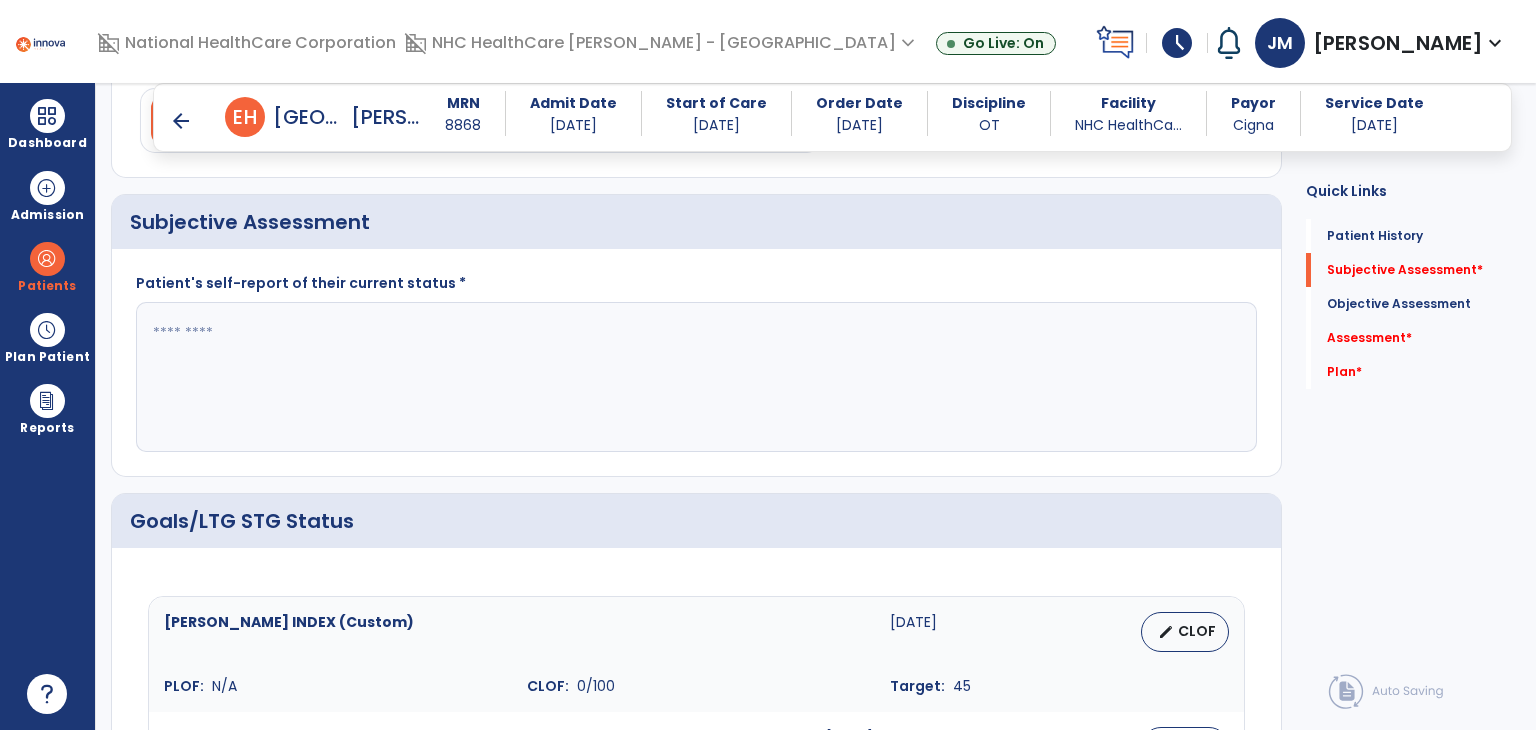 click 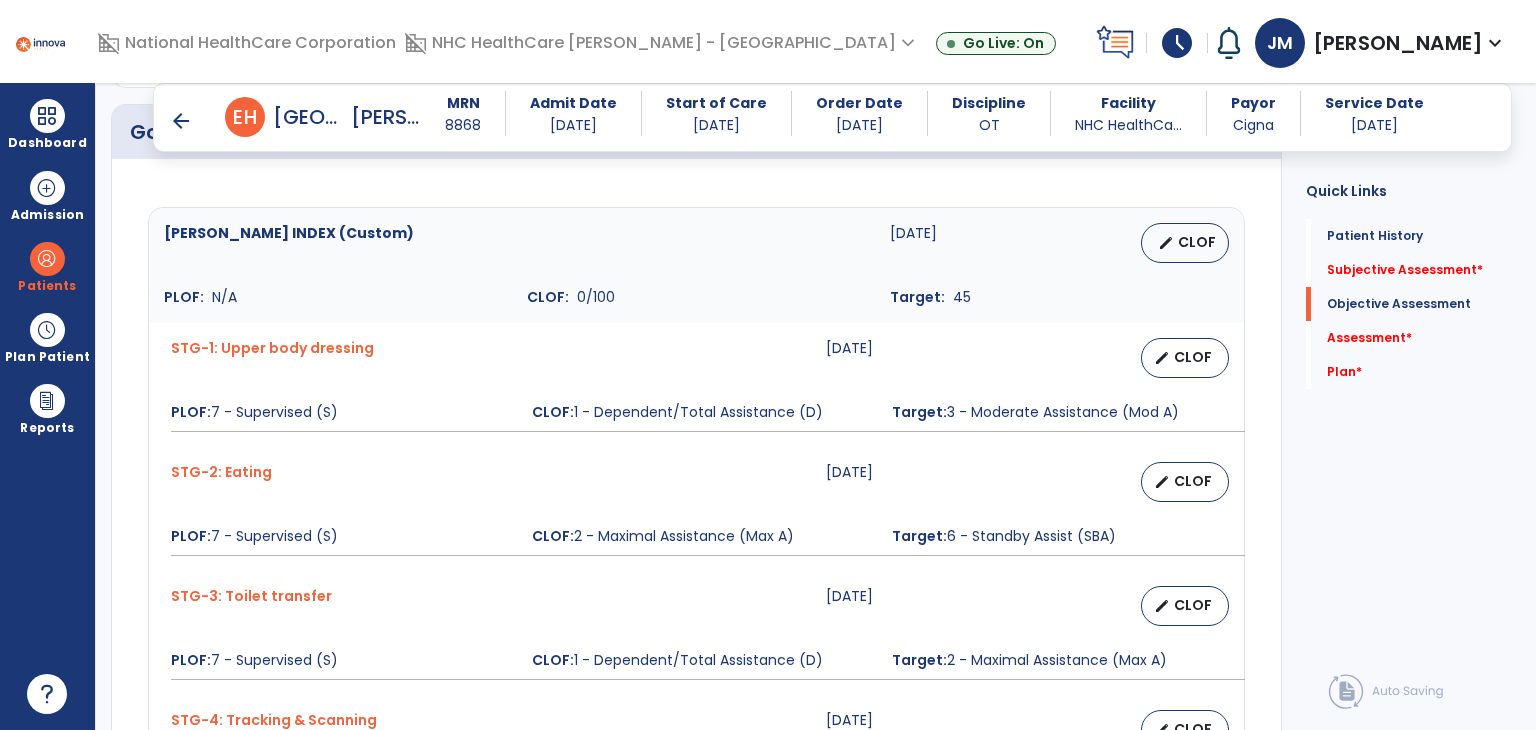scroll, scrollTop: 630, scrollLeft: 0, axis: vertical 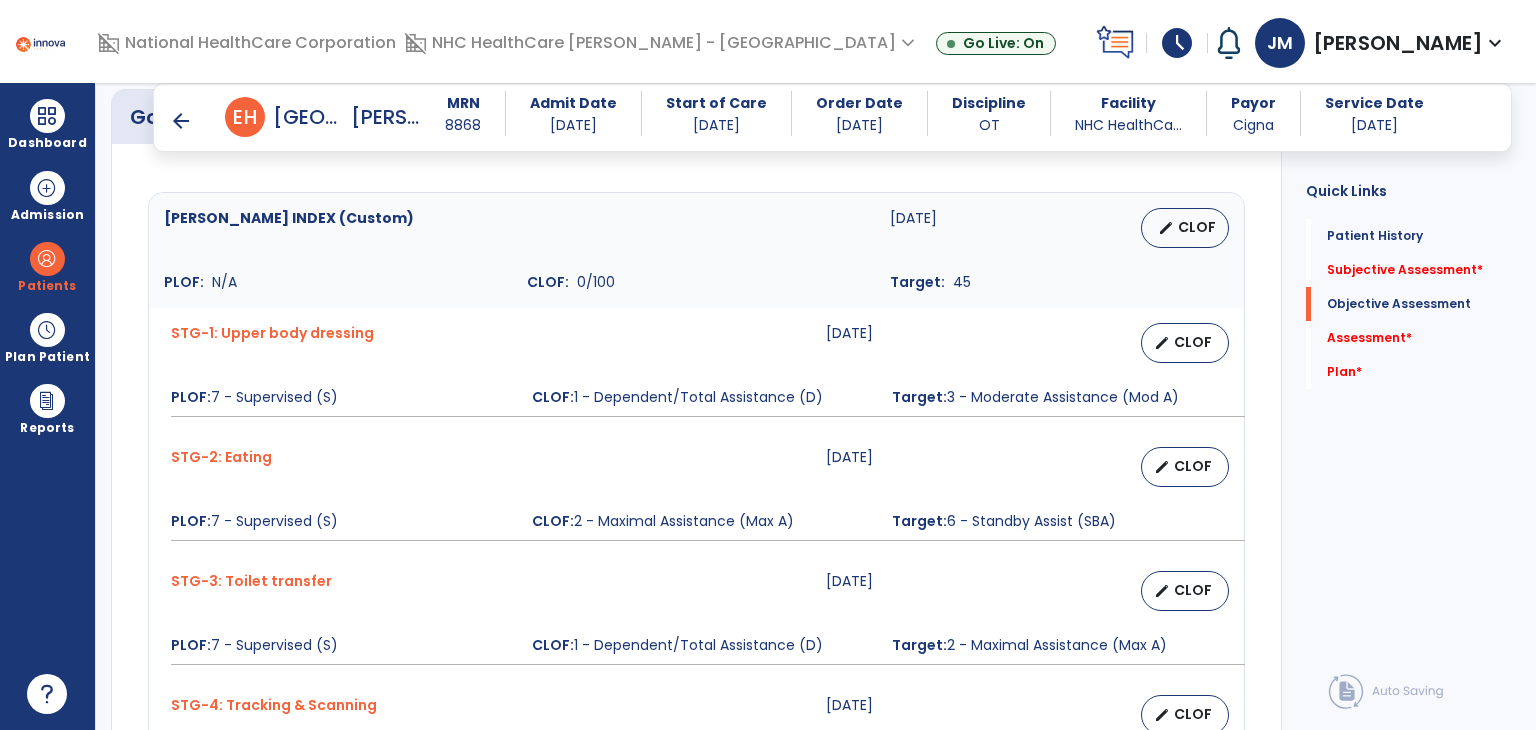 type on "**********" 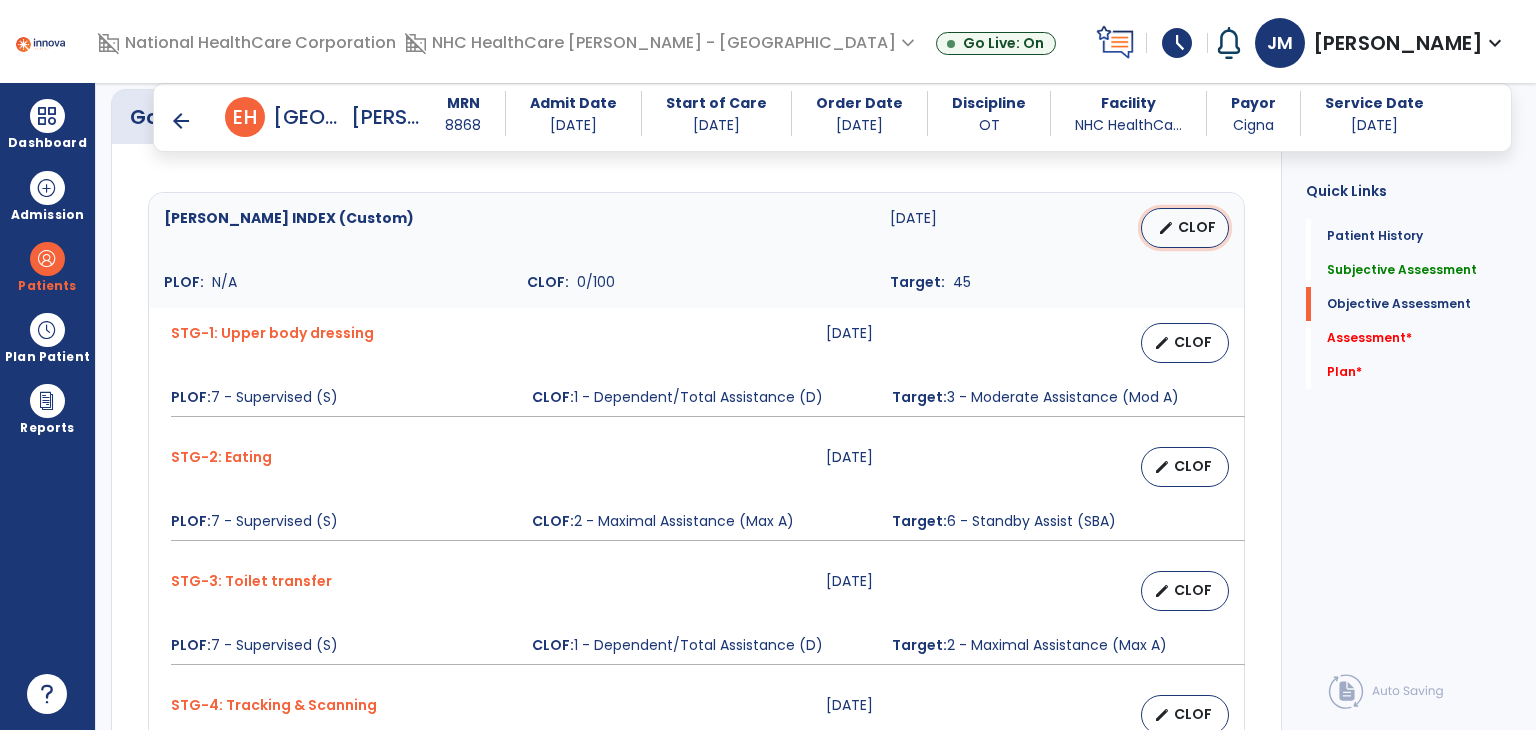 click on "CLOF" at bounding box center (1197, 227) 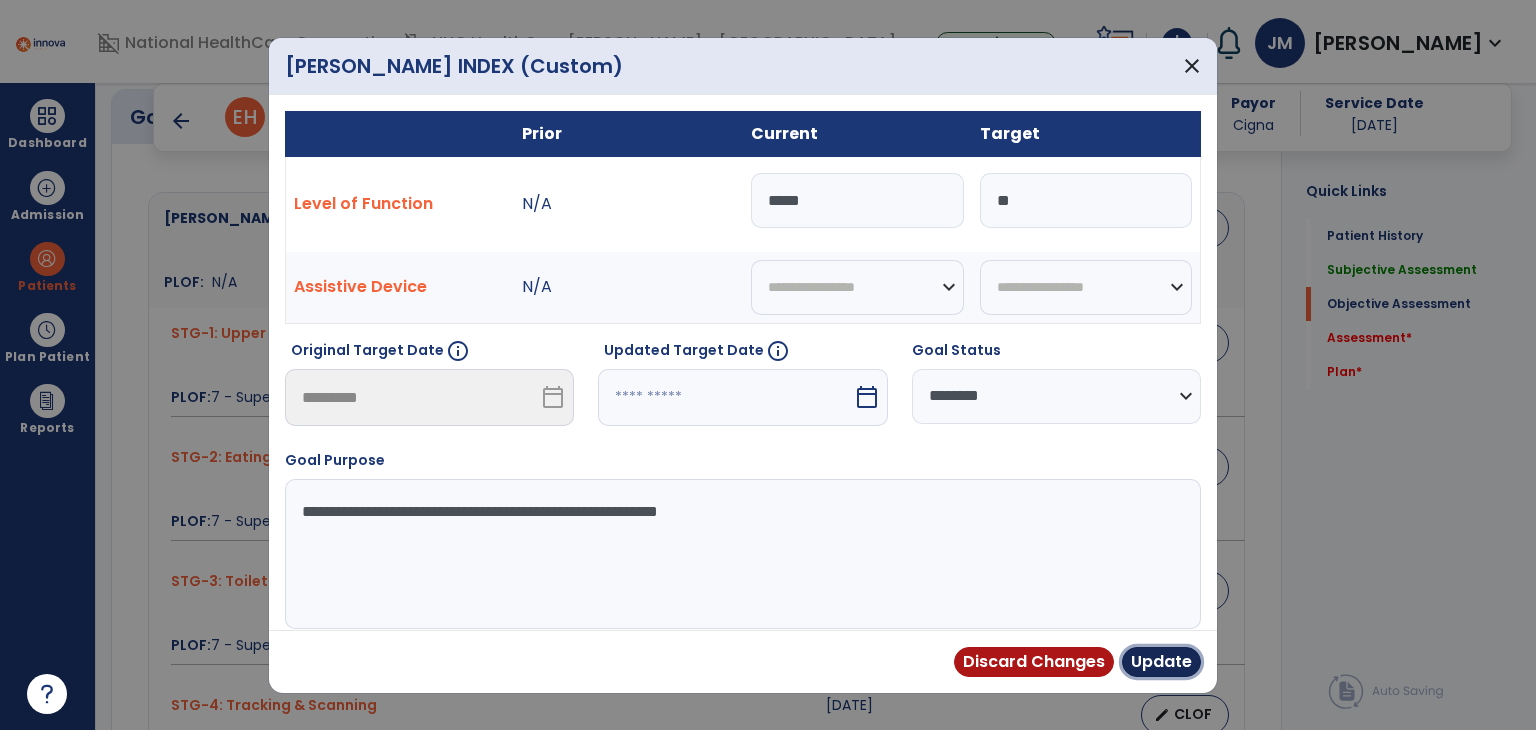 click on "Update" at bounding box center (1161, 662) 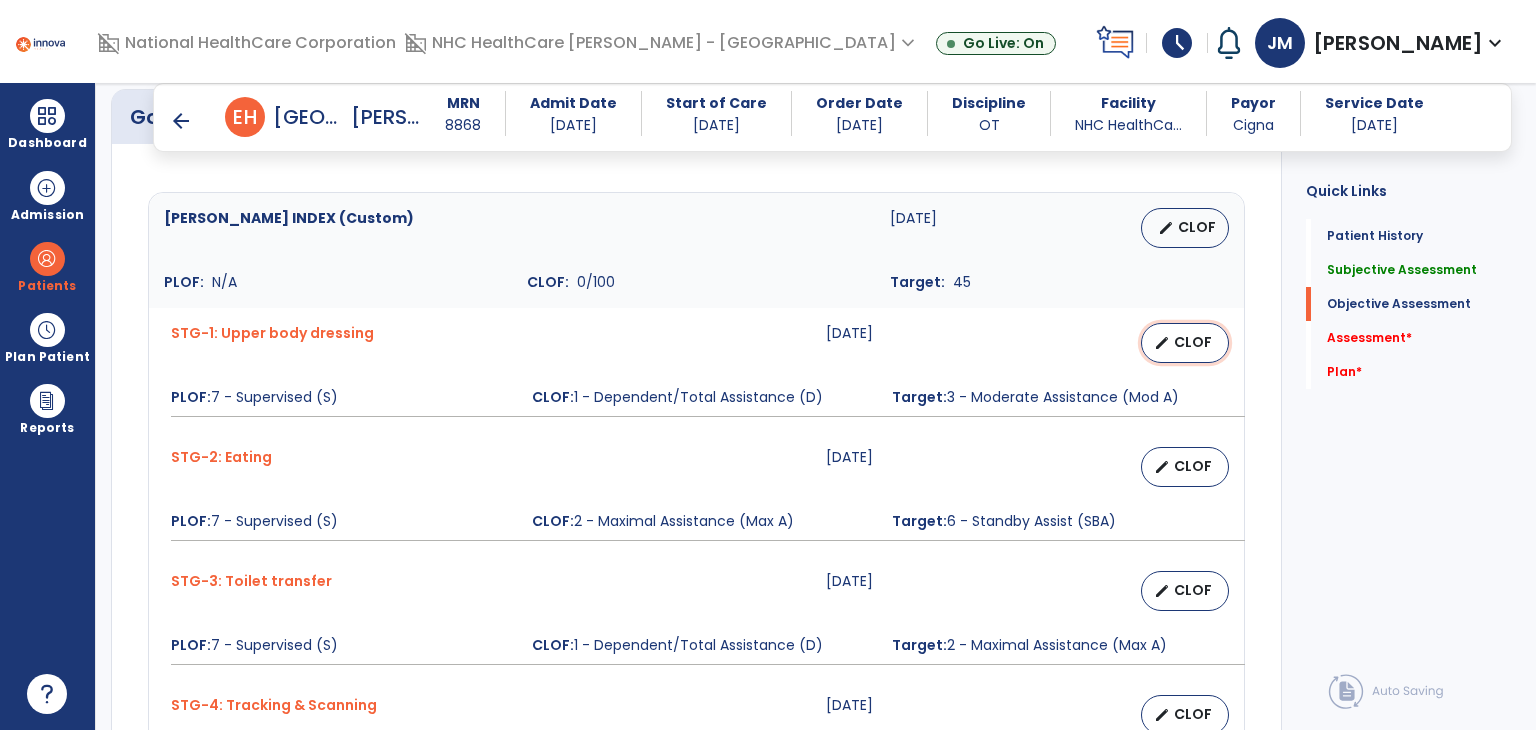 click on "CLOF" at bounding box center [1193, 342] 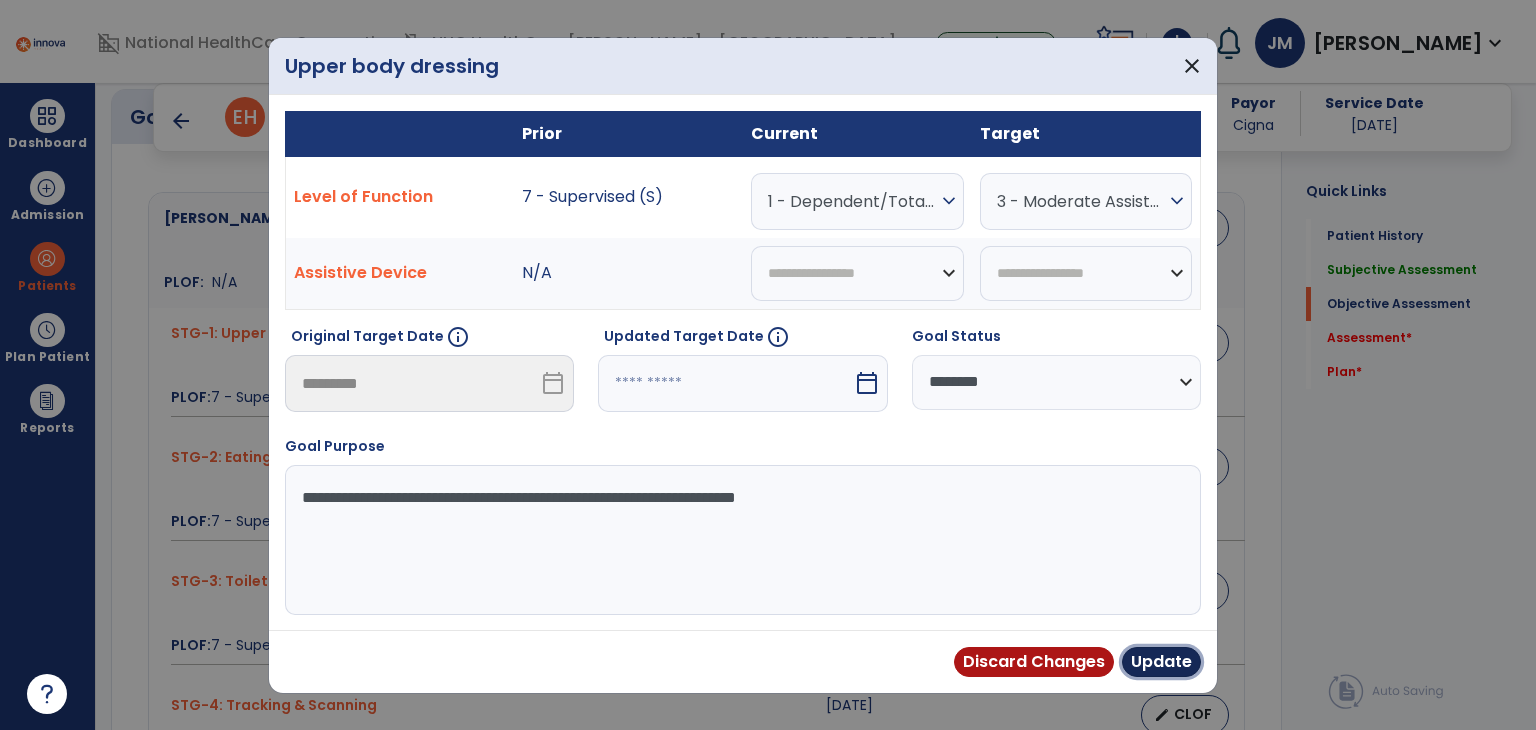 click on "Update" at bounding box center [1161, 662] 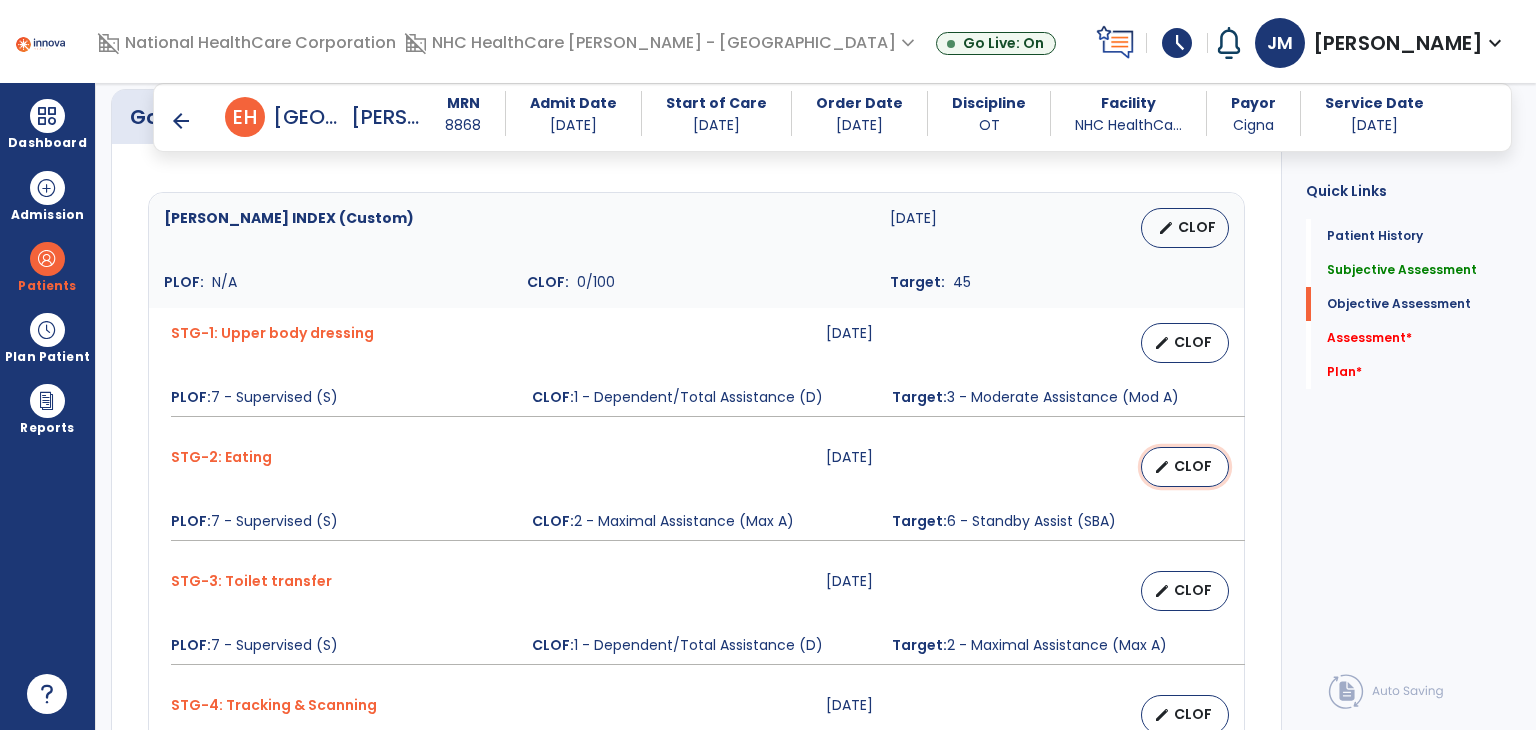 click on "CLOF" at bounding box center (1193, 466) 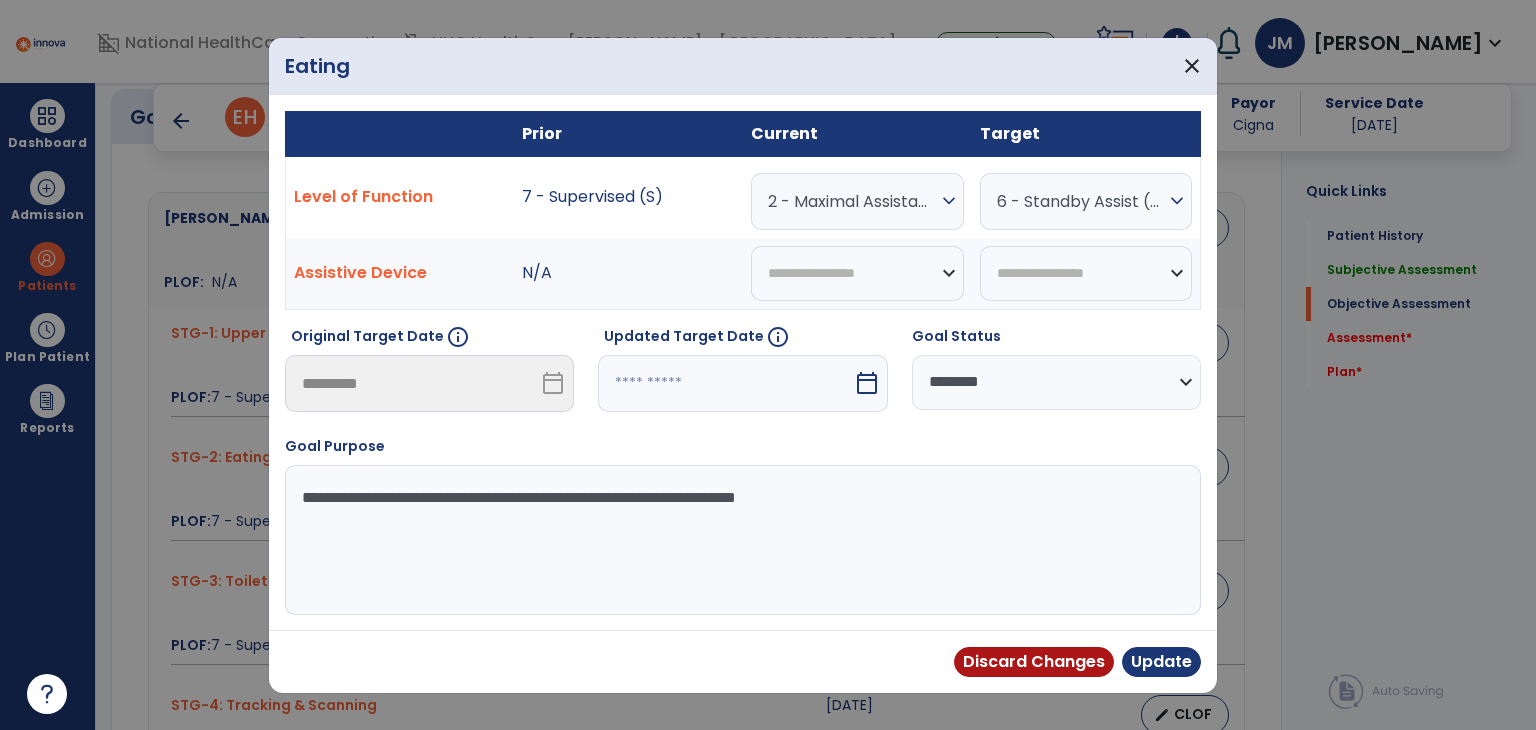 click on "2 - Maximal Assistance (Max A)" at bounding box center [852, 201] 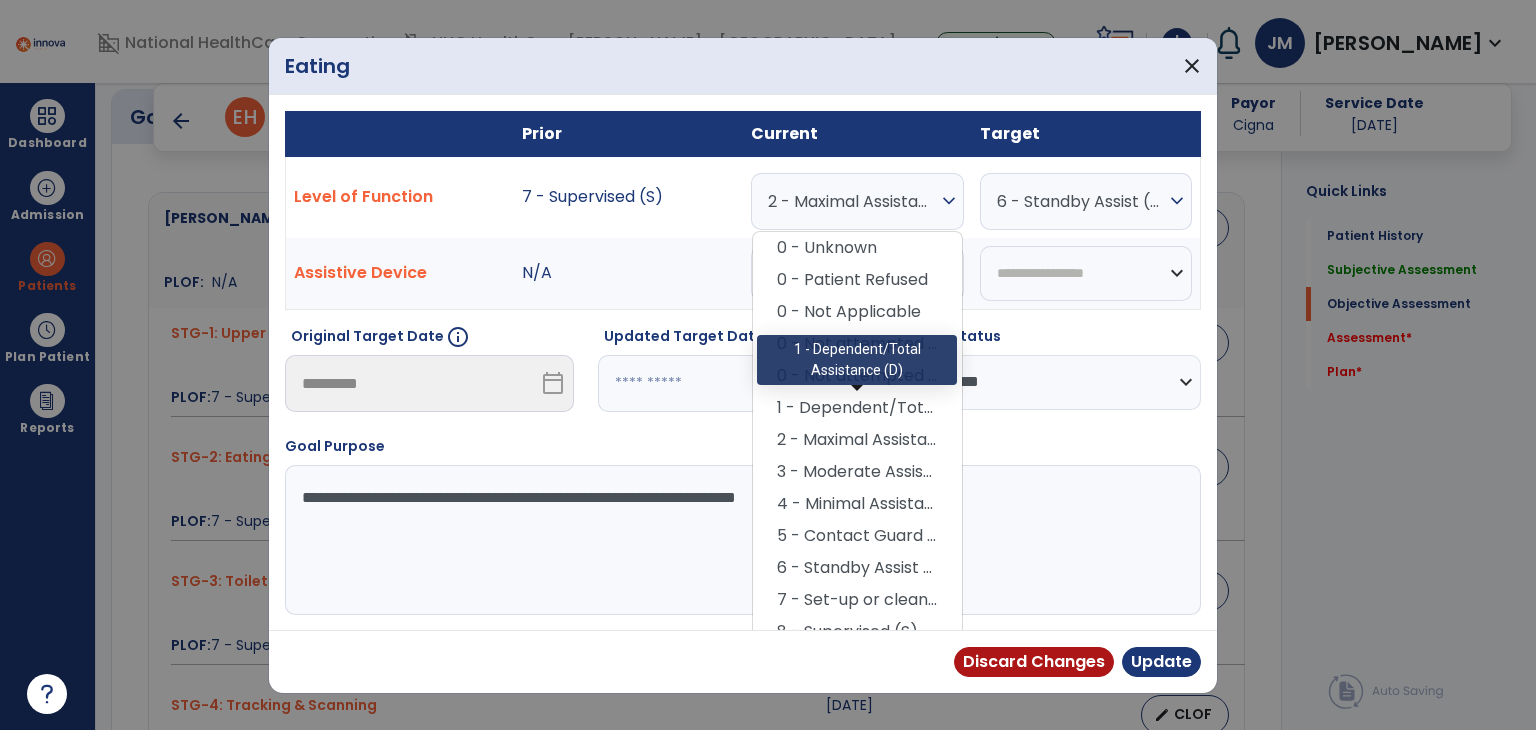 click on "1 - Dependent/Total Assistance (D)" at bounding box center (857, 408) 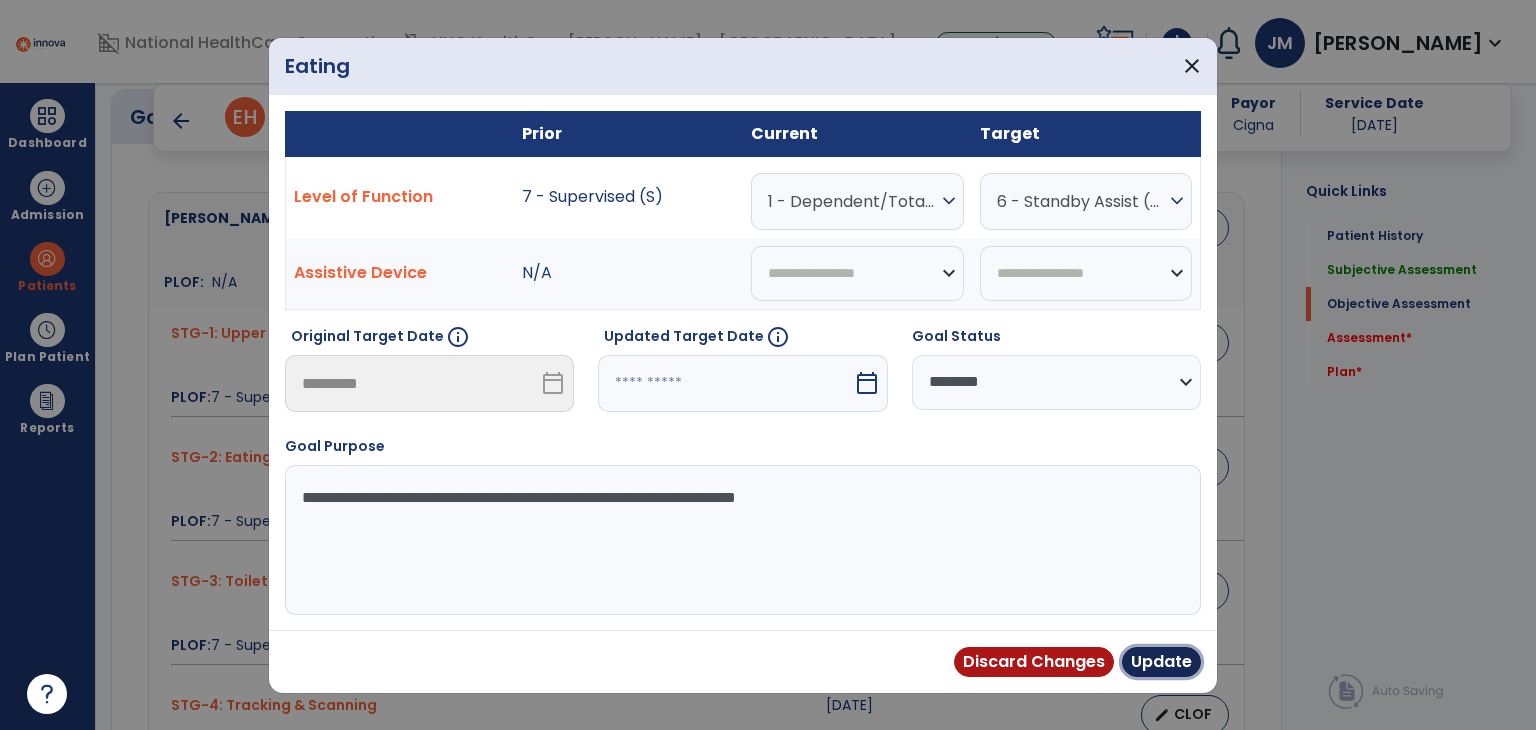 click on "Update" at bounding box center [1161, 662] 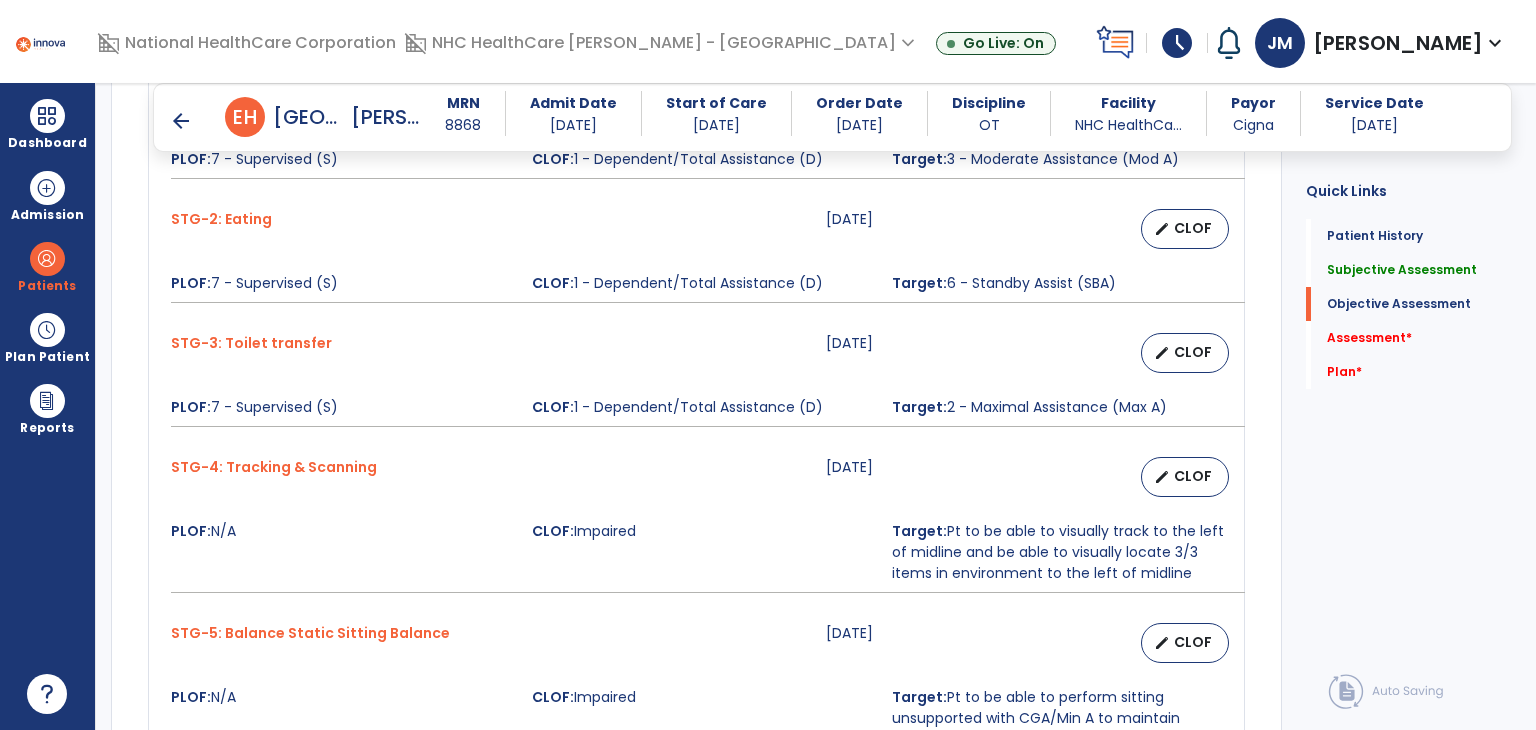 scroll, scrollTop: 870, scrollLeft: 0, axis: vertical 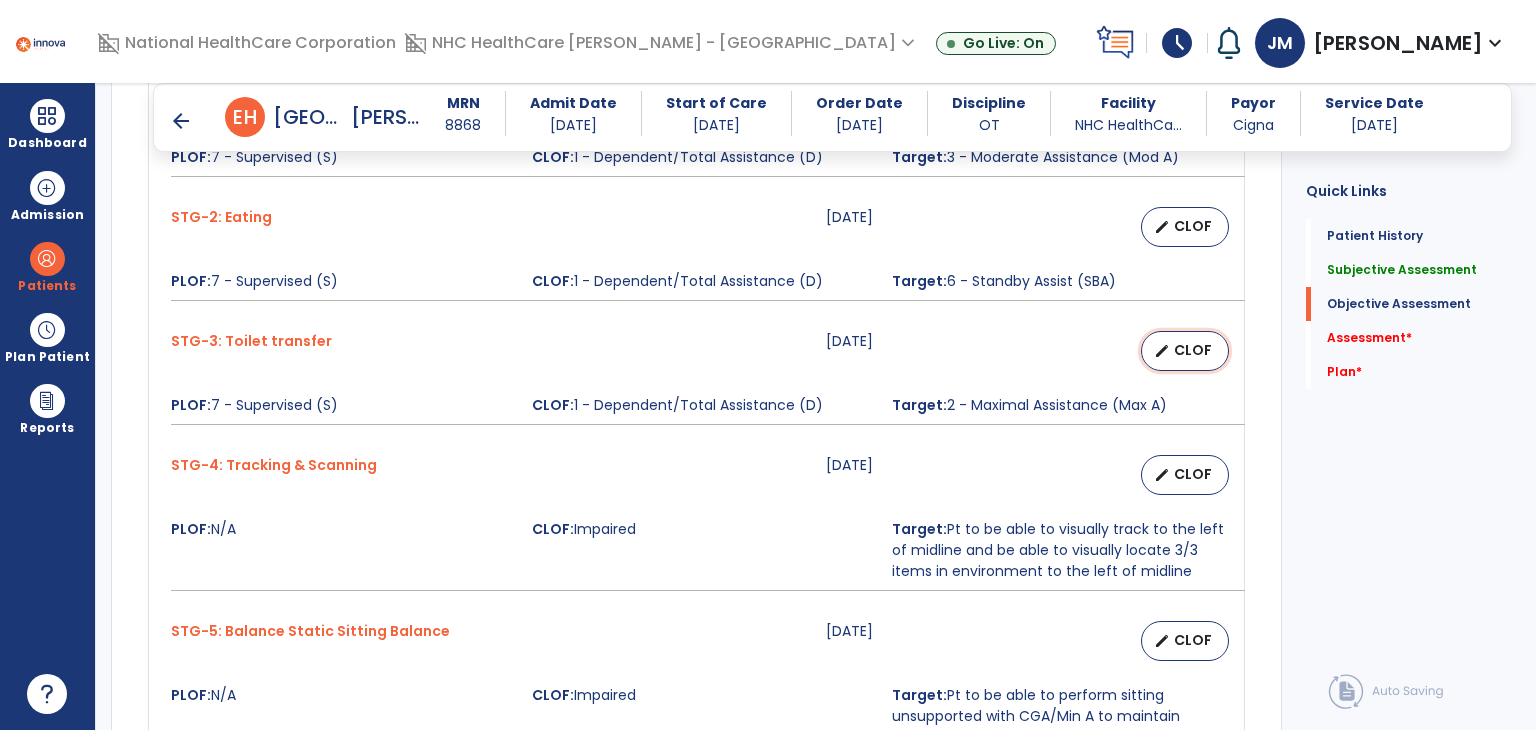 click on "CLOF" at bounding box center (1193, 350) 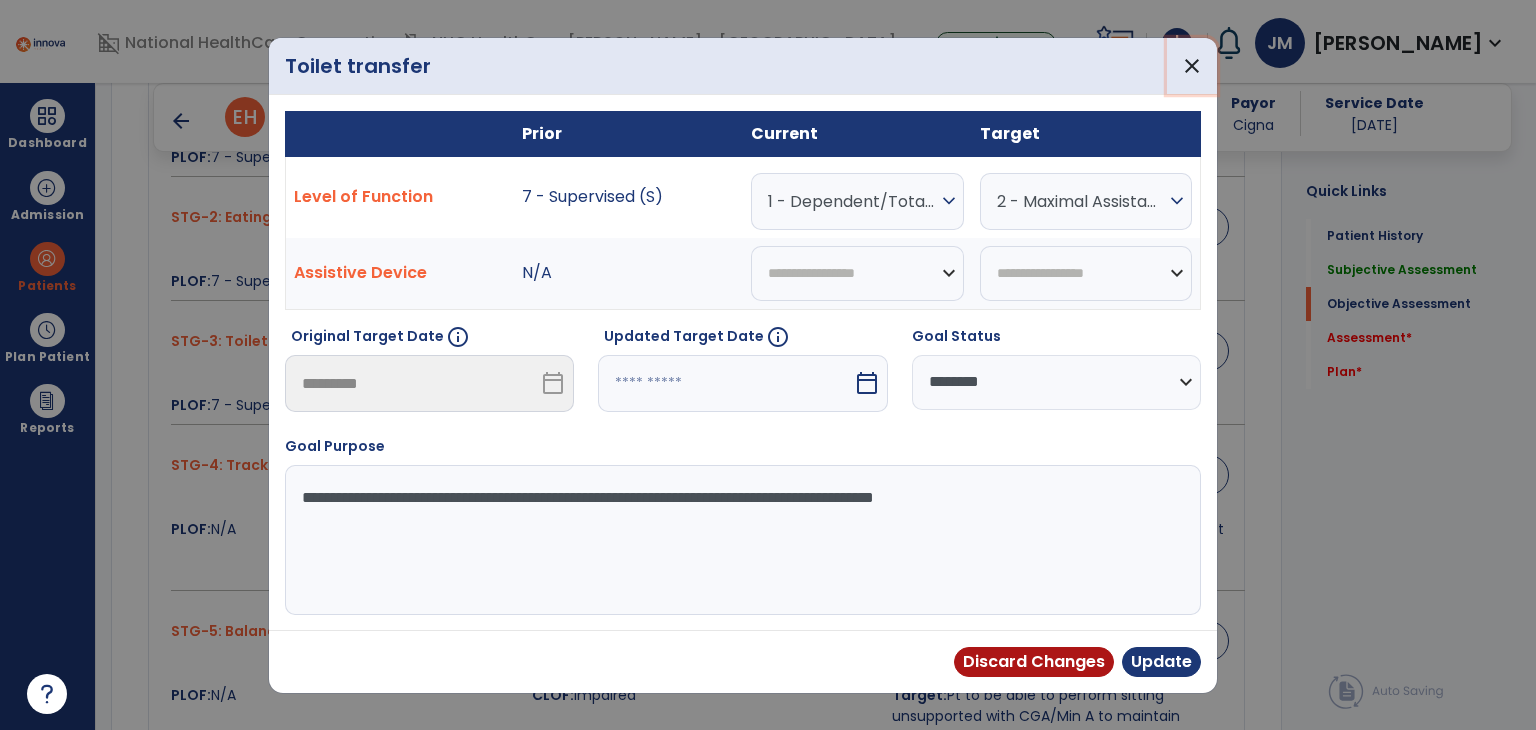 click on "close" at bounding box center (1192, 66) 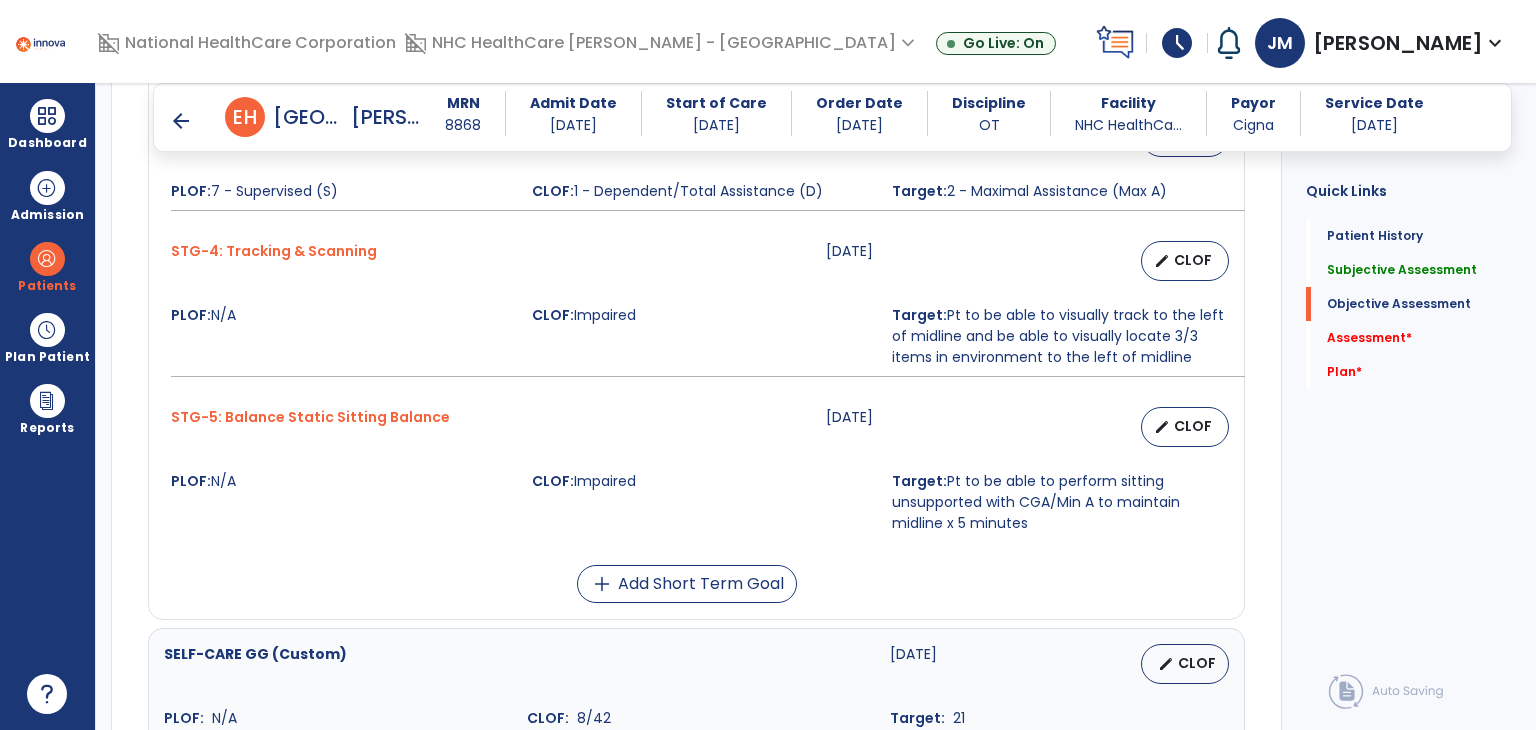 scroll, scrollTop: 1083, scrollLeft: 0, axis: vertical 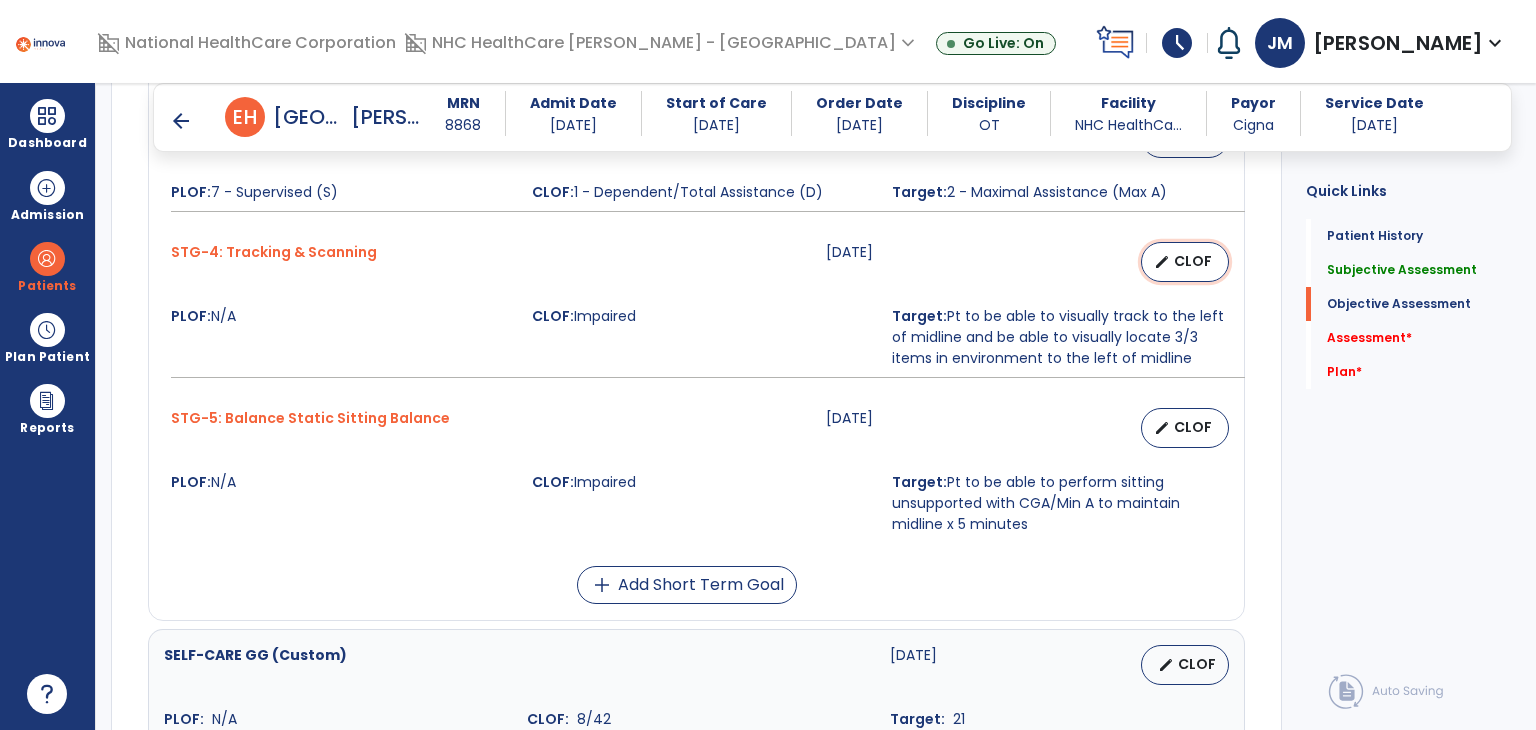 click on "CLOF" at bounding box center [1193, 261] 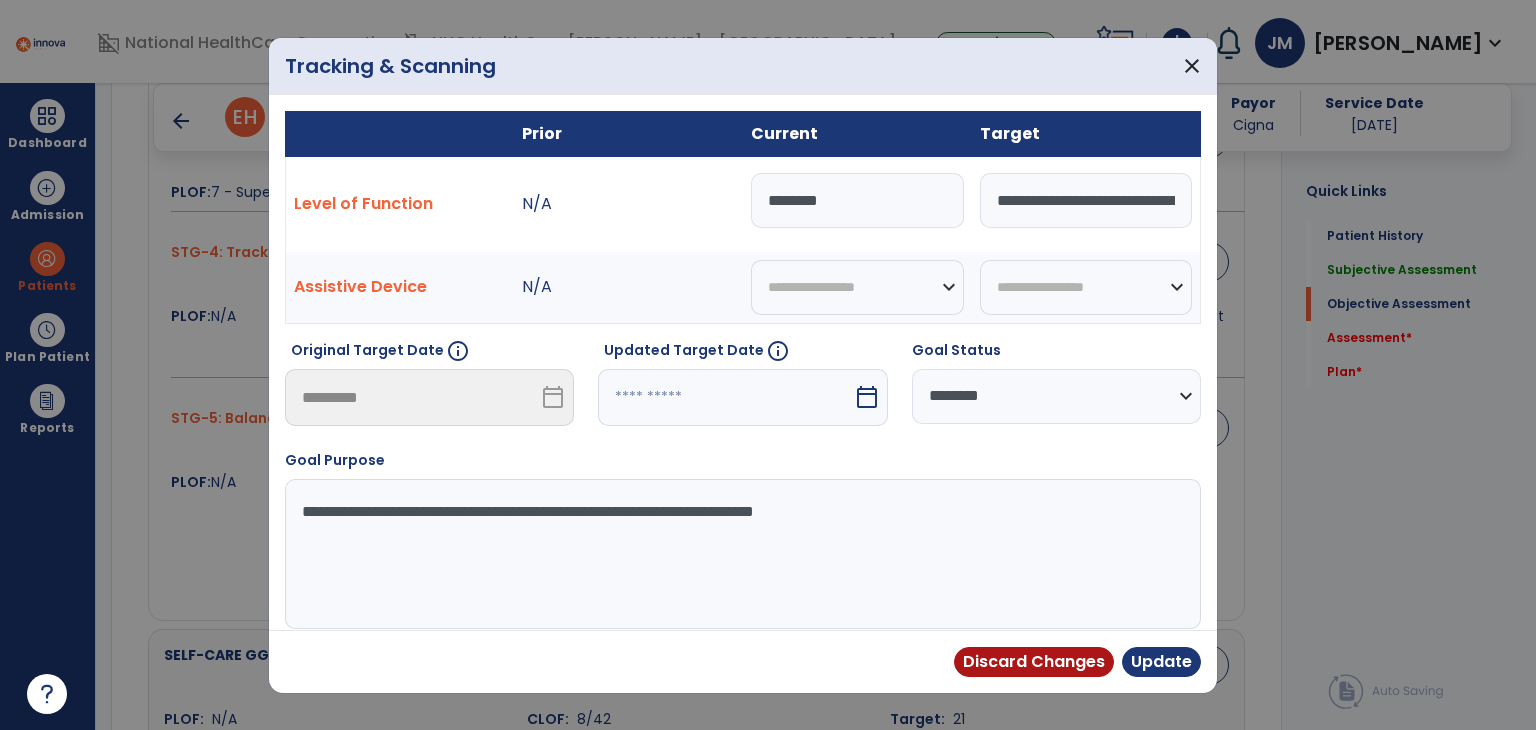 click on "********" at bounding box center [857, 200] 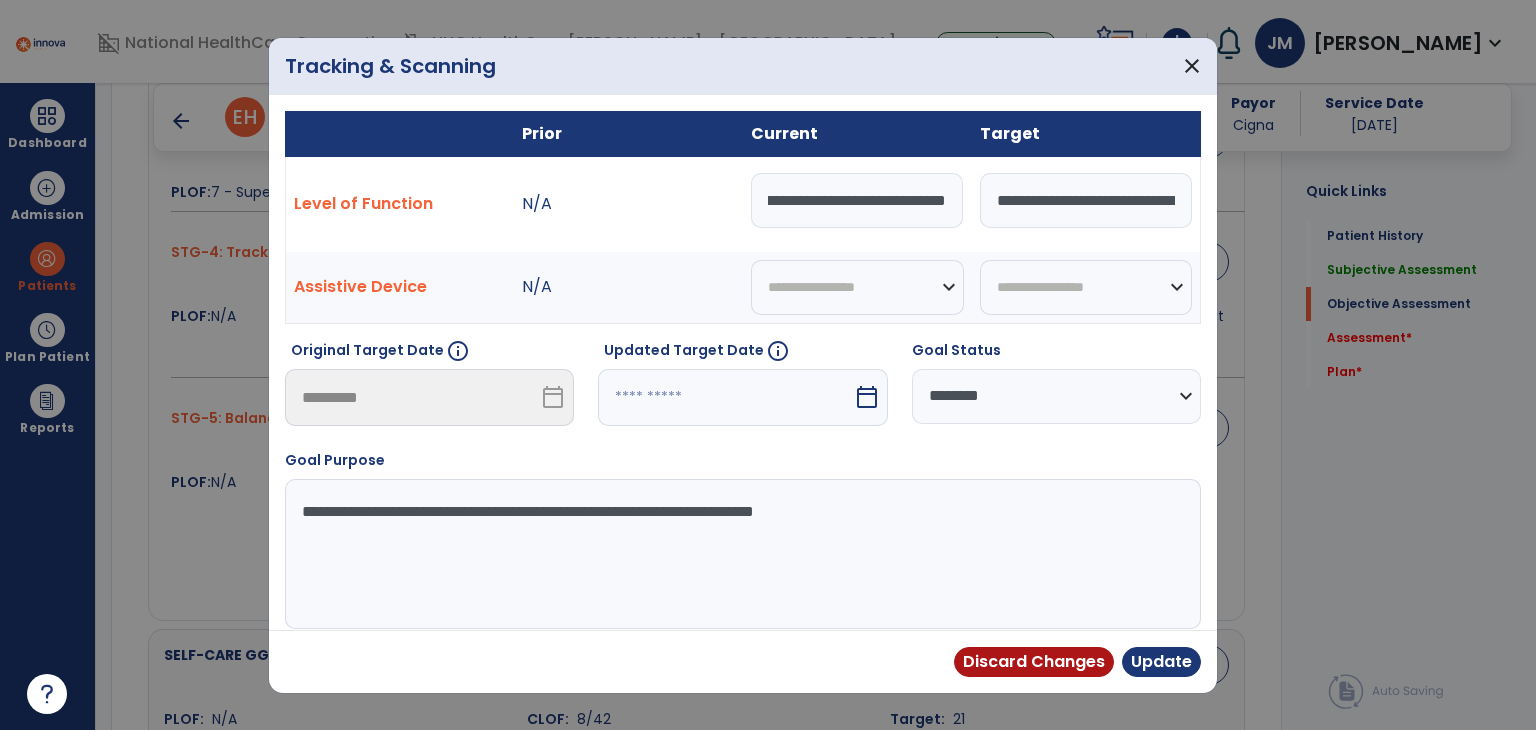 scroll, scrollTop: 0, scrollLeft: 117, axis: horizontal 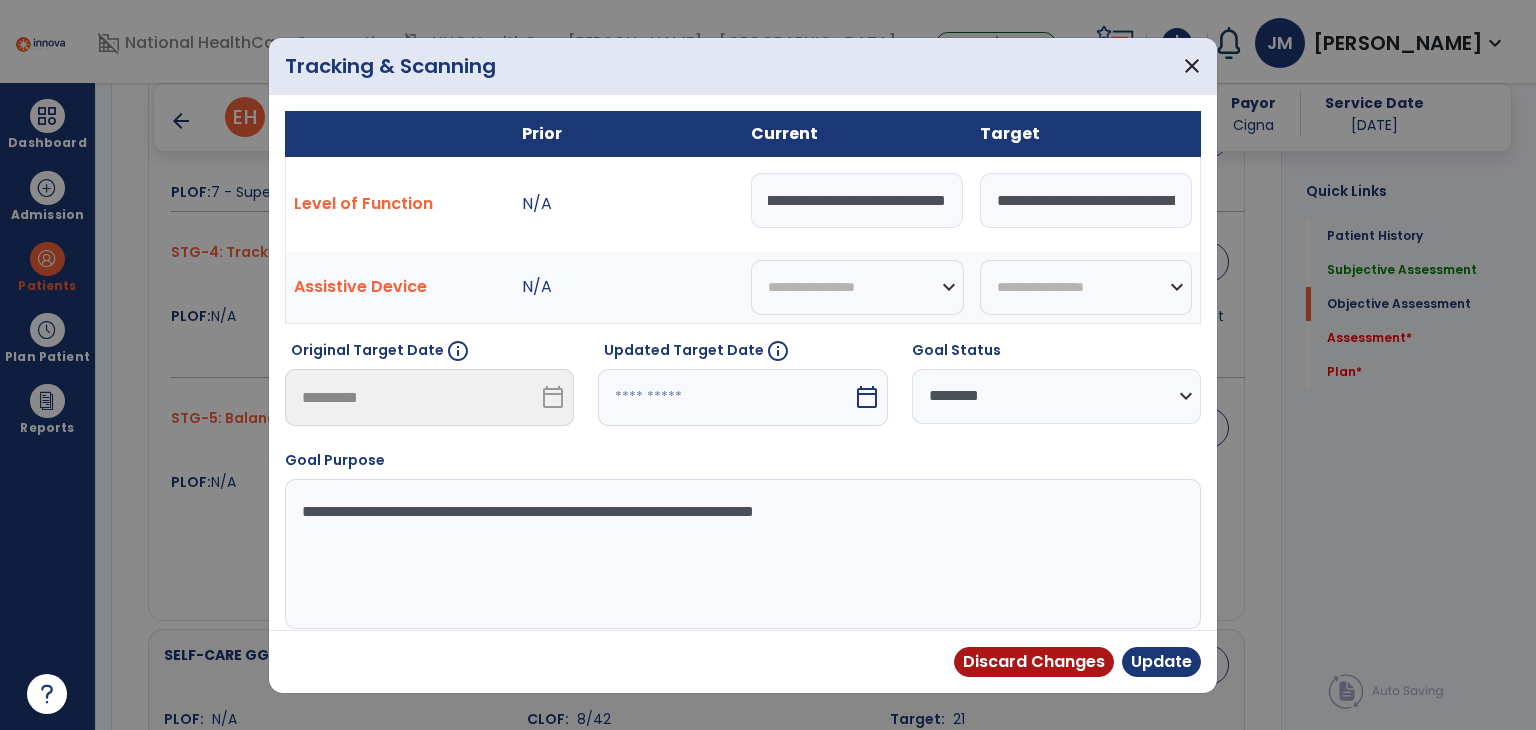 type on "**********" 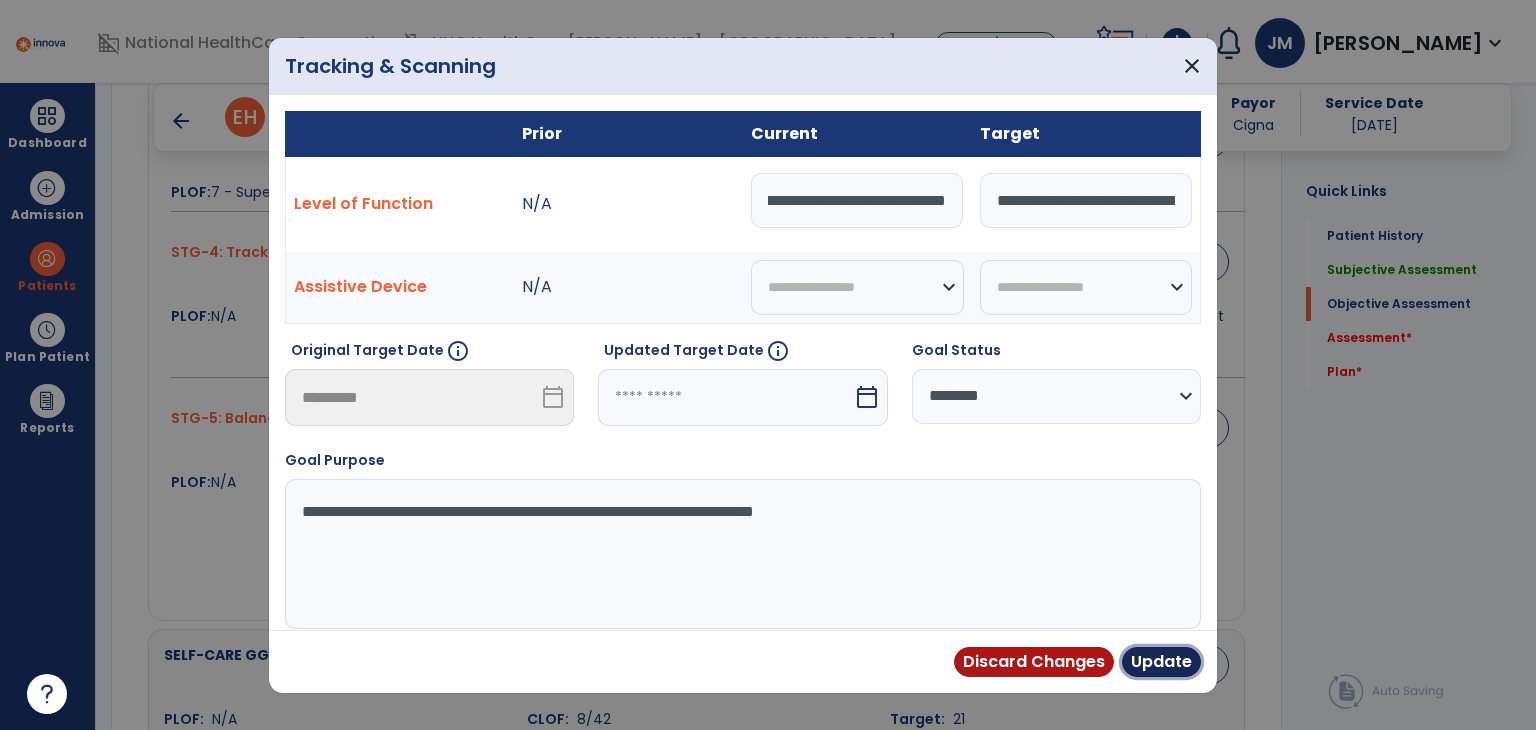 scroll, scrollTop: 0, scrollLeft: 0, axis: both 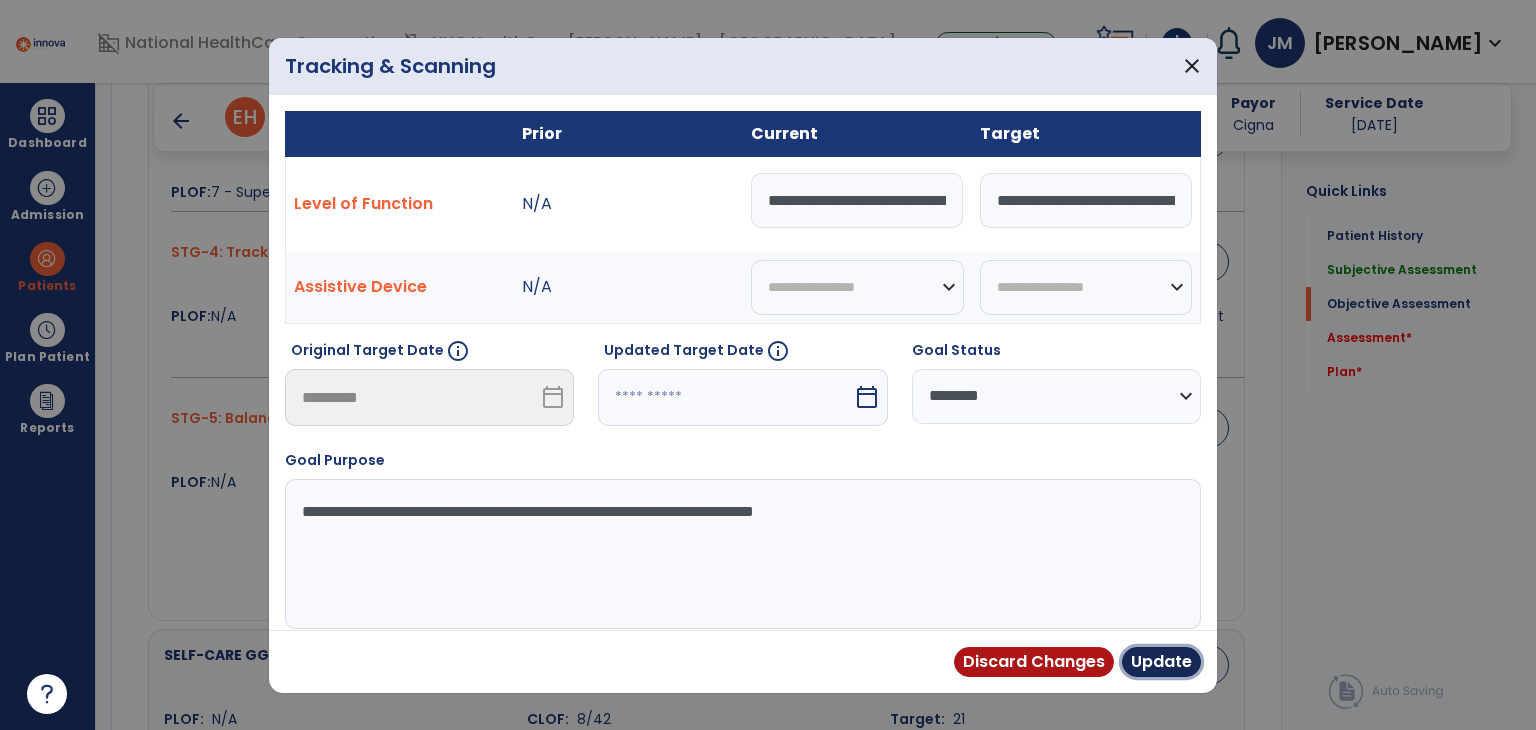 click on "Update" at bounding box center [1161, 662] 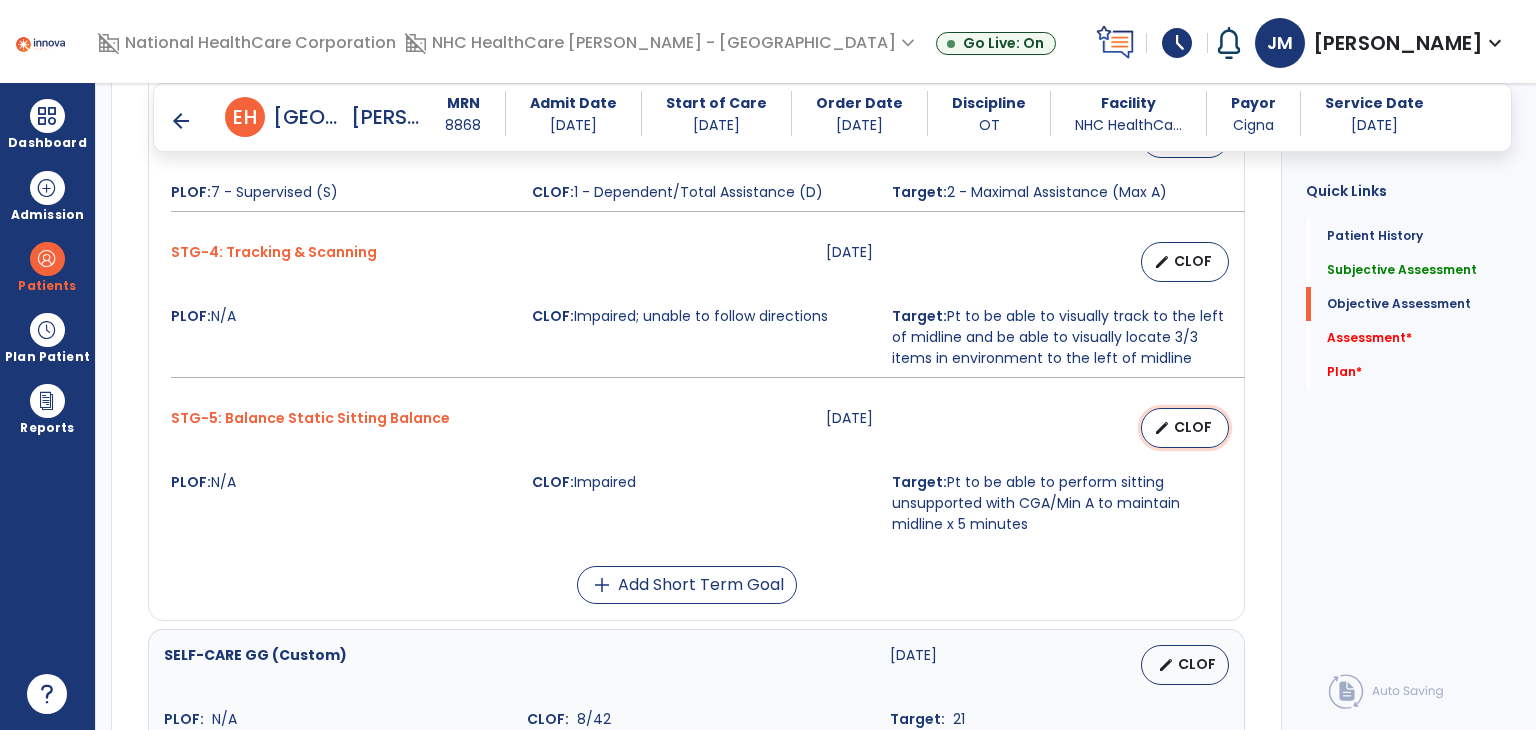 click on "edit   CLOF" at bounding box center (1185, 428) 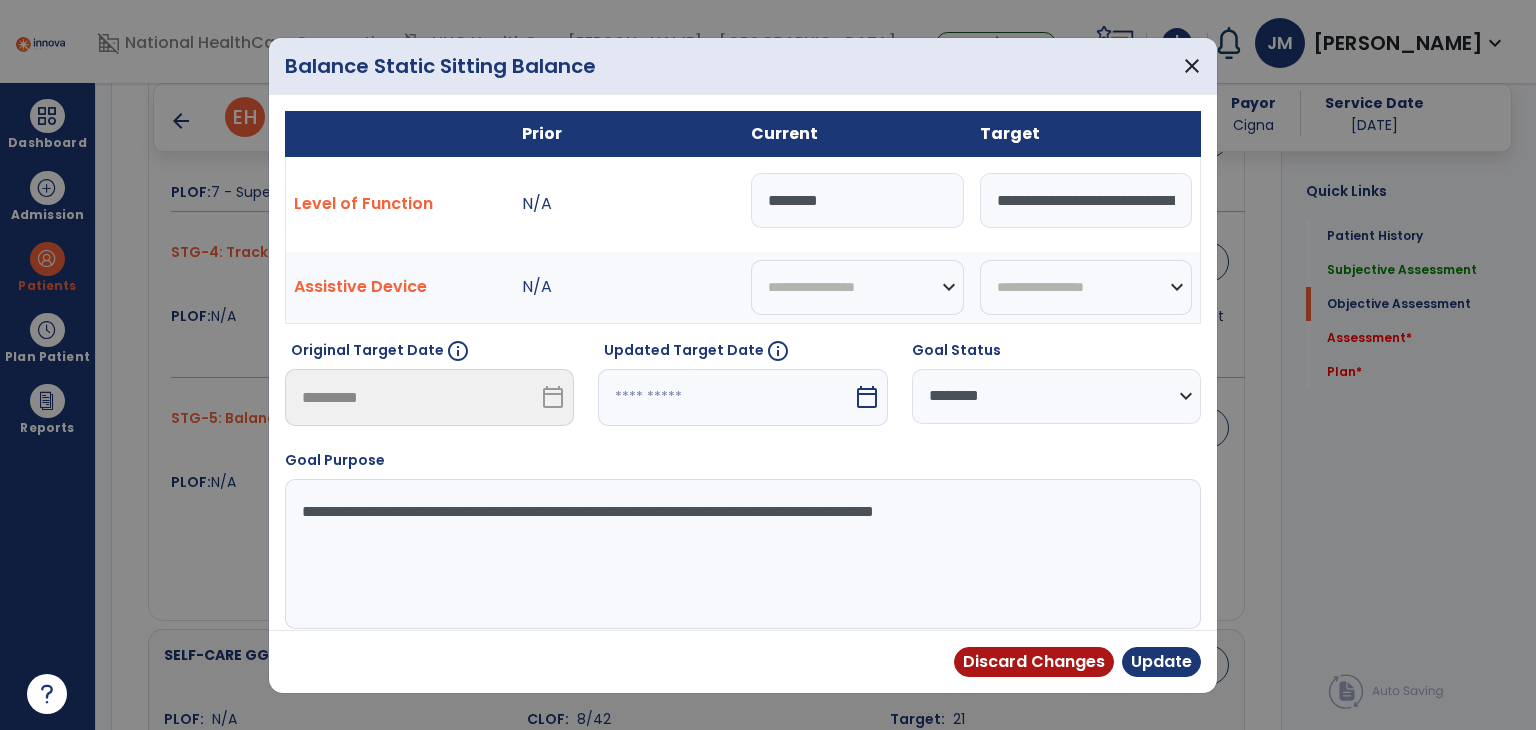 click on "********" at bounding box center [857, 200] 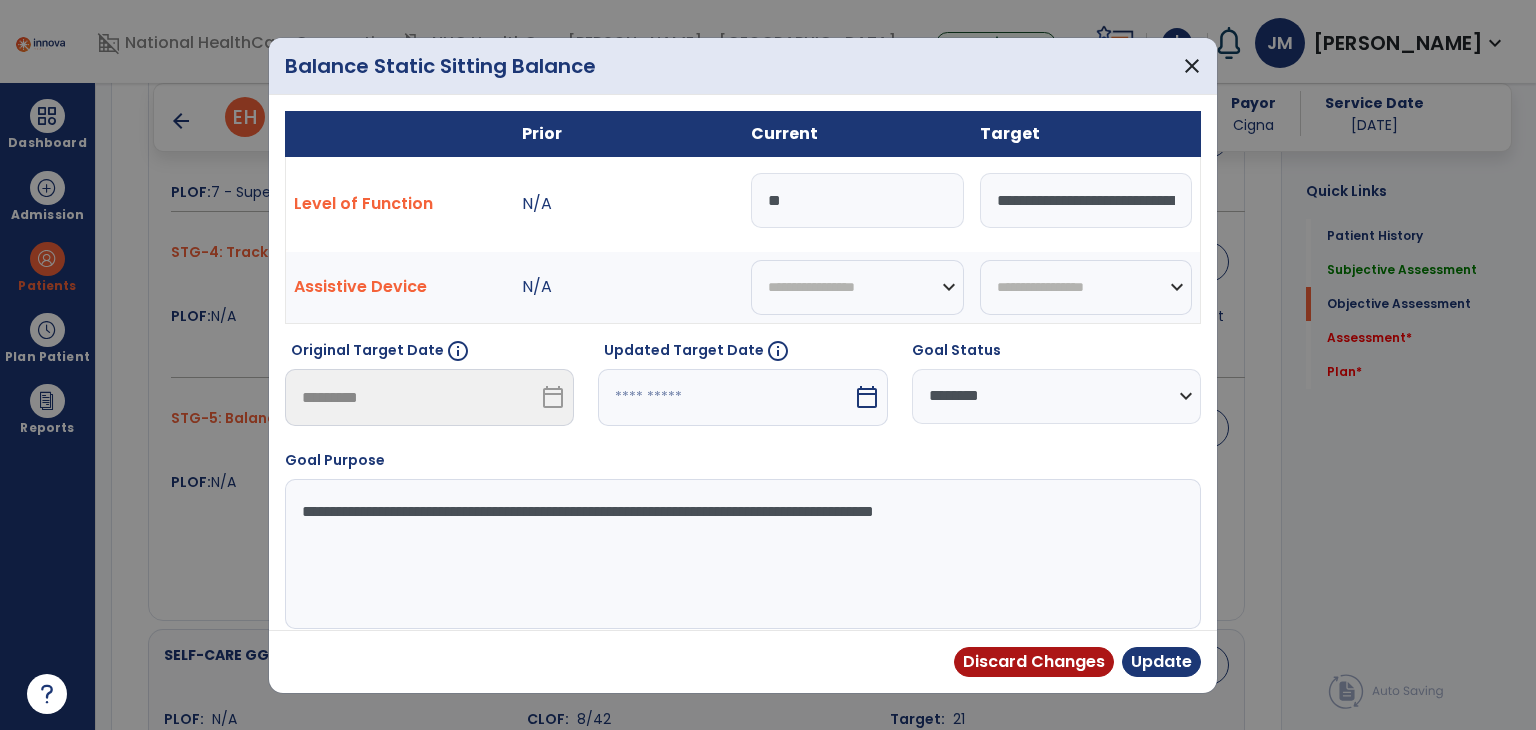 type on "*" 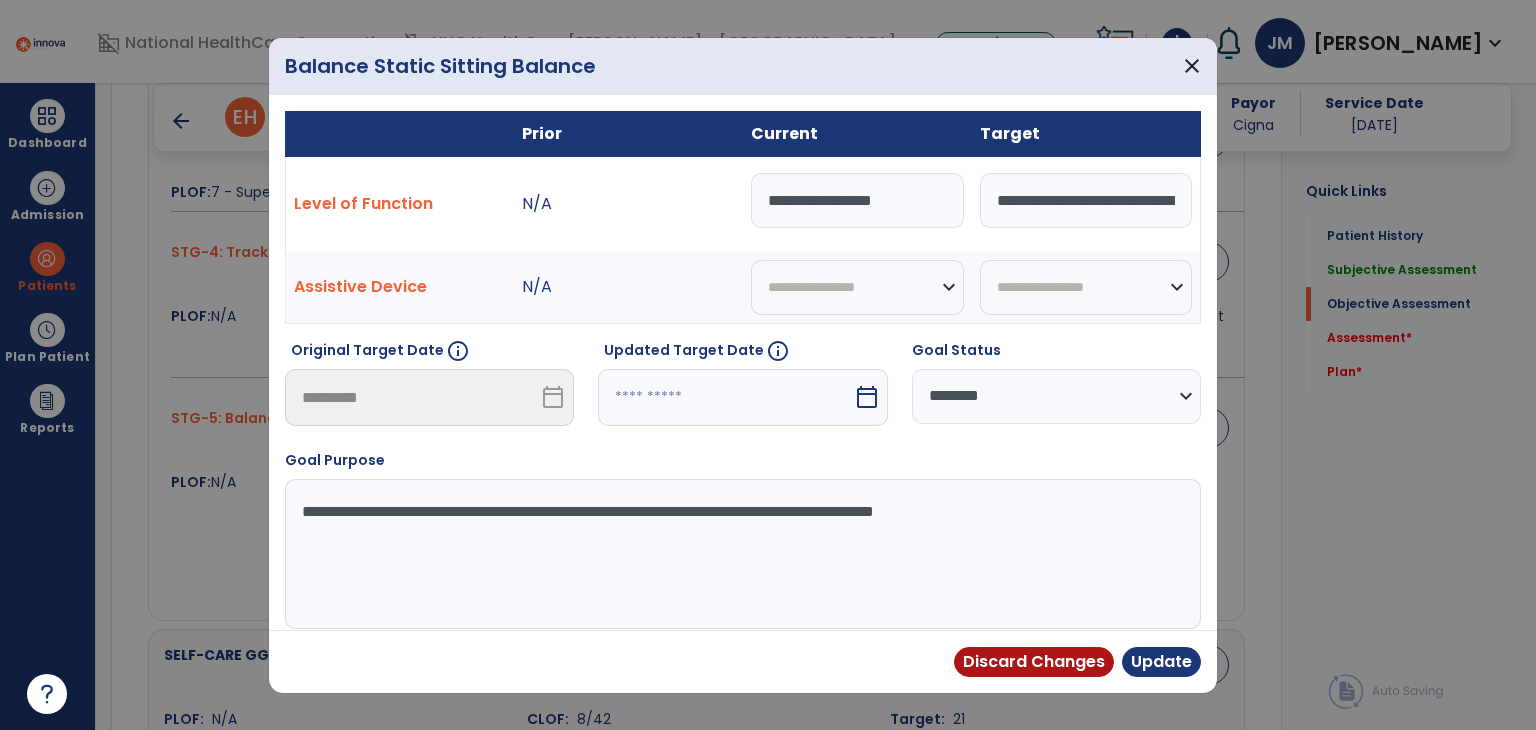 type on "**********" 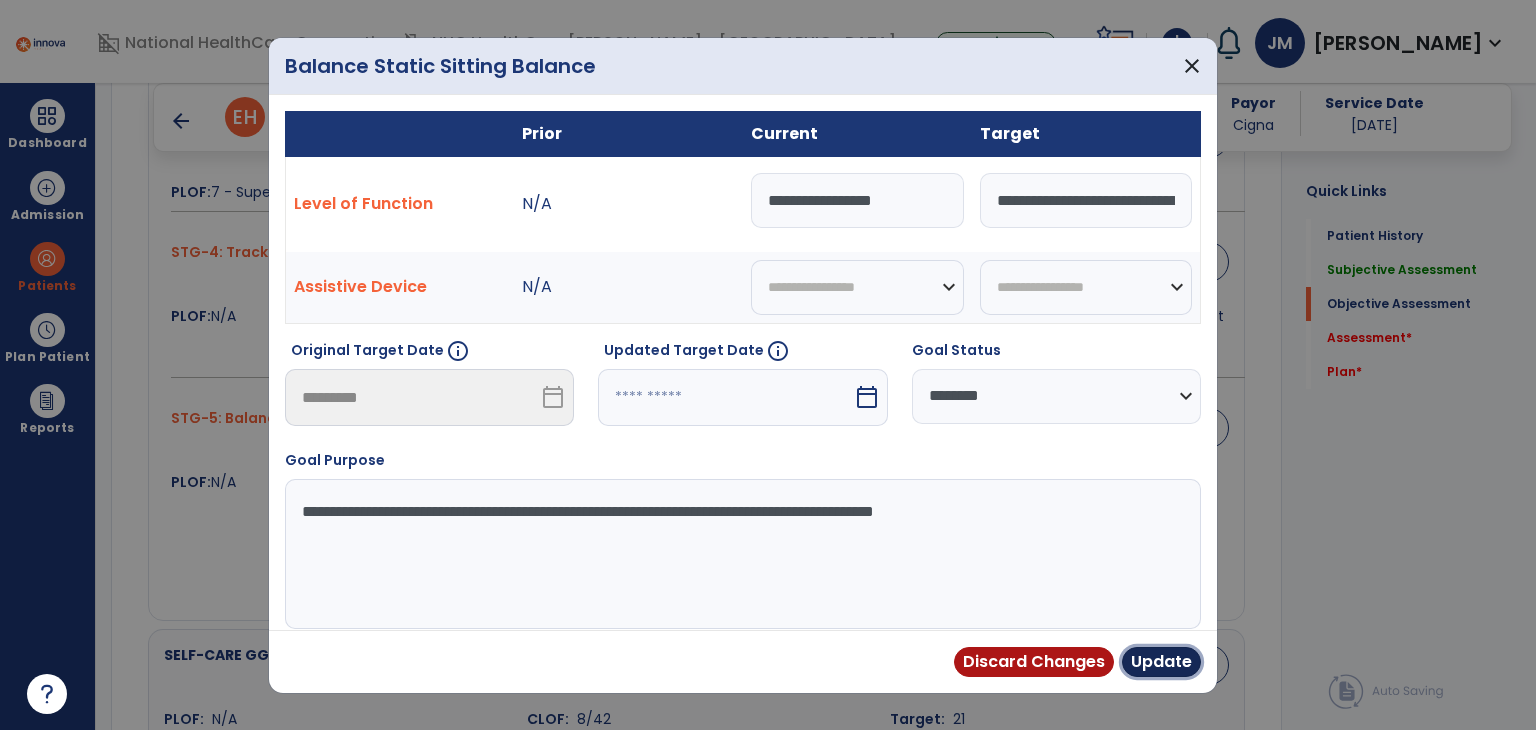 click on "Update" at bounding box center (1161, 662) 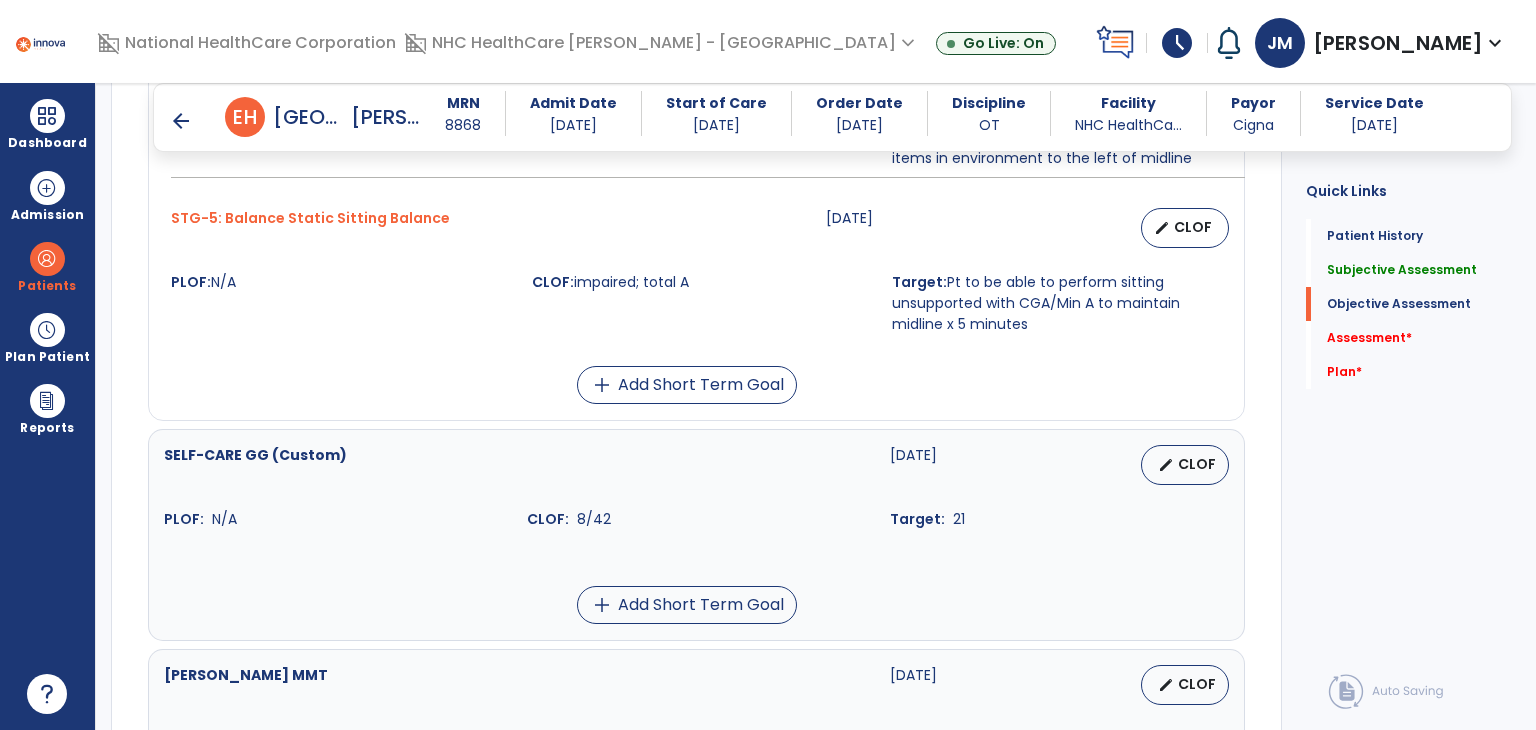 scroll, scrollTop: 1386, scrollLeft: 0, axis: vertical 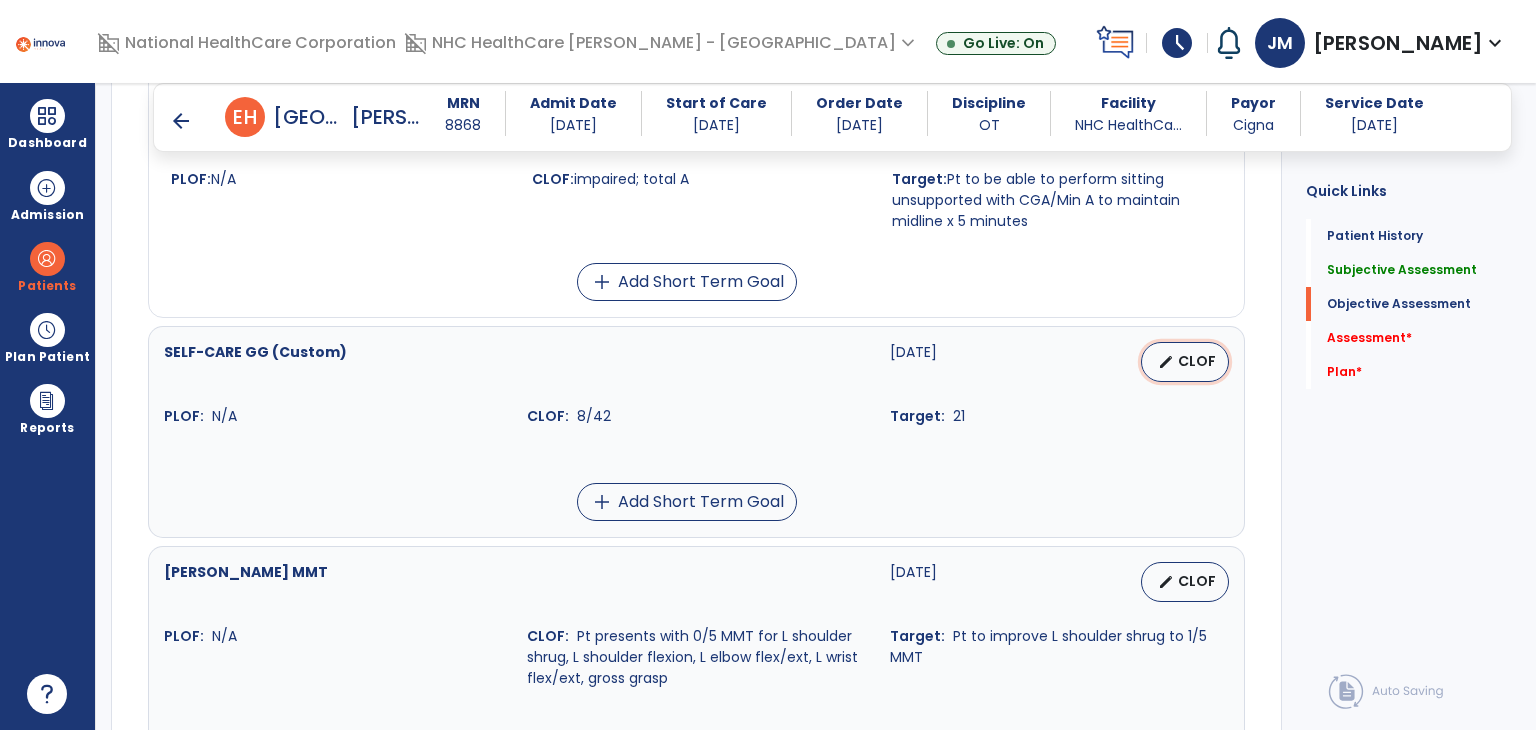 click on "edit" at bounding box center (1166, 362) 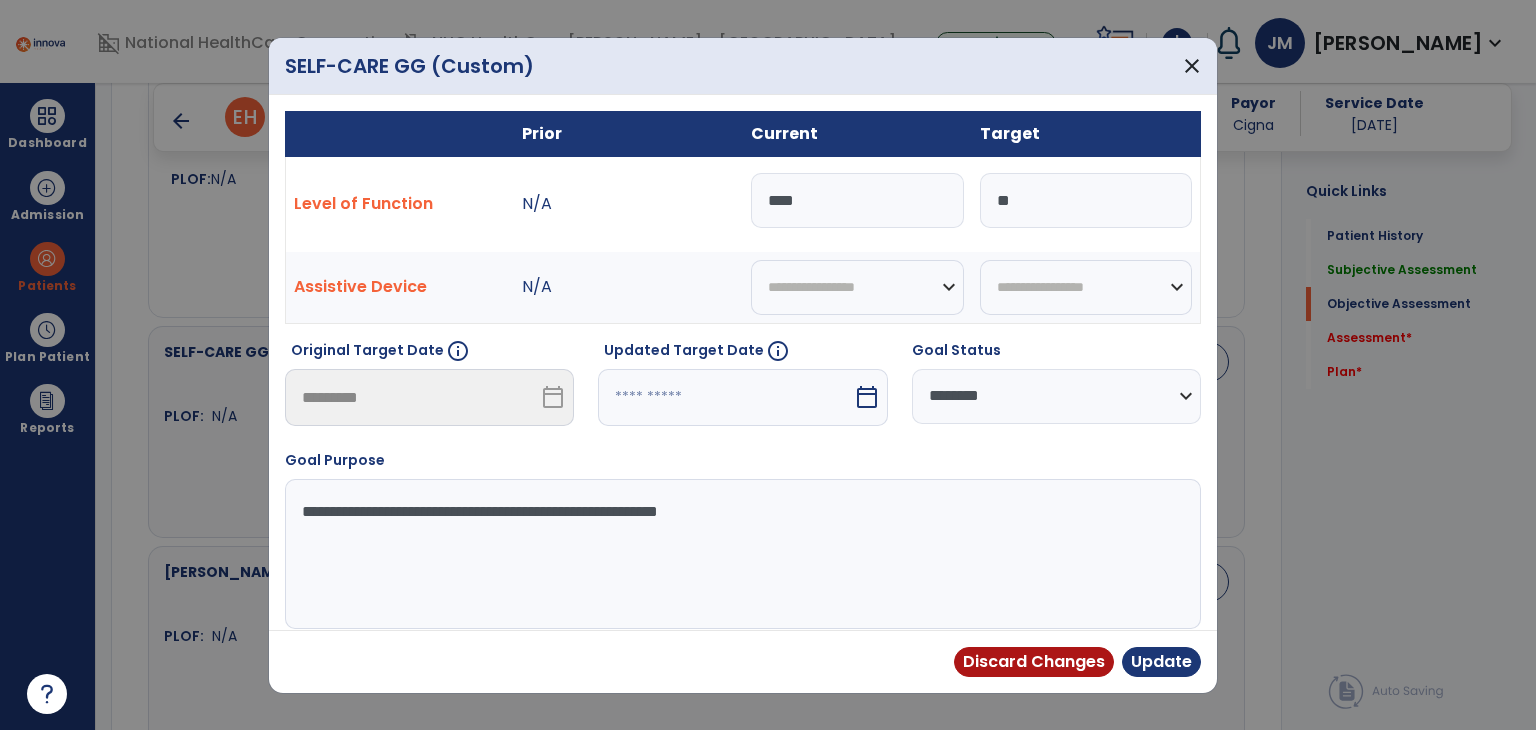 click on "****" at bounding box center (857, 200) 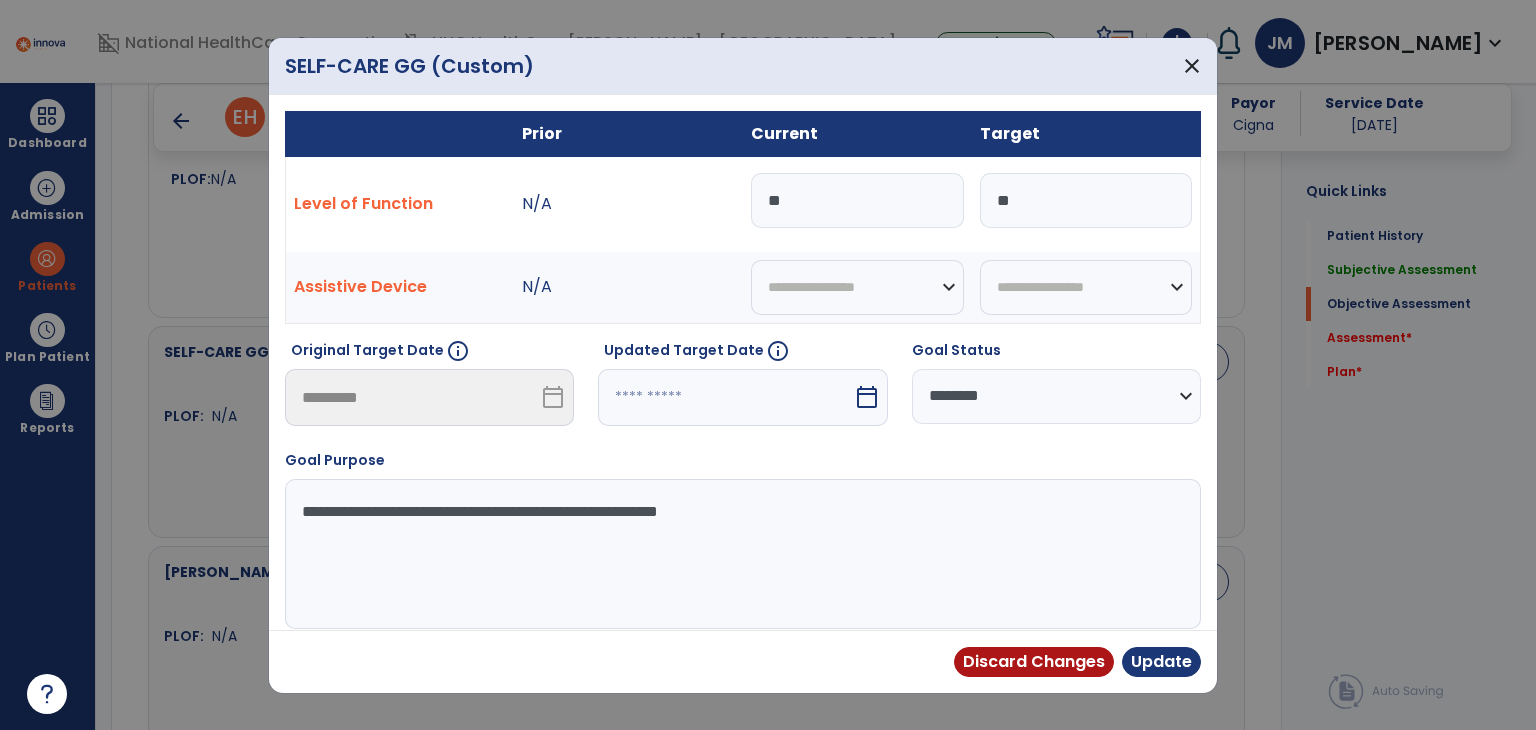 type on "*" 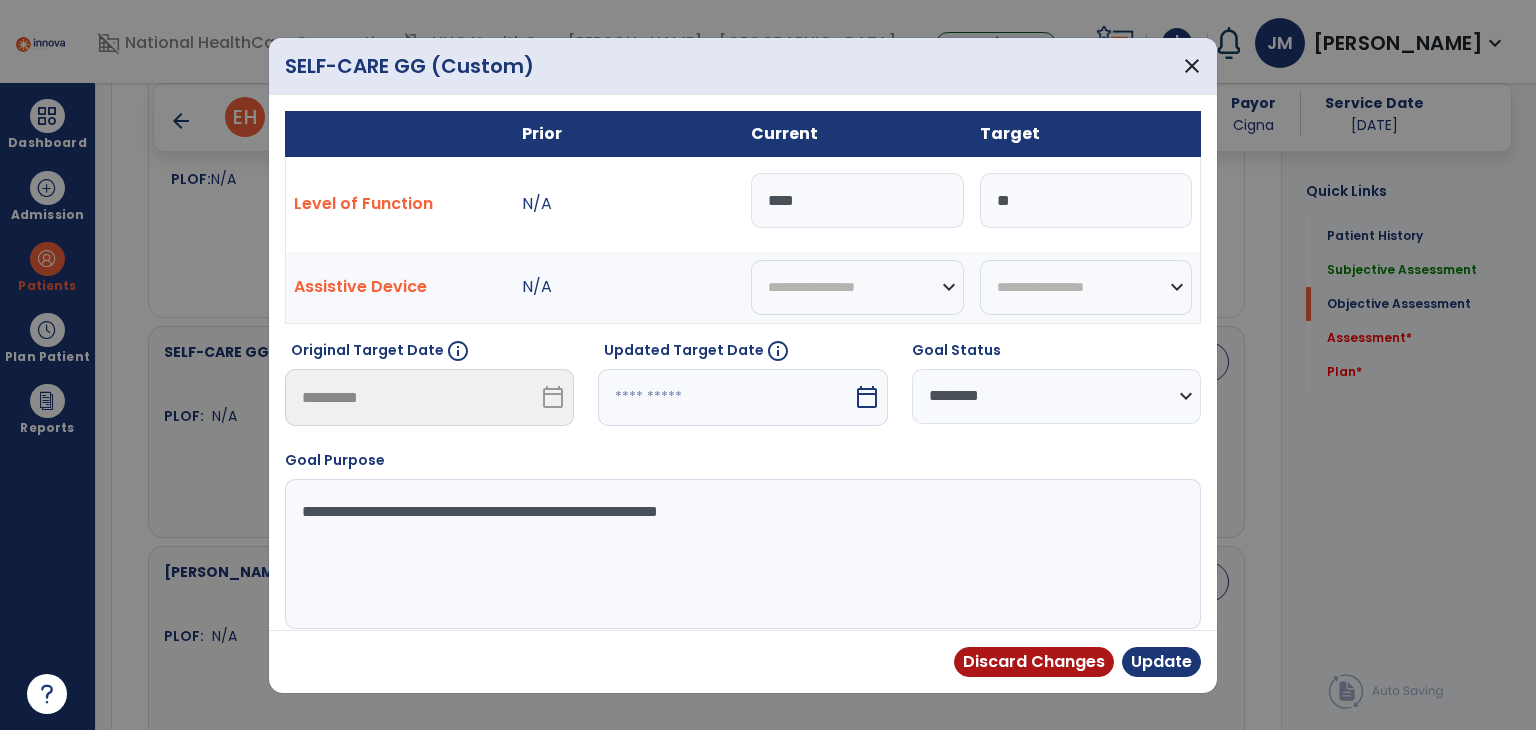 type on "****" 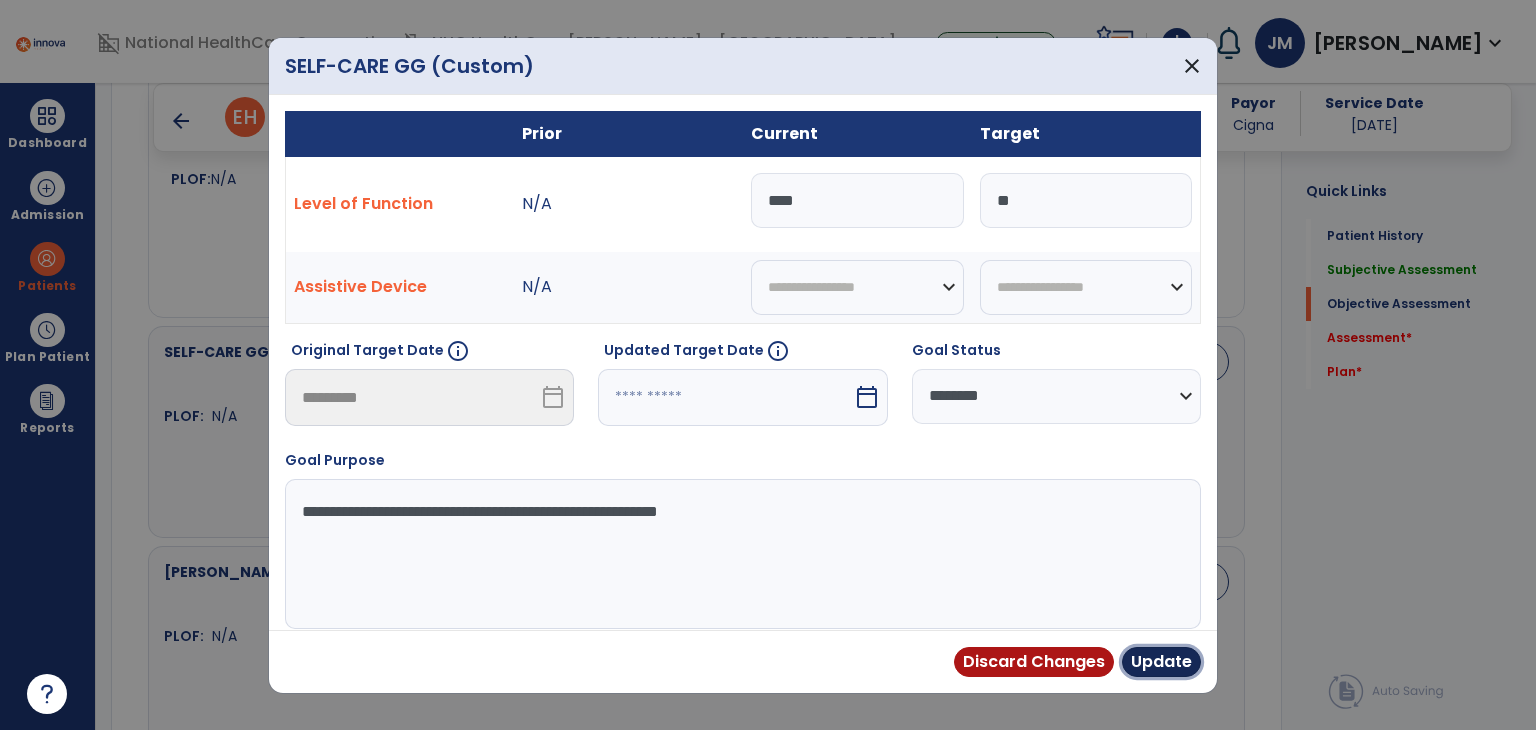 click on "Update" at bounding box center [1161, 662] 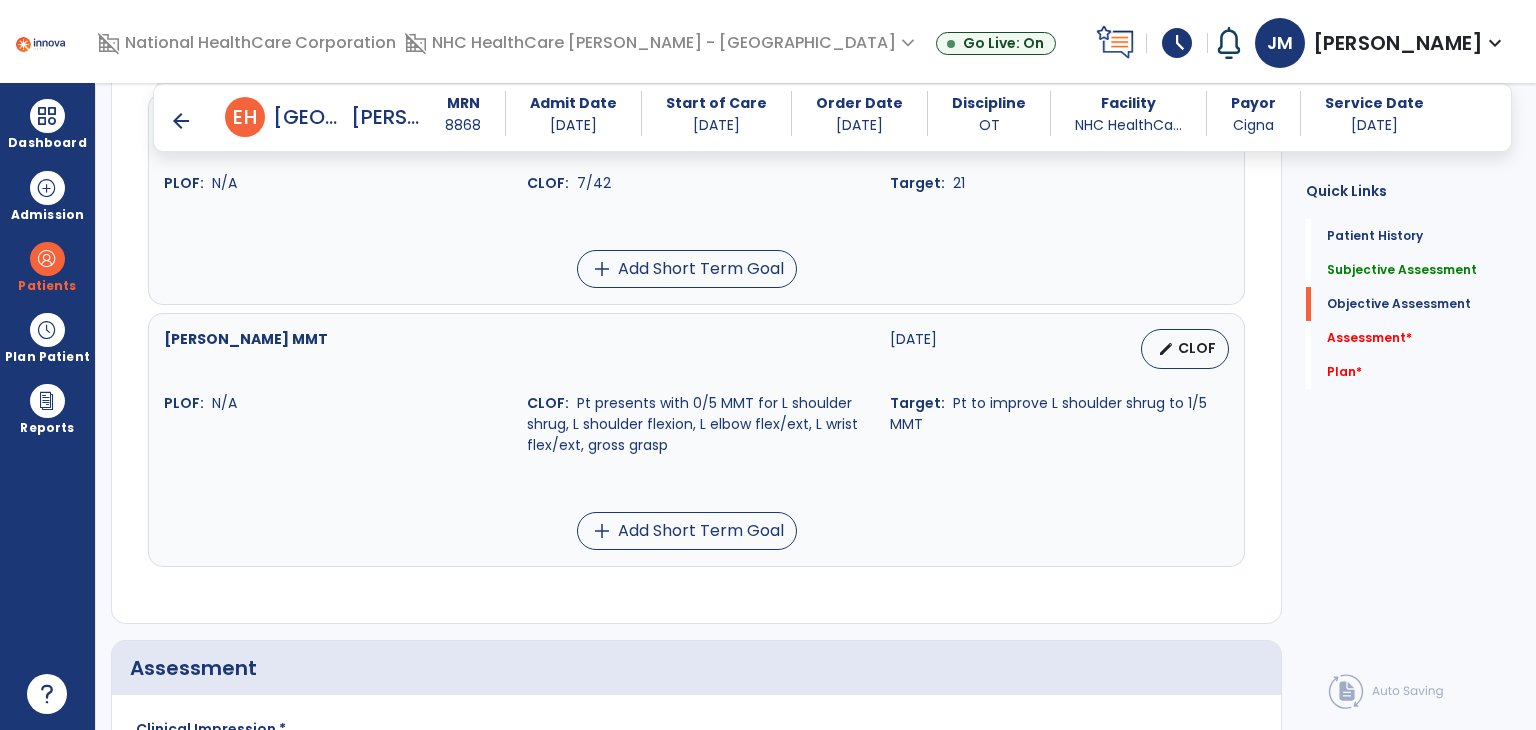 scroll, scrollTop: 1618, scrollLeft: 0, axis: vertical 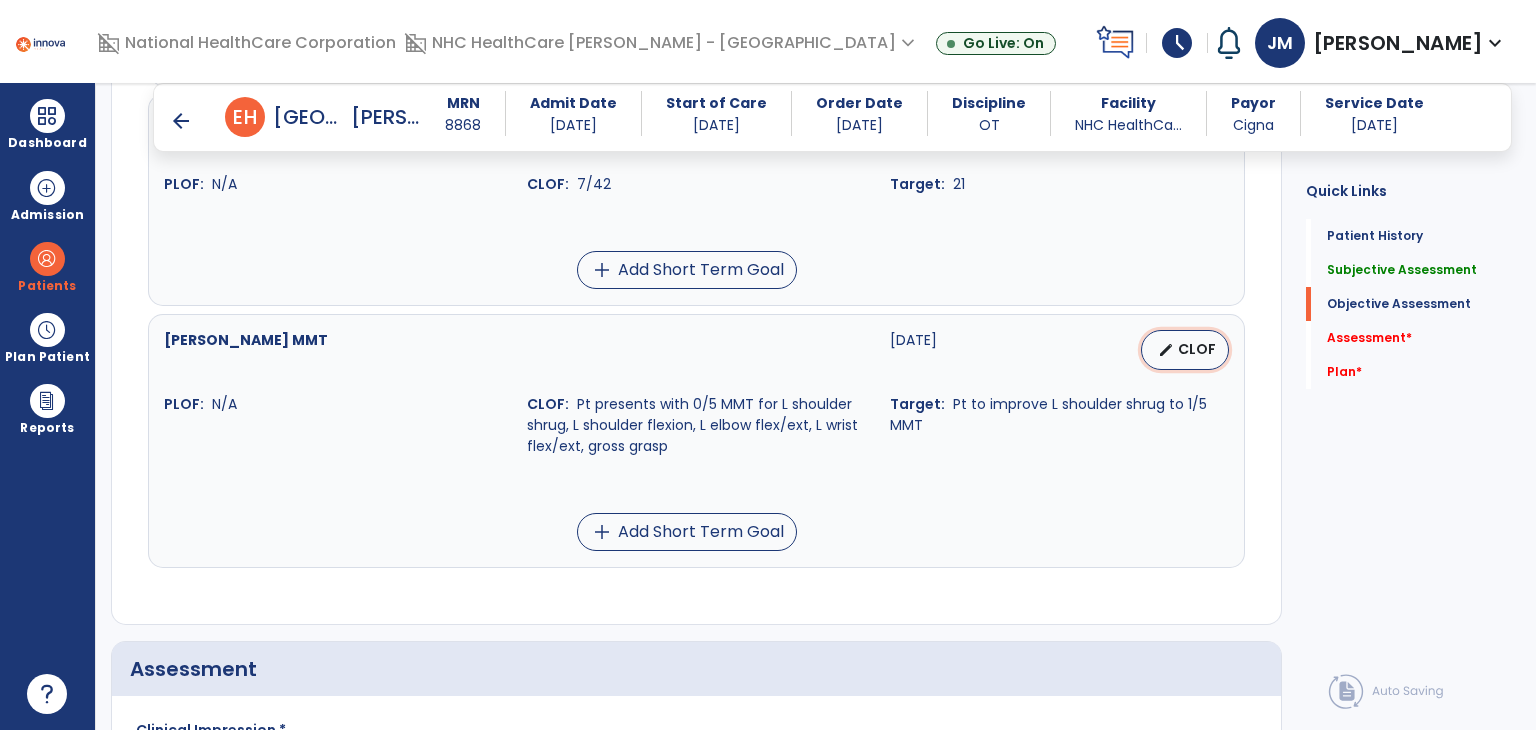 click on "edit   CLOF" at bounding box center [1185, 350] 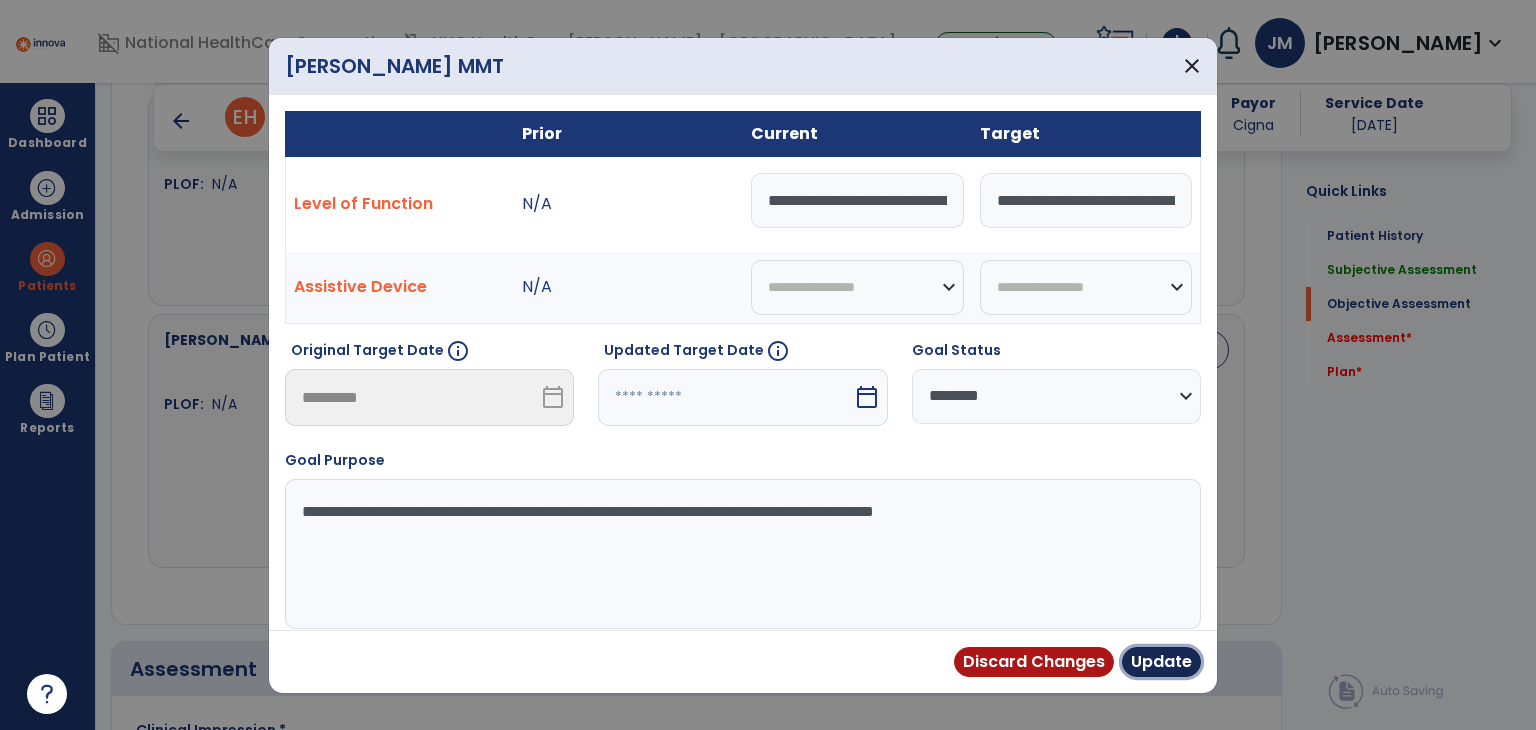 click on "Update" at bounding box center [1161, 662] 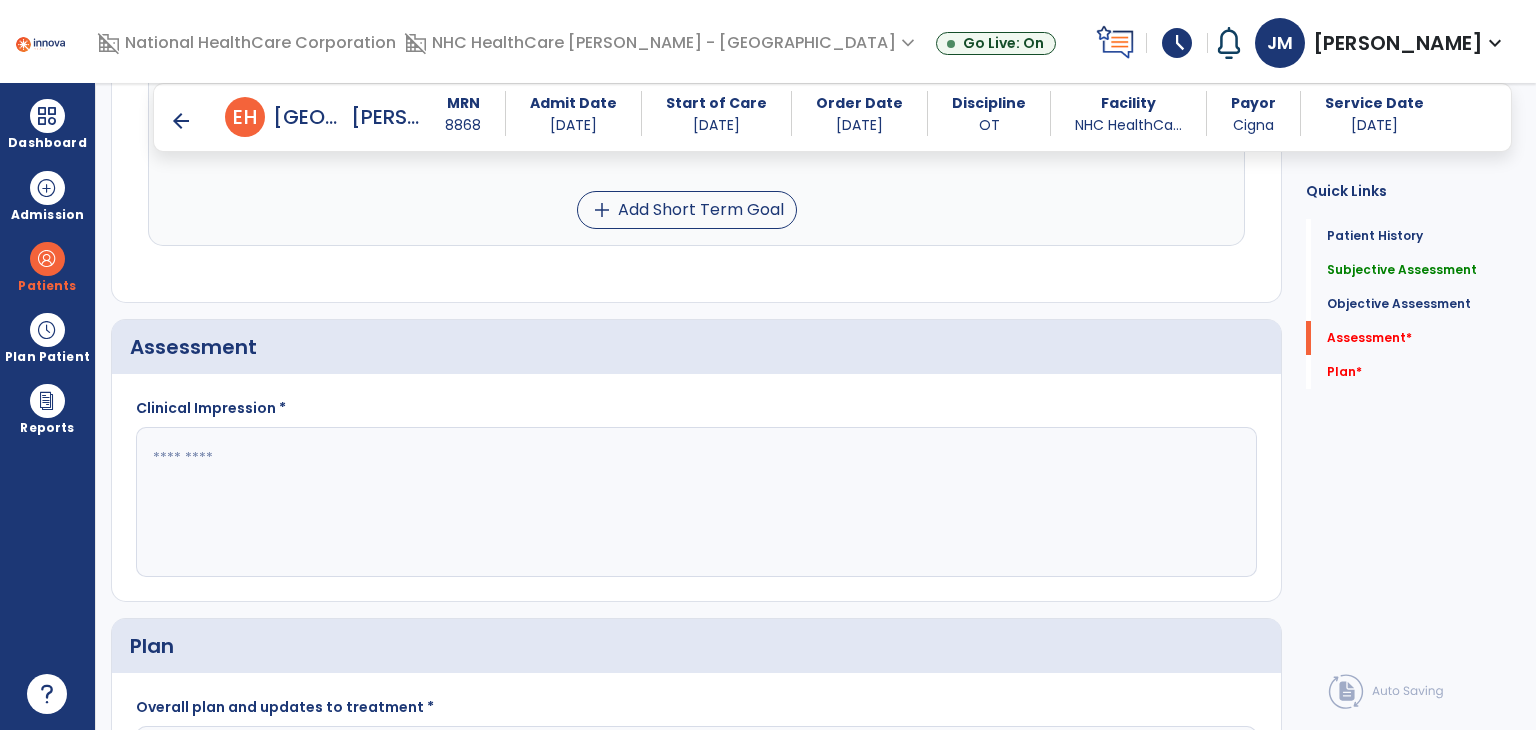 scroll, scrollTop: 1939, scrollLeft: 0, axis: vertical 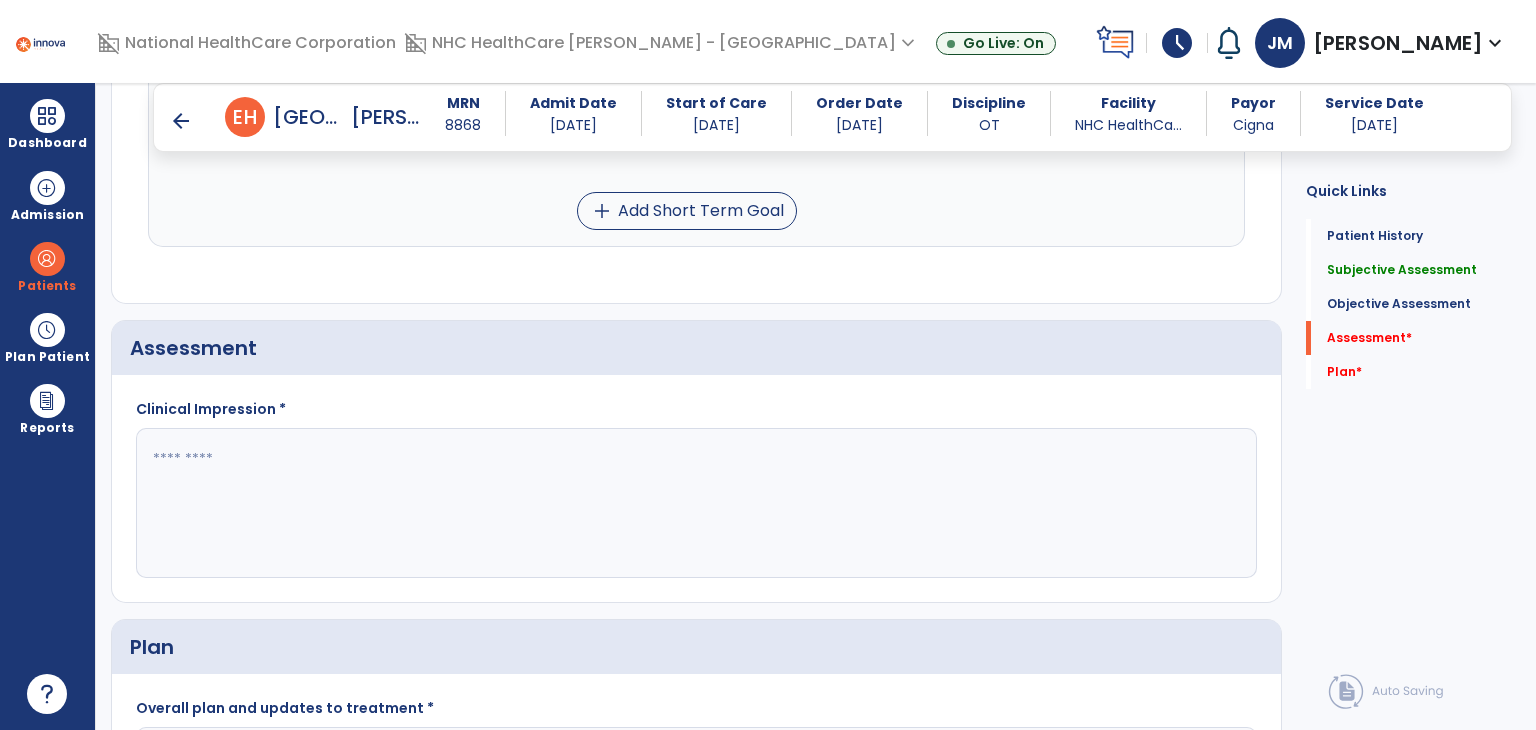 click 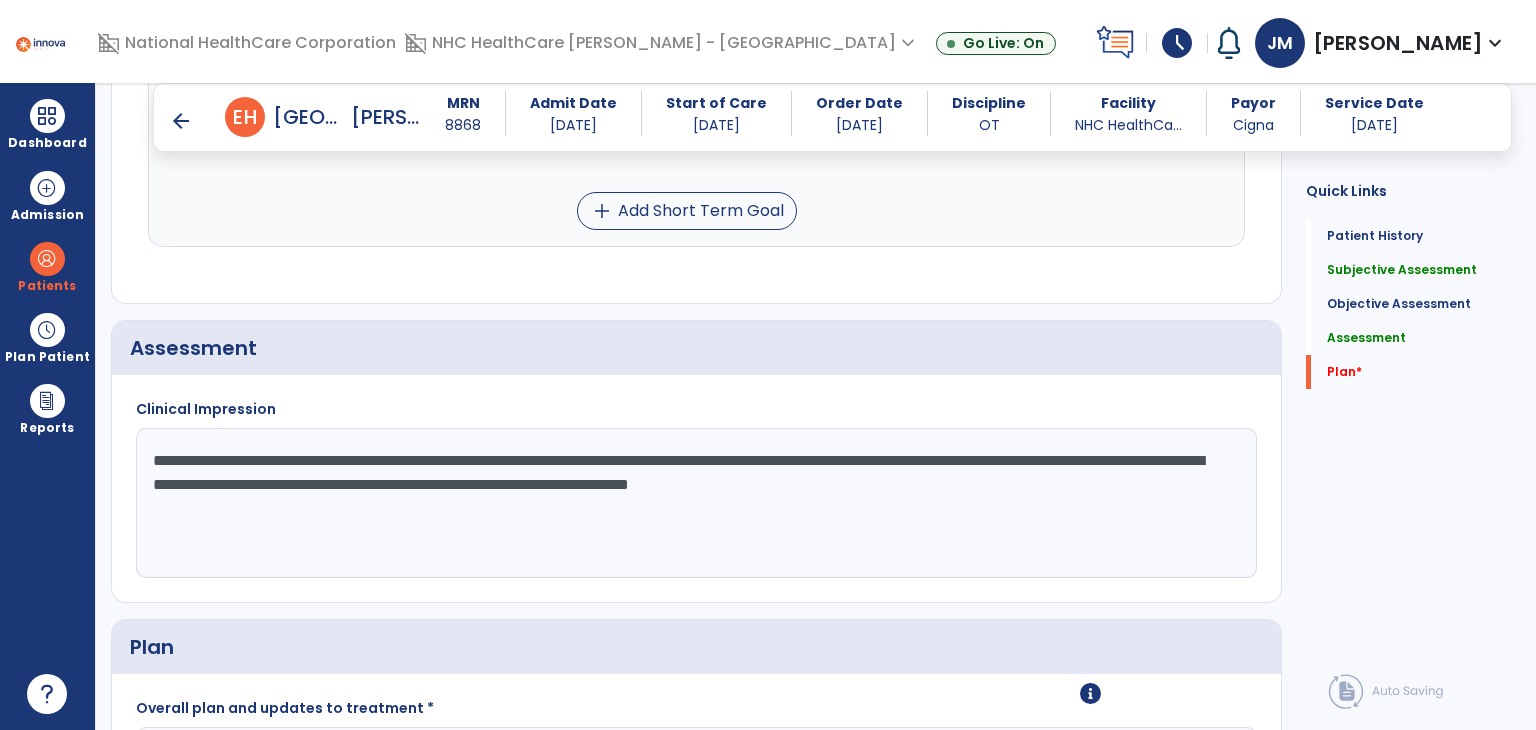 scroll, scrollTop: 2176, scrollLeft: 0, axis: vertical 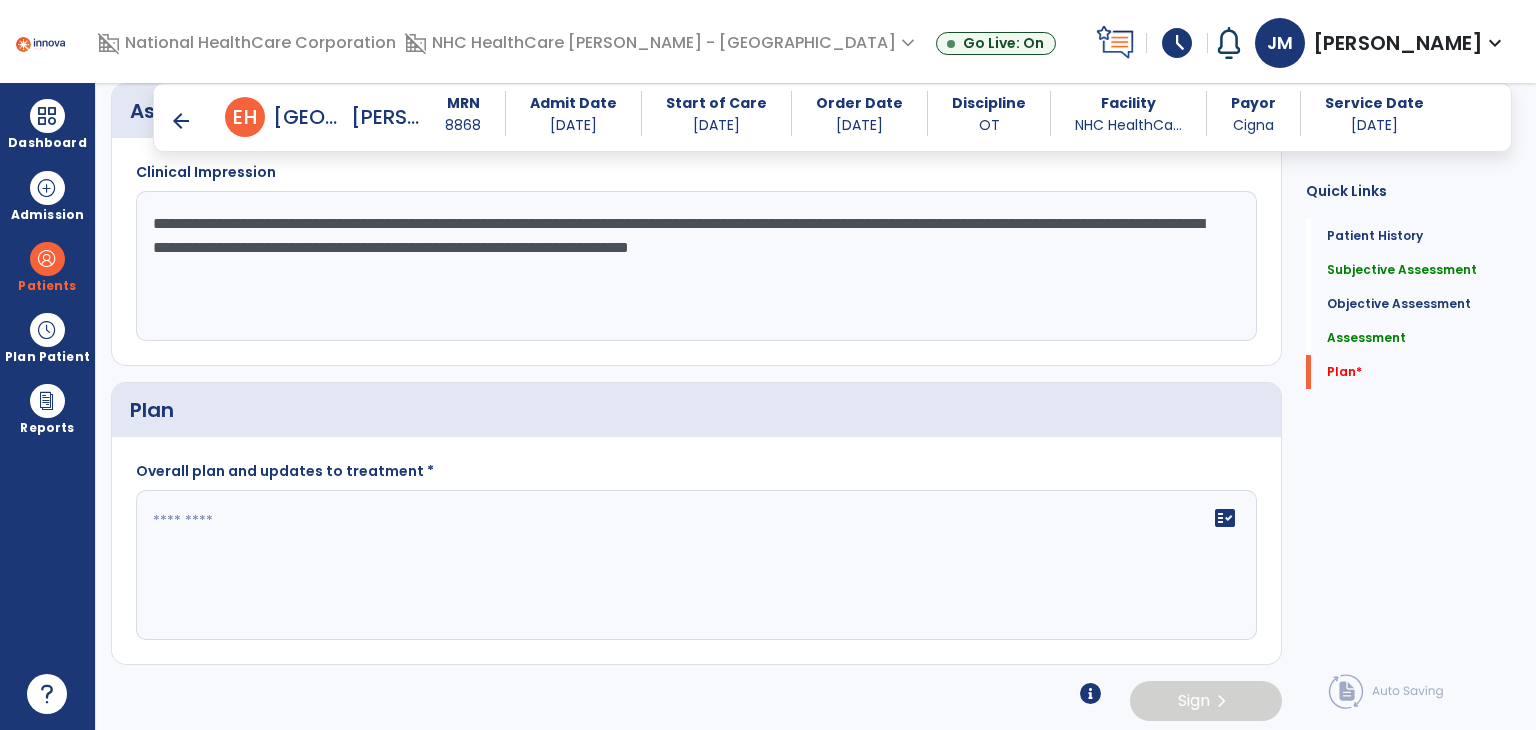 type on "**********" 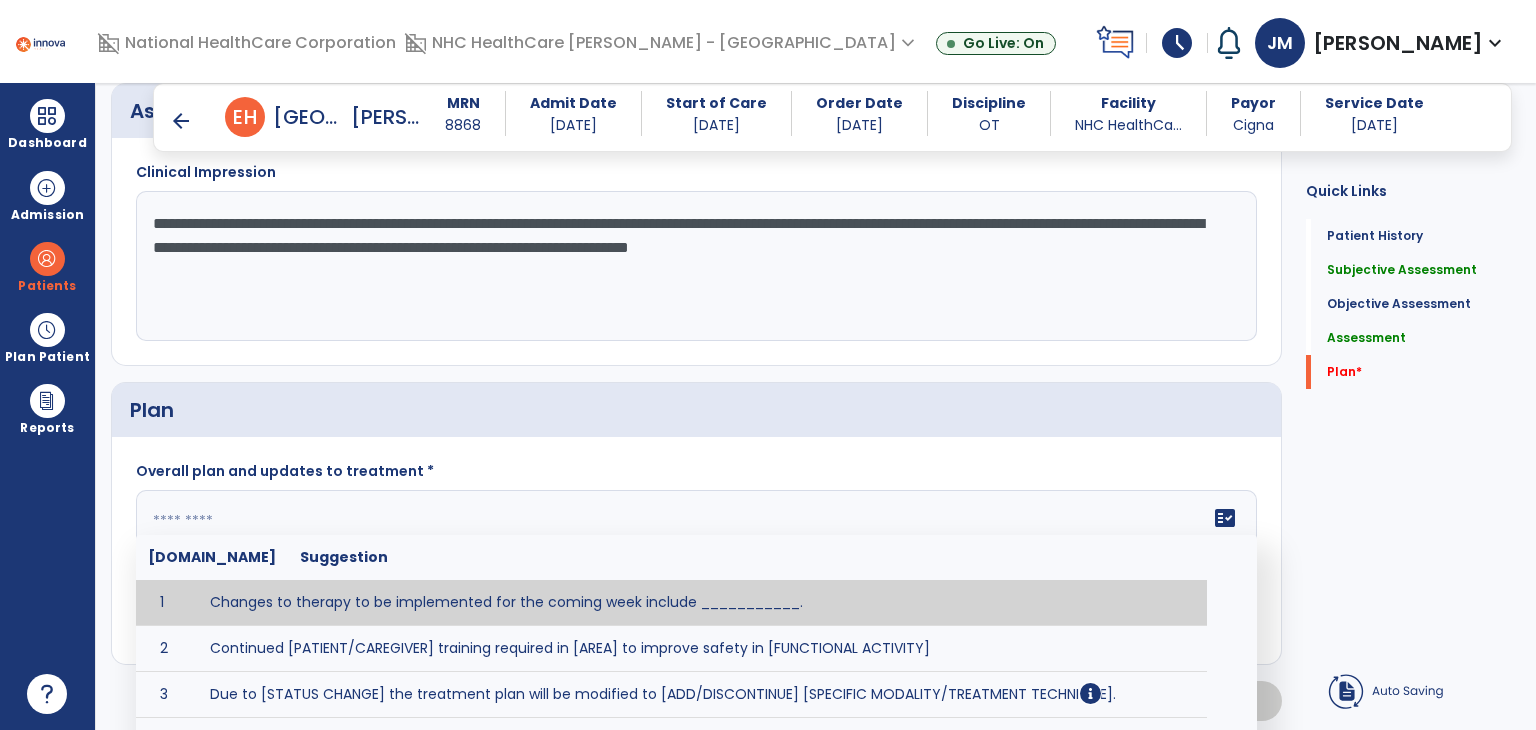 click on "fact_check  Sr.No Suggestion 1 Changes to therapy to be implemented for the coming week include ___________. 2 Continued [PATIENT/CAREGIVER] training required in [AREA] to improve safety in [FUNCTIONAL ACTIVITY] 3 Due to [STATUS CHANGE] the treatment plan will be modified to [ADD/DISCONTINUE] [SPECIFIC MODALITY/TREATMENT TECHNIQUE]. 4 Goals related to ___________ have been met.  Will add new STG's to address _______ in the upcoming week. 5 Updated precautions include ________. 6 Progress treatment to include ____________. 7 Requires further [PATIENT/CAREGIVER] training in ______ to improve safety in ________. 8 Short term goals related to _________ have been met and new short term goals to be added as appropriate for patient. 9 STGs have been met, will now focus on LTGs. 10 The plan for next week's visits include [INTERVENTIONS] with the objective of improving [IMPAIRMENTS] to continue to progress toward long term goal(s). 11 12 13 Changes to therapy to be implemented for the coming week include ___________." 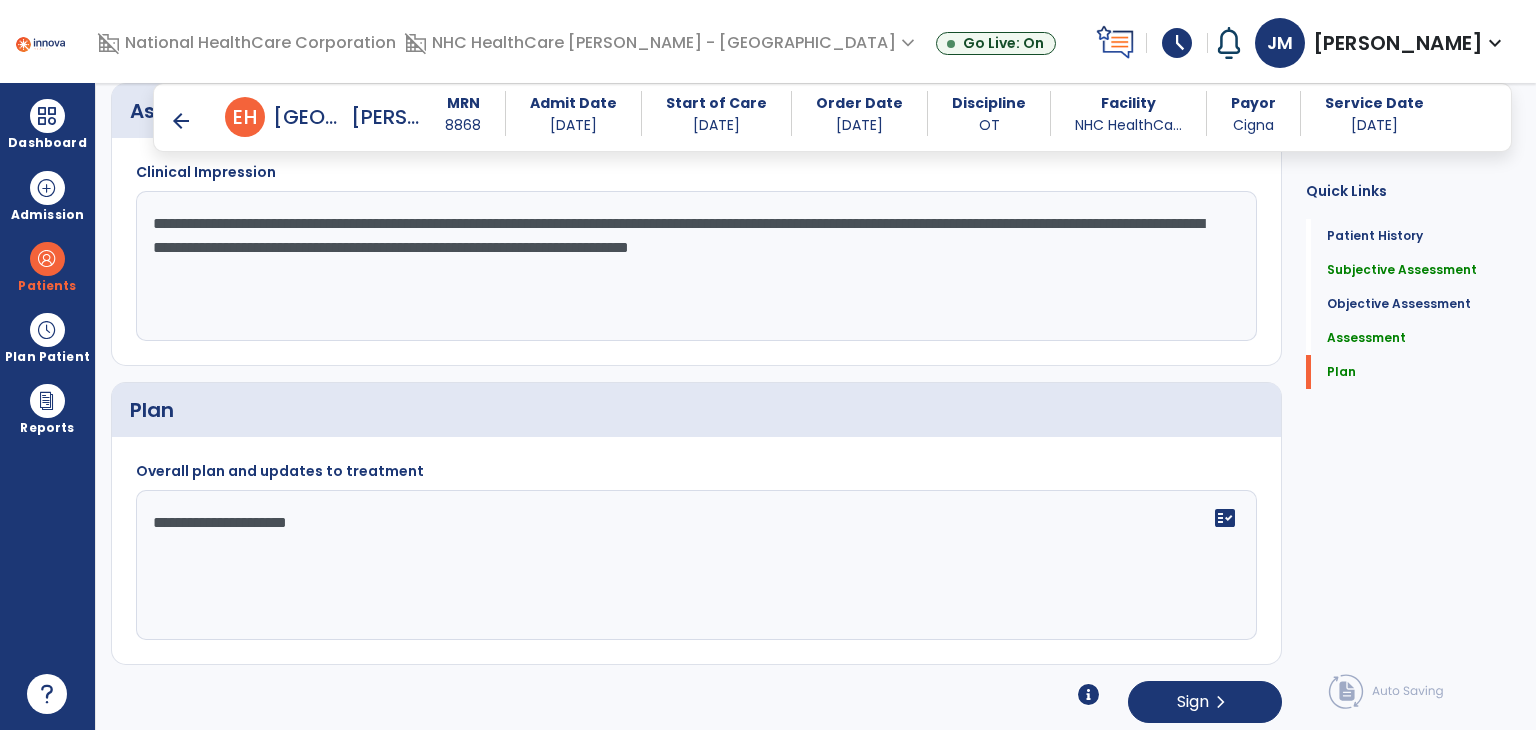 type on "**********" 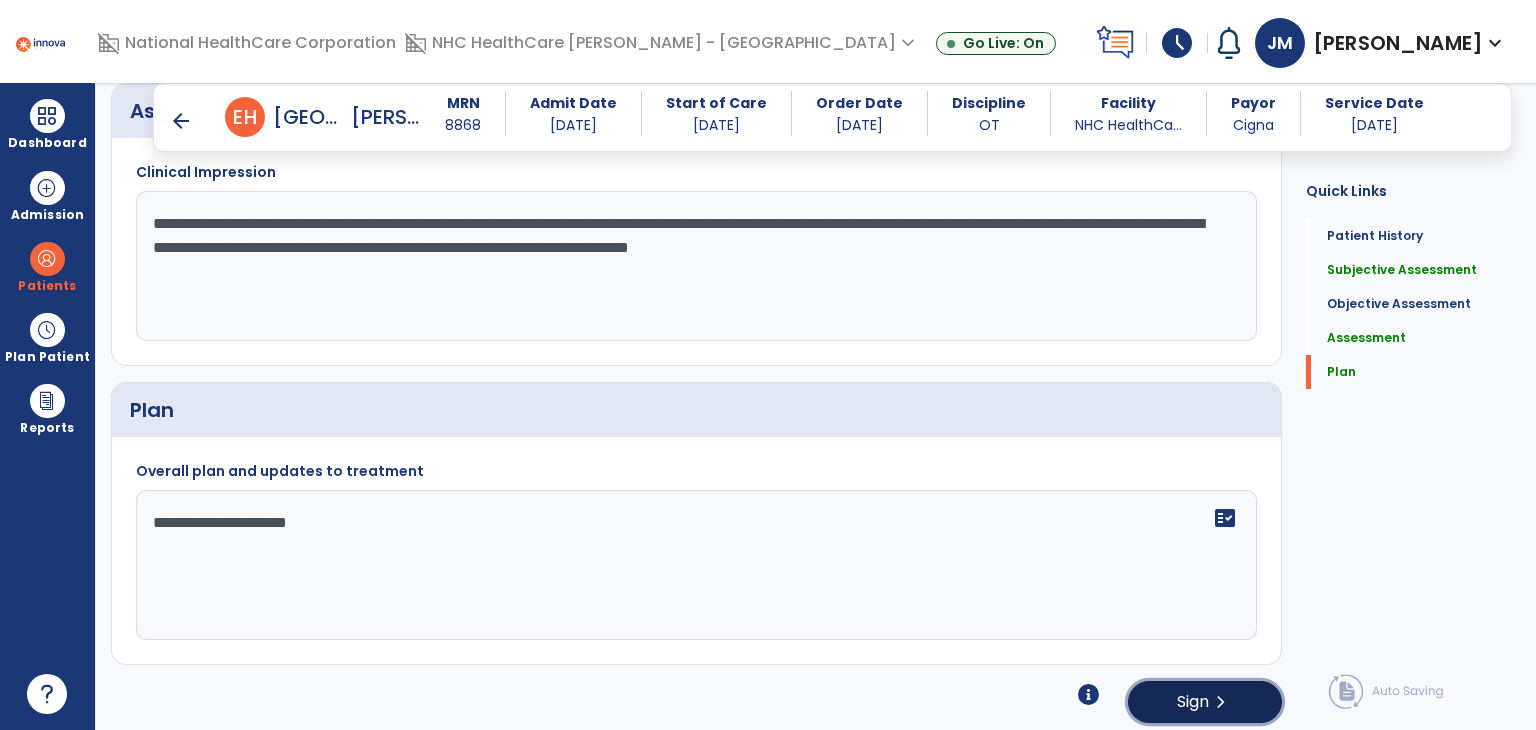 click on "Sign" 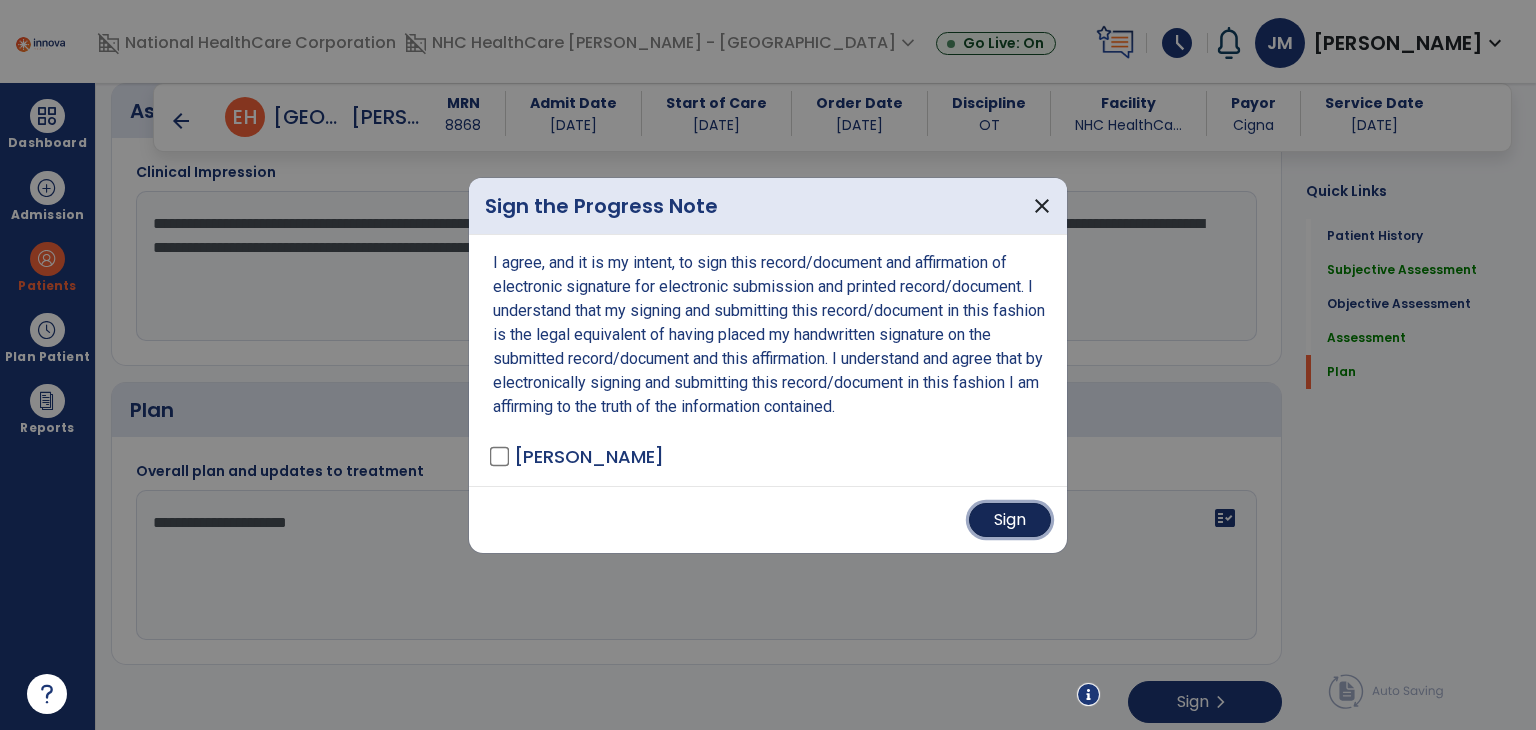 click on "Sign" at bounding box center (1010, 520) 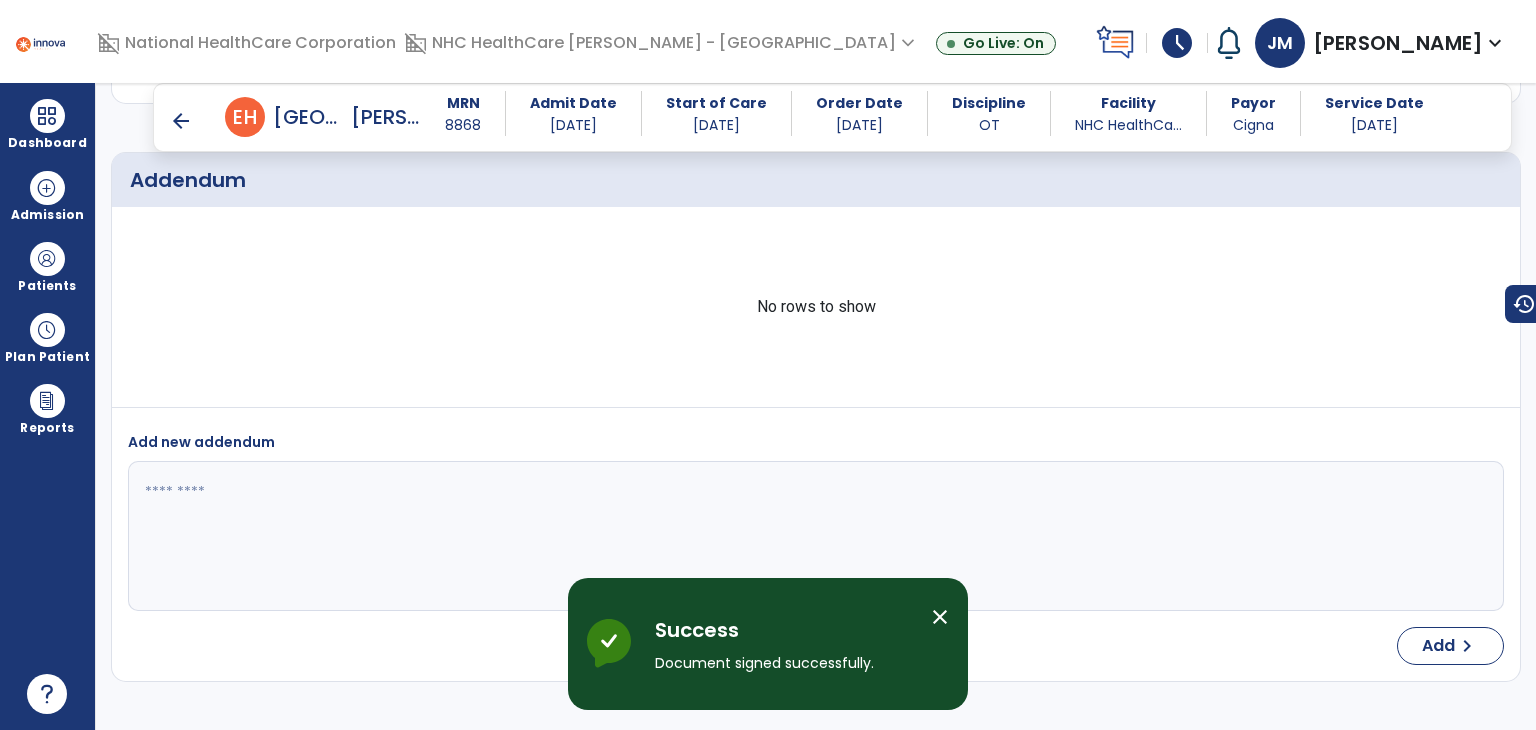 scroll, scrollTop: 3324, scrollLeft: 0, axis: vertical 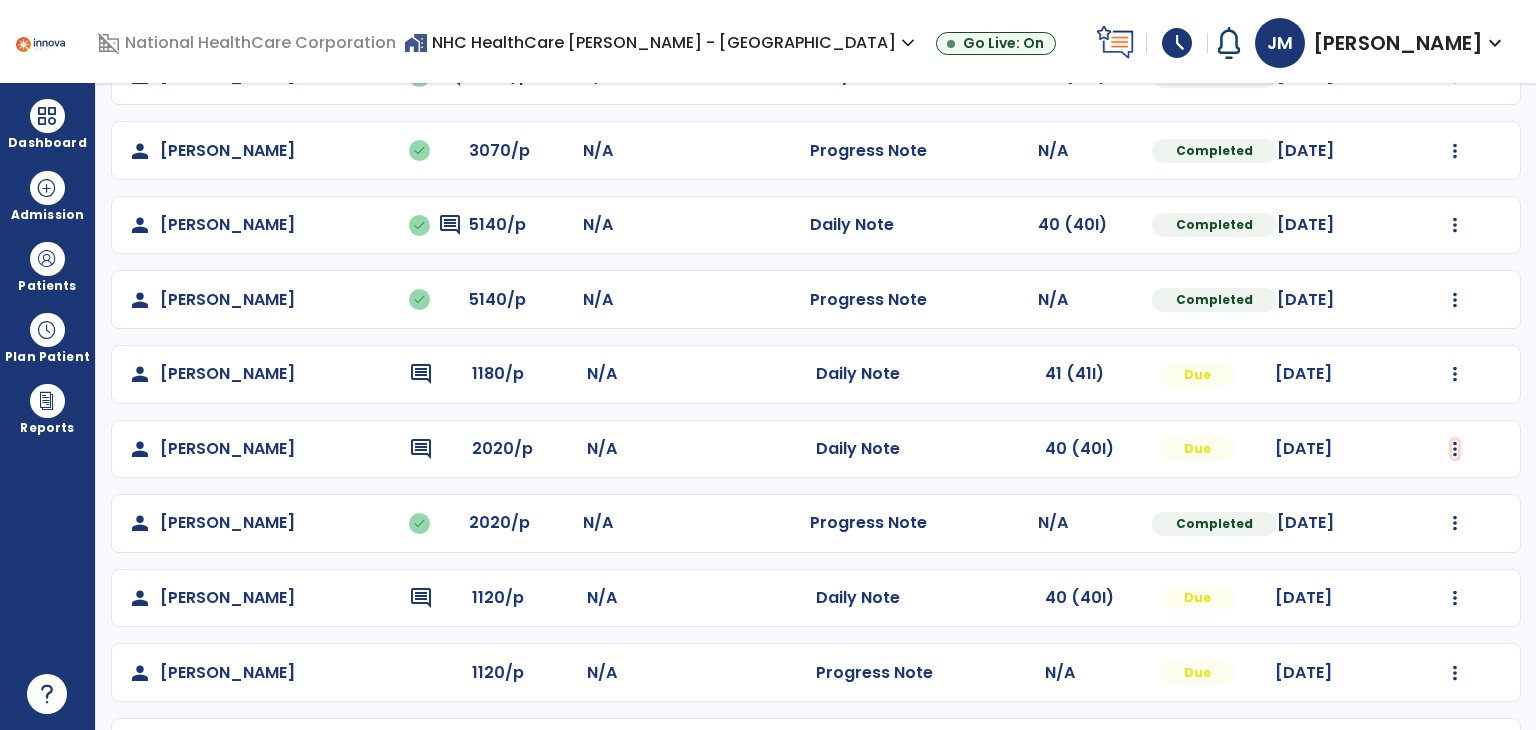 click at bounding box center [1455, 76] 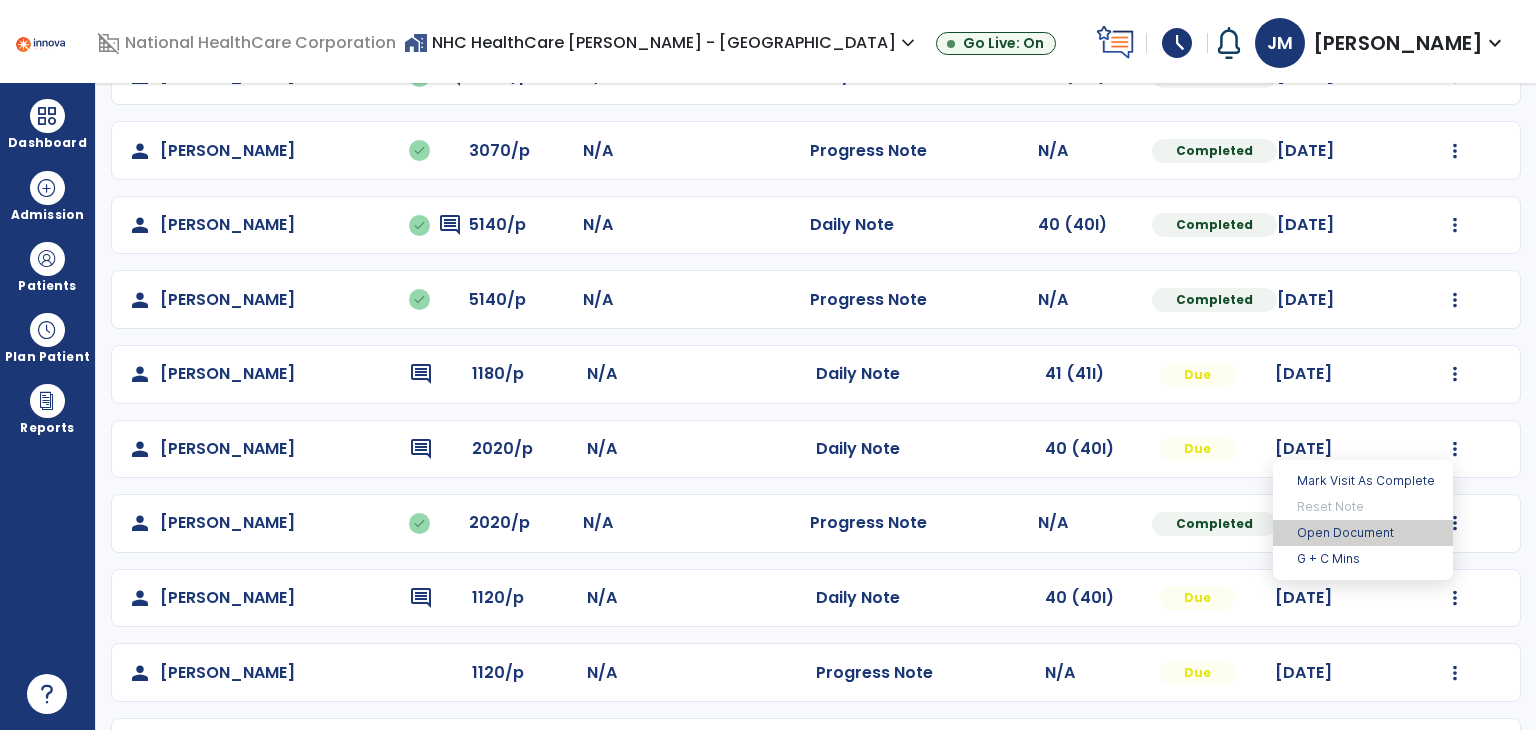 click on "Open Document" at bounding box center [1363, 533] 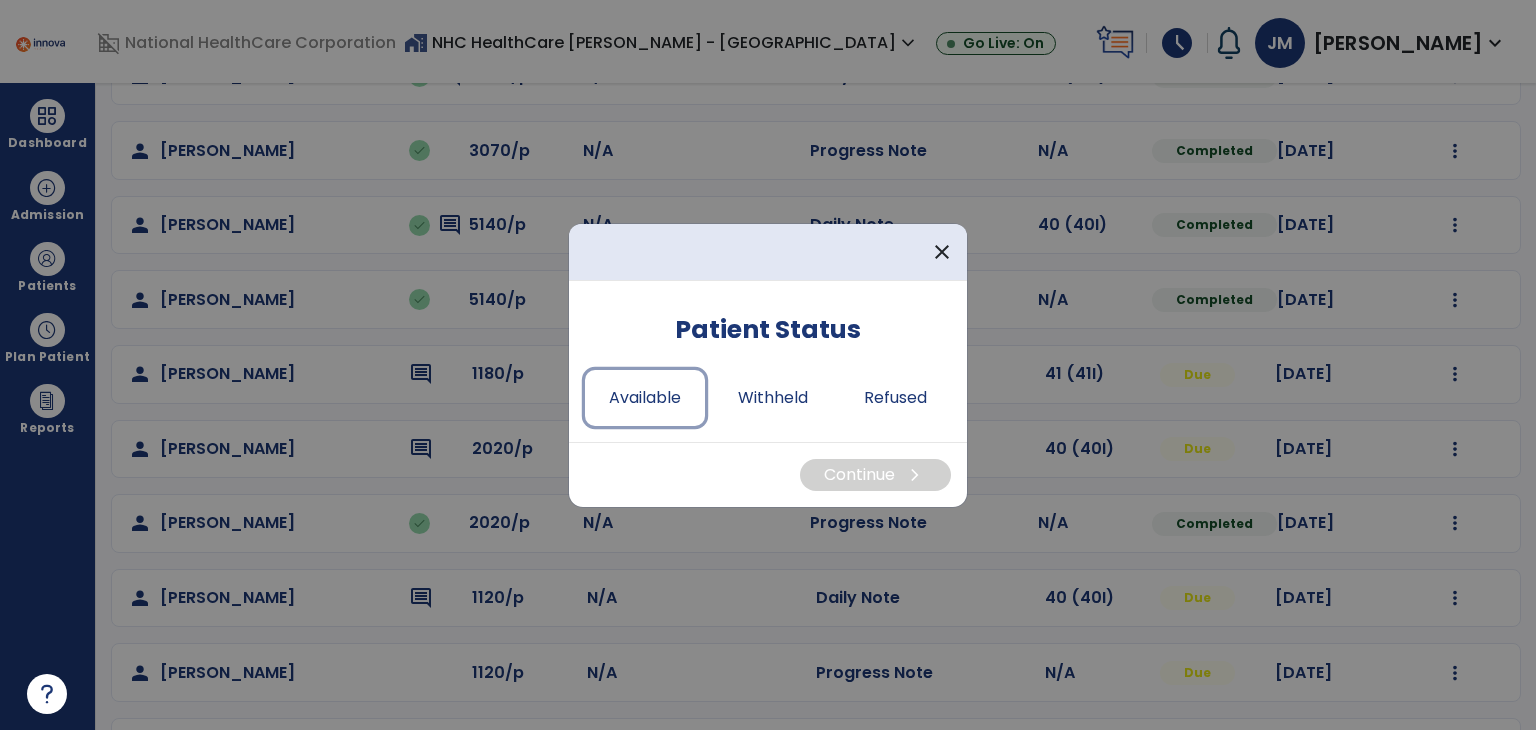 click on "Available" at bounding box center (645, 398) 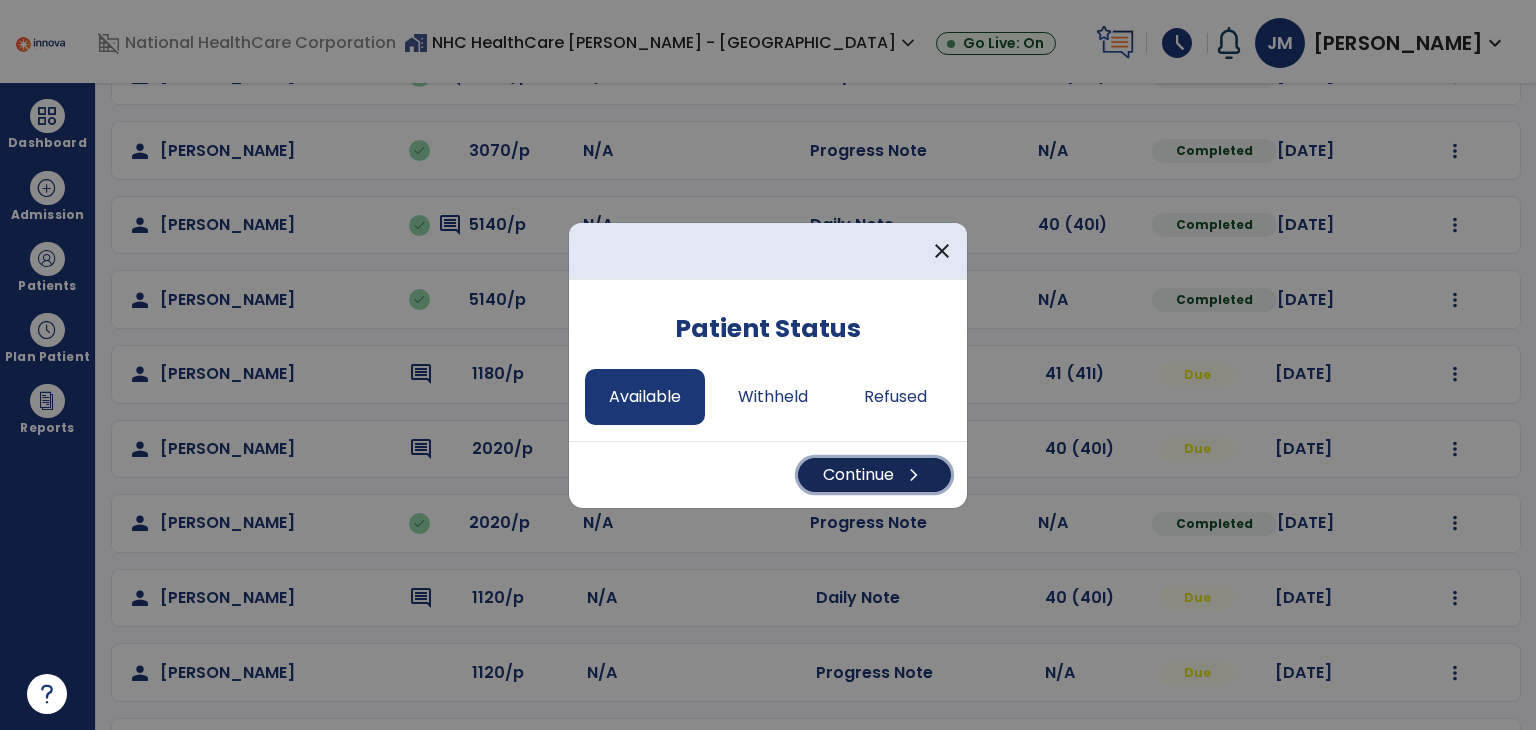 click on "Continue   chevron_right" at bounding box center (874, 475) 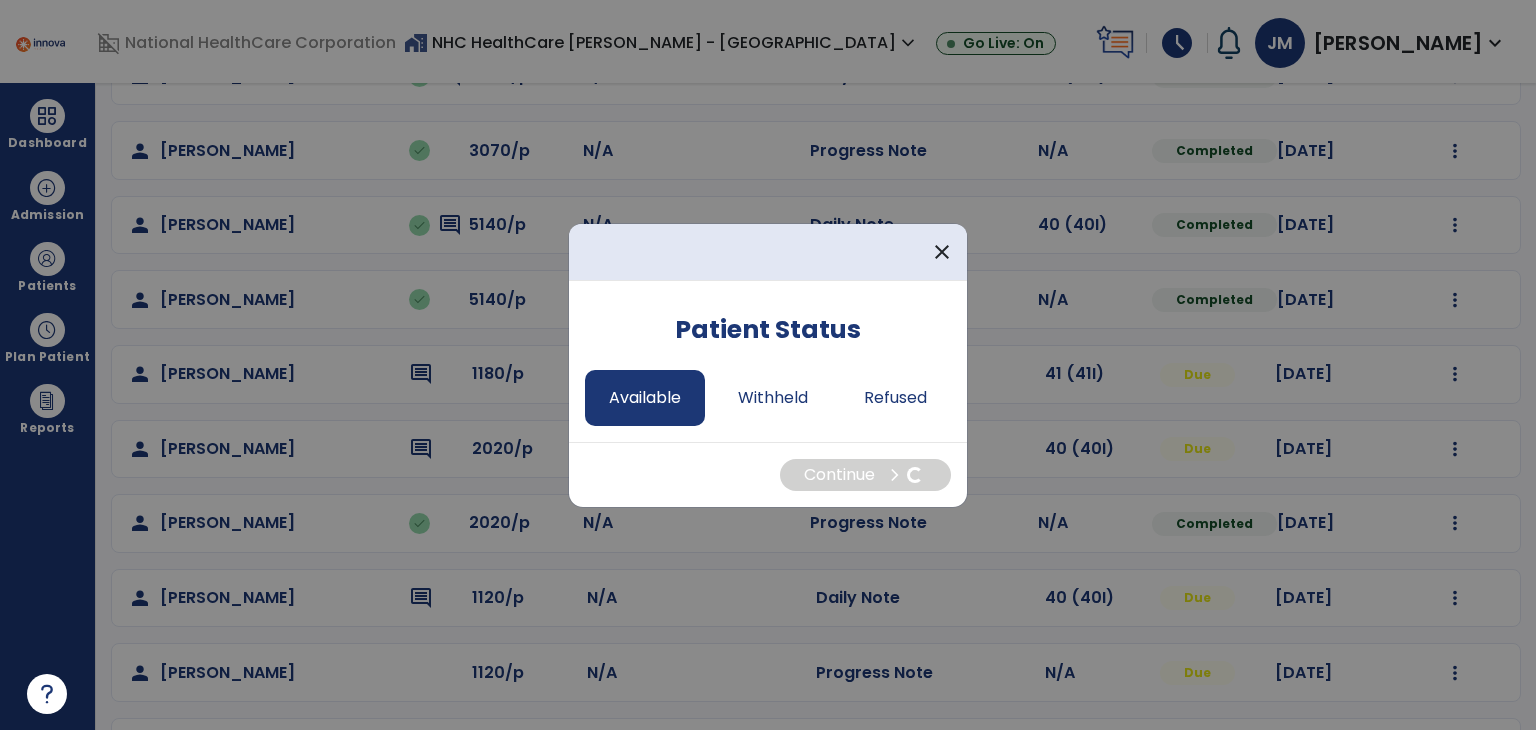 select on "*" 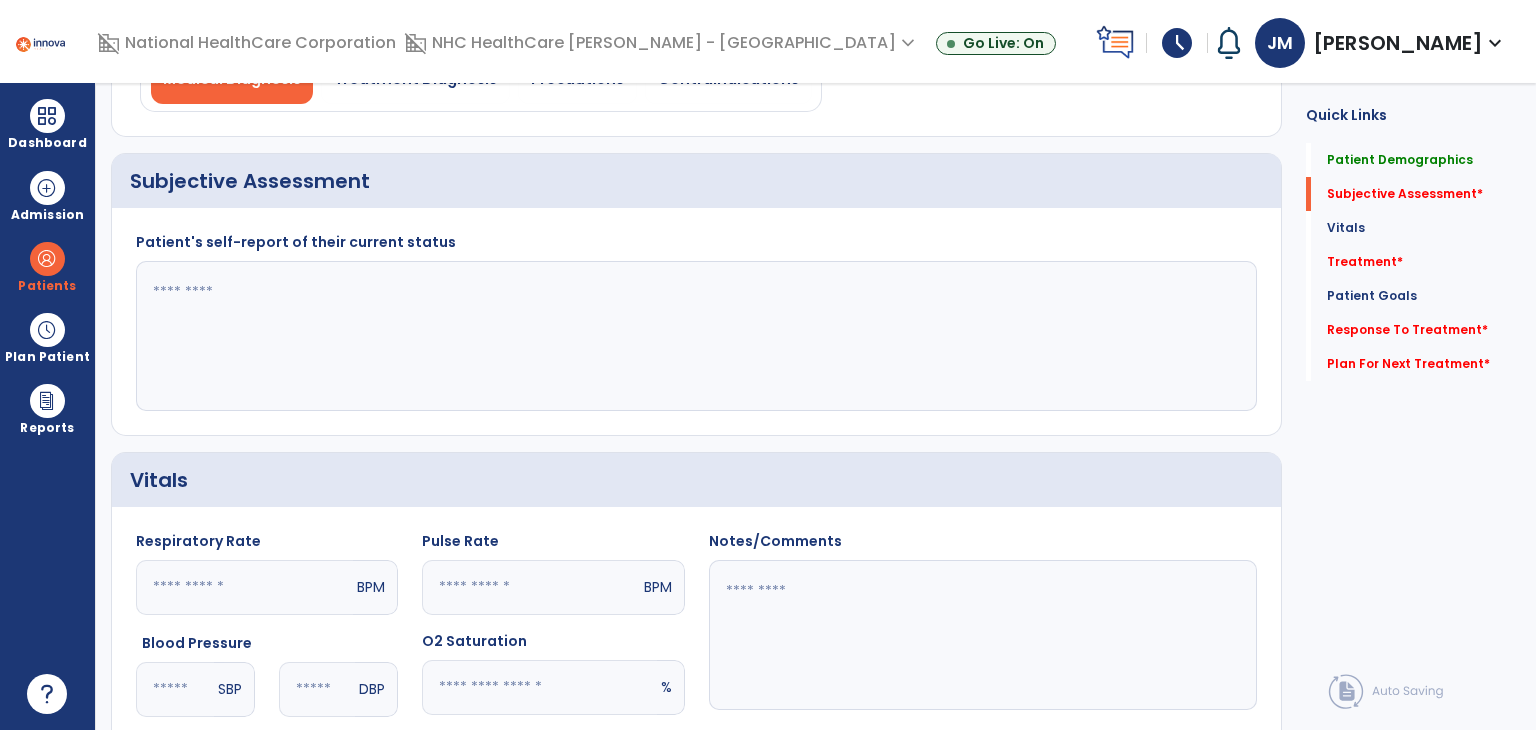click 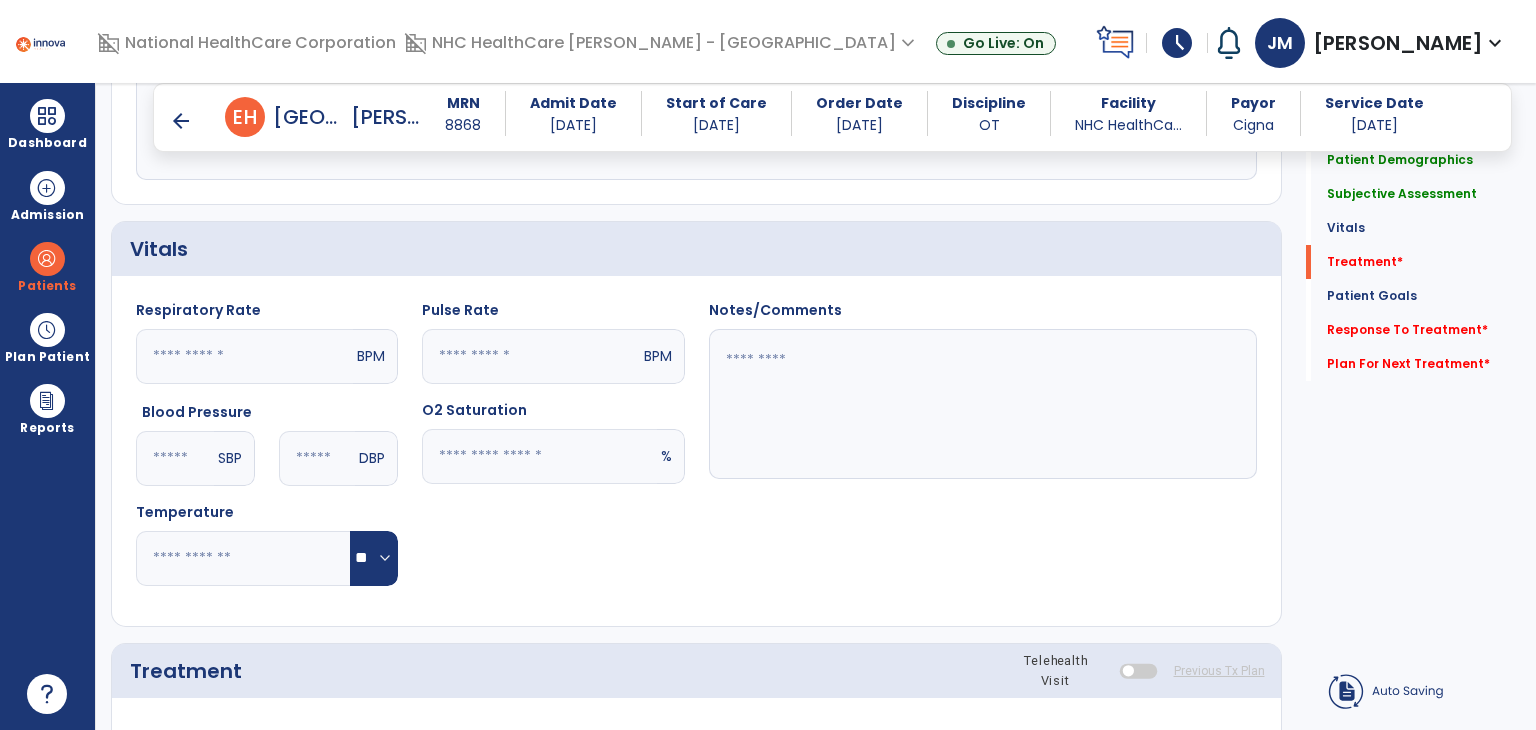 scroll, scrollTop: 856, scrollLeft: 0, axis: vertical 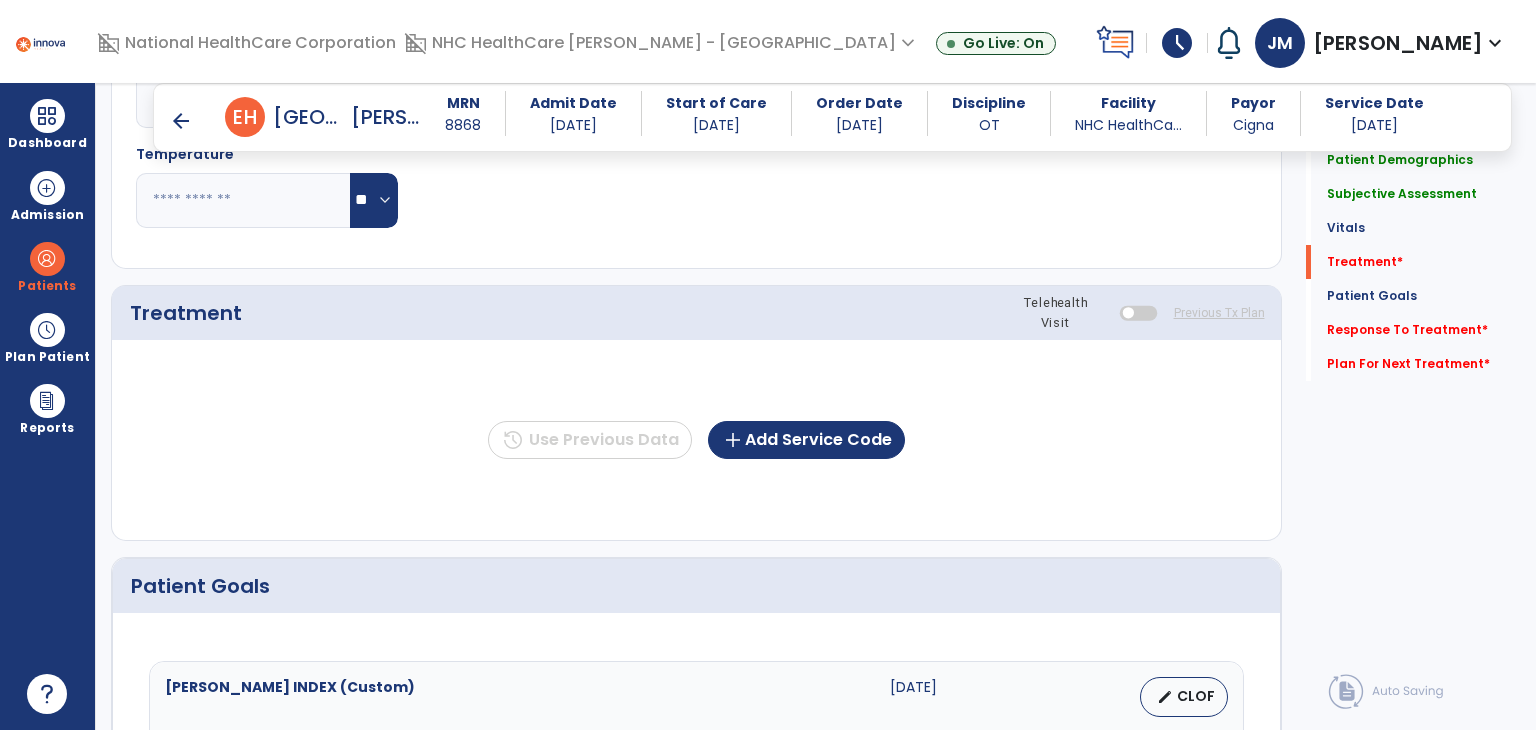 type on "**********" 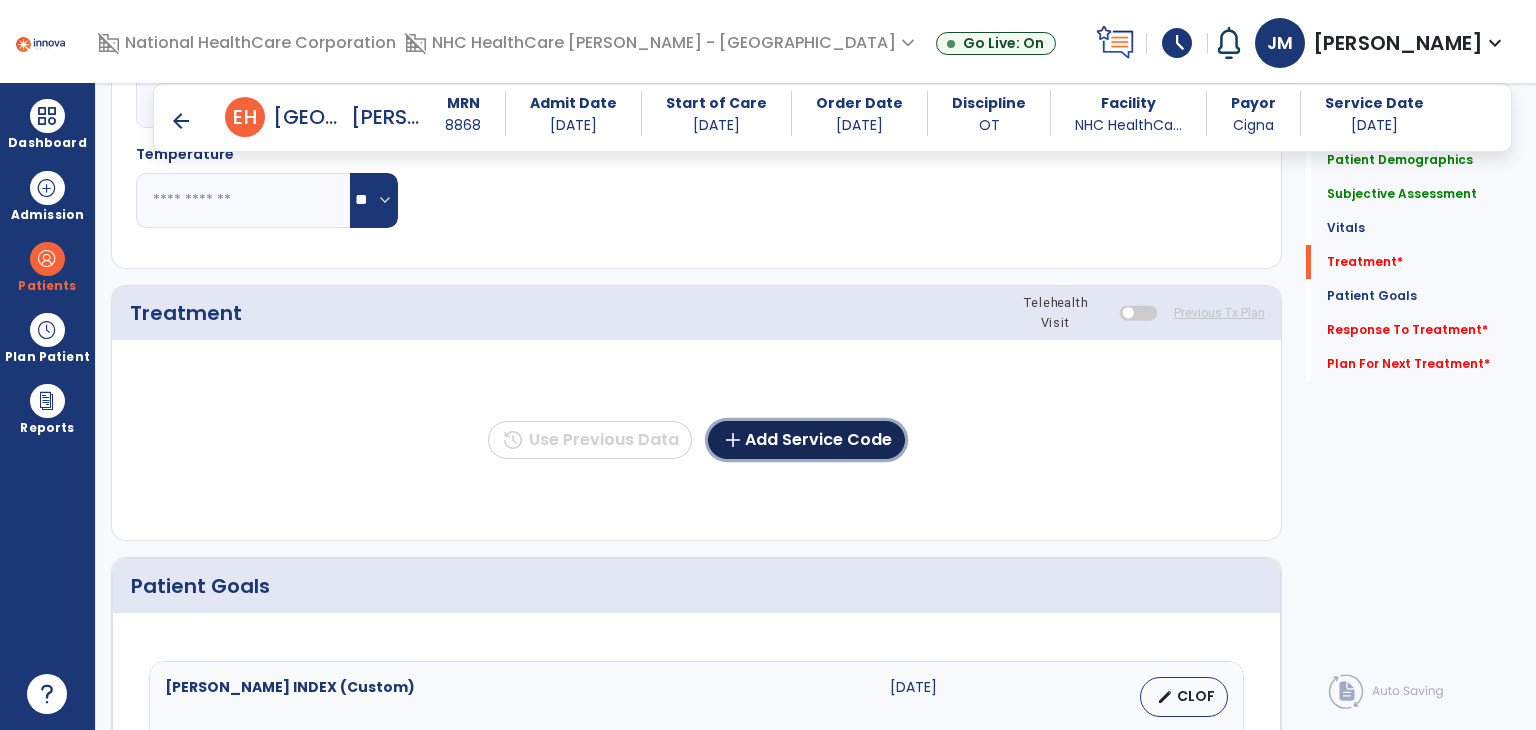 click on "add  Add Service Code" 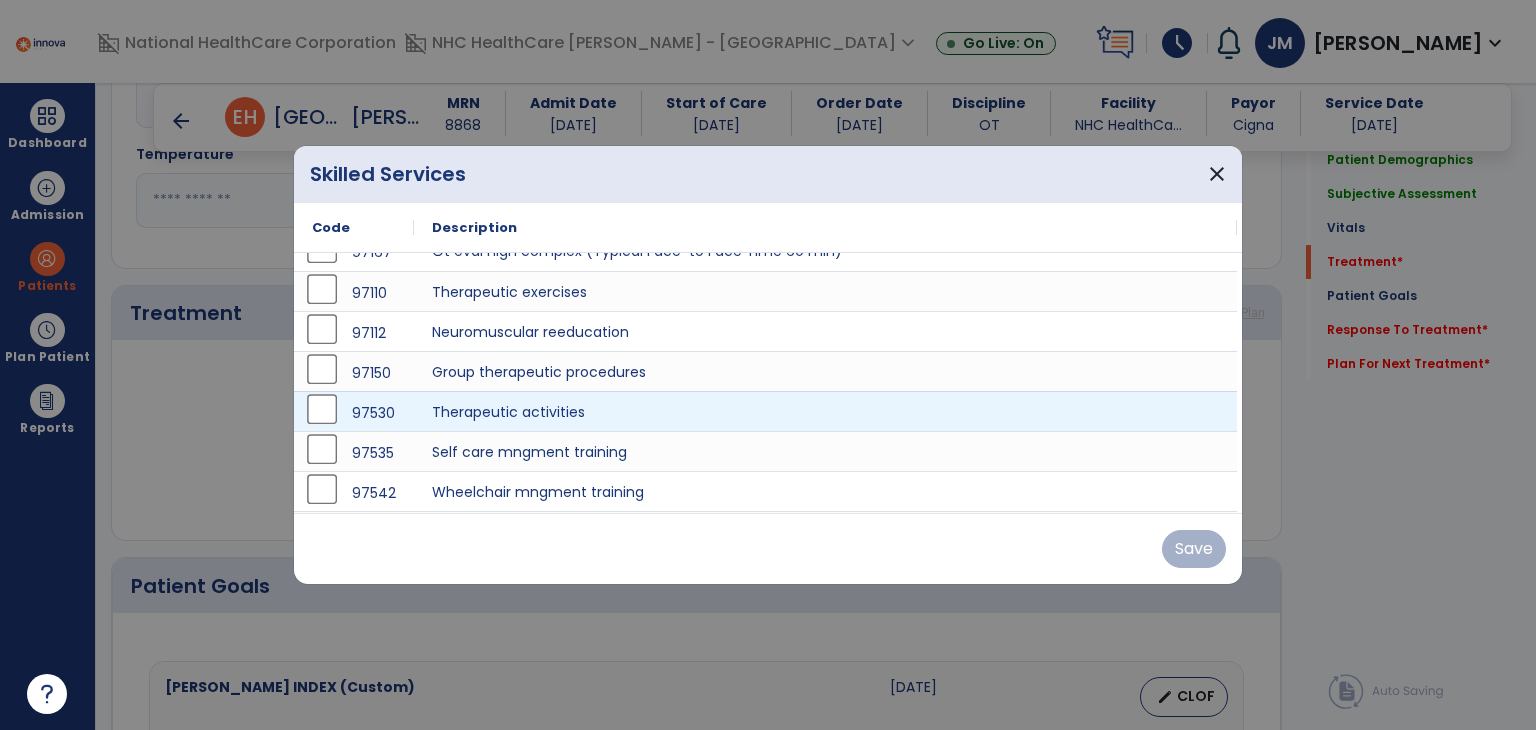 scroll, scrollTop: 23, scrollLeft: 0, axis: vertical 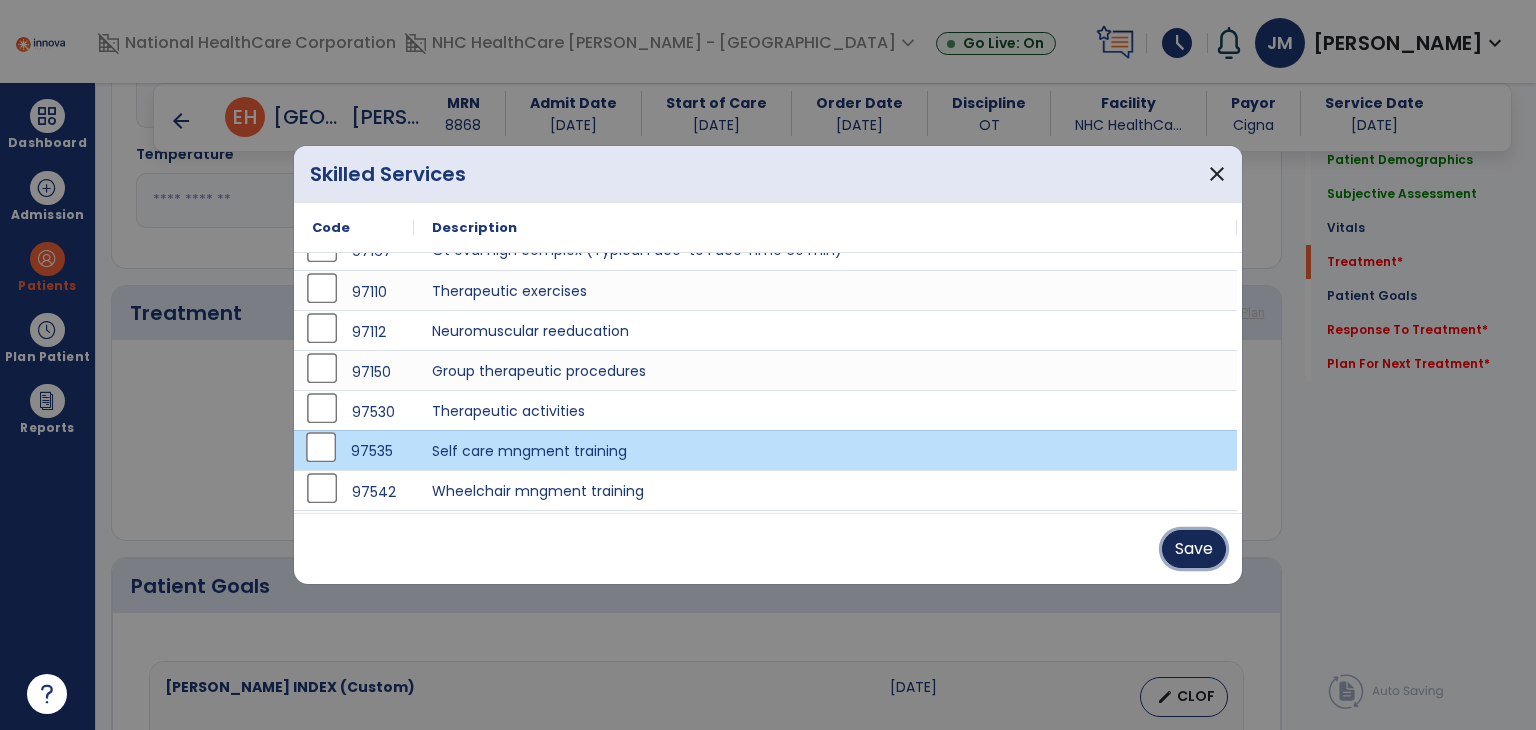 click on "Save" at bounding box center (1194, 549) 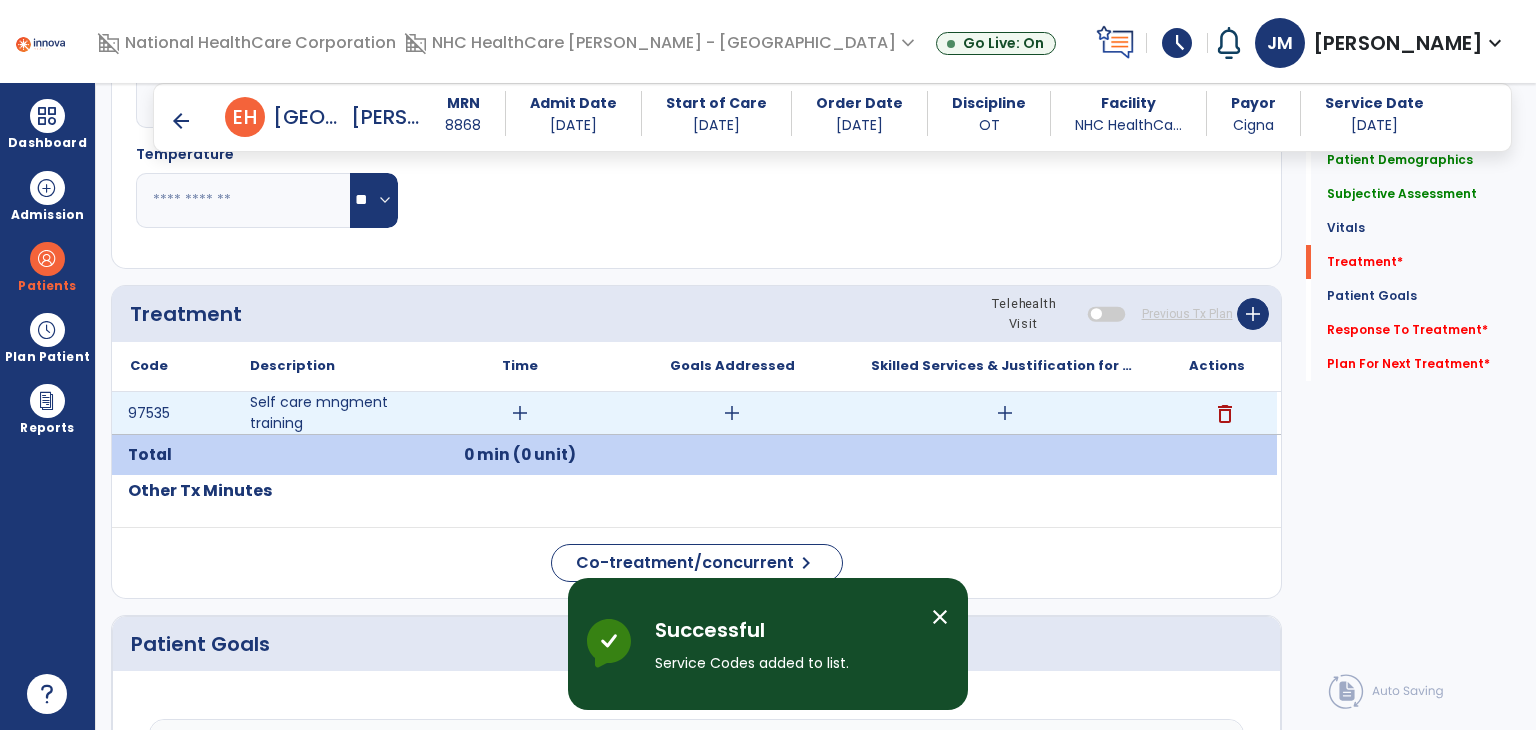 click on "add" at bounding box center (520, 413) 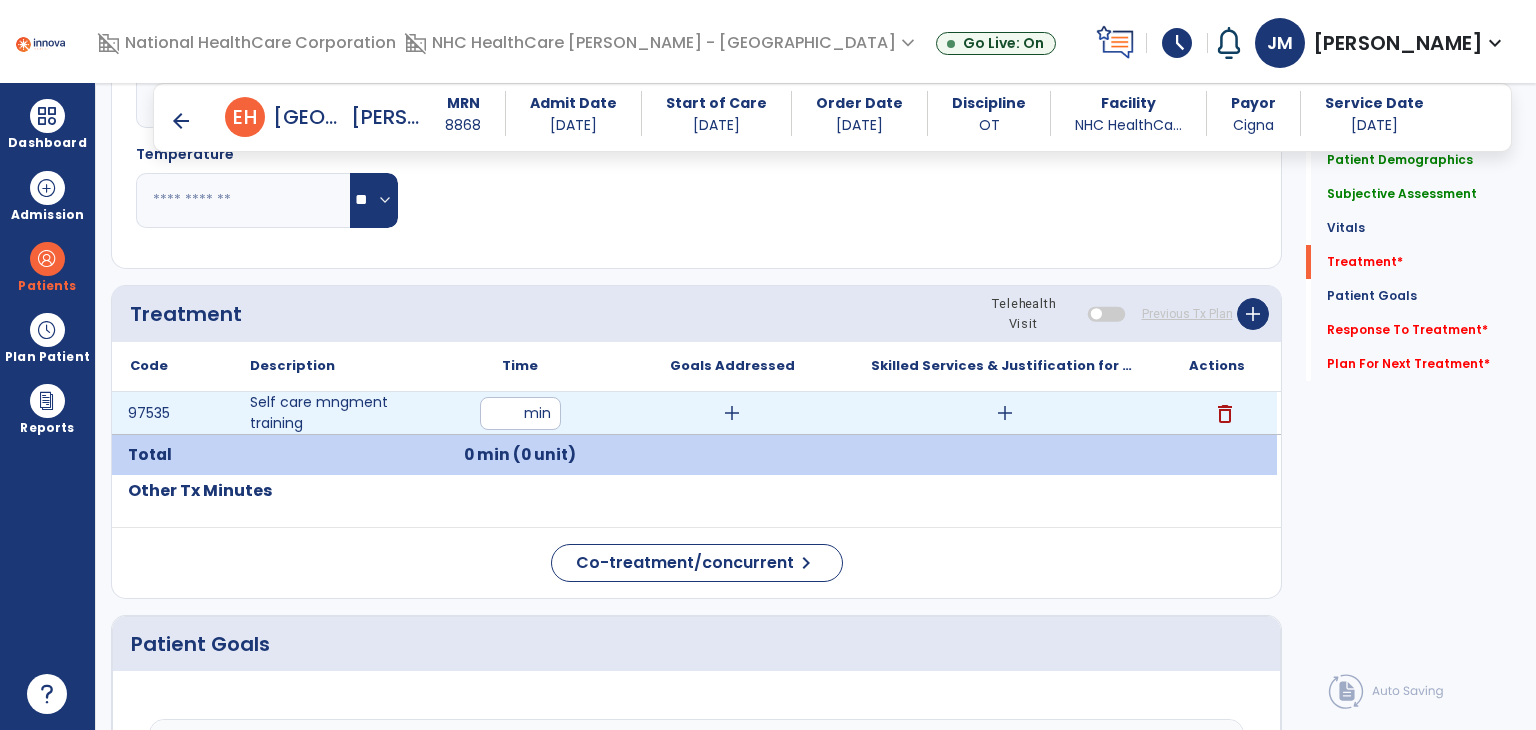 type on "**" 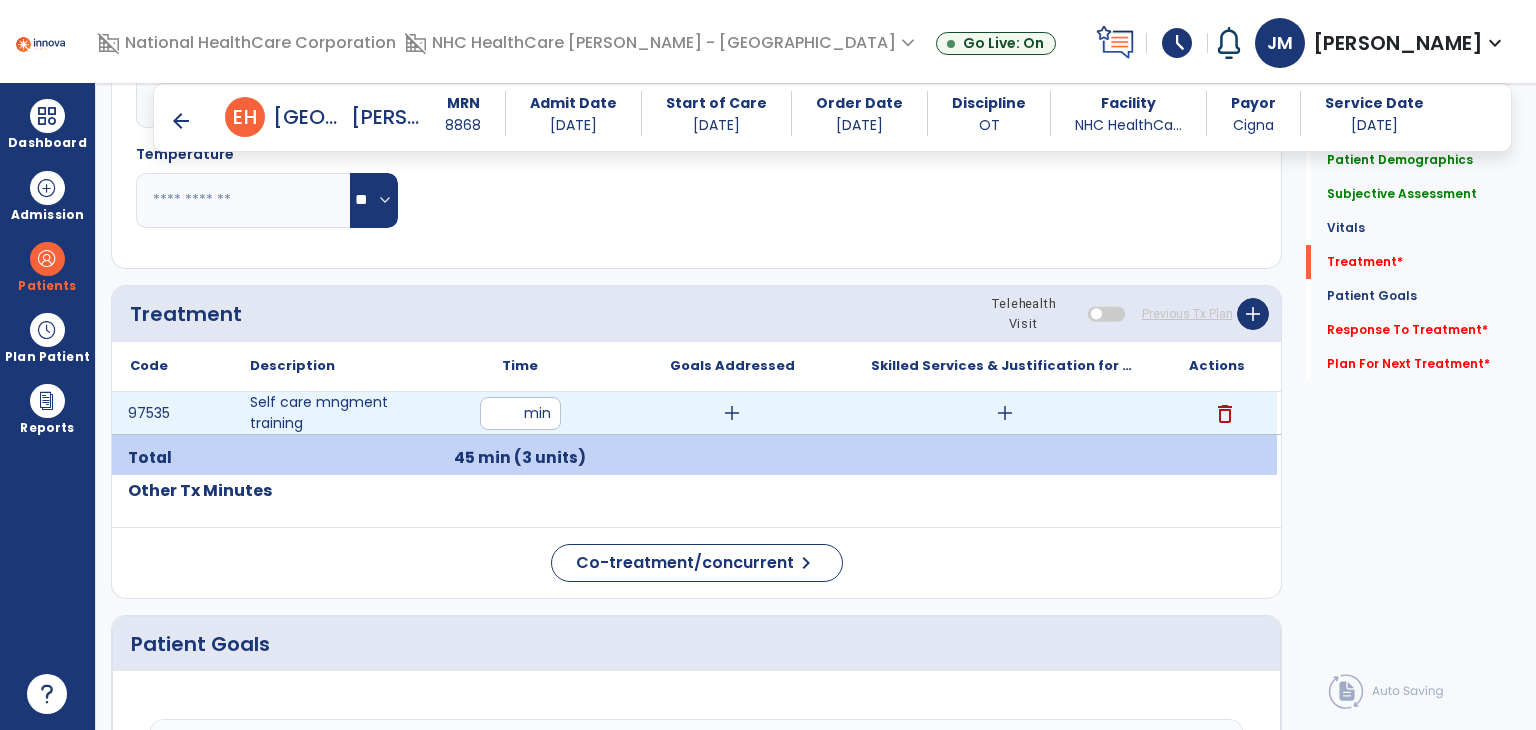 click on "add" at bounding box center (1005, 413) 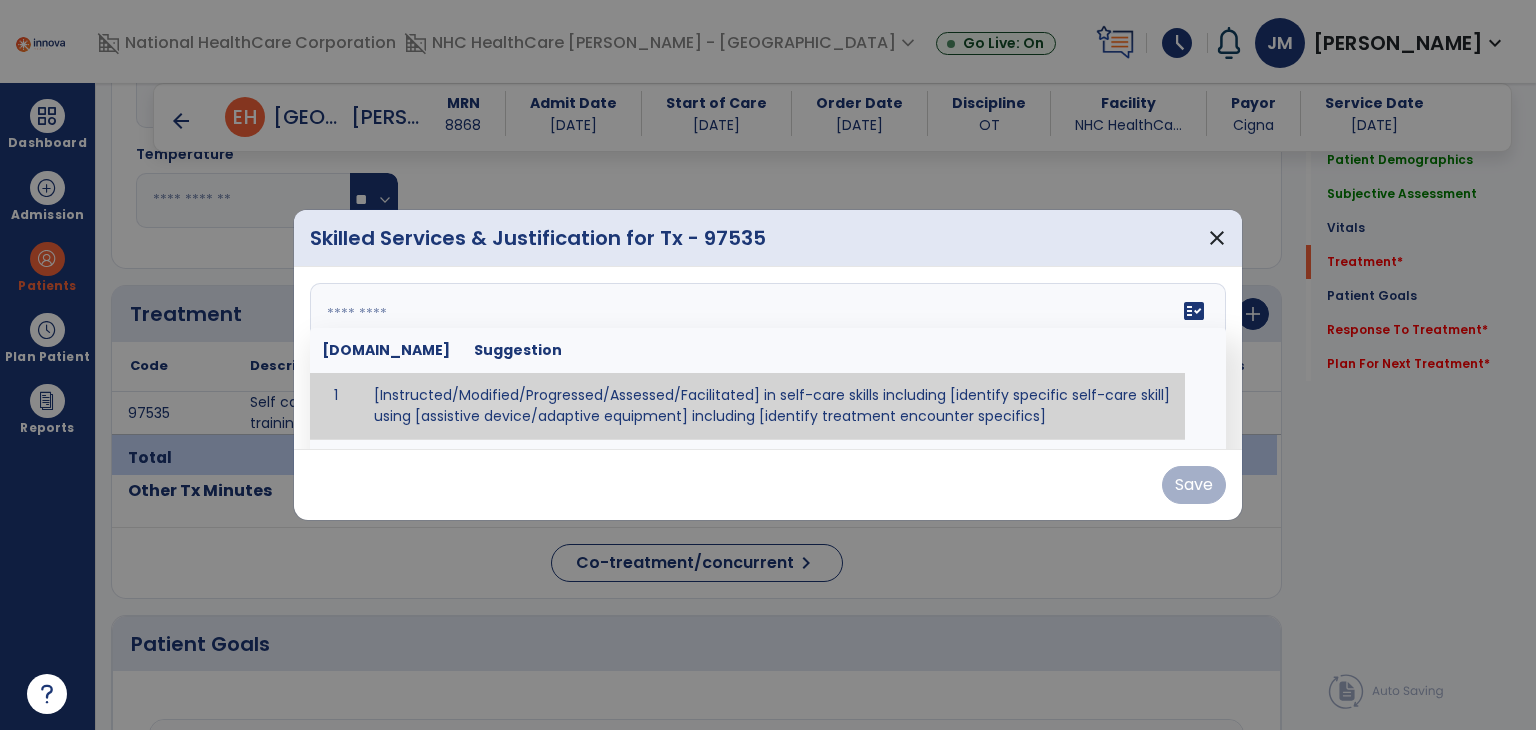 click on "fact_check  Sr.No Suggestion 1 [Instructed/Modified/Progressed/Assessed/Facilitated] in self-care skills including [identify specific self-care skill] using [assistive device/adaptive equipment] including [identify treatment encounter specifics]" at bounding box center [768, 358] 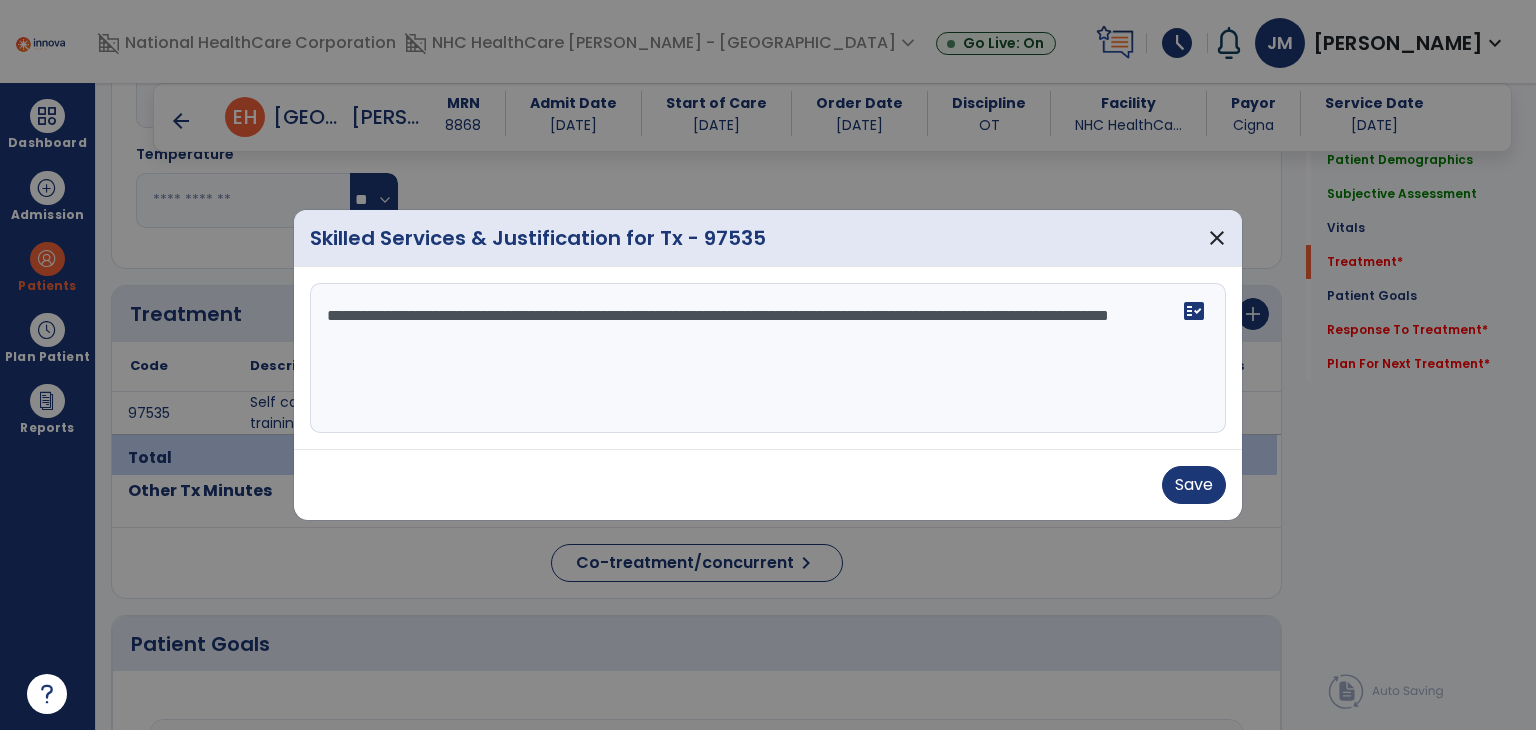 click on "**********" at bounding box center [768, 358] 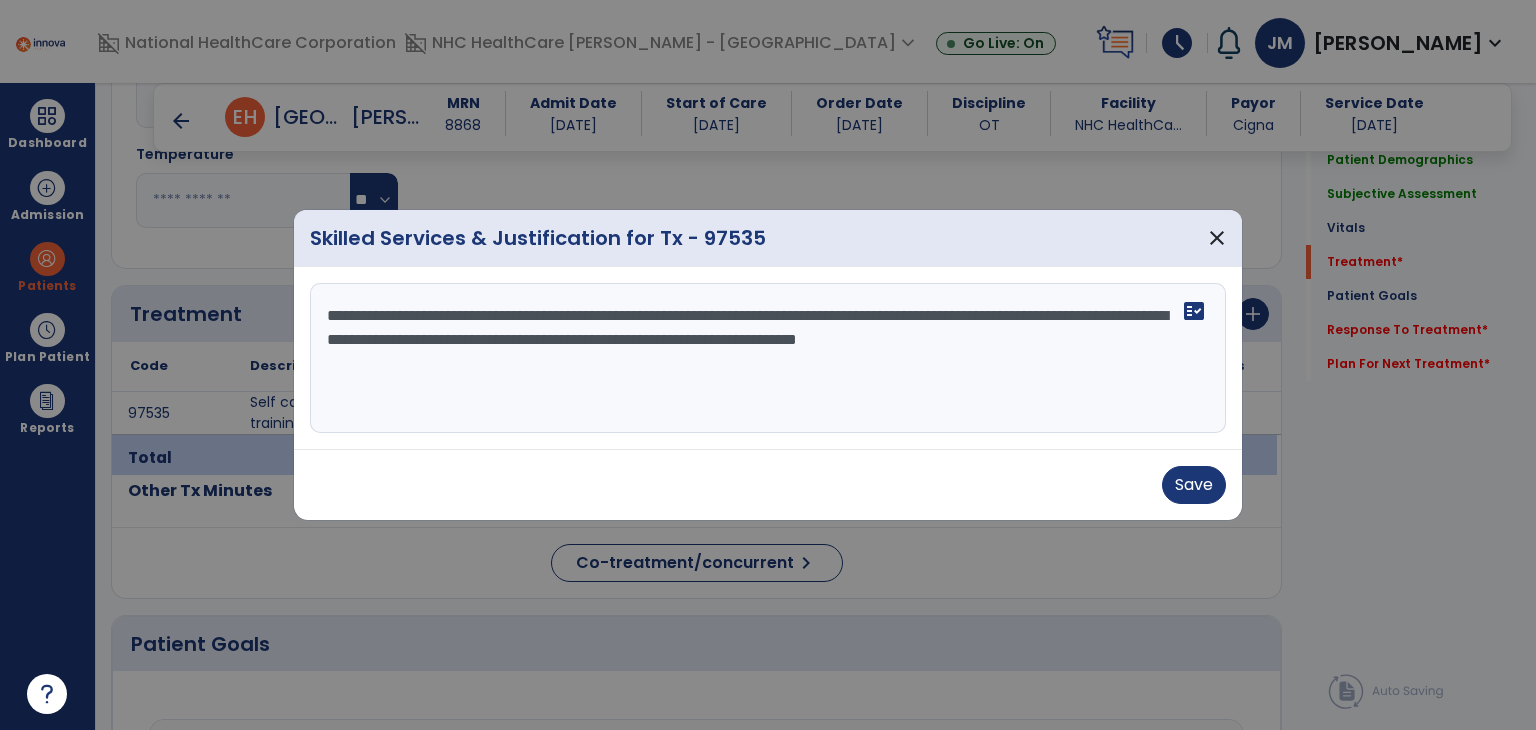 type on "**********" 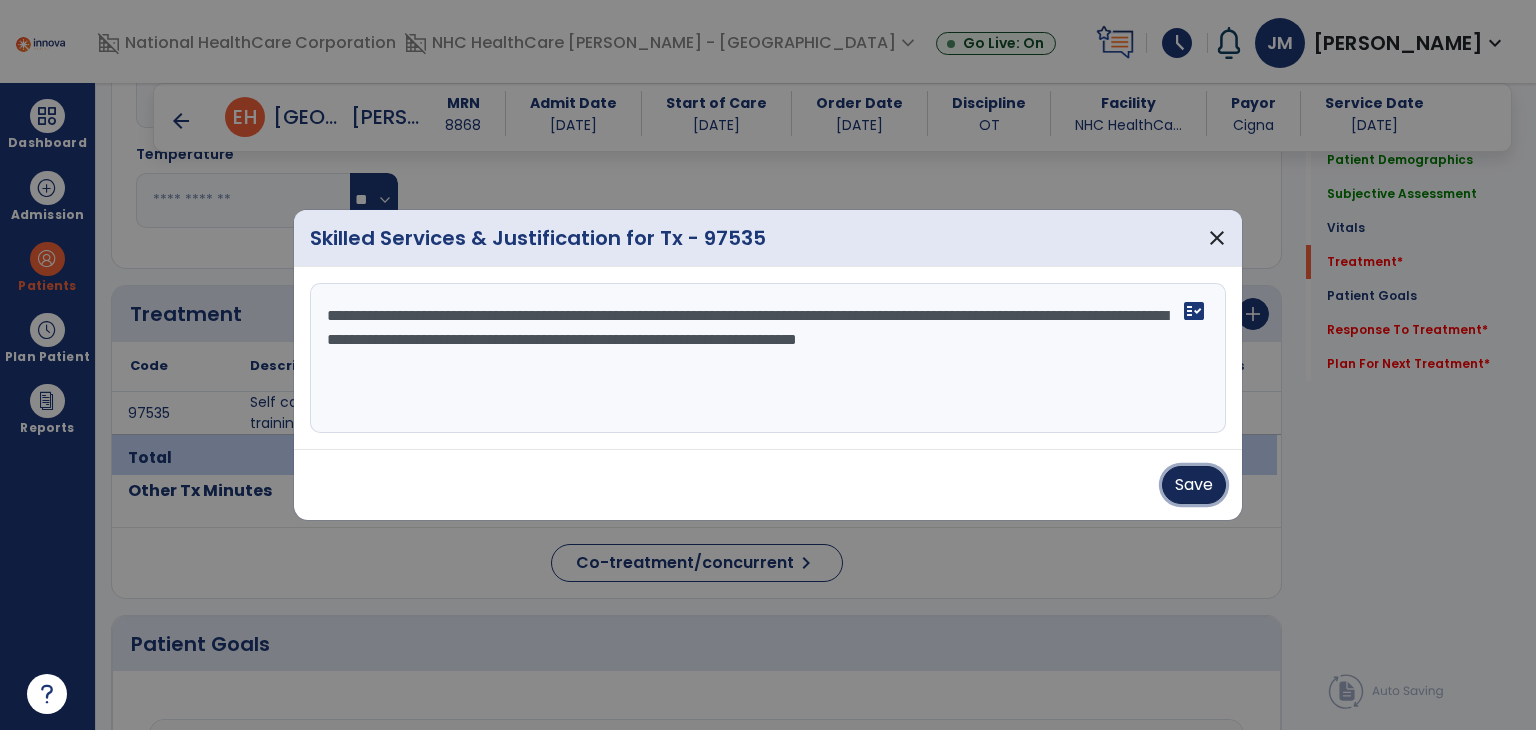 click on "Save" at bounding box center (1194, 485) 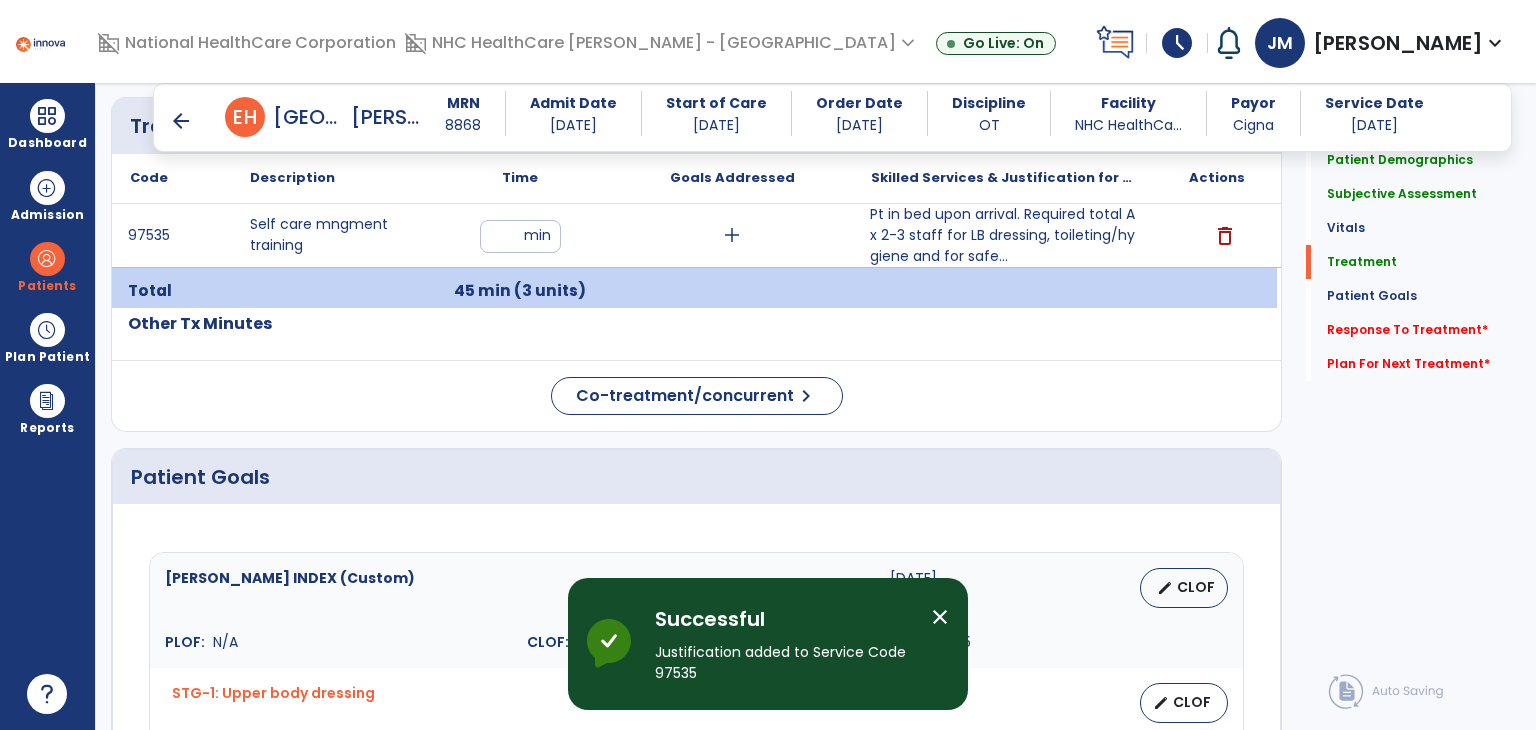 scroll, scrollTop: 1044, scrollLeft: 0, axis: vertical 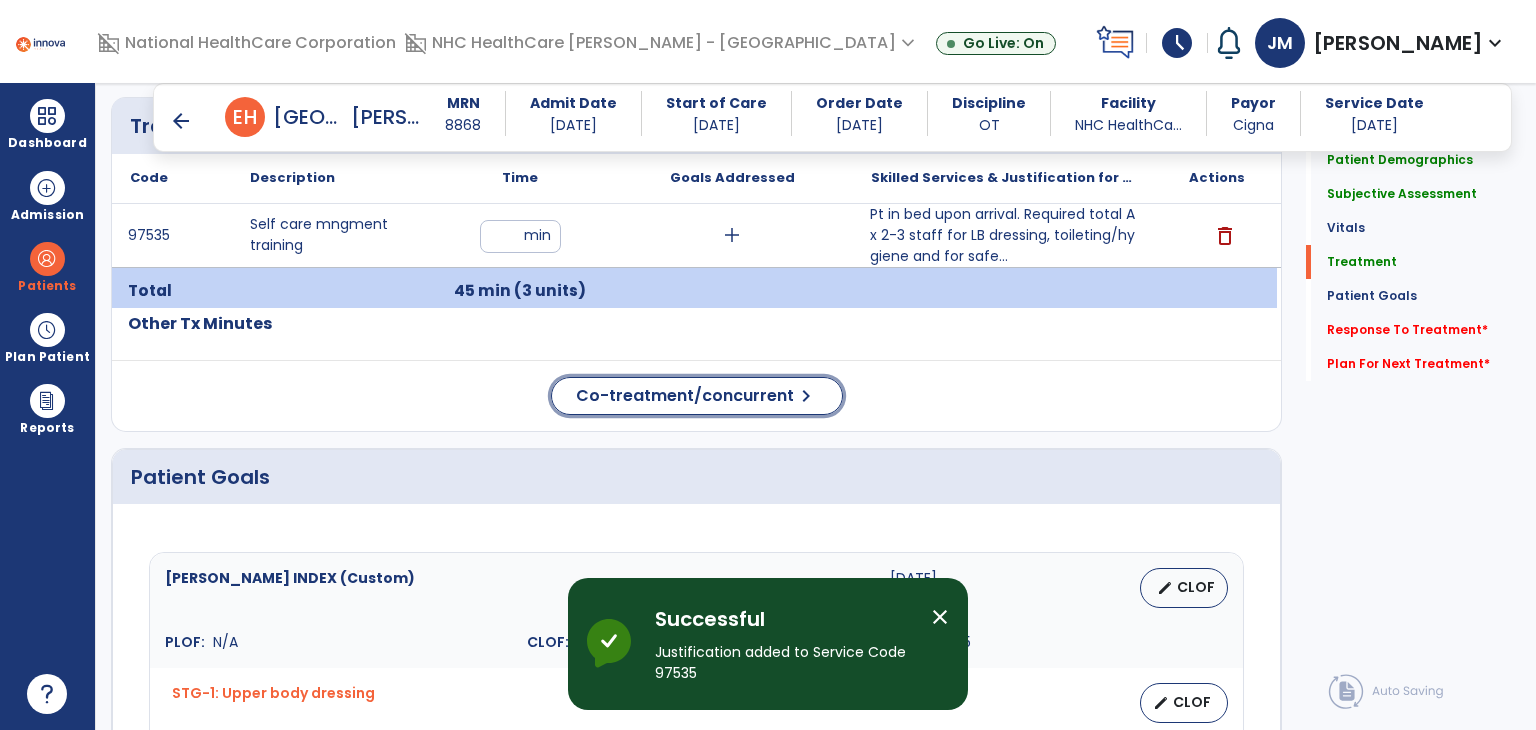 click on "Co-treatment/concurrent" 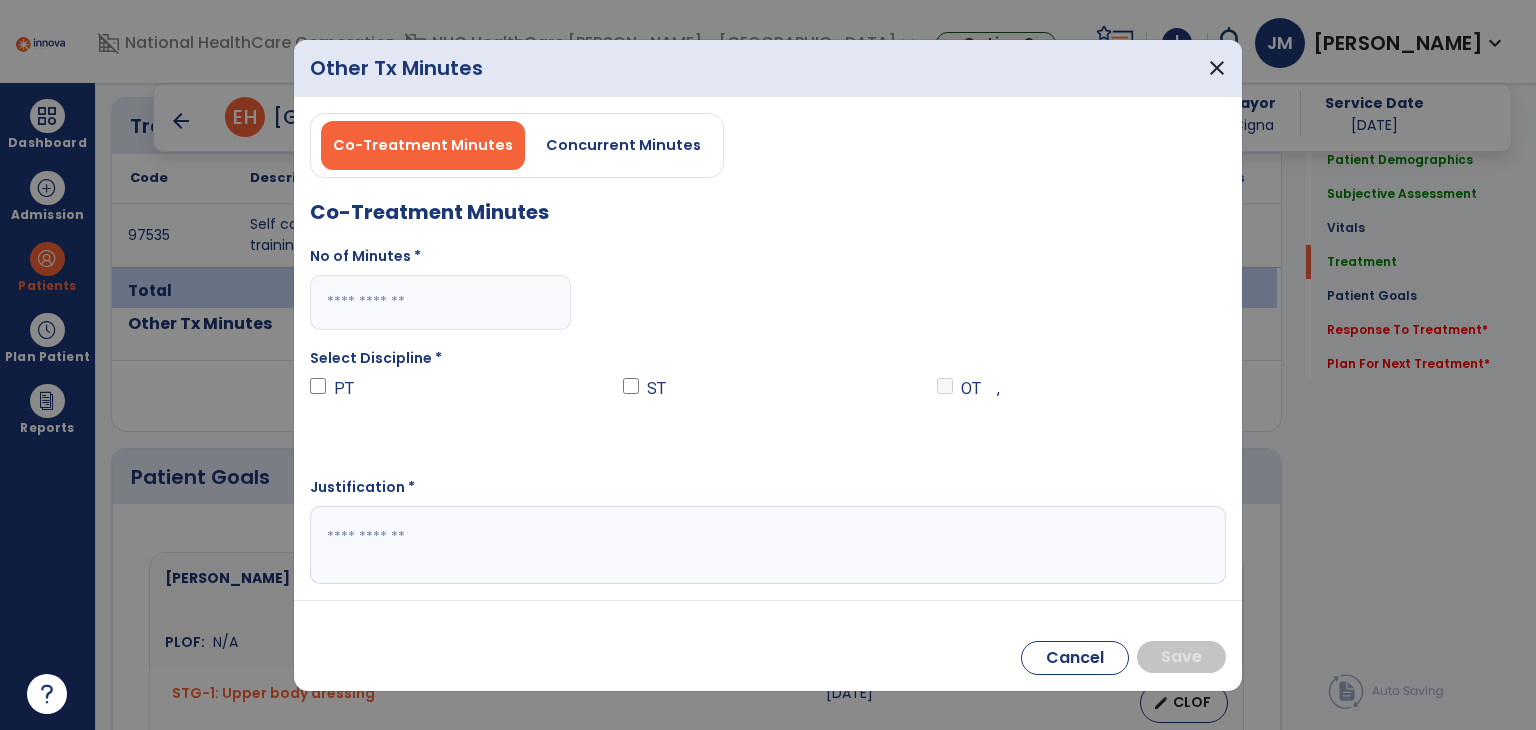 click at bounding box center (440, 302) 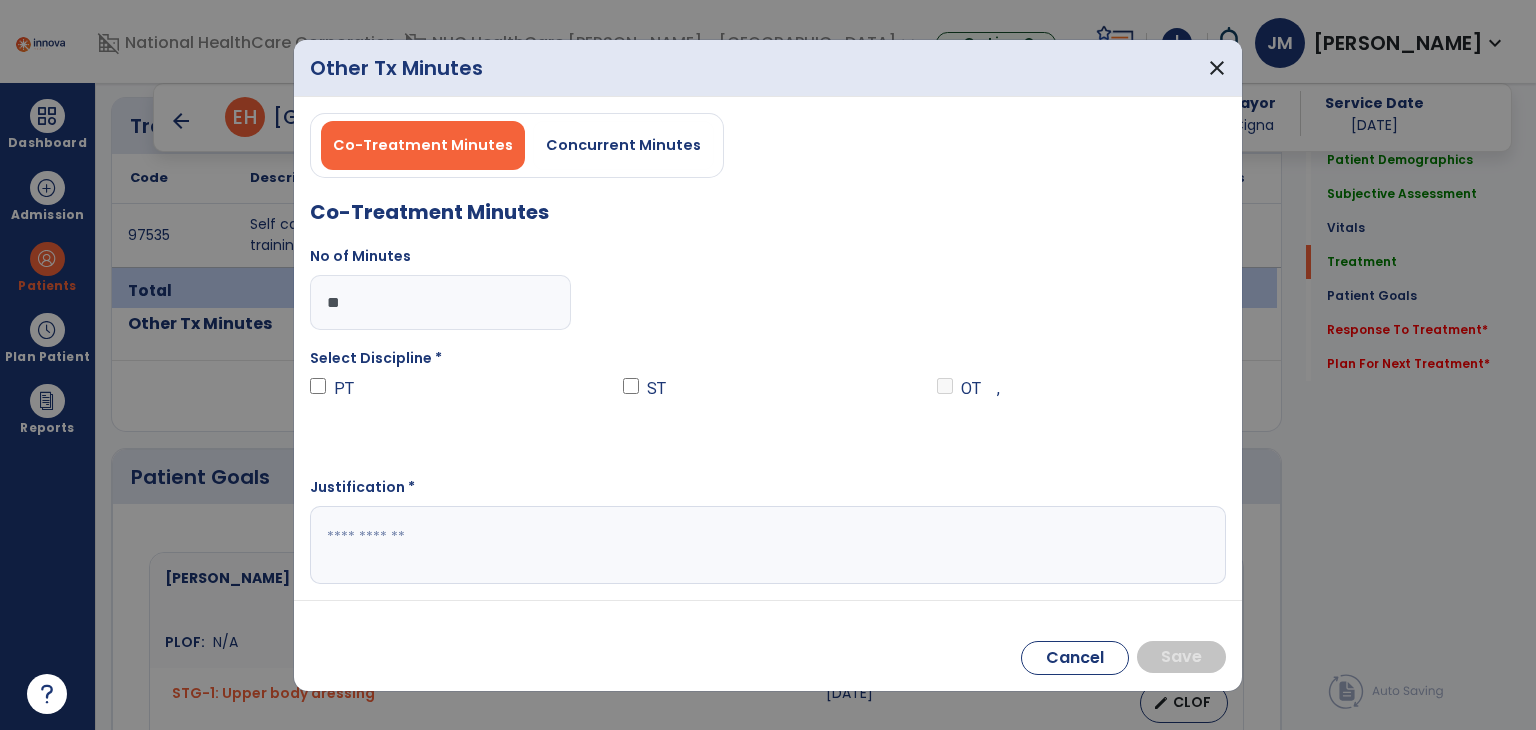type on "**" 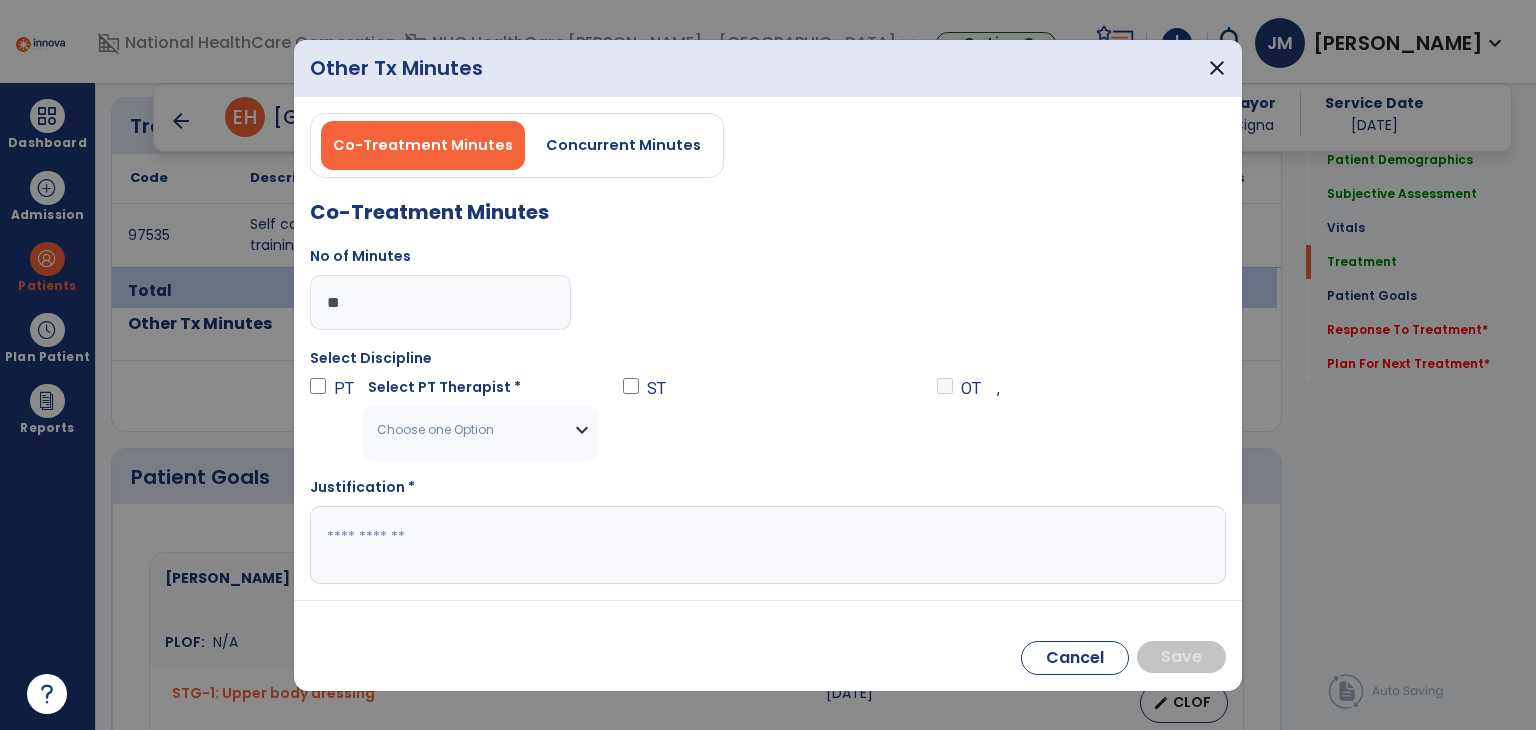 click on "Choose one Option" at bounding box center [468, 430] 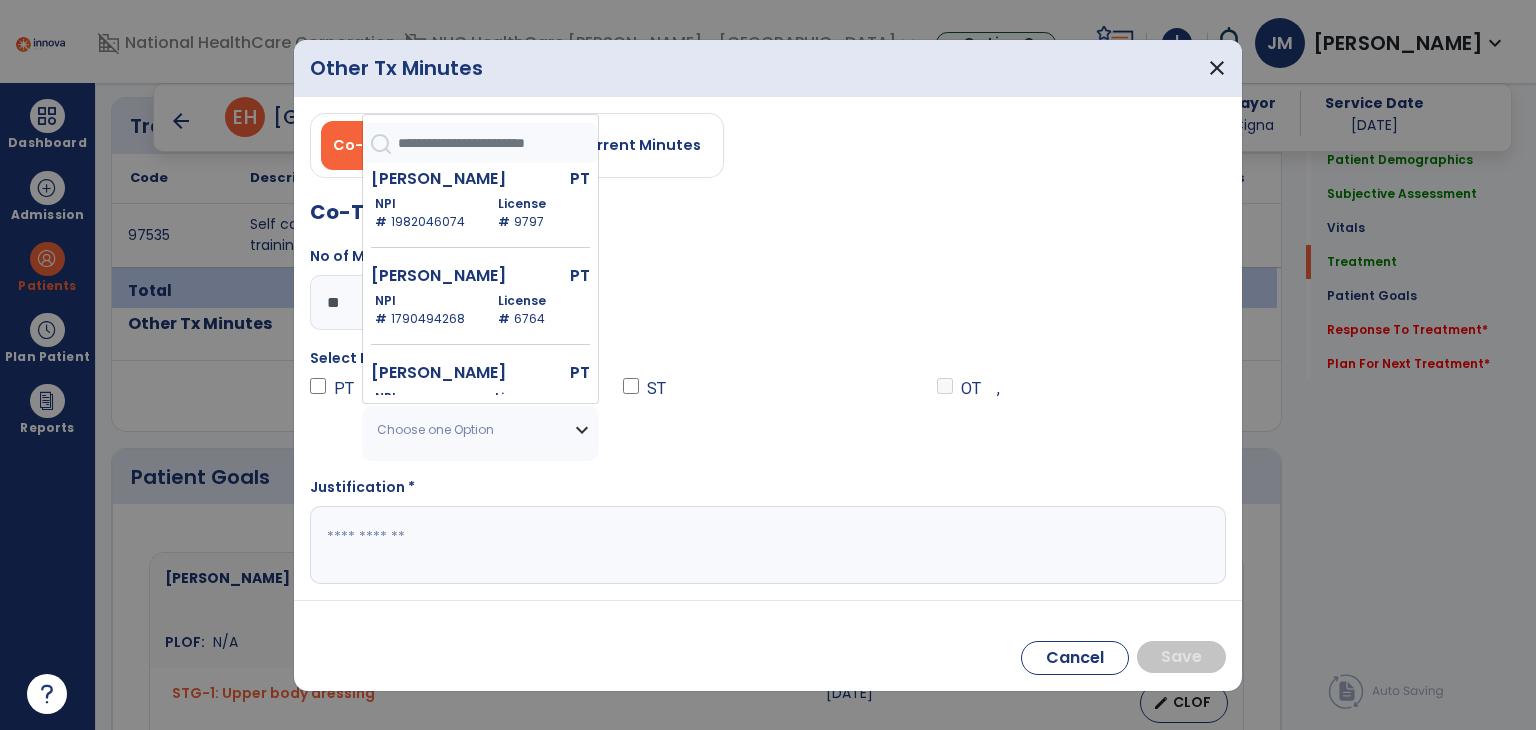 scroll, scrollTop: 1386, scrollLeft: 0, axis: vertical 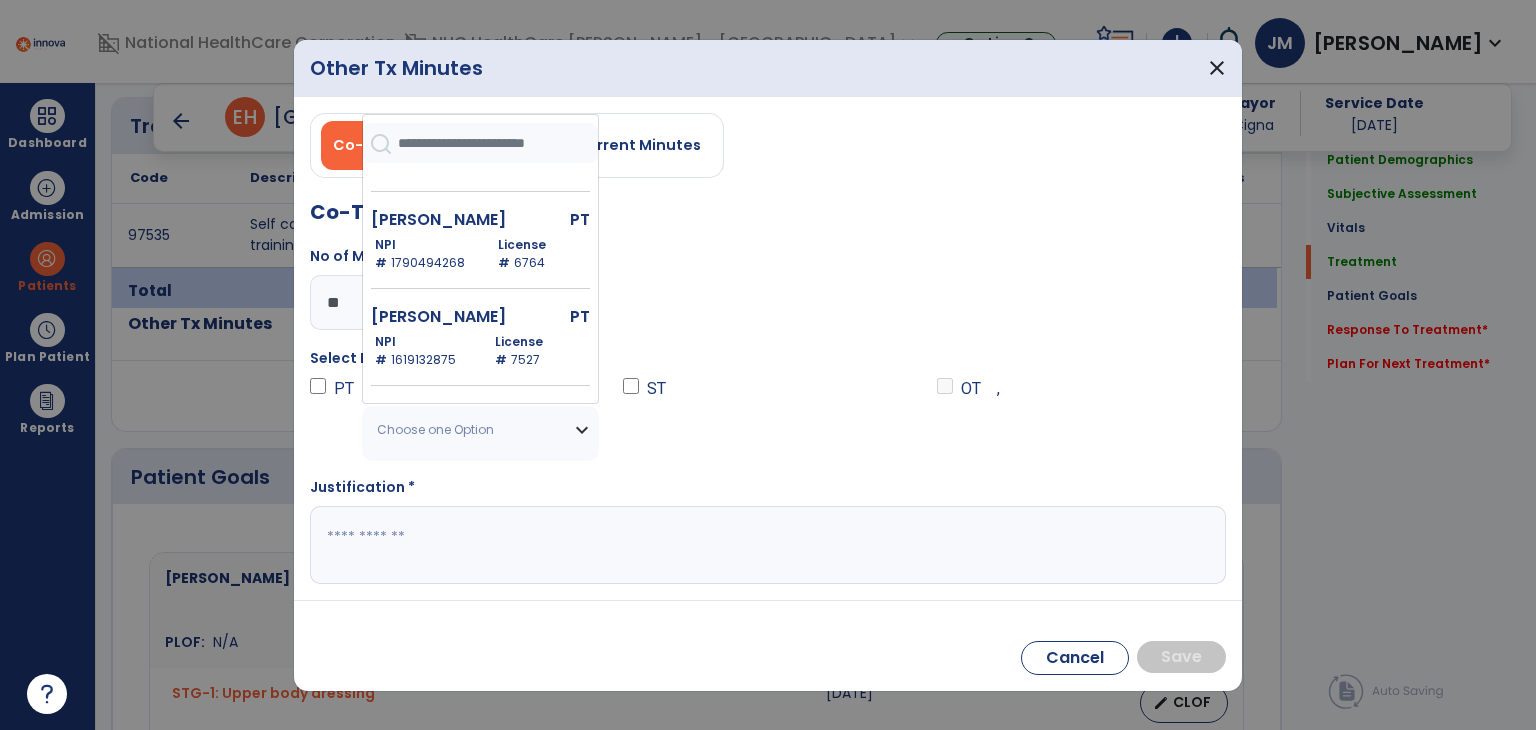 click on "NPI #  1790494268" at bounding box center [424, 254] 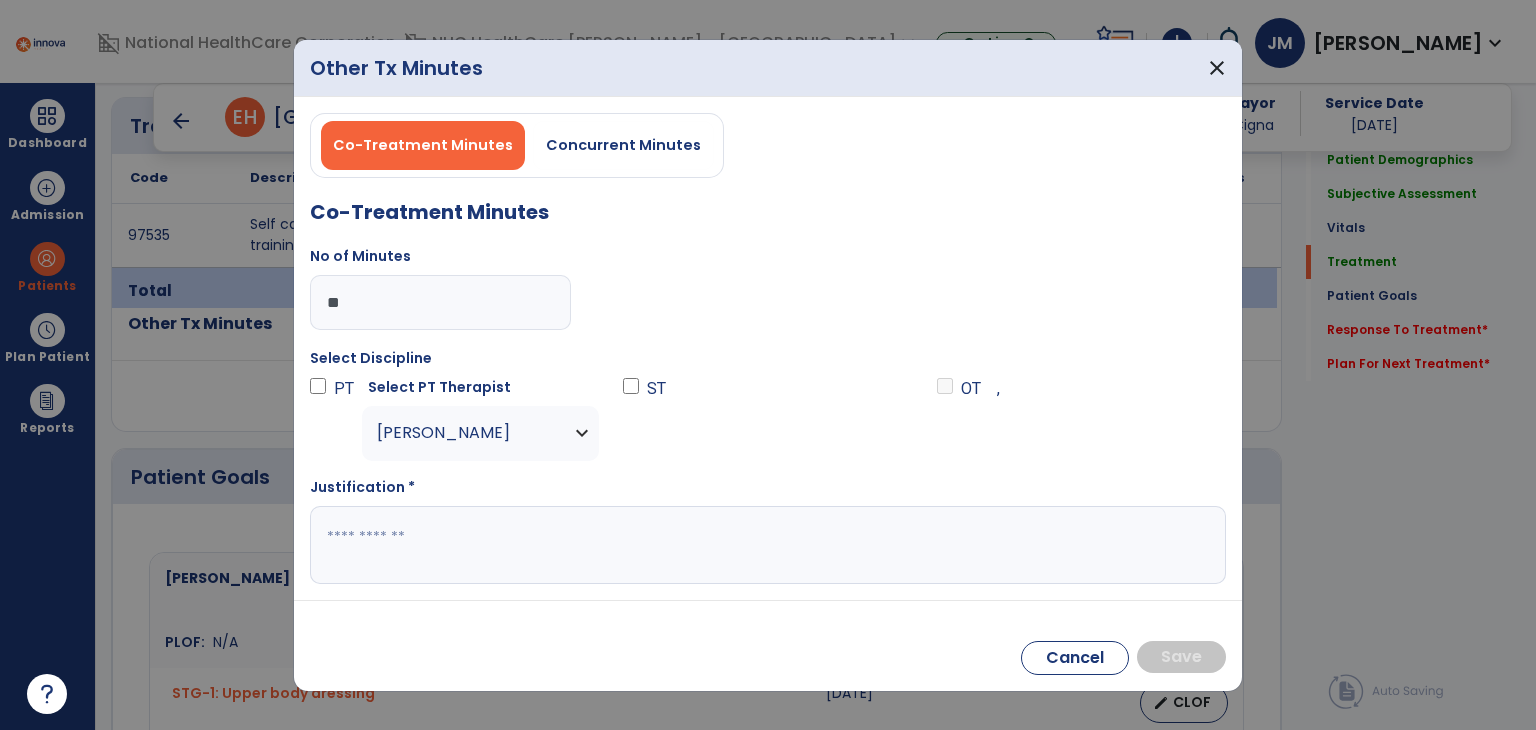 click at bounding box center [768, 545] 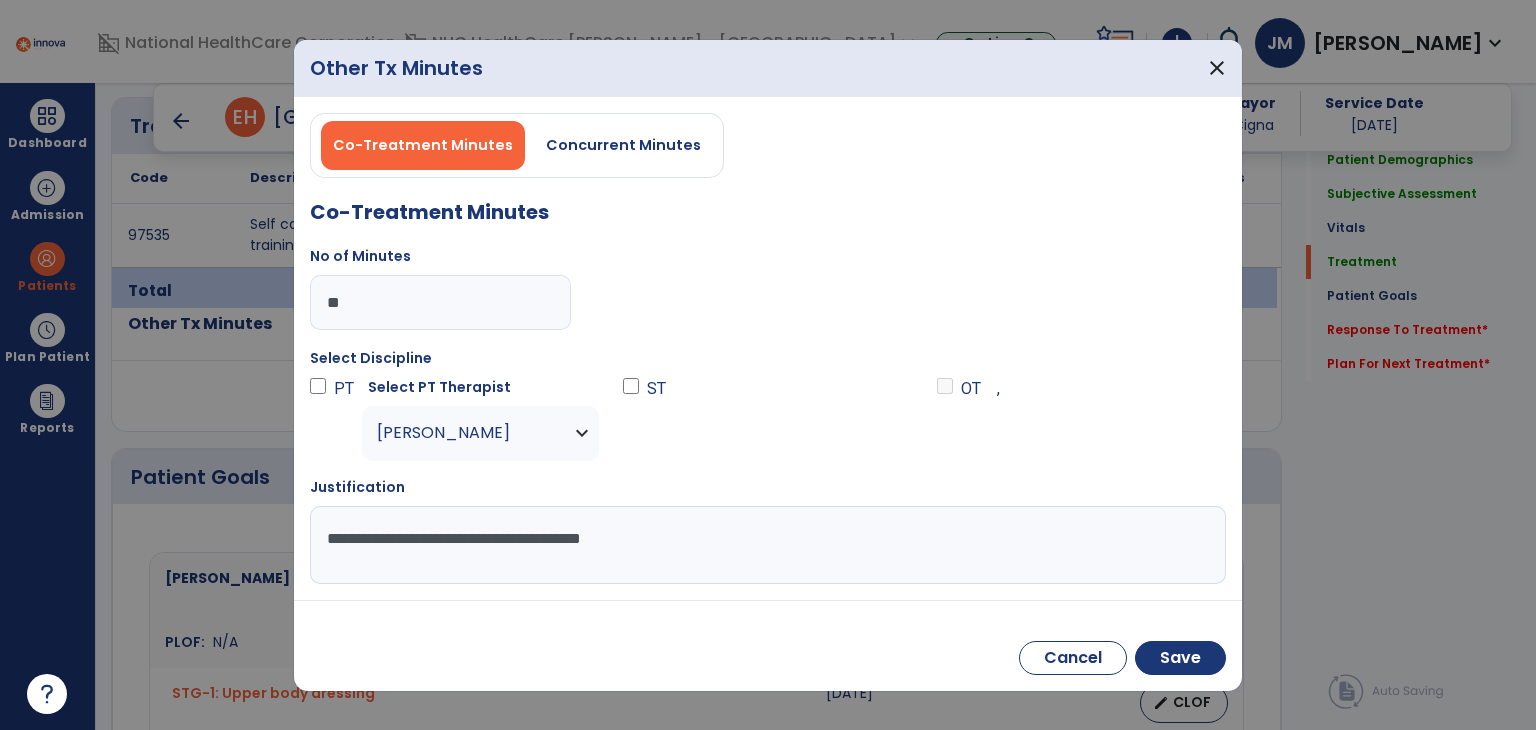 type on "**********" 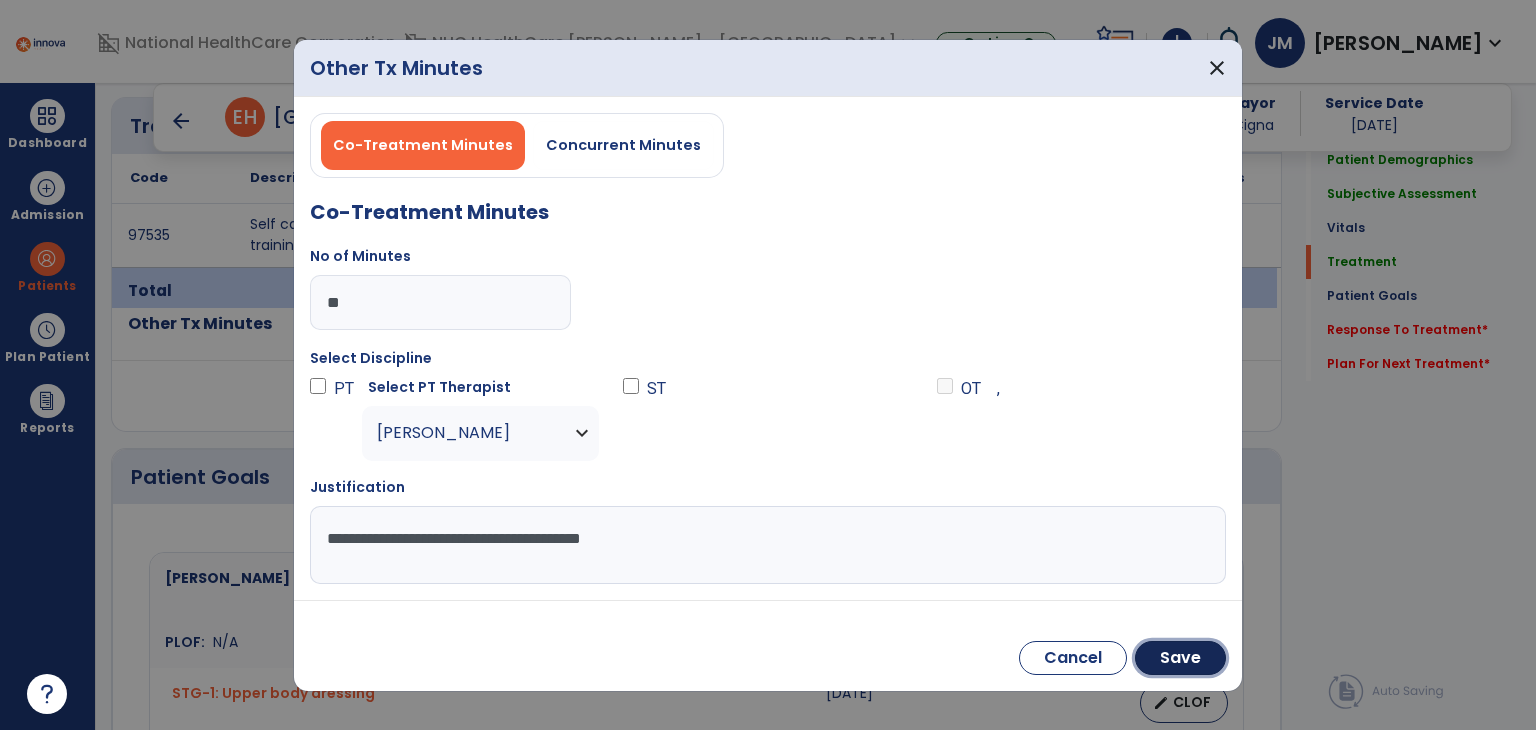 click on "Save" at bounding box center [1180, 658] 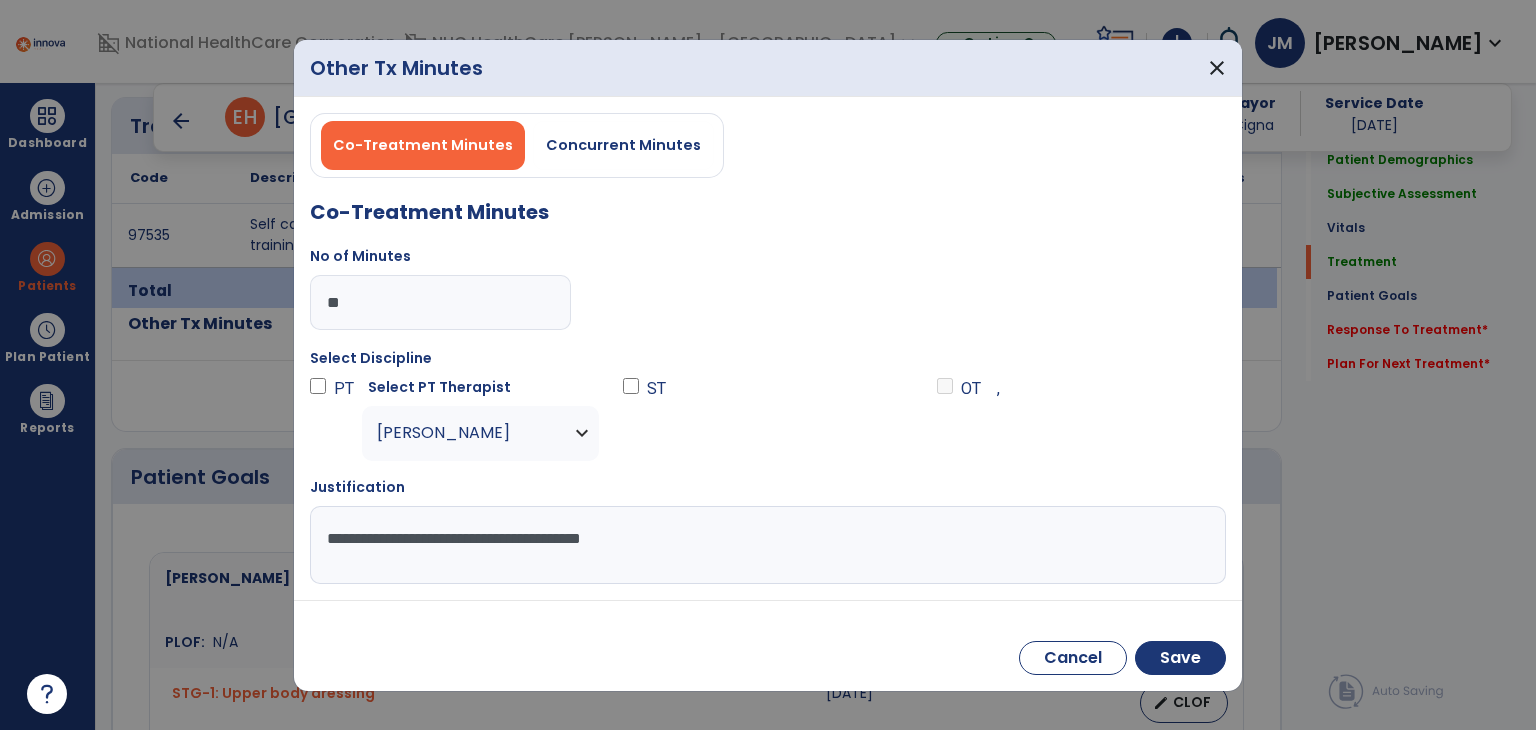 drag, startPoint x: 688, startPoint y: 526, endPoint x: 256, endPoint y: 554, distance: 432.90646 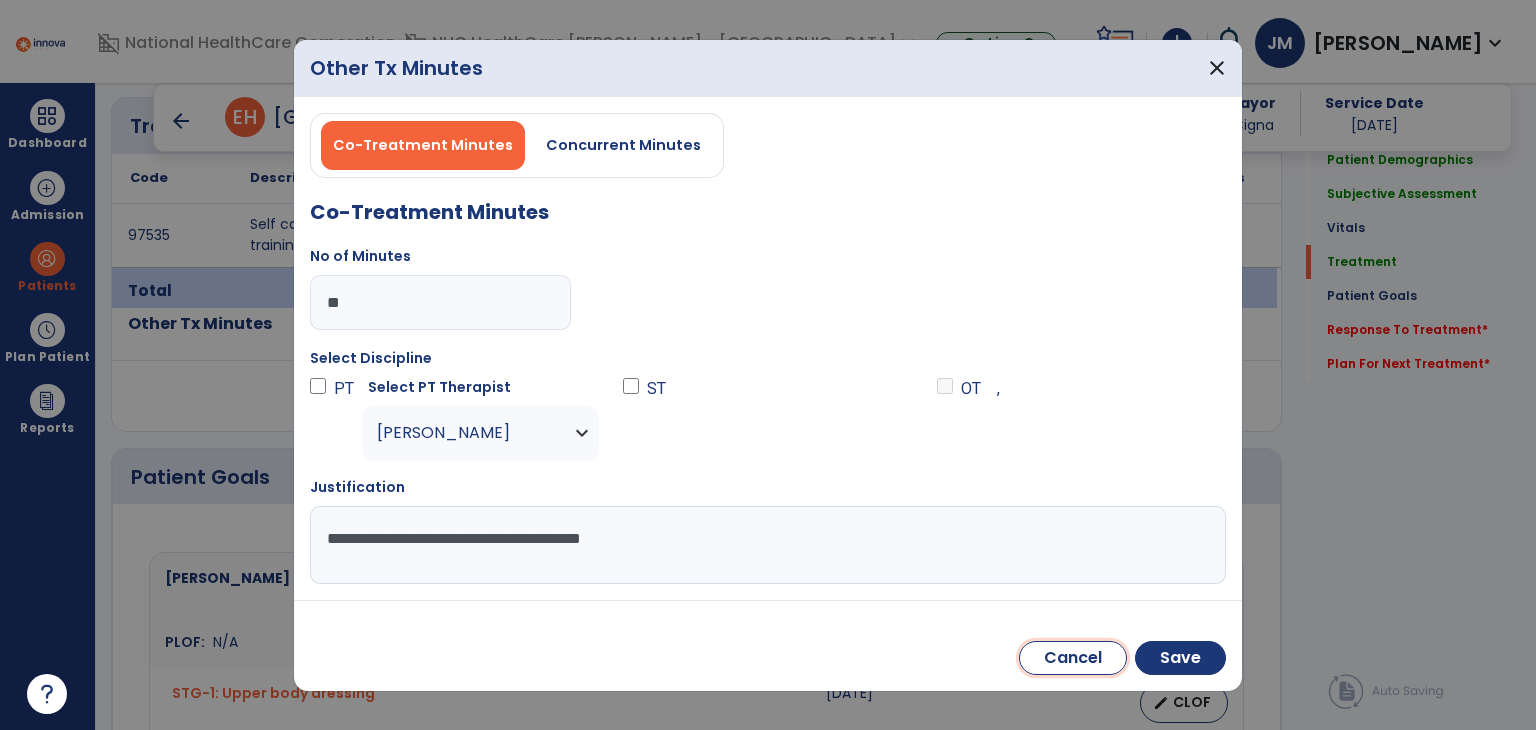 click on "Cancel" at bounding box center (1073, 658) 